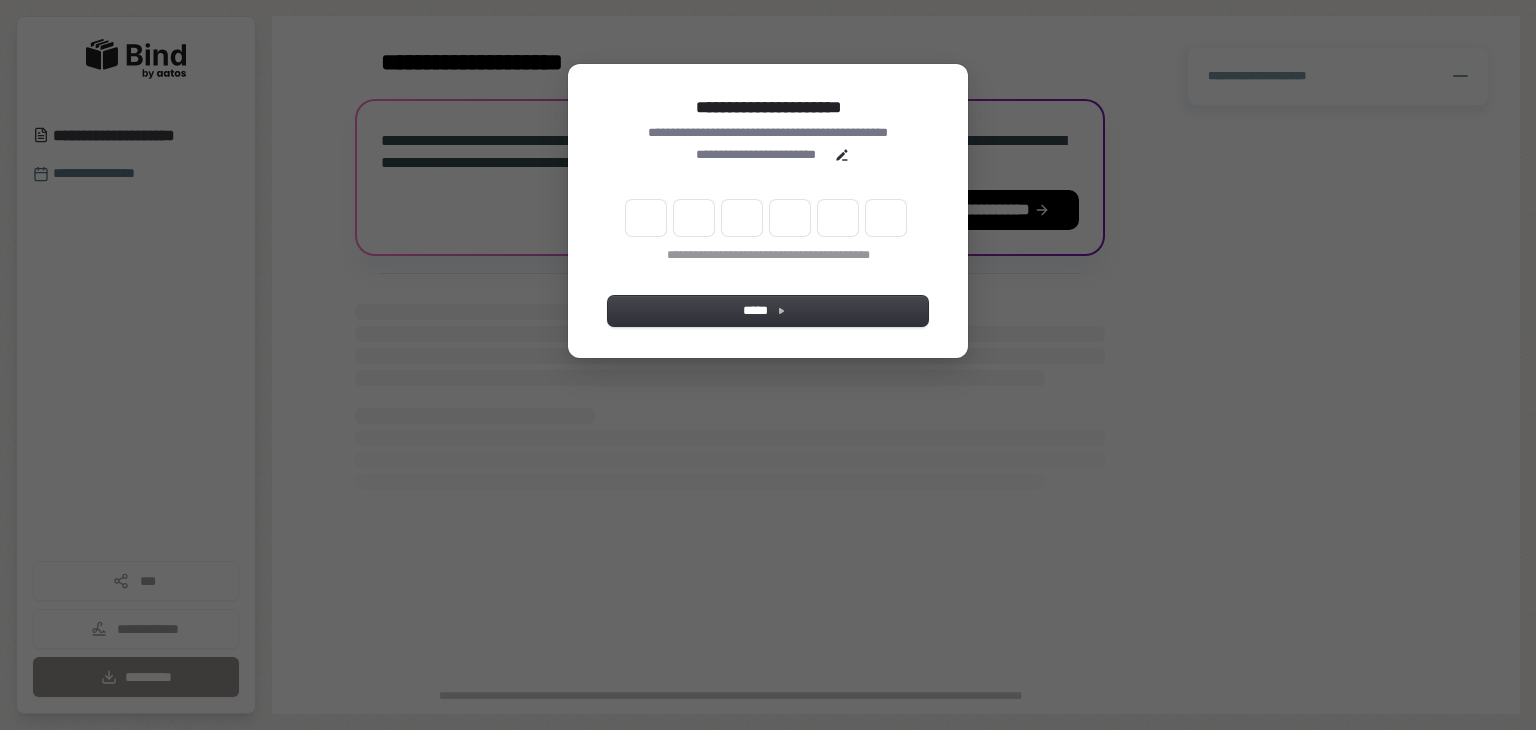 scroll, scrollTop: 0, scrollLeft: 0, axis: both 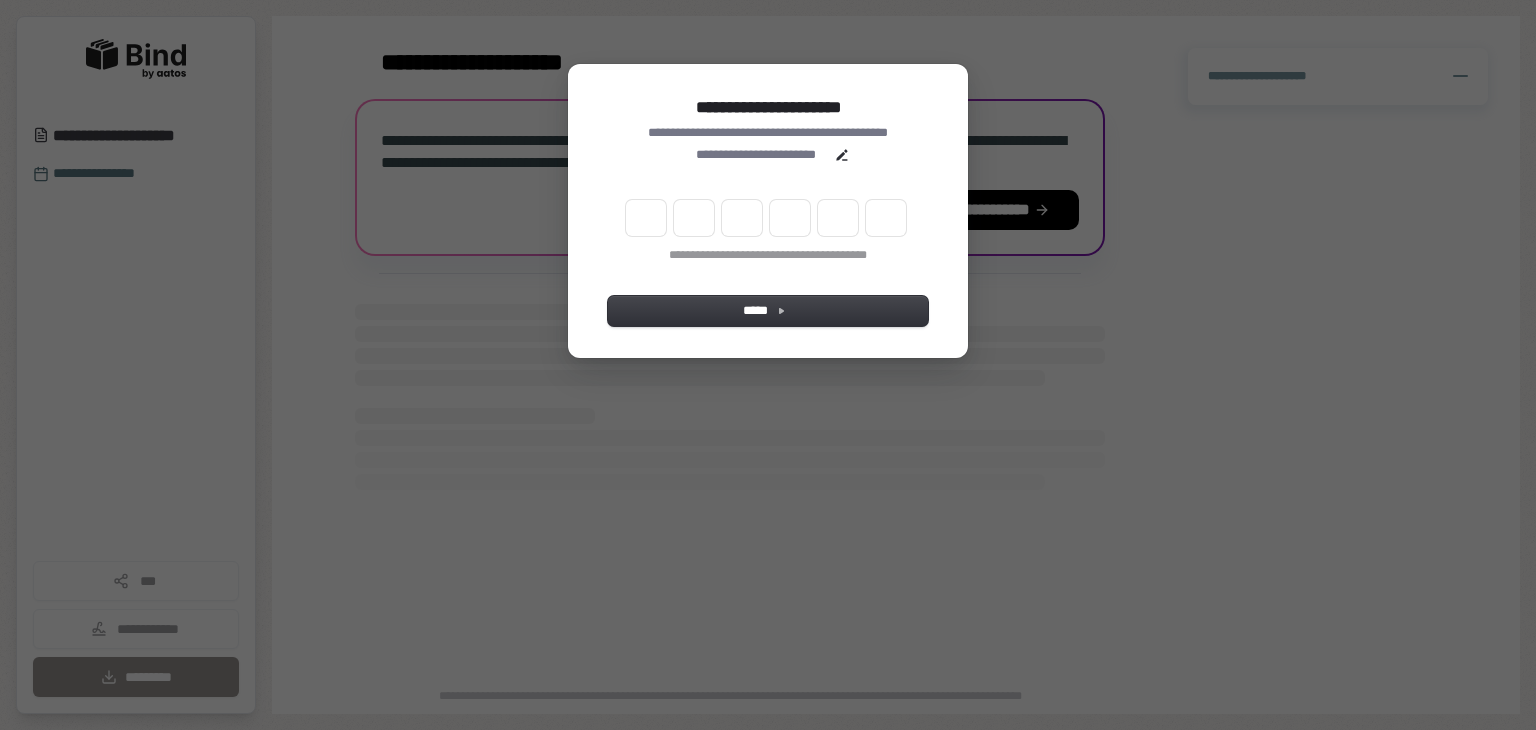 type on "*" 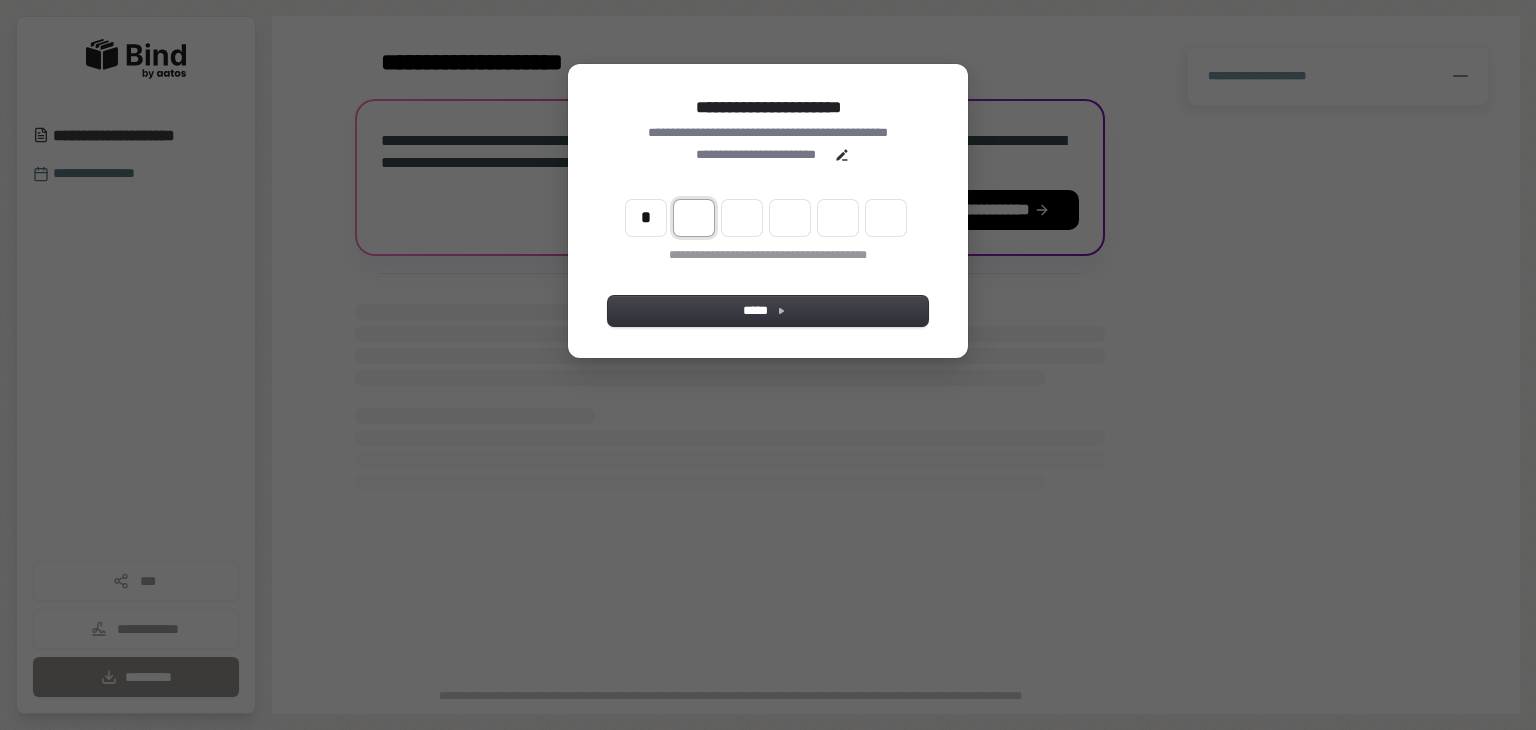 type on "*" 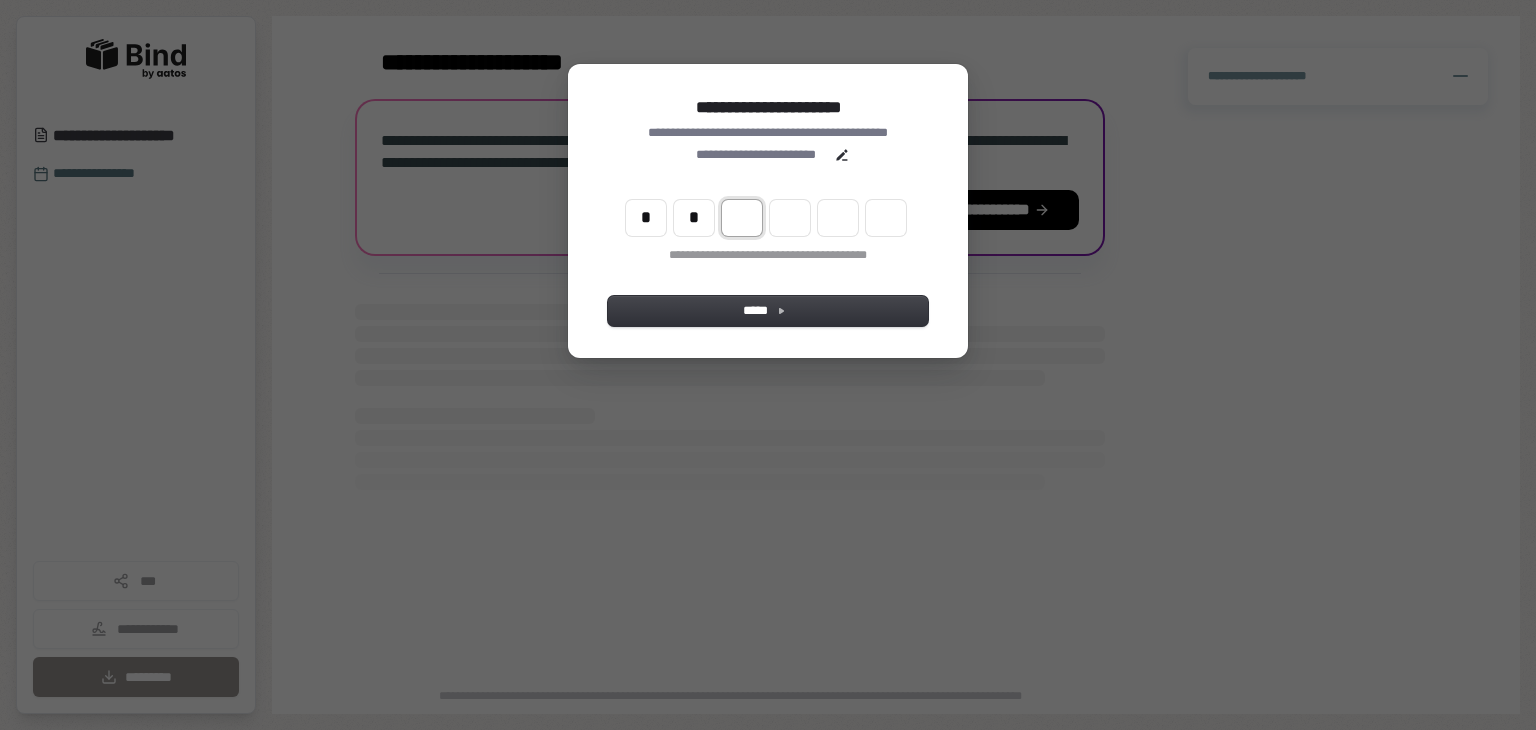 type on "*" 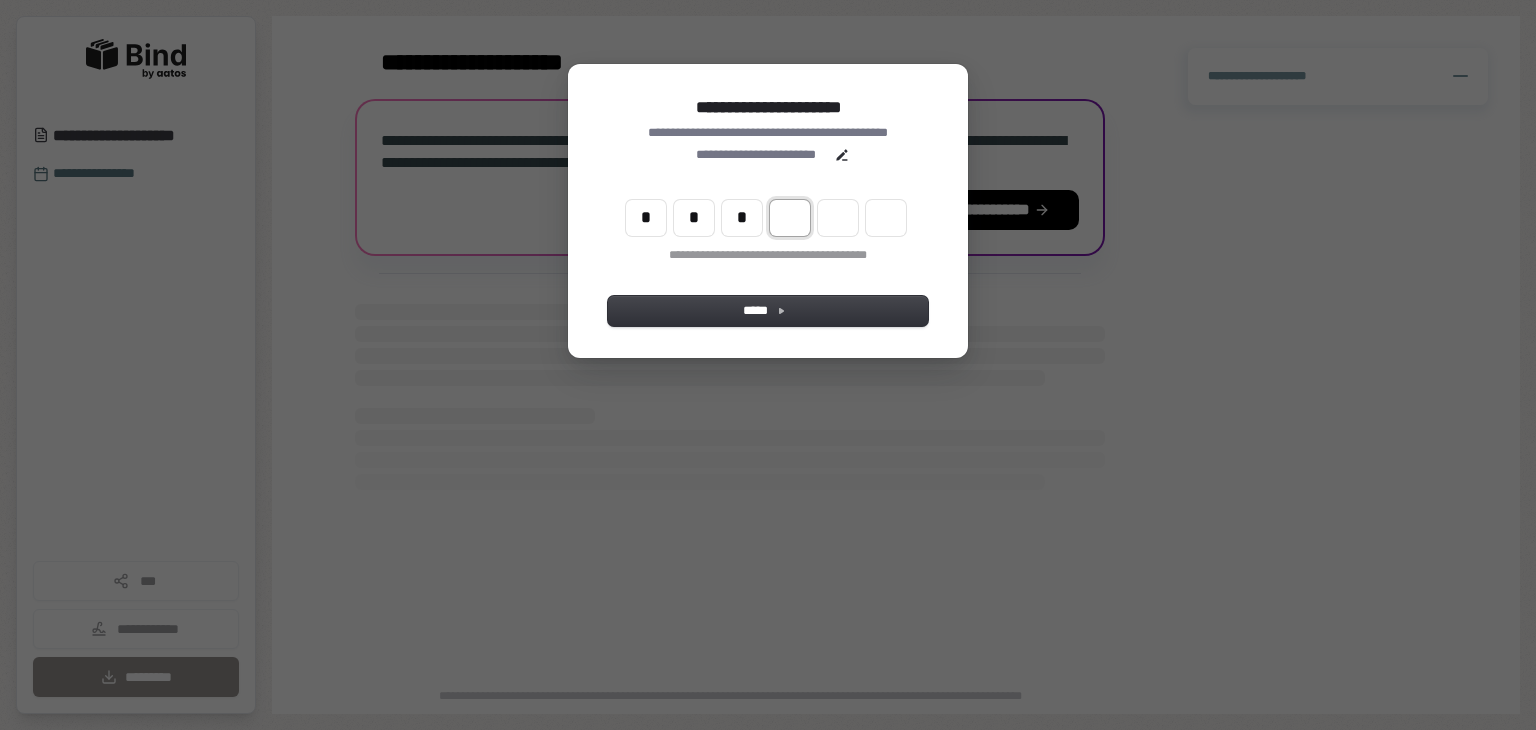 type on "*" 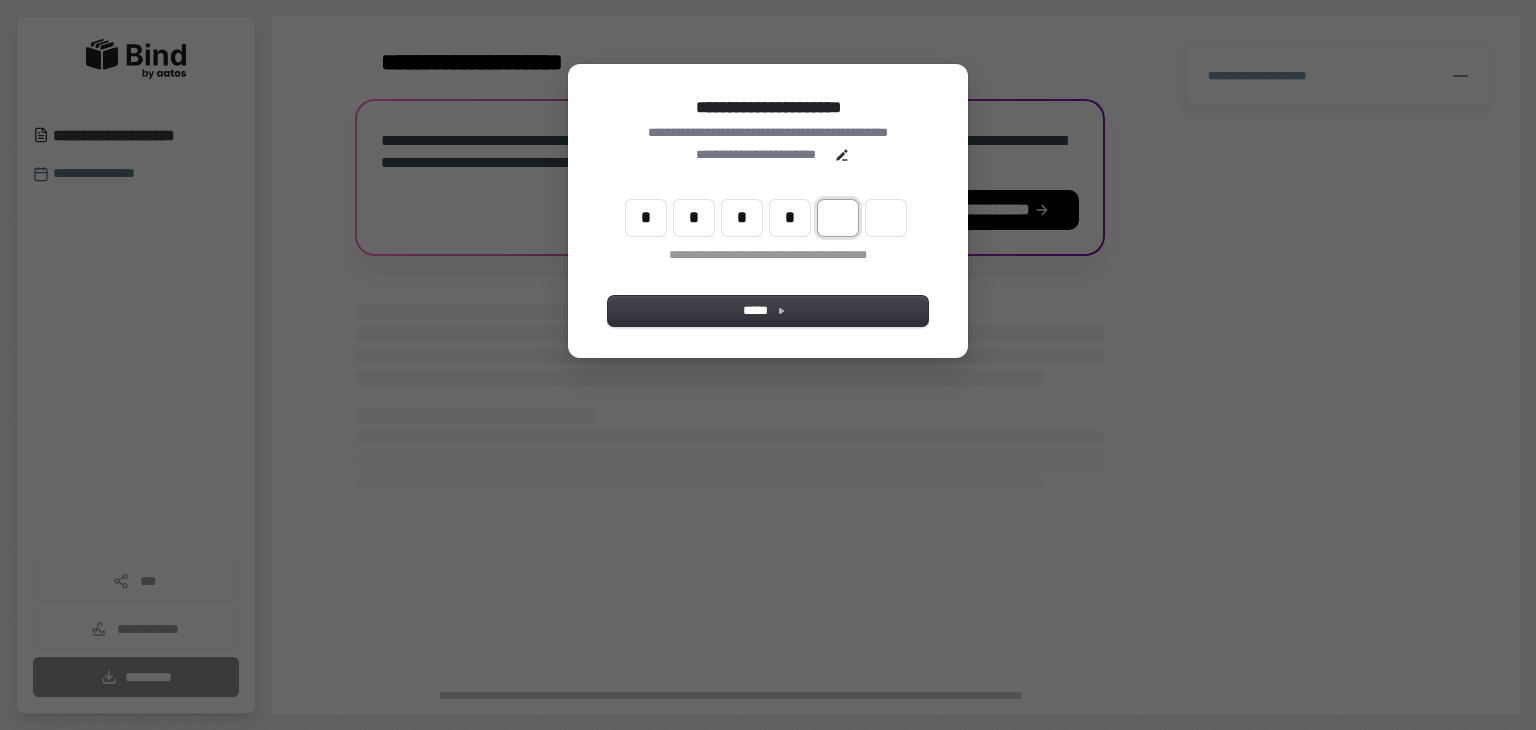 type on "*" 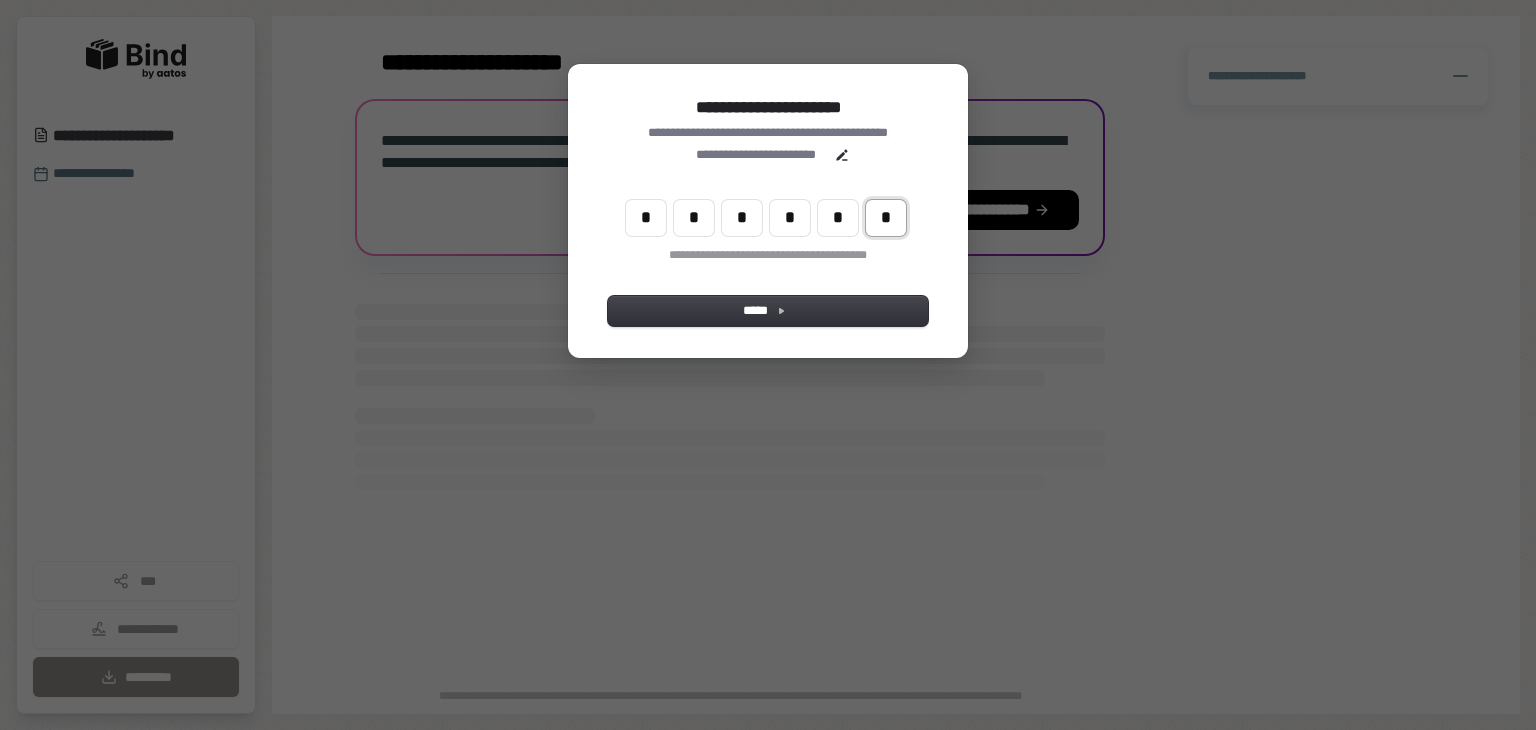 type on "*" 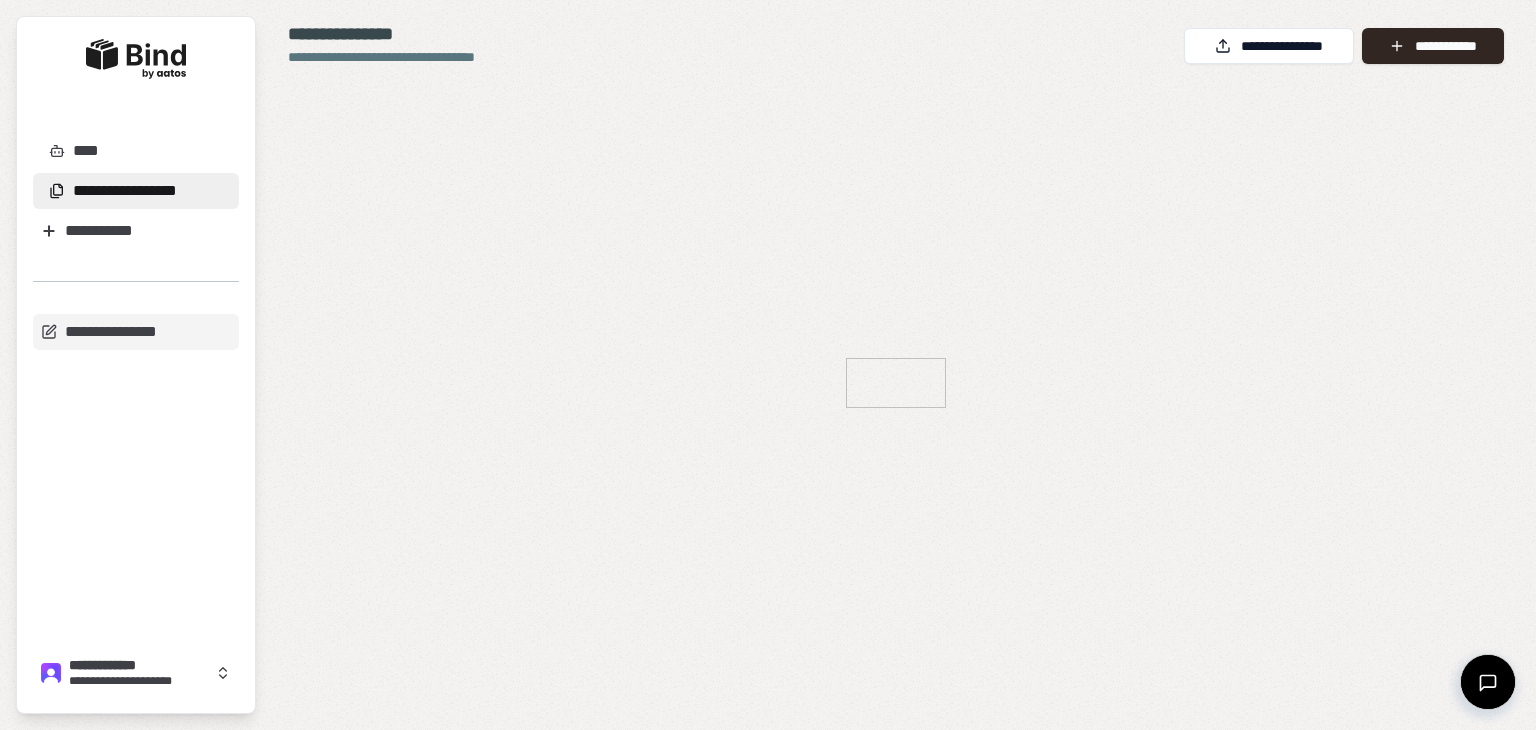 scroll, scrollTop: 0, scrollLeft: 0, axis: both 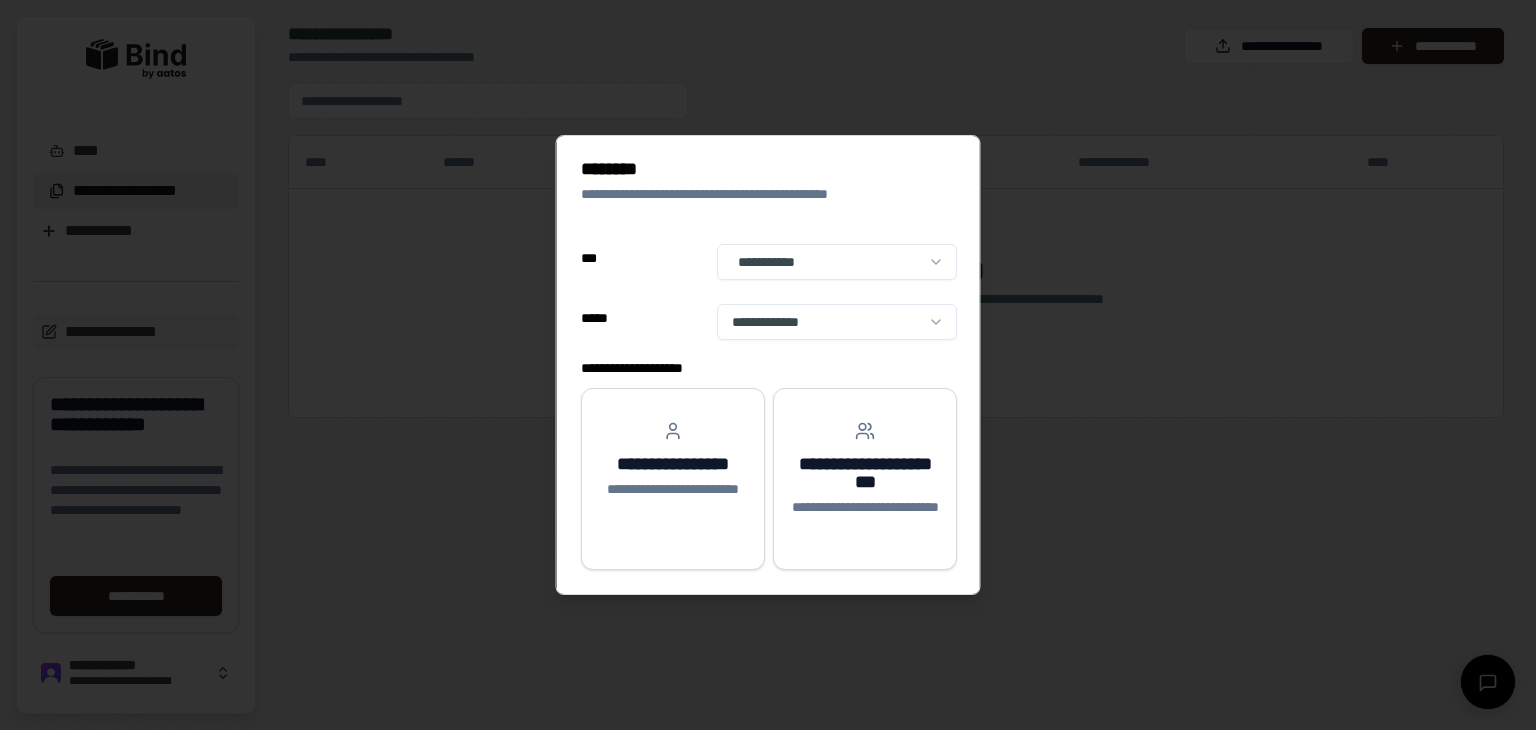 select on "**" 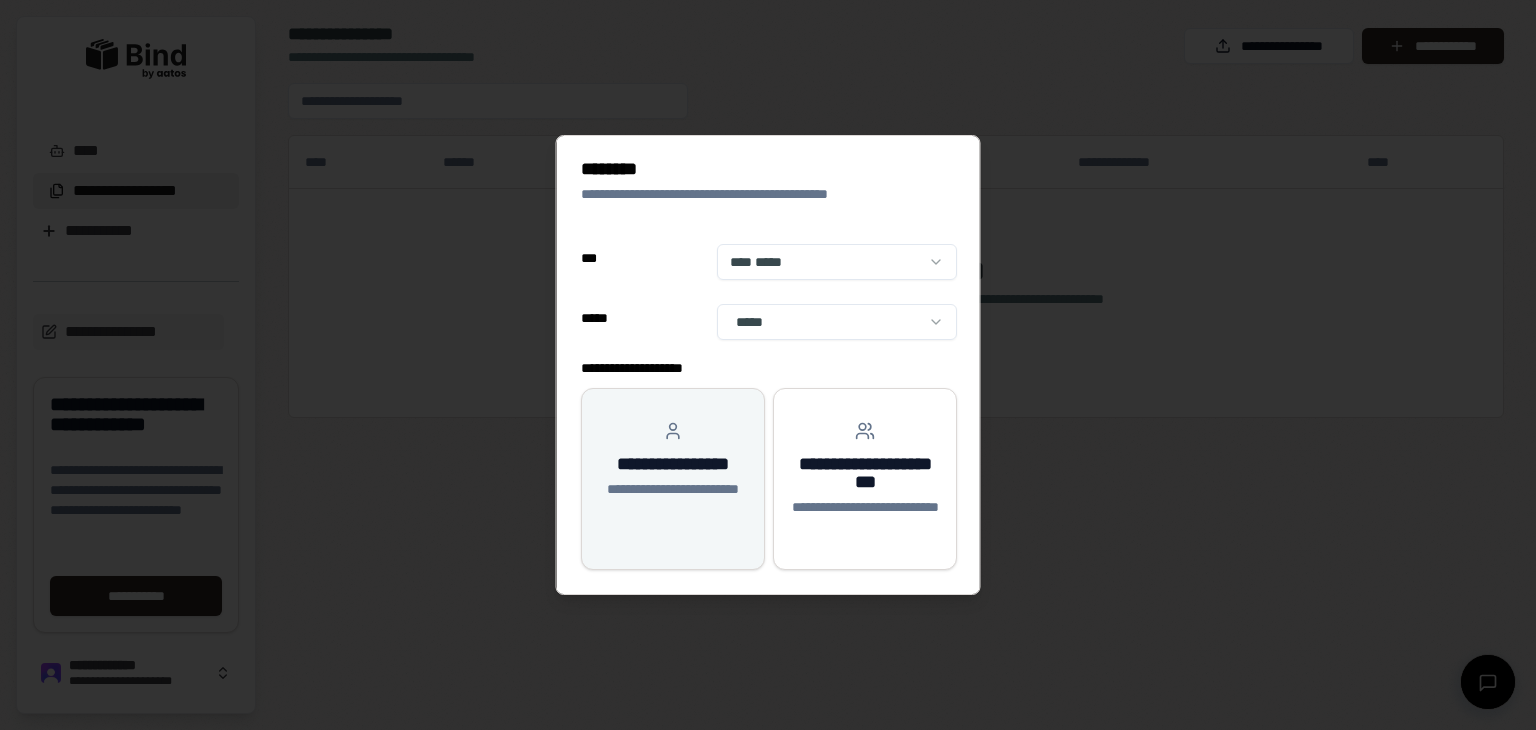 click on "**********" at bounding box center (673, 464) 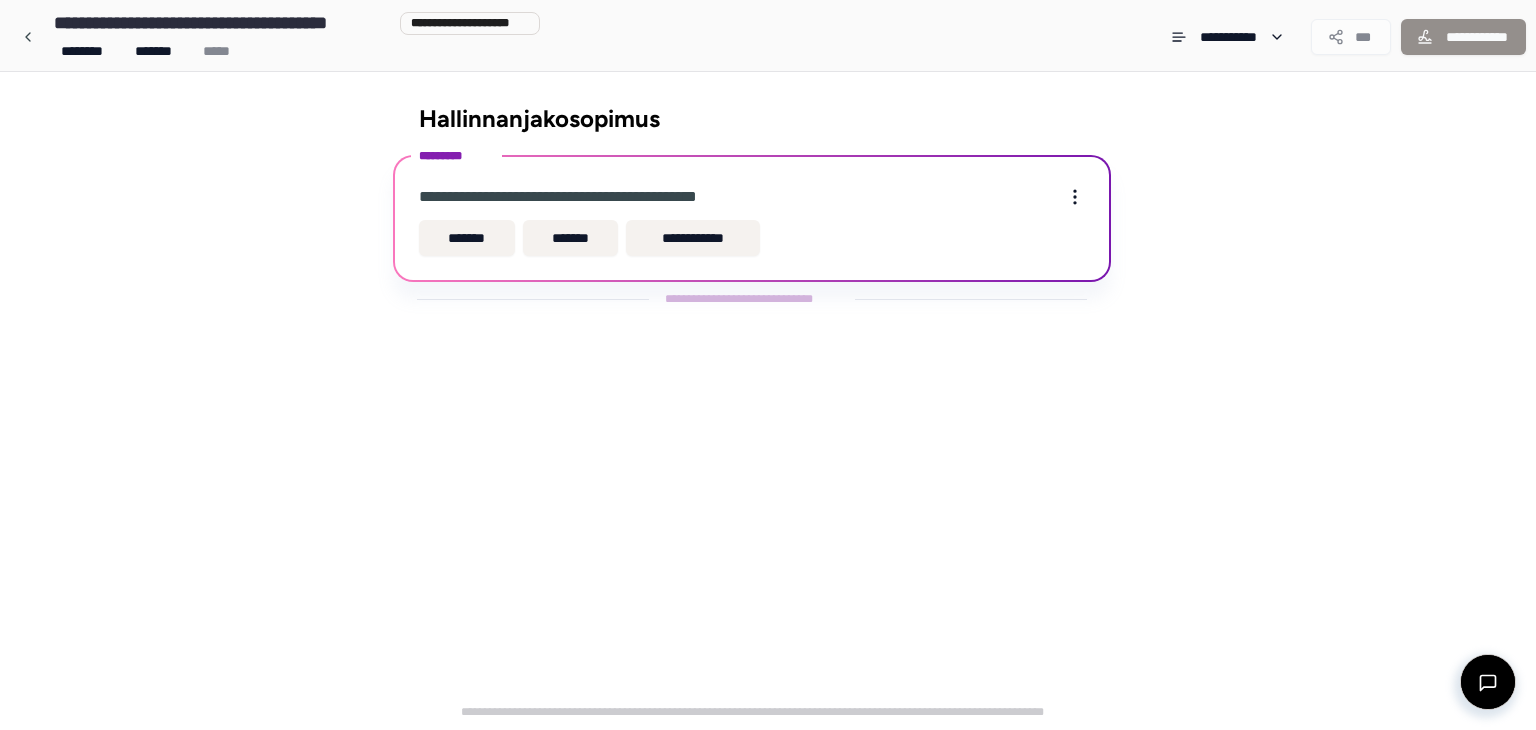 click on "**********" at bounding box center [768, 365] 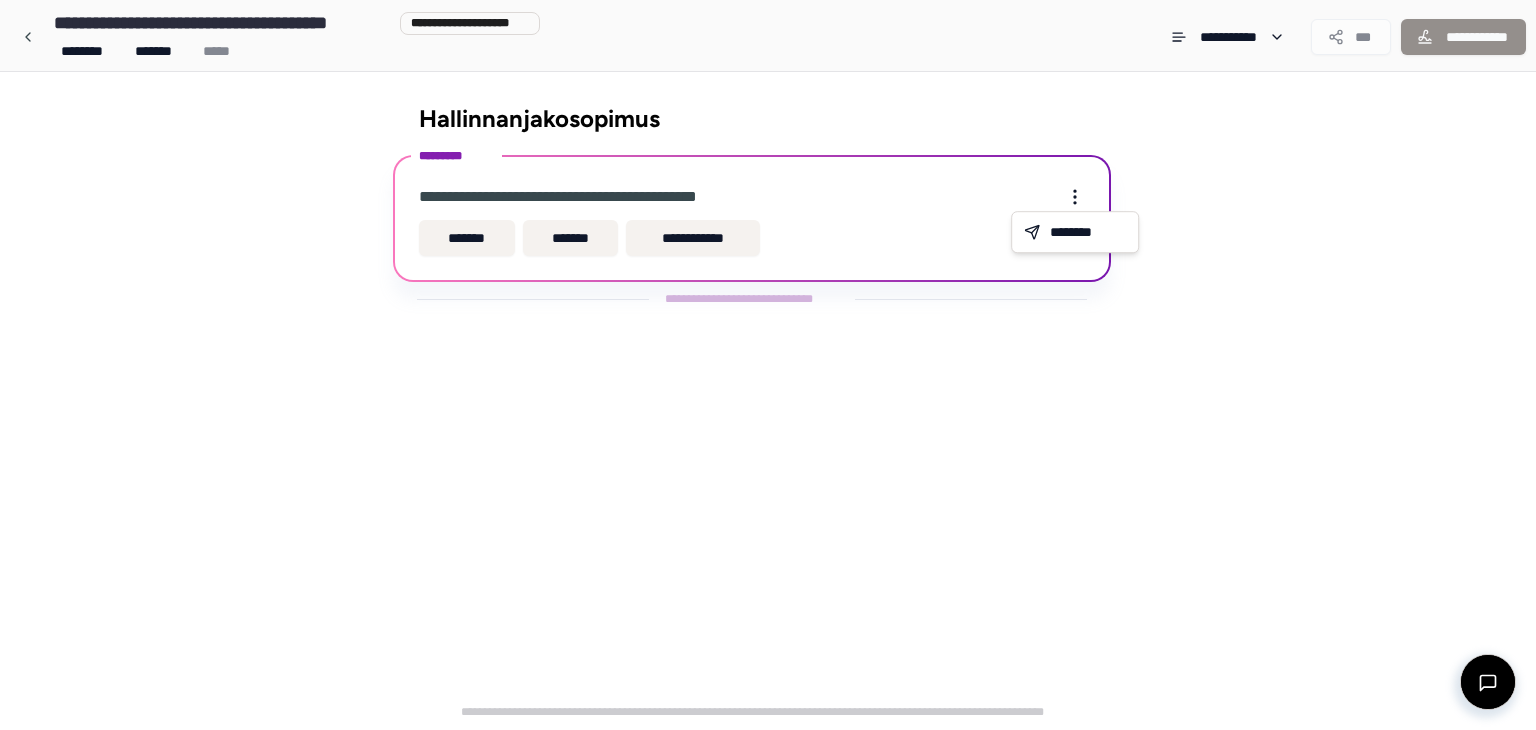 click on "**********" at bounding box center [768, 365] 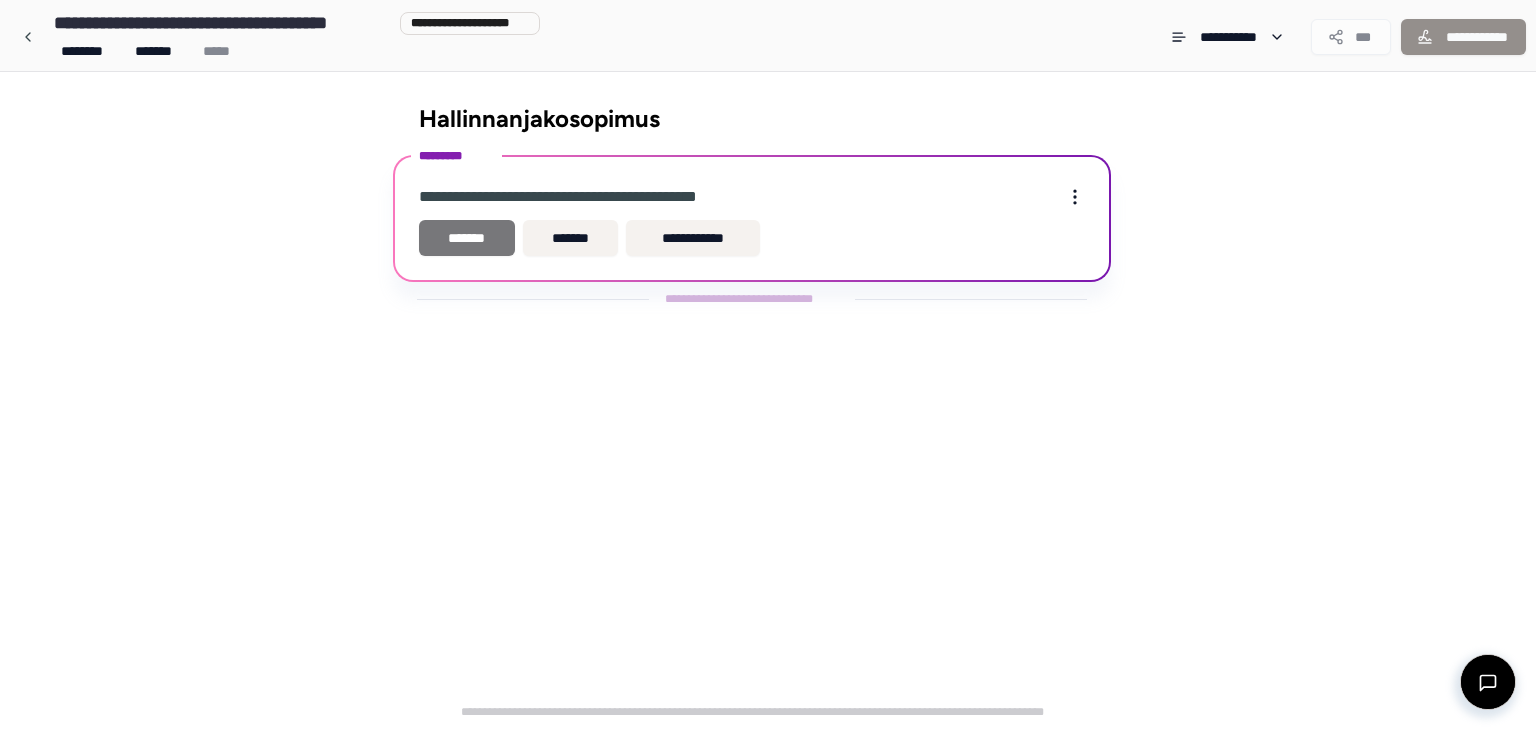 click on "*******" at bounding box center [467, 238] 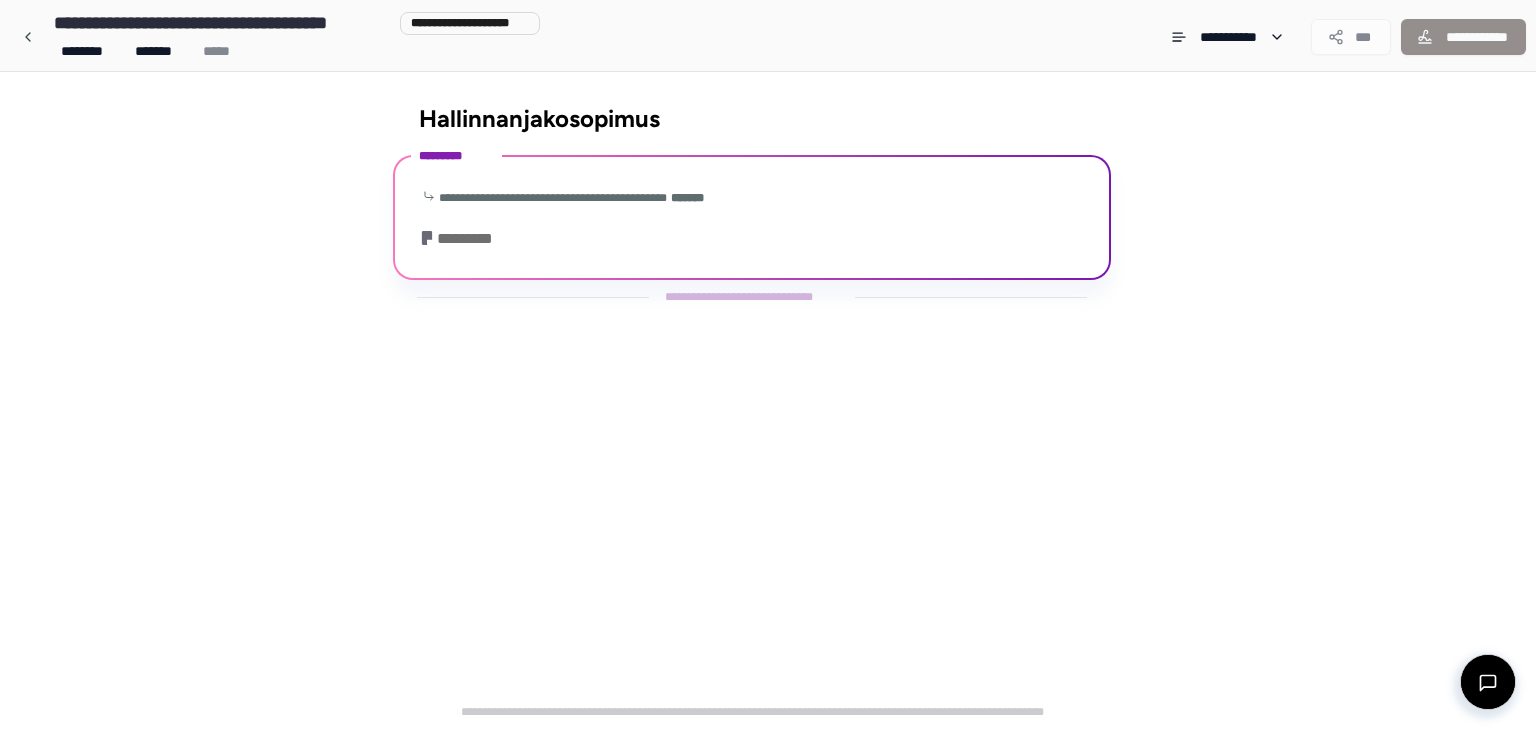 click on "*********" at bounding box center (456, 239) 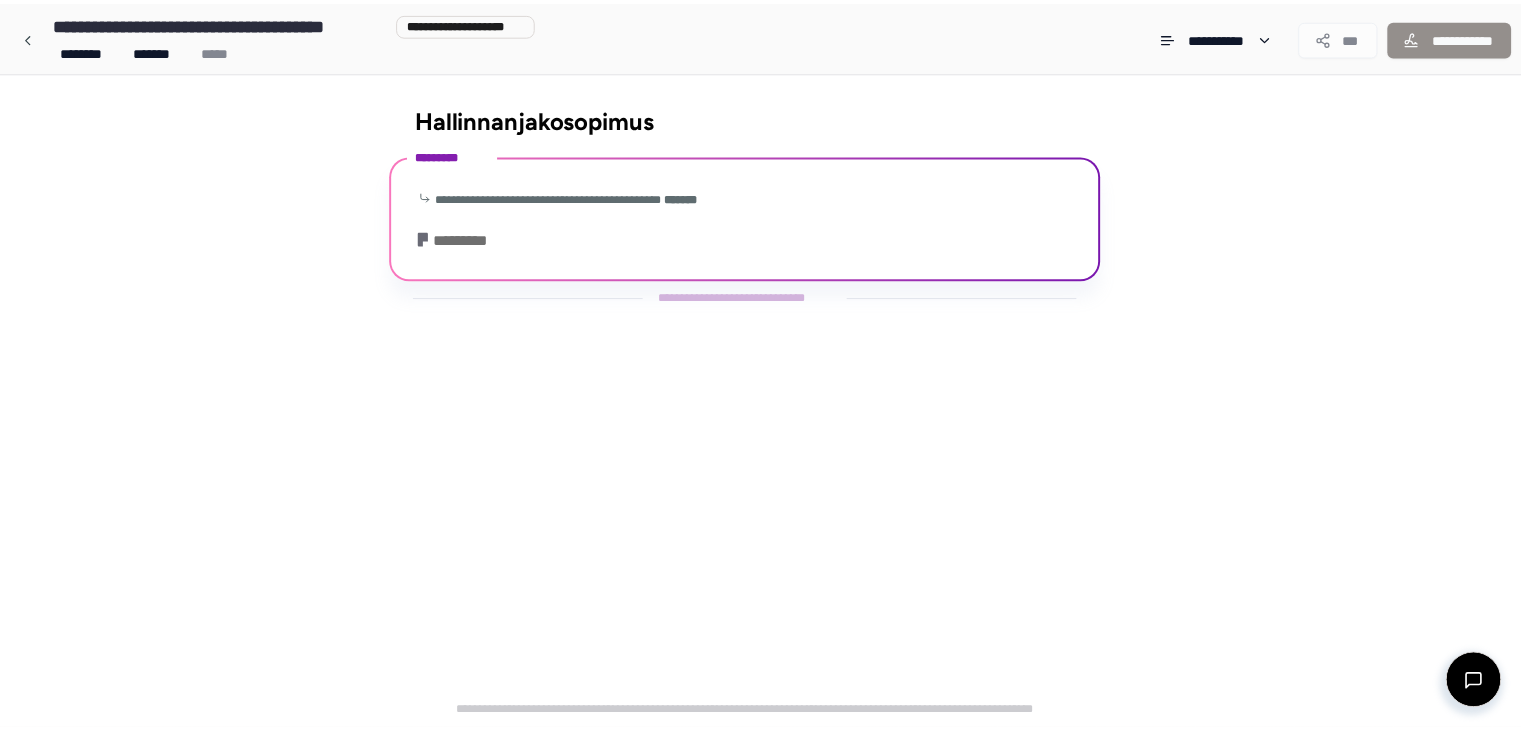 scroll, scrollTop: 88, scrollLeft: 0, axis: vertical 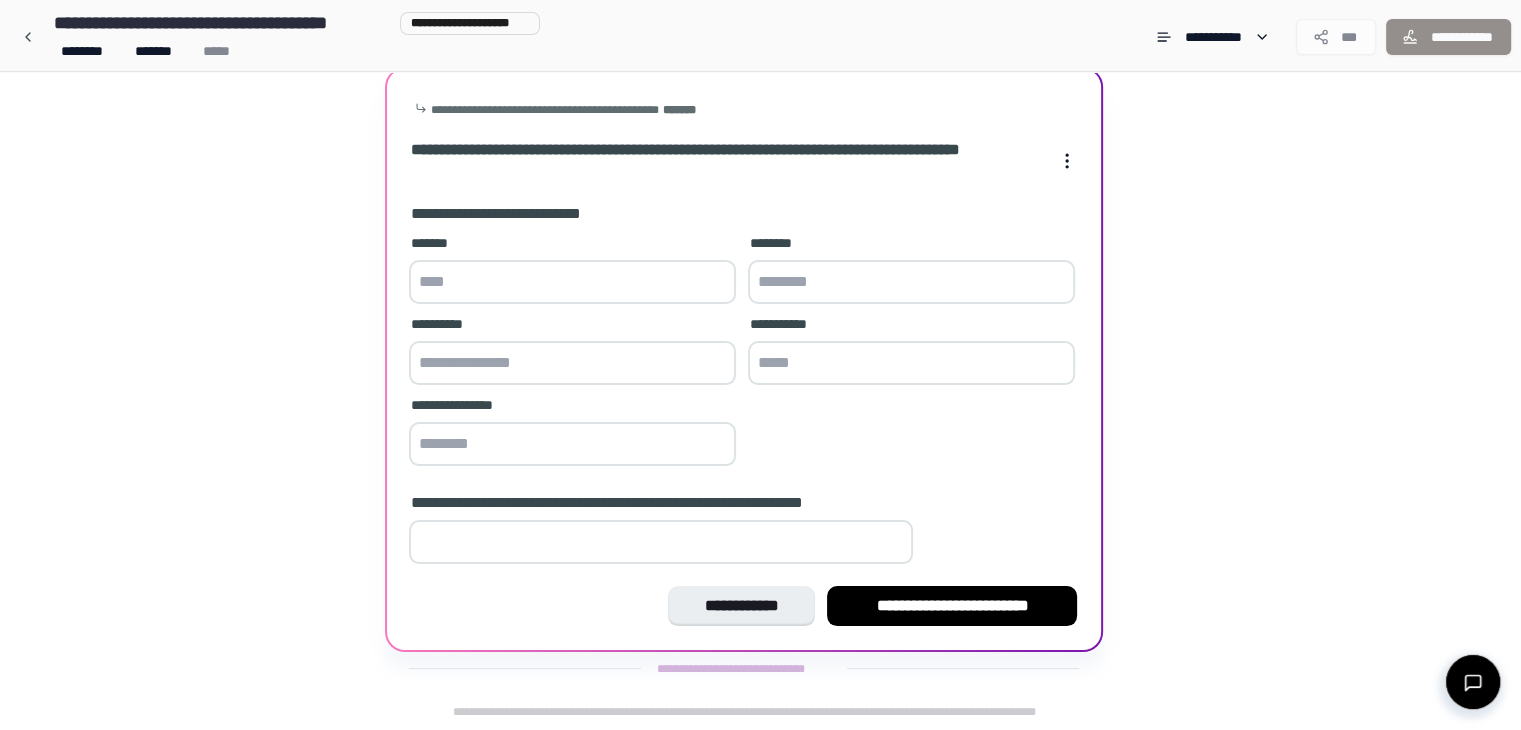 click at bounding box center (572, 282) 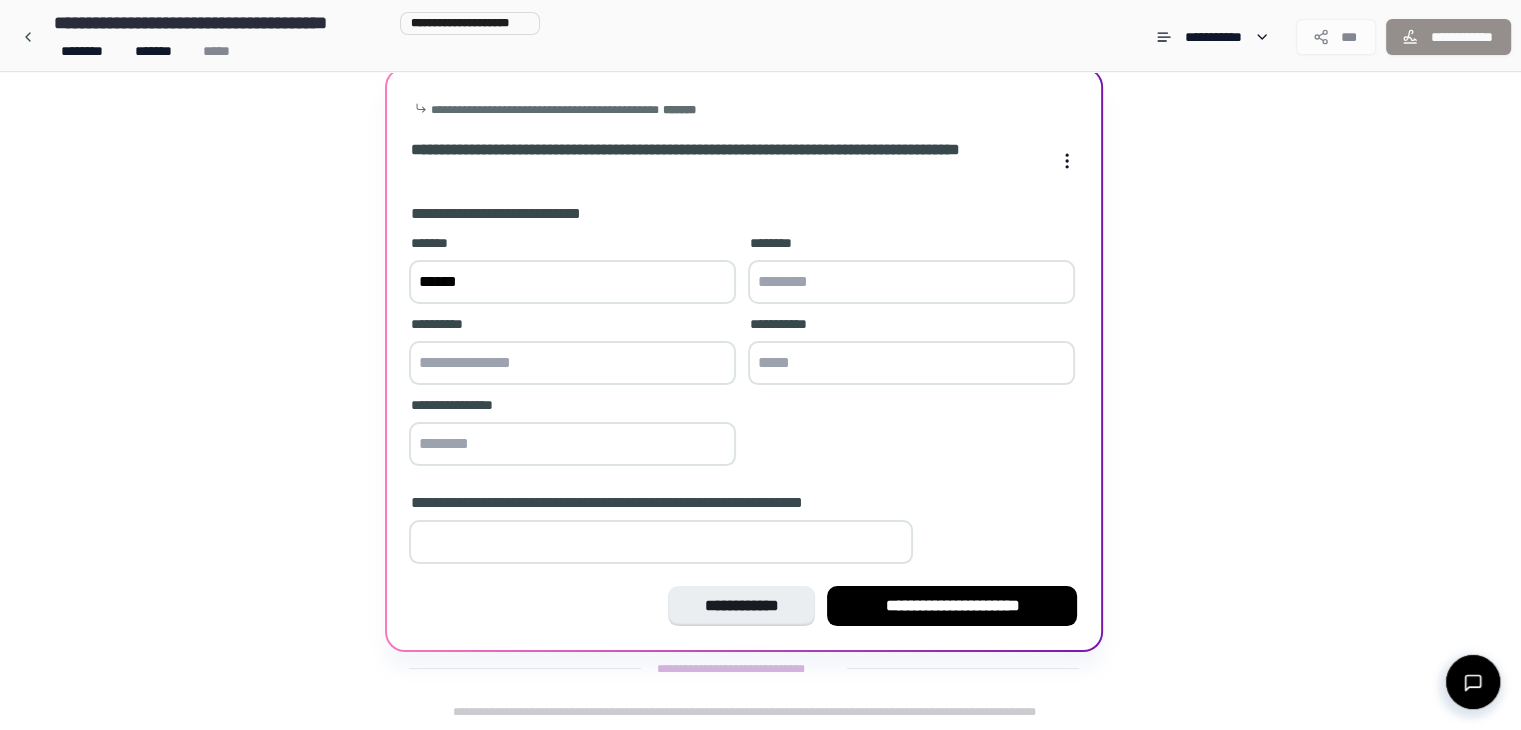 type on "*****" 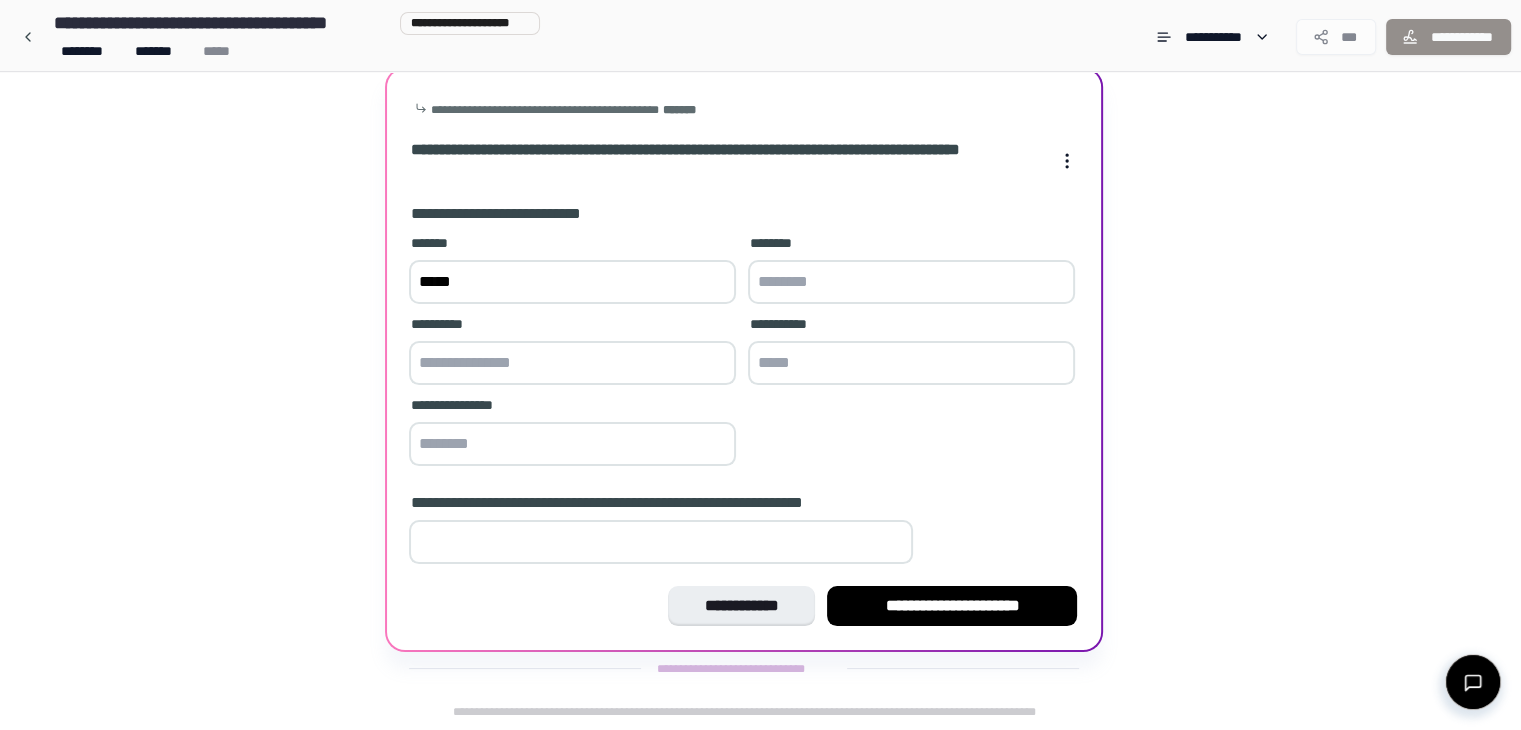 click at bounding box center [911, 282] 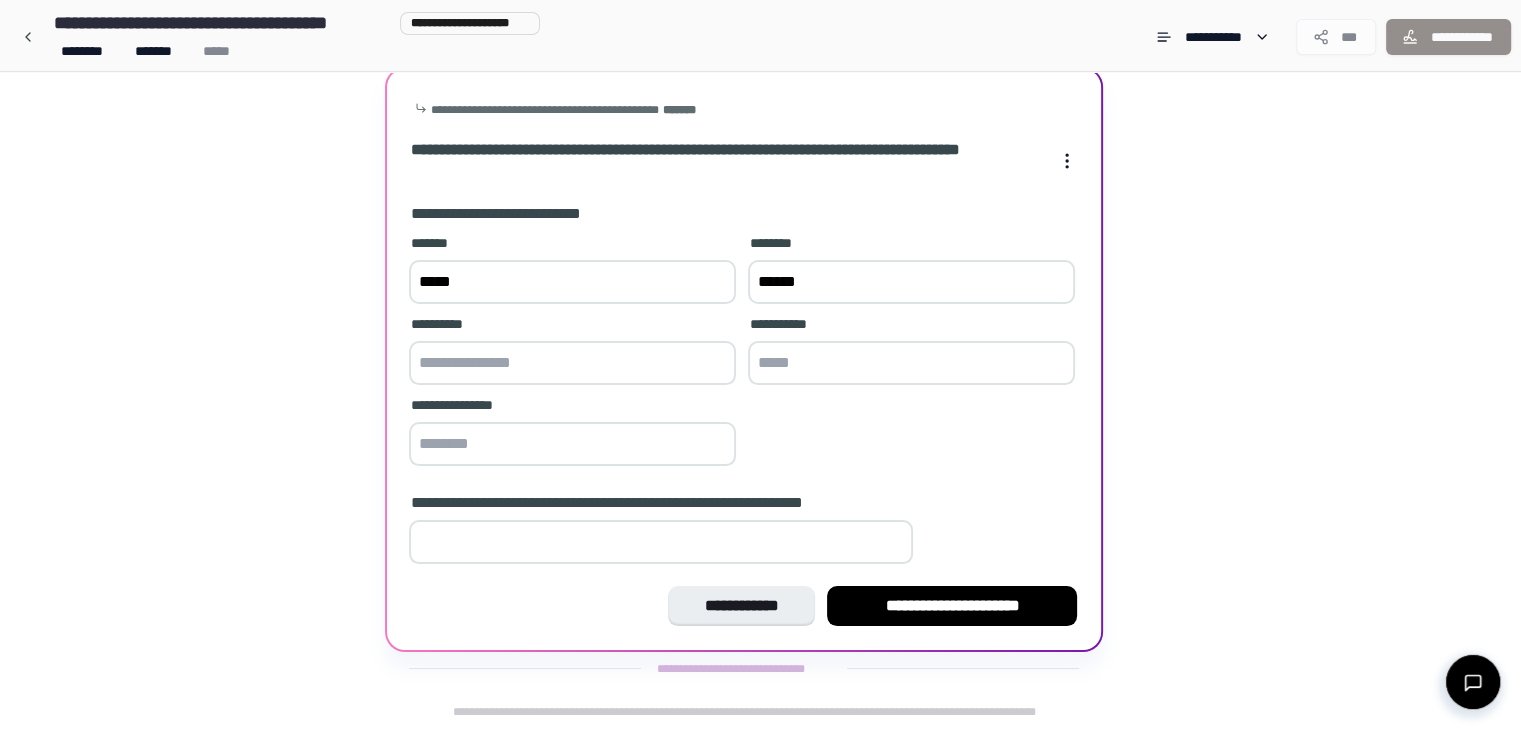 type on "******" 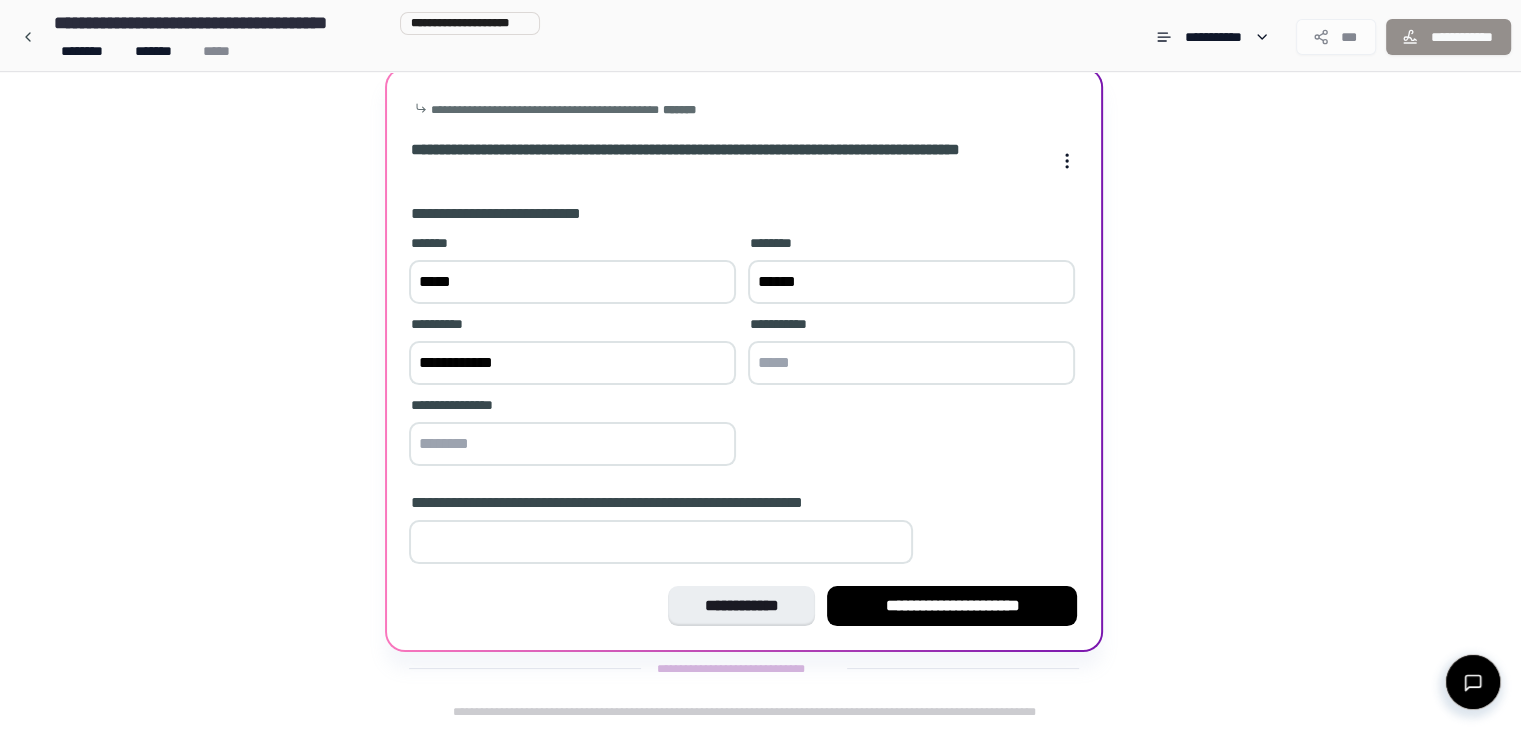 type on "**********" 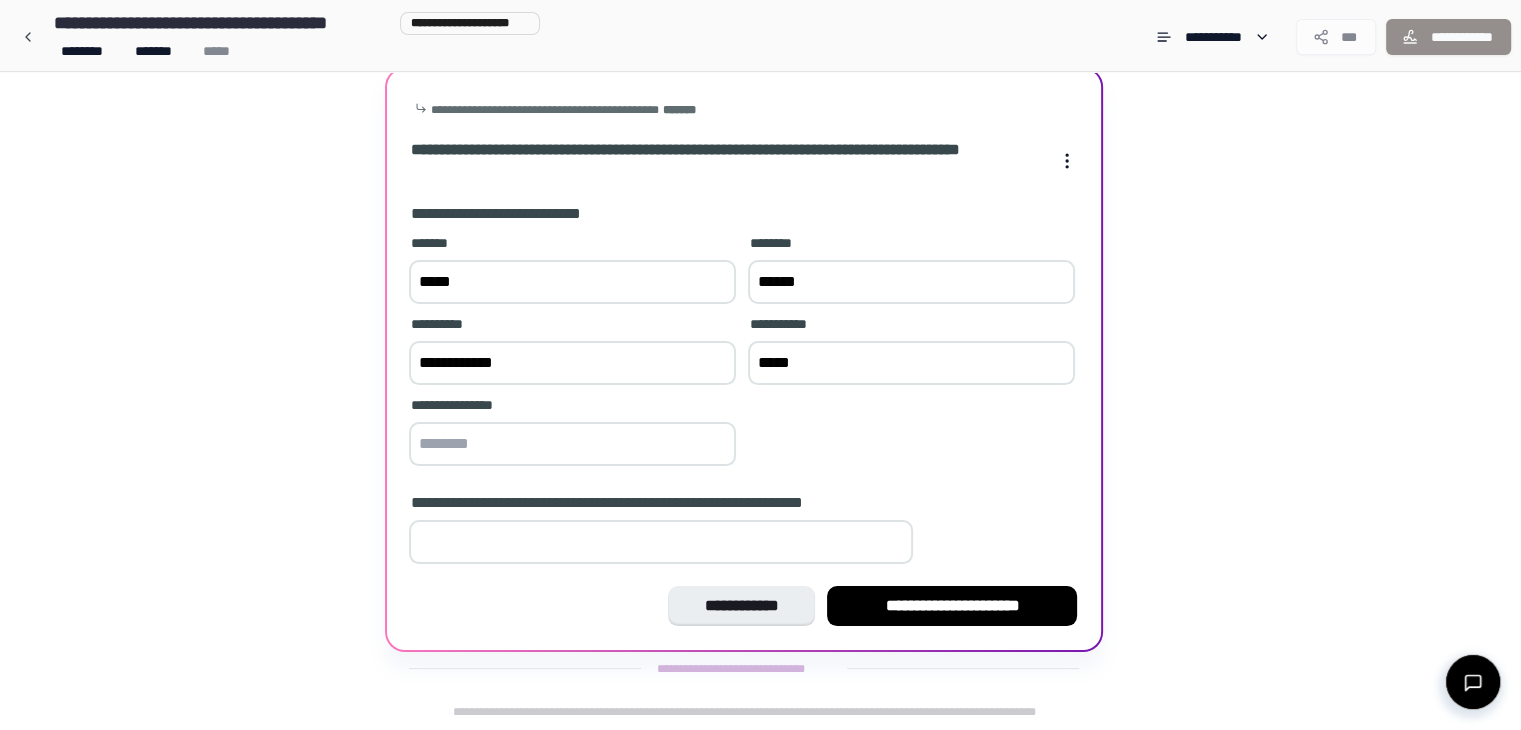 type on "*****" 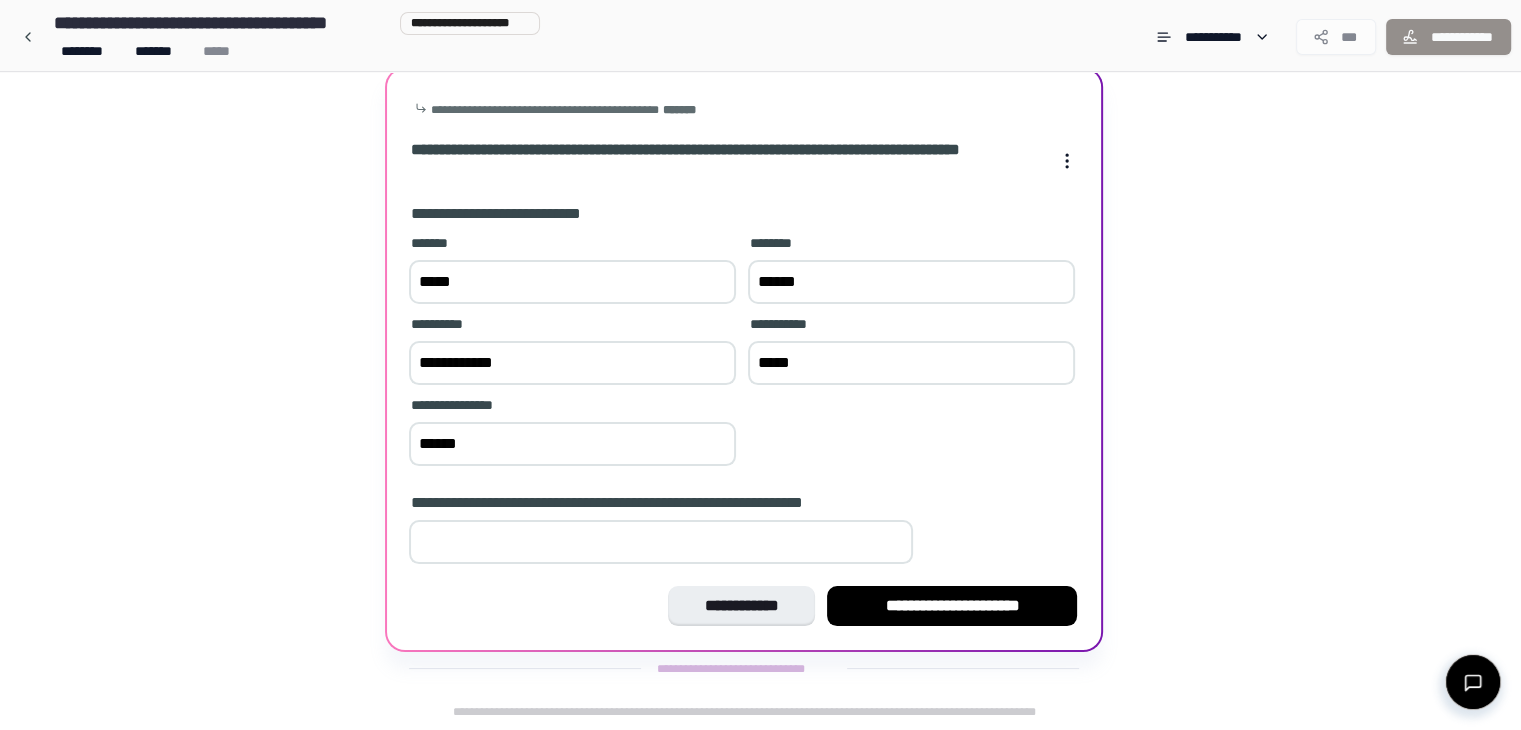 type on "******" 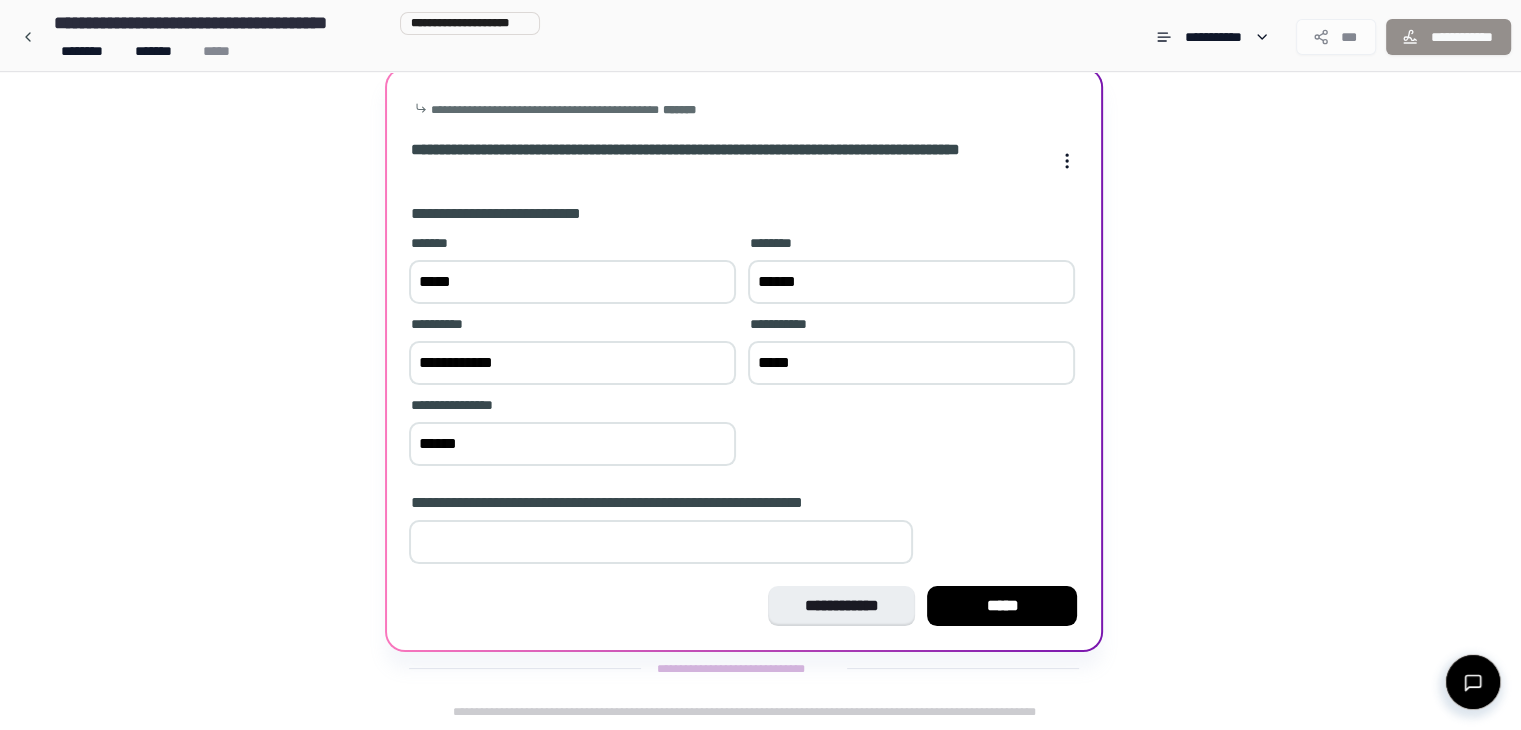 click on "*" at bounding box center [661, 542] 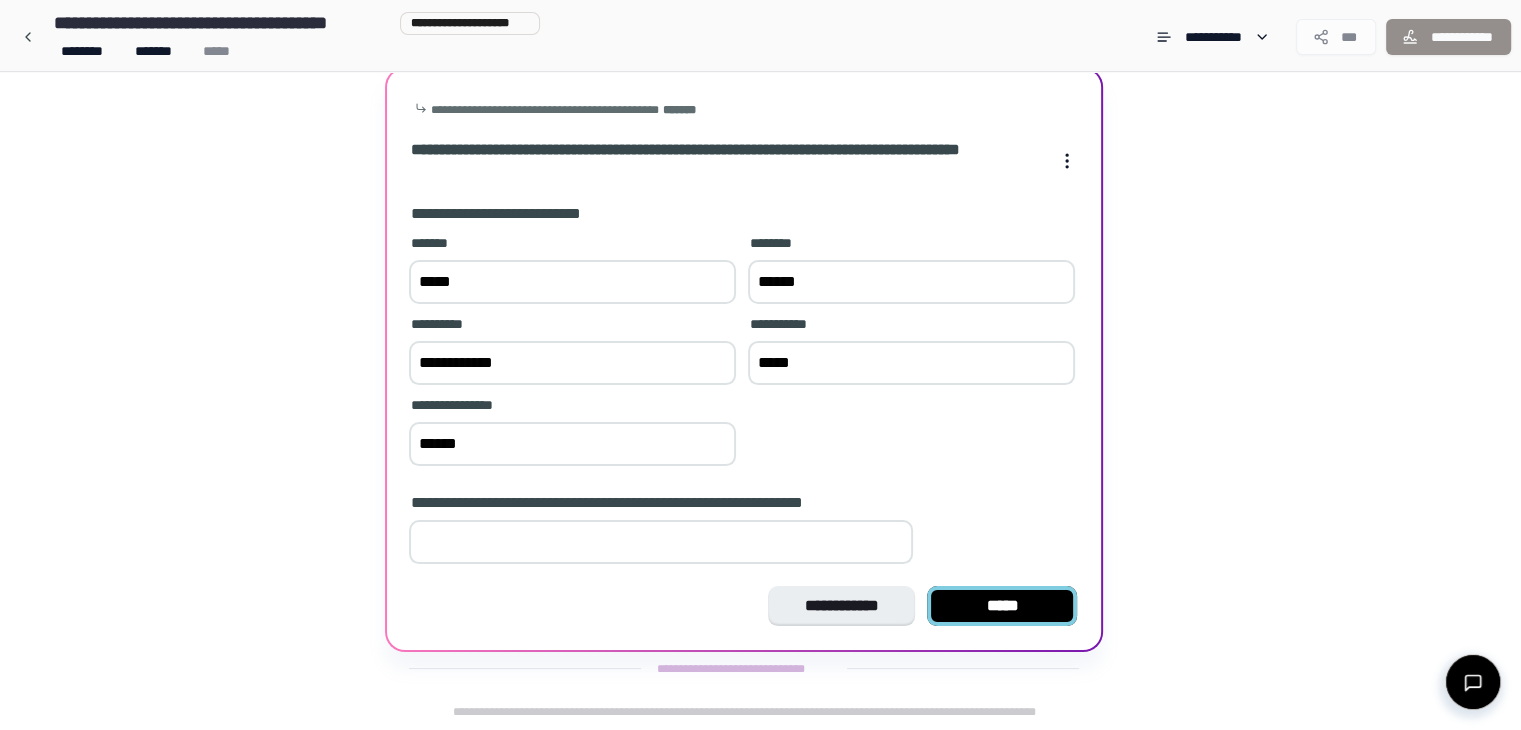 click on "*****" at bounding box center [1002, 606] 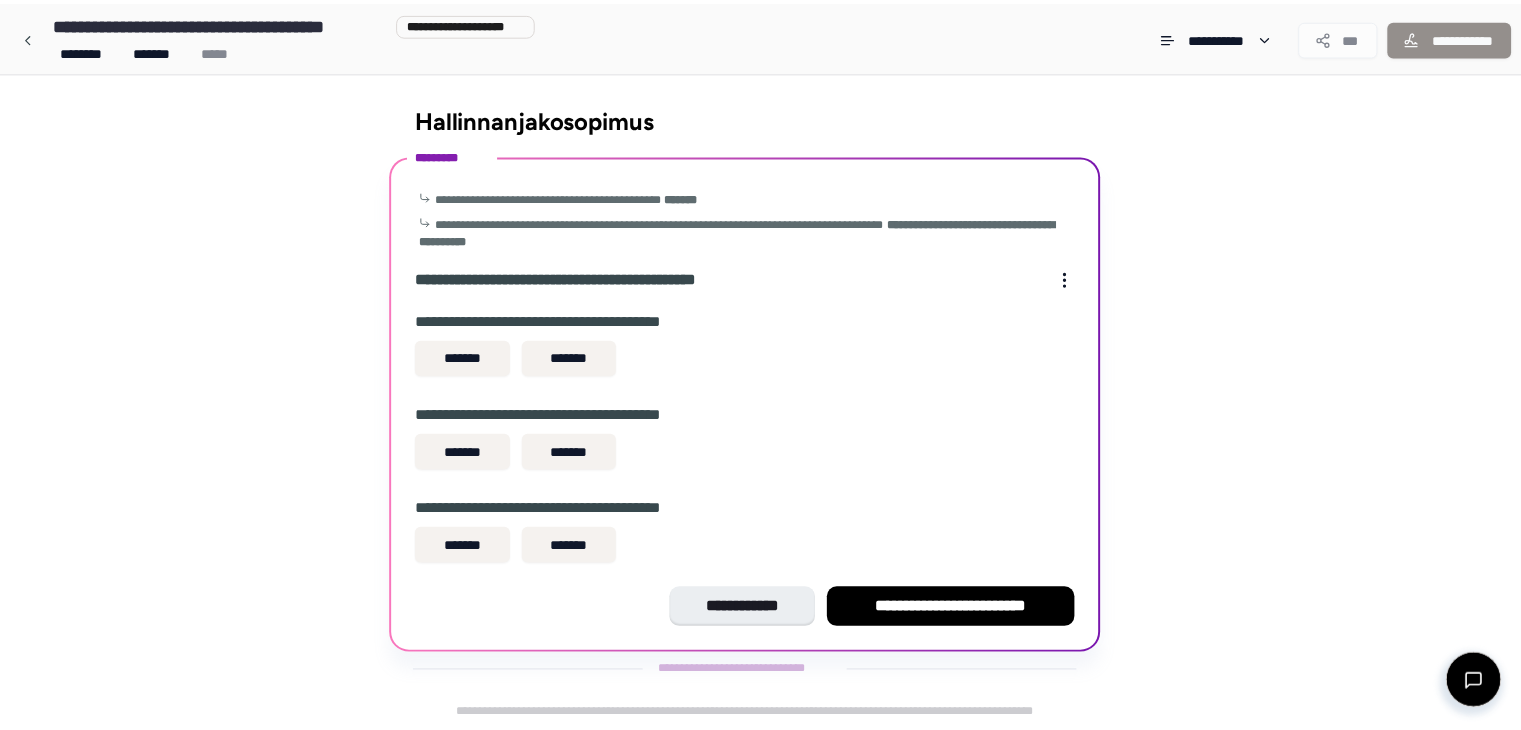 scroll, scrollTop: 2, scrollLeft: 0, axis: vertical 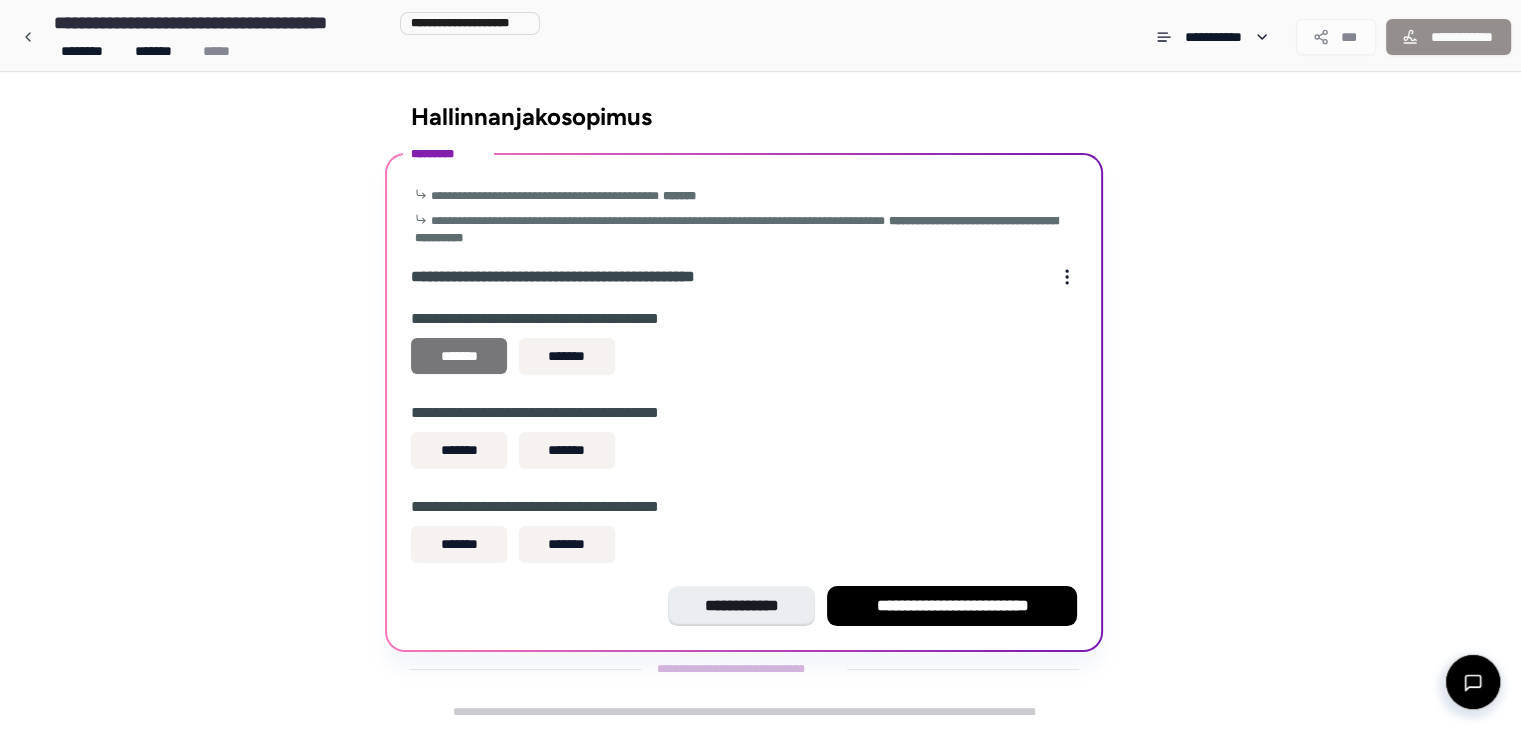 click on "*******" at bounding box center (459, 356) 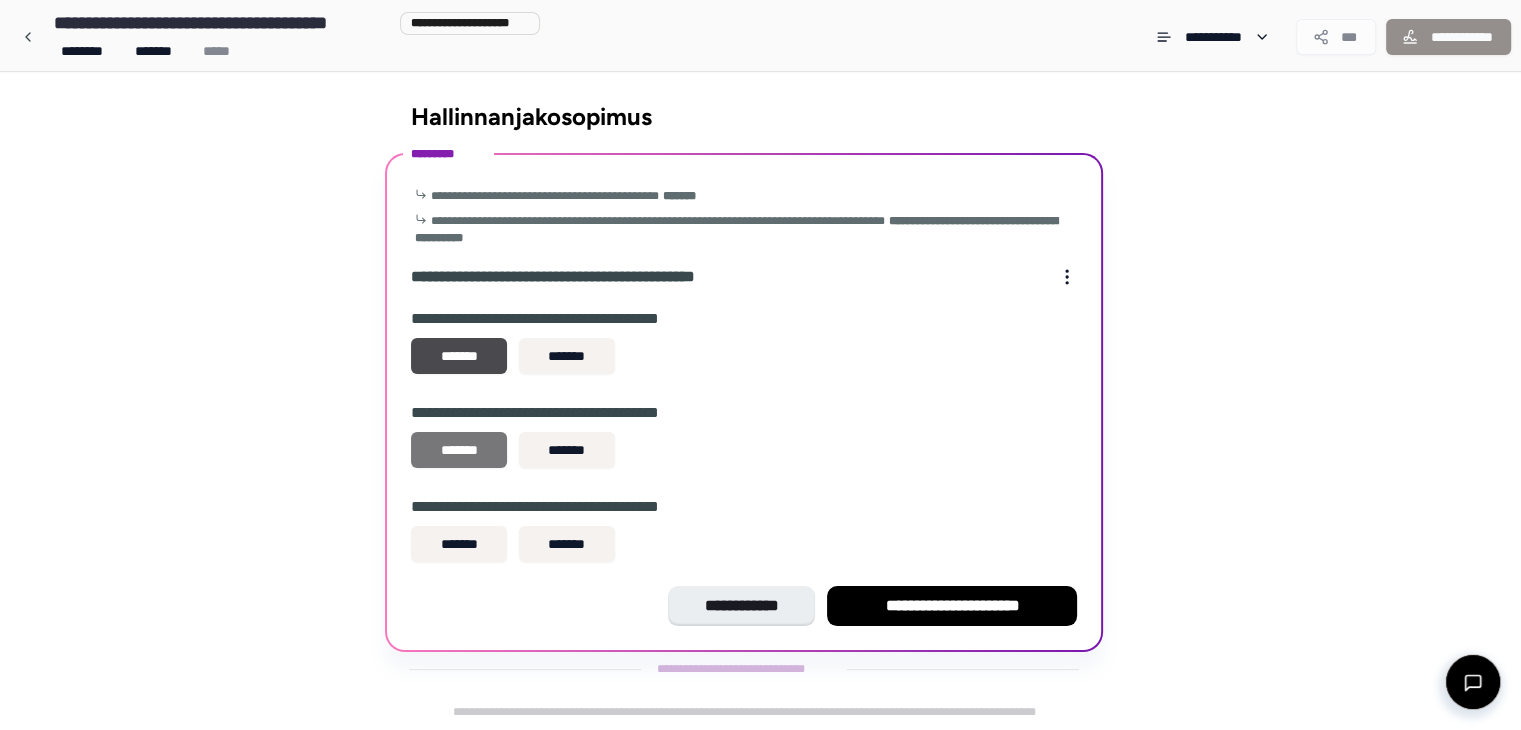click on "*******" at bounding box center (459, 450) 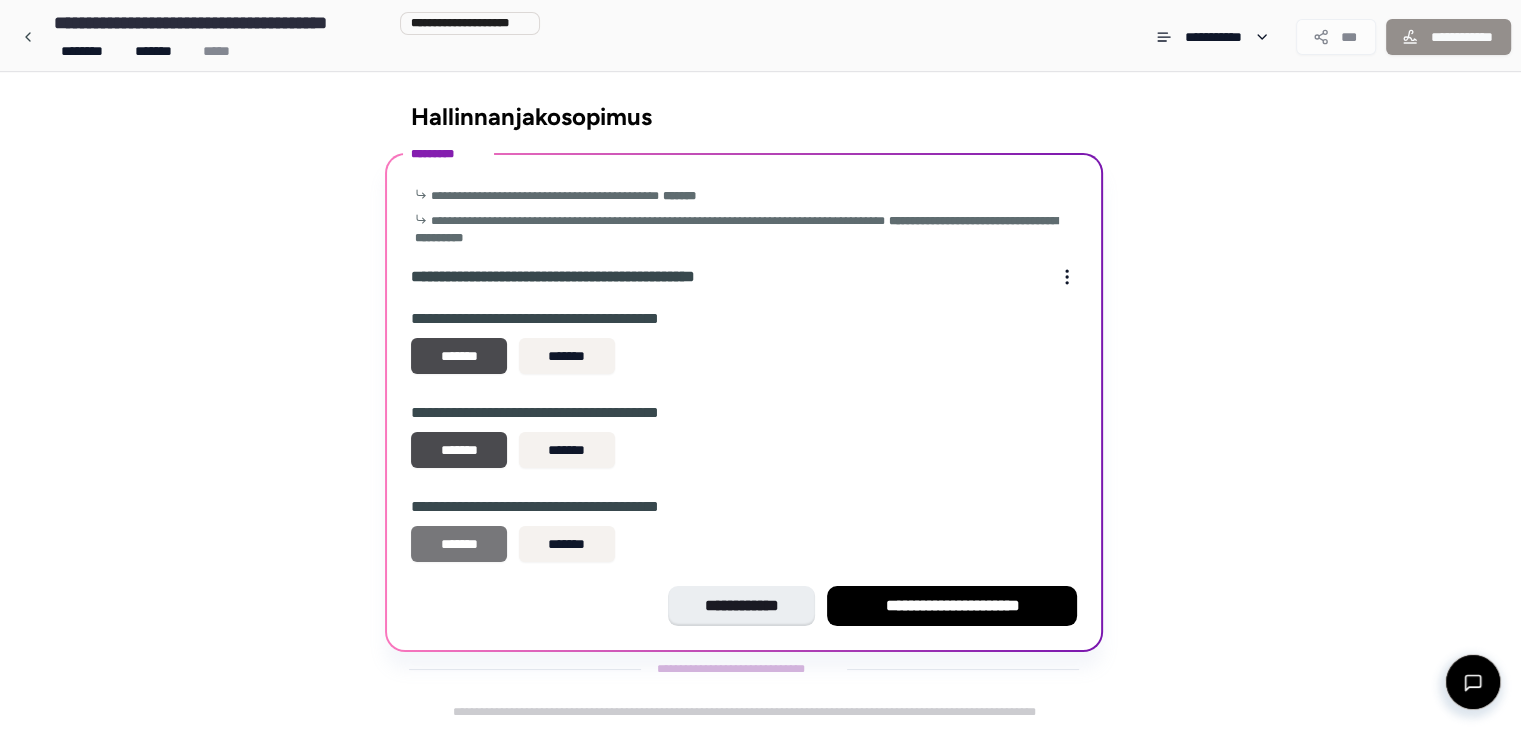 click on "*******" at bounding box center [459, 544] 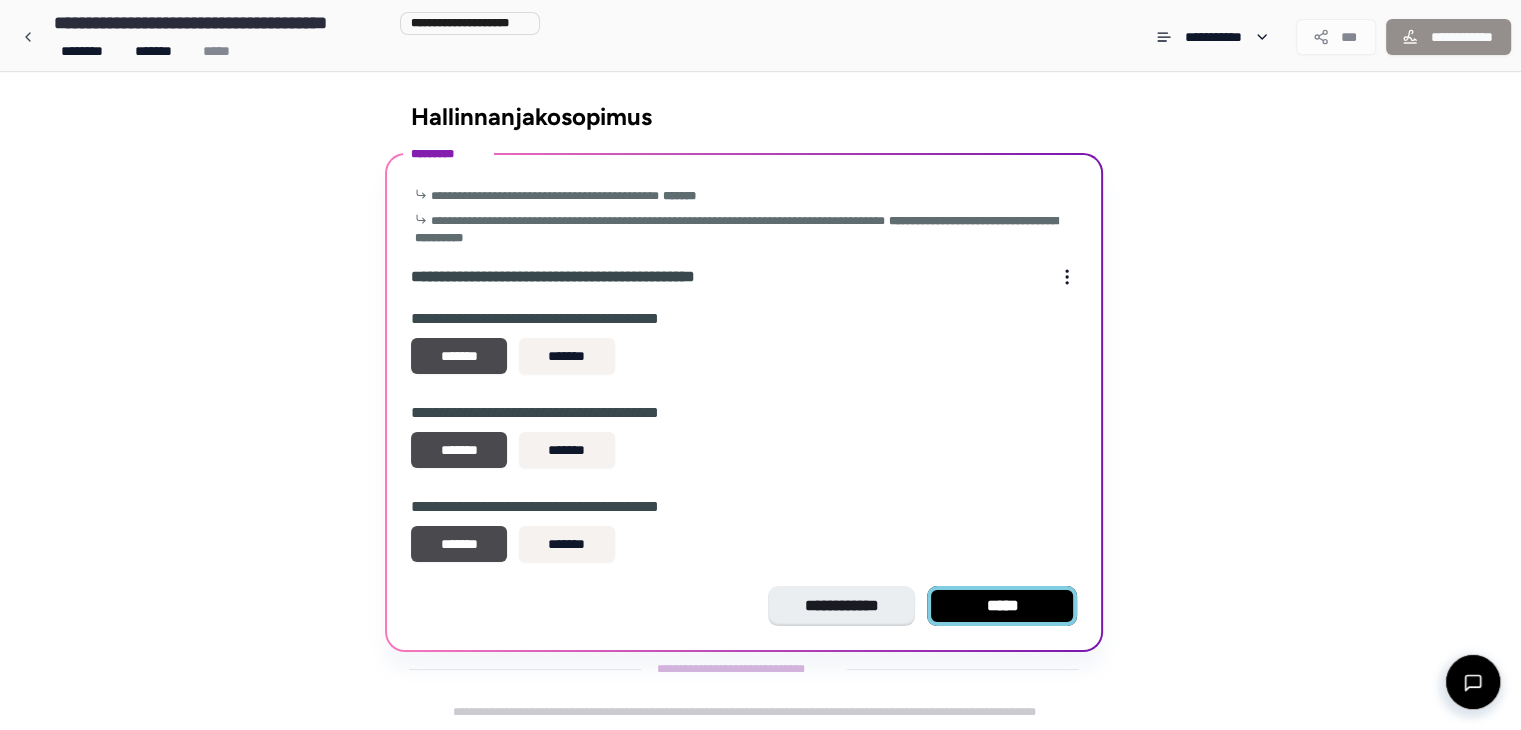 click on "*****" at bounding box center [1002, 606] 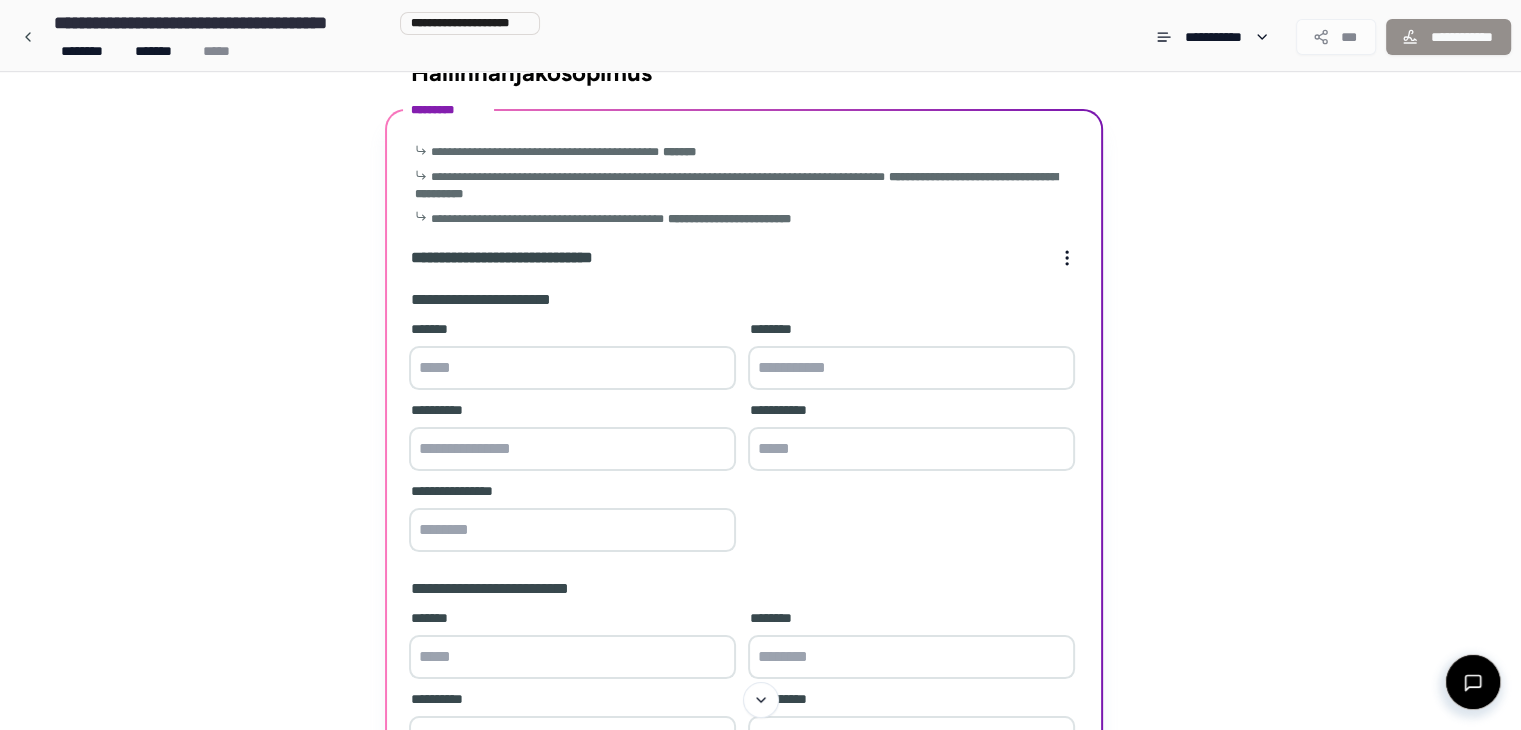 scroll, scrollTop: 12, scrollLeft: 0, axis: vertical 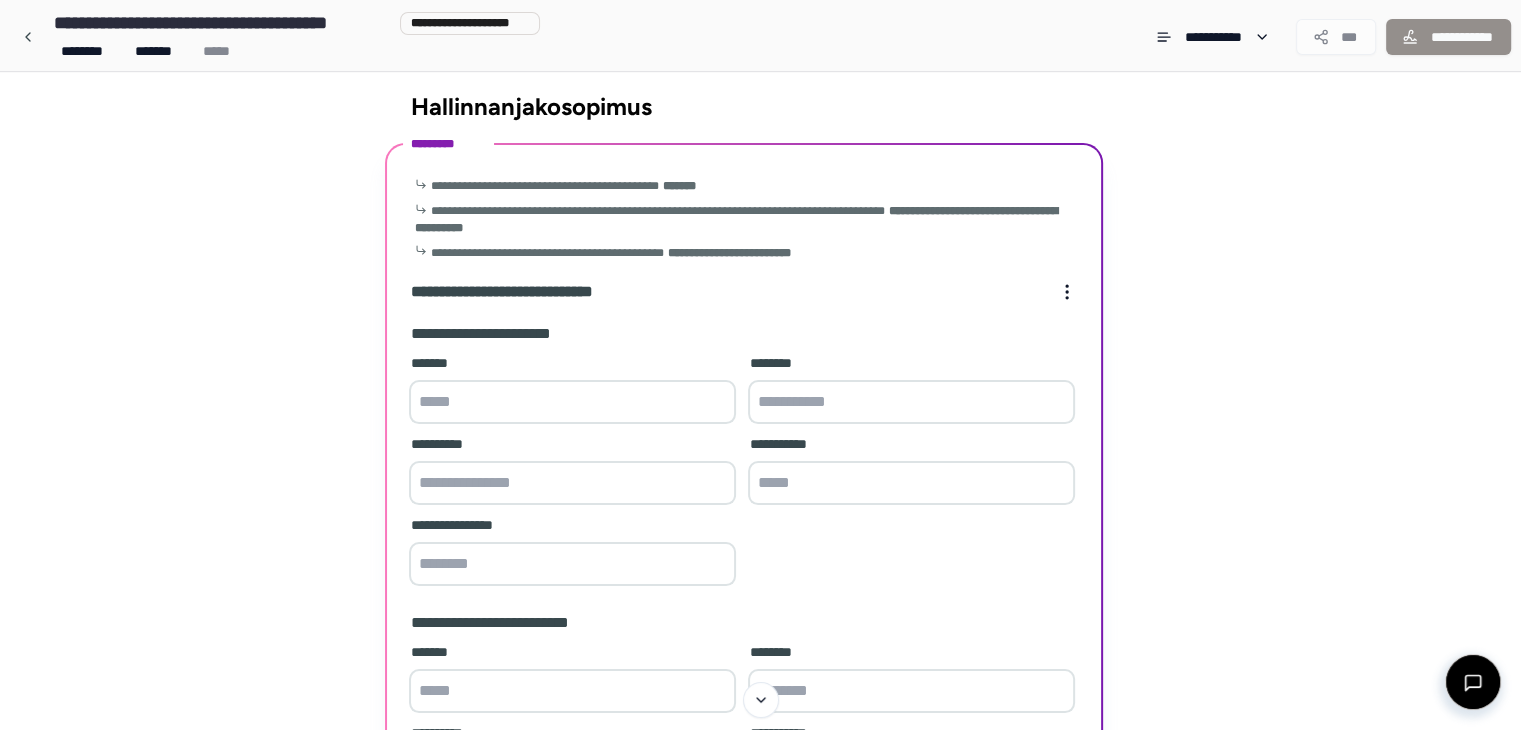 click at bounding box center (572, 402) 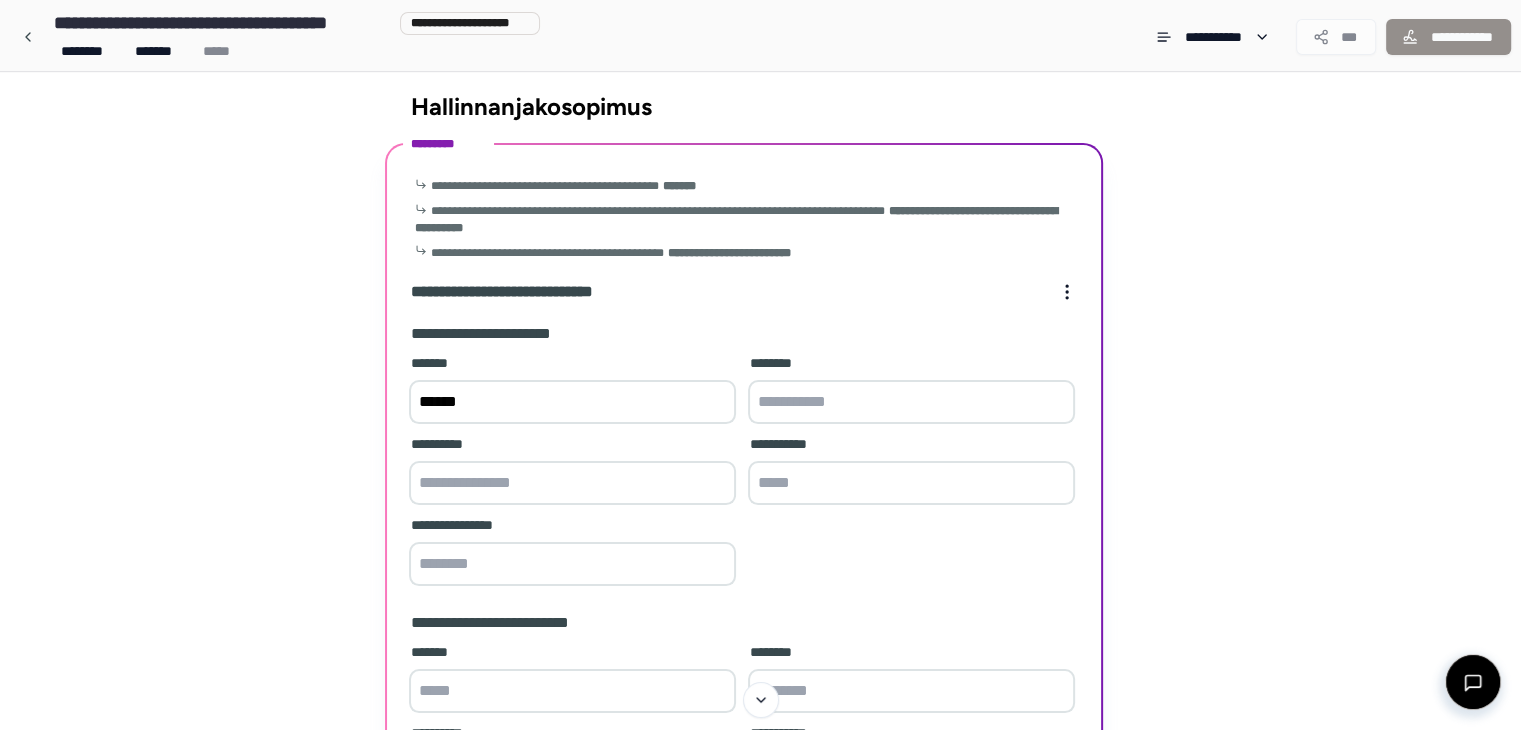 type on "*****" 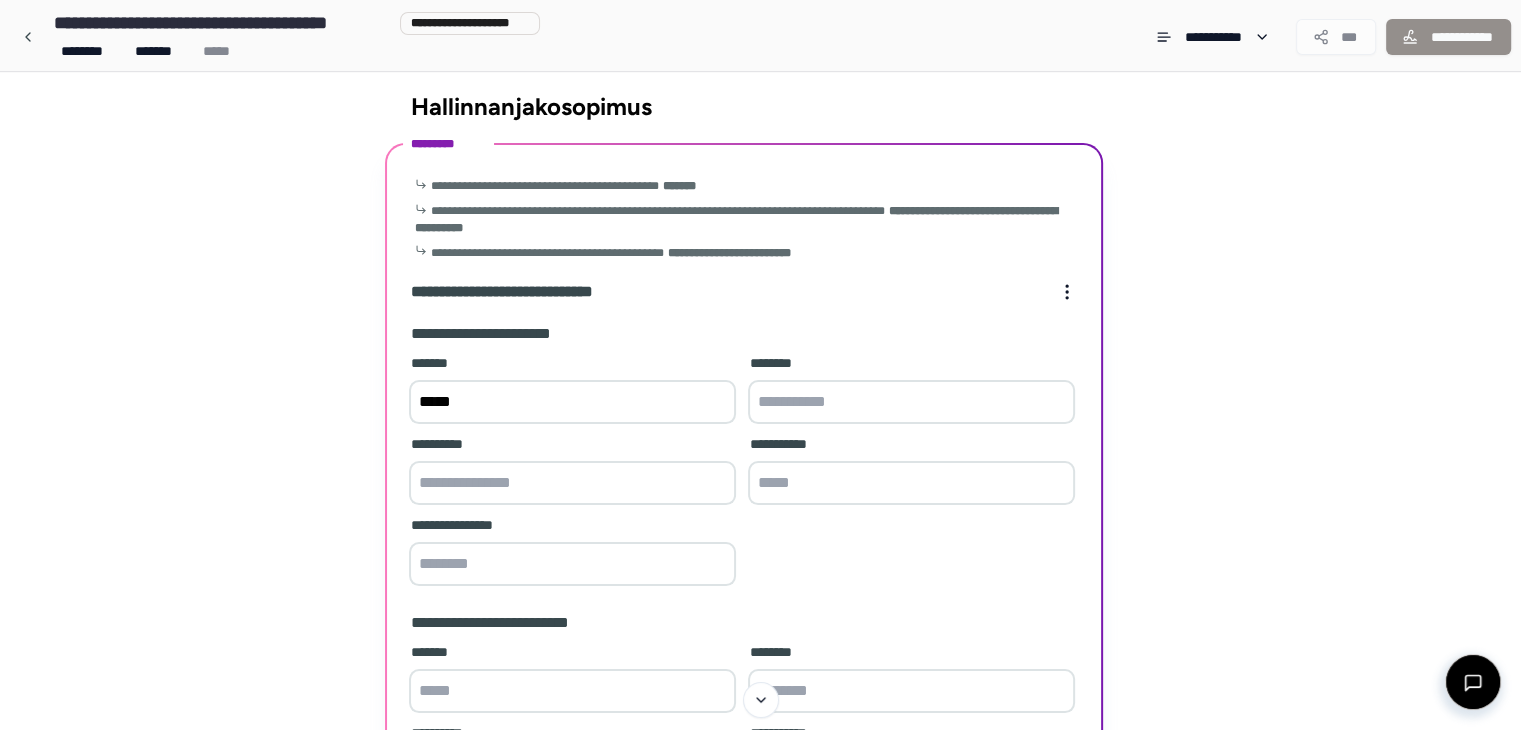 click at bounding box center [911, 402] 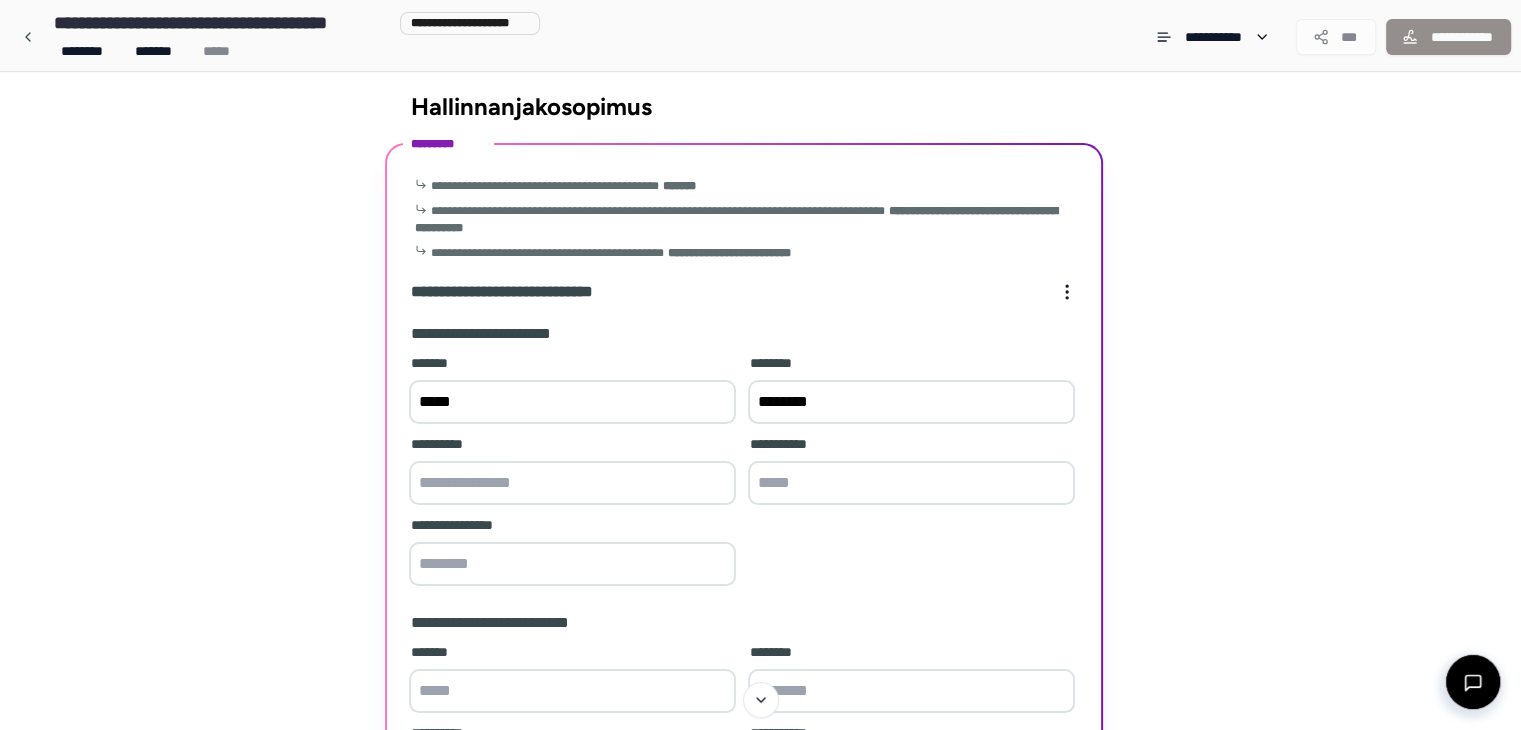 type on "********" 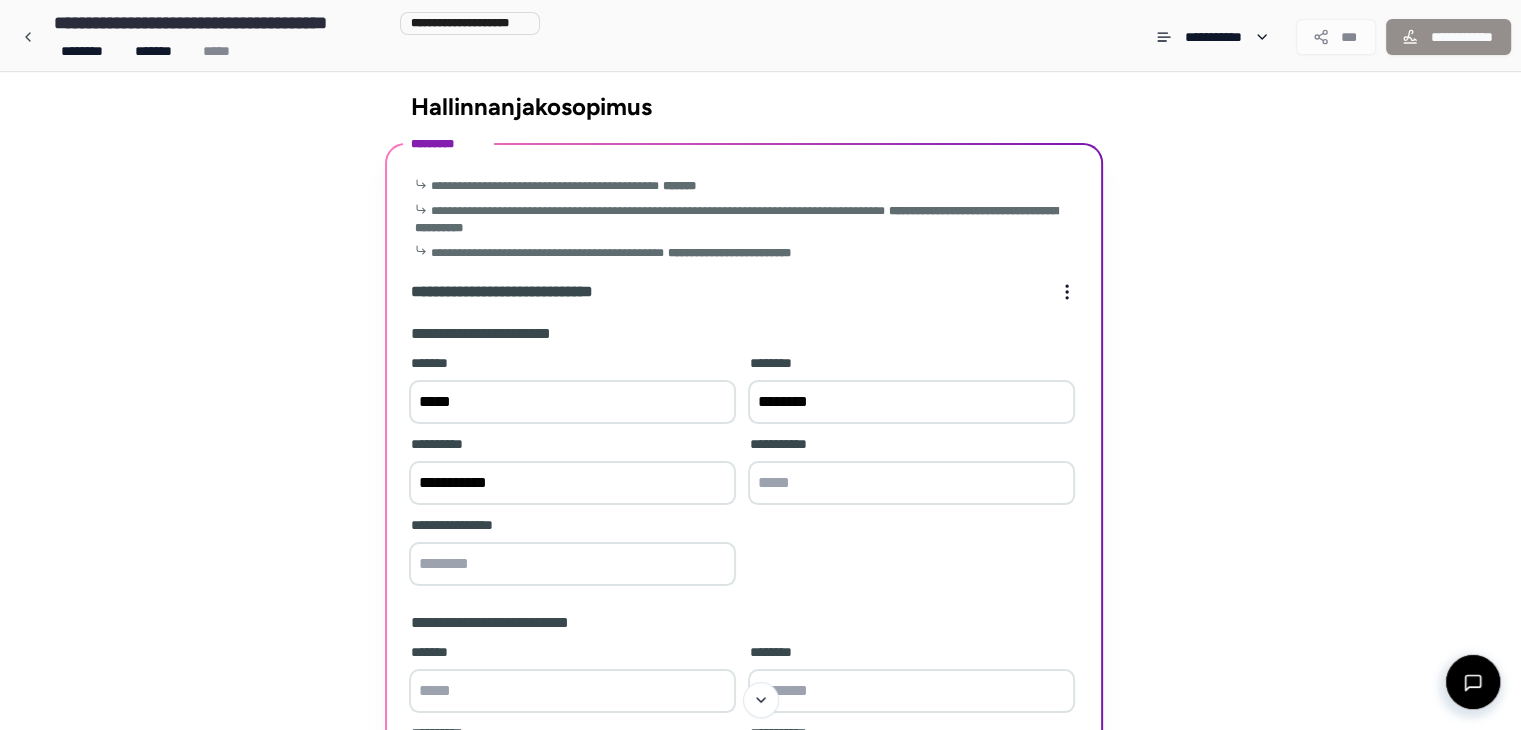 click on "**********" at bounding box center (572, 483) 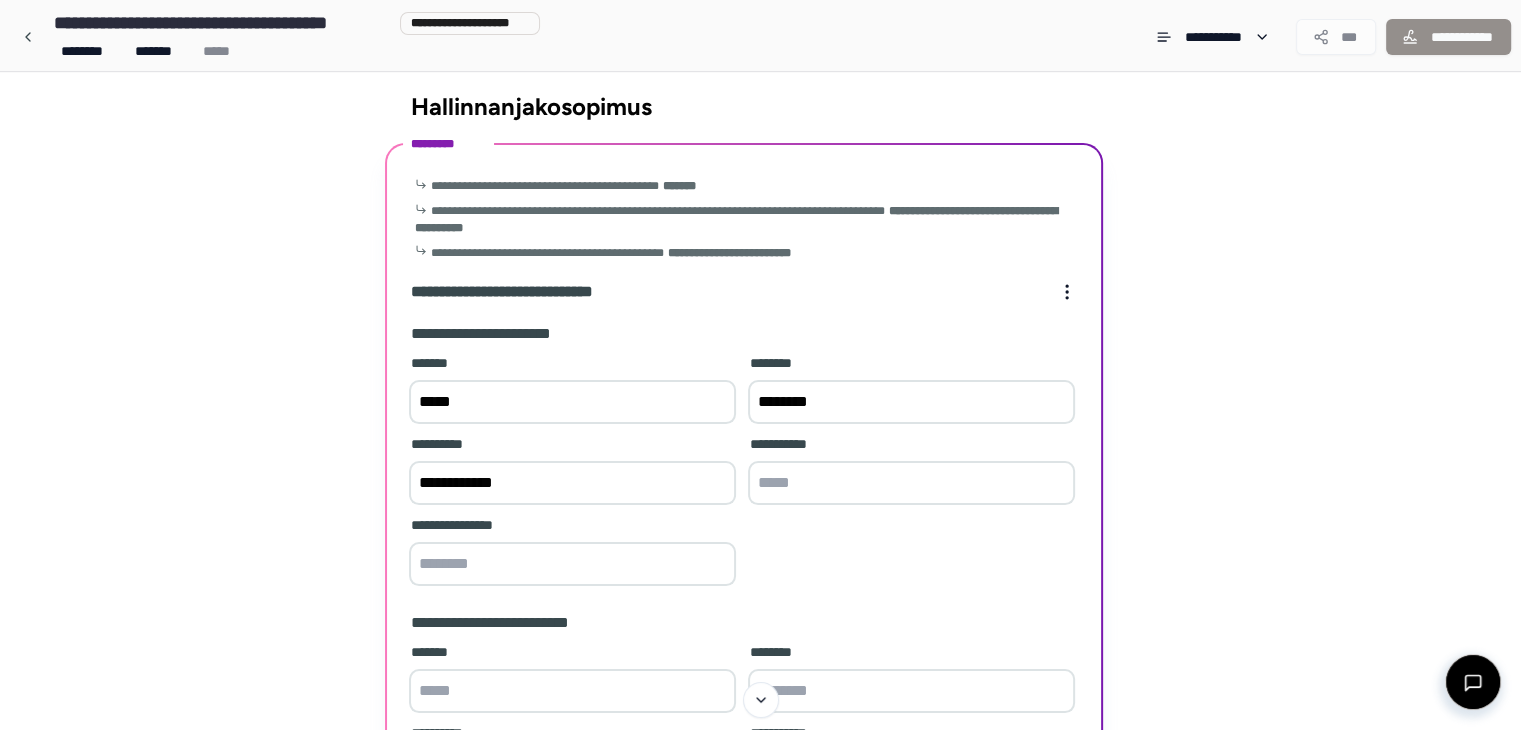 type on "**********" 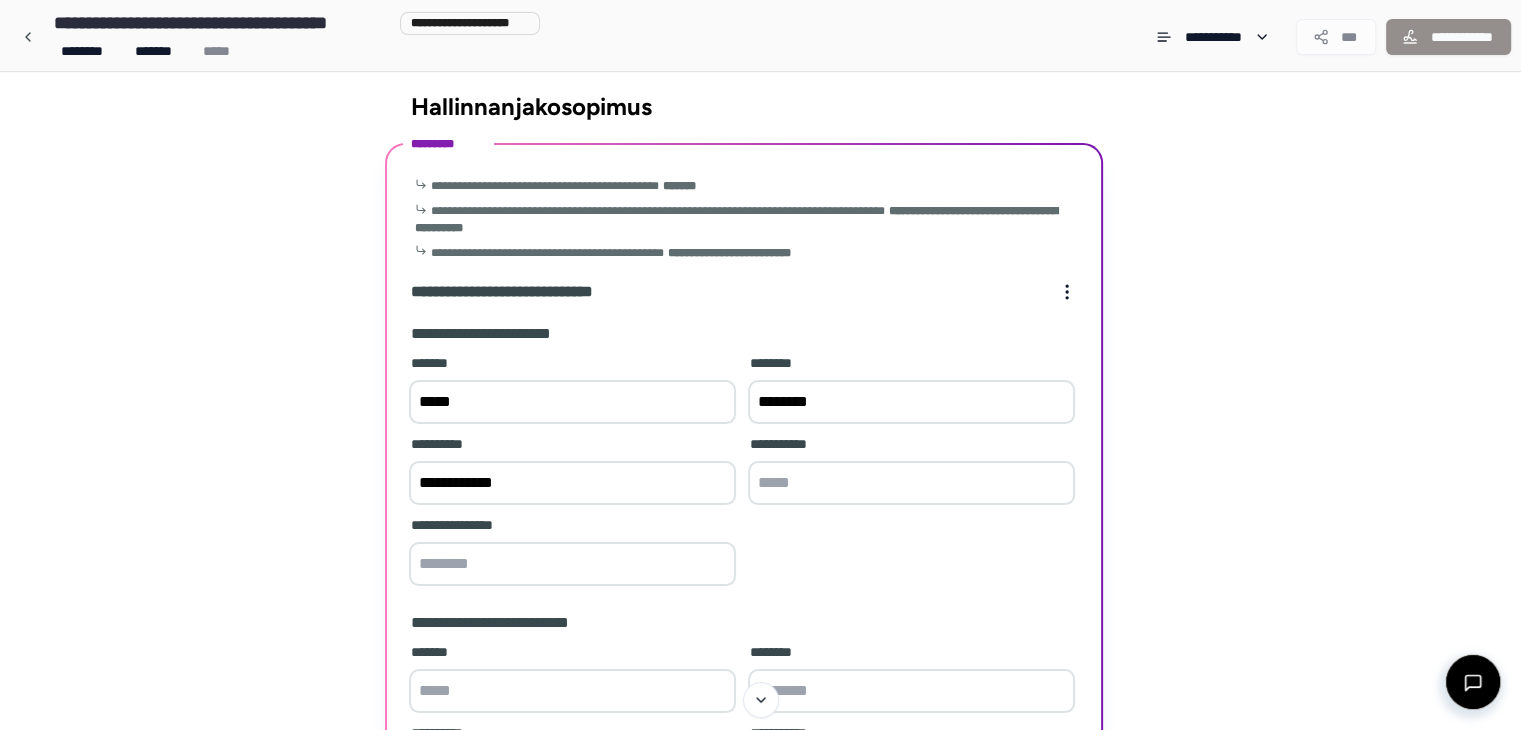 click at bounding box center [911, 483] 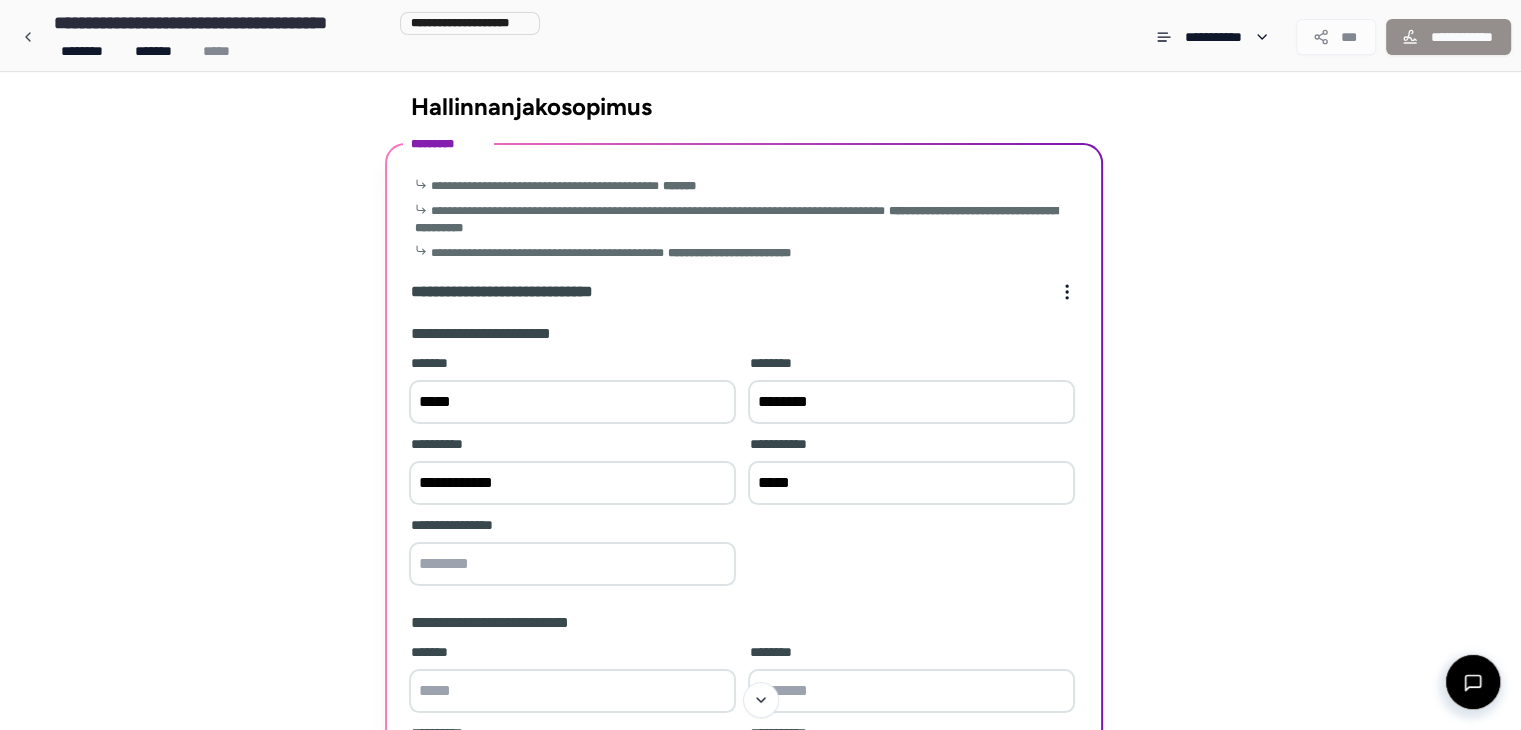 type on "*****" 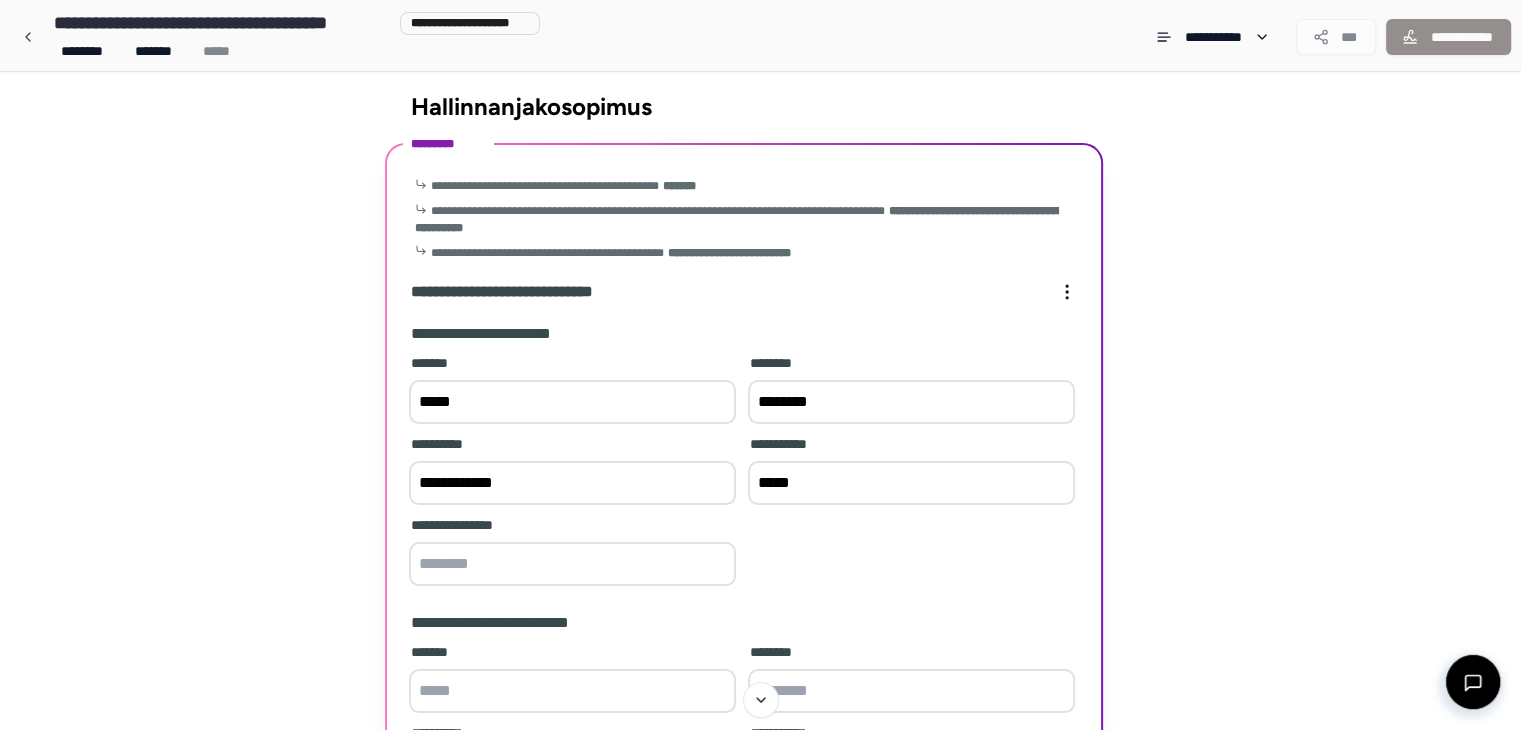 click at bounding box center [572, 564] 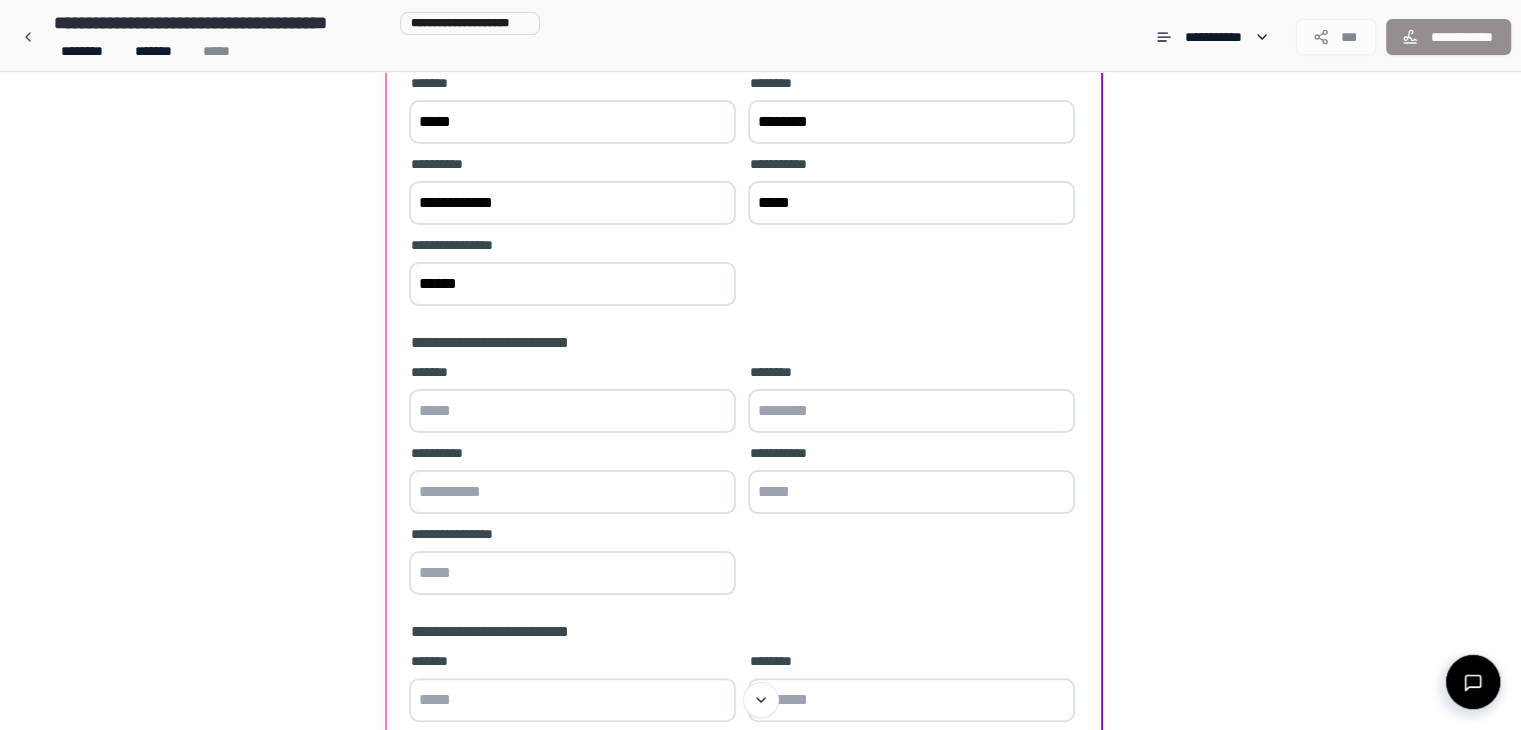 scroll, scrollTop: 312, scrollLeft: 0, axis: vertical 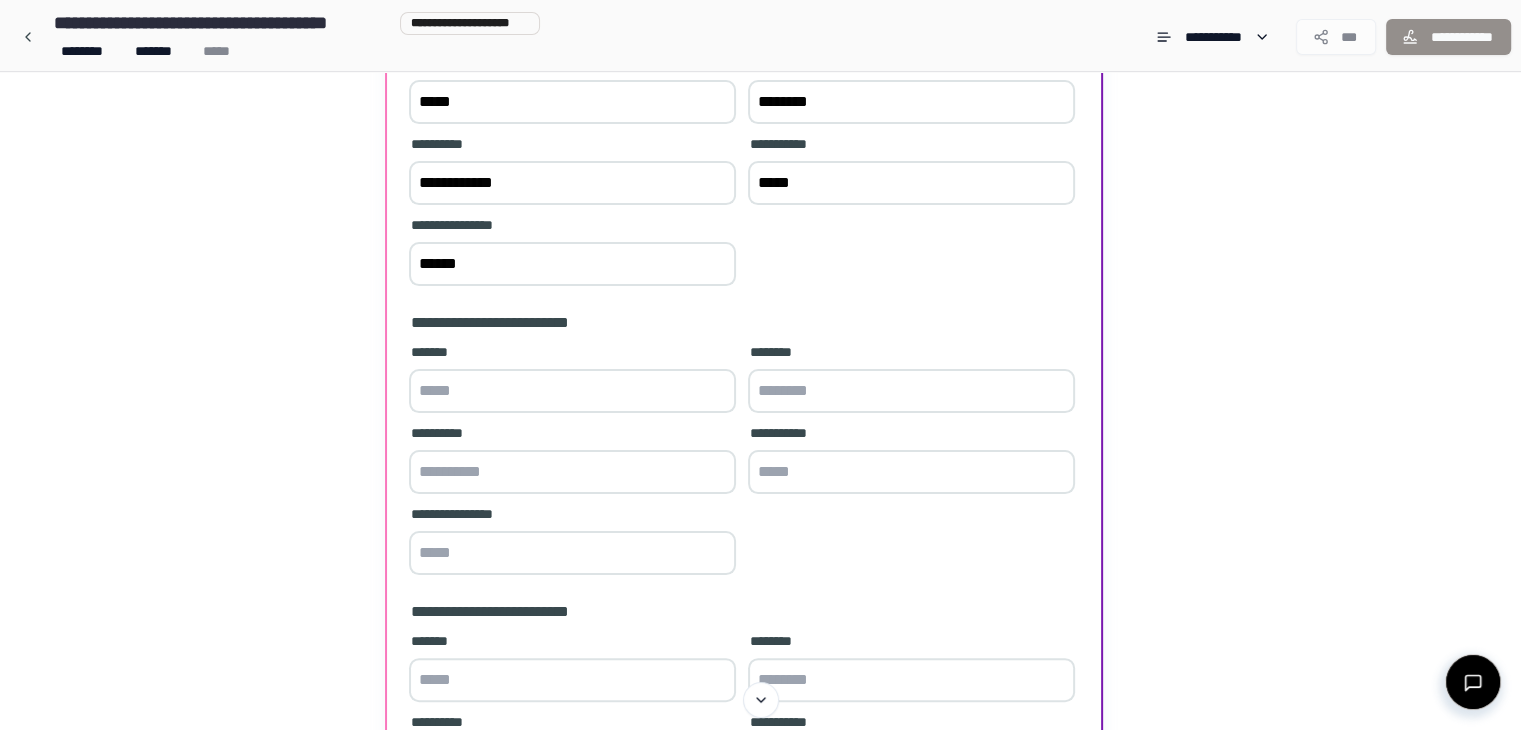 type on "******" 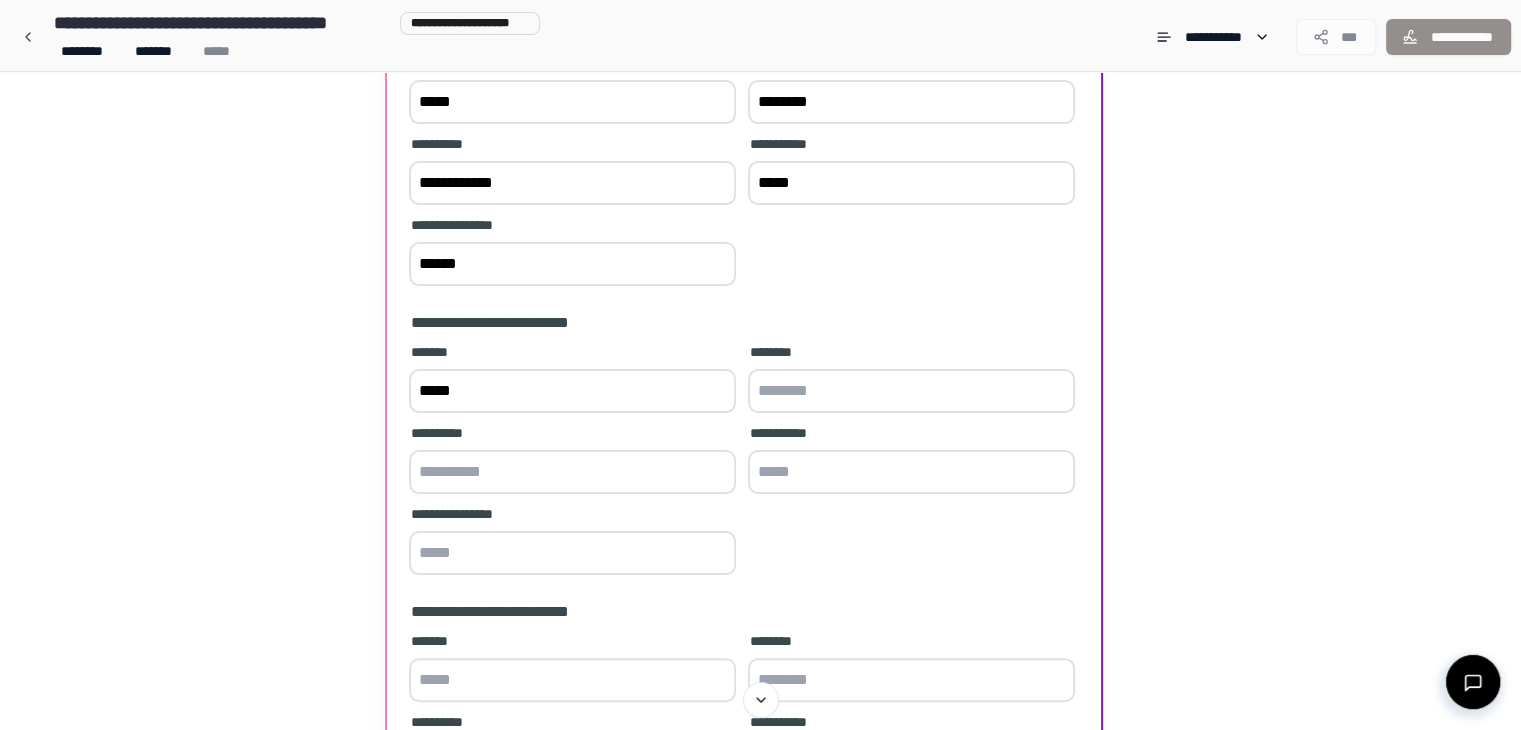 type on "*****" 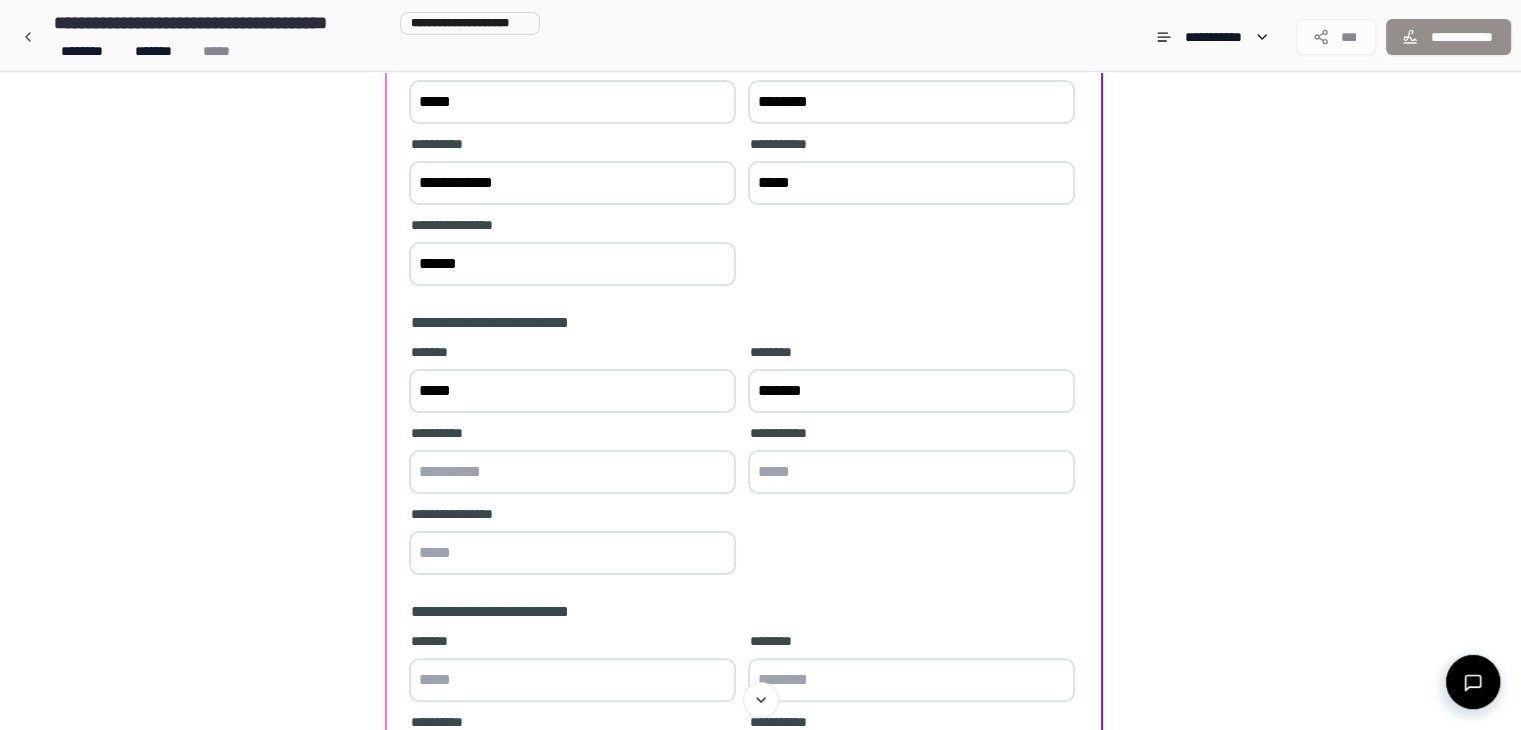 type on "*******" 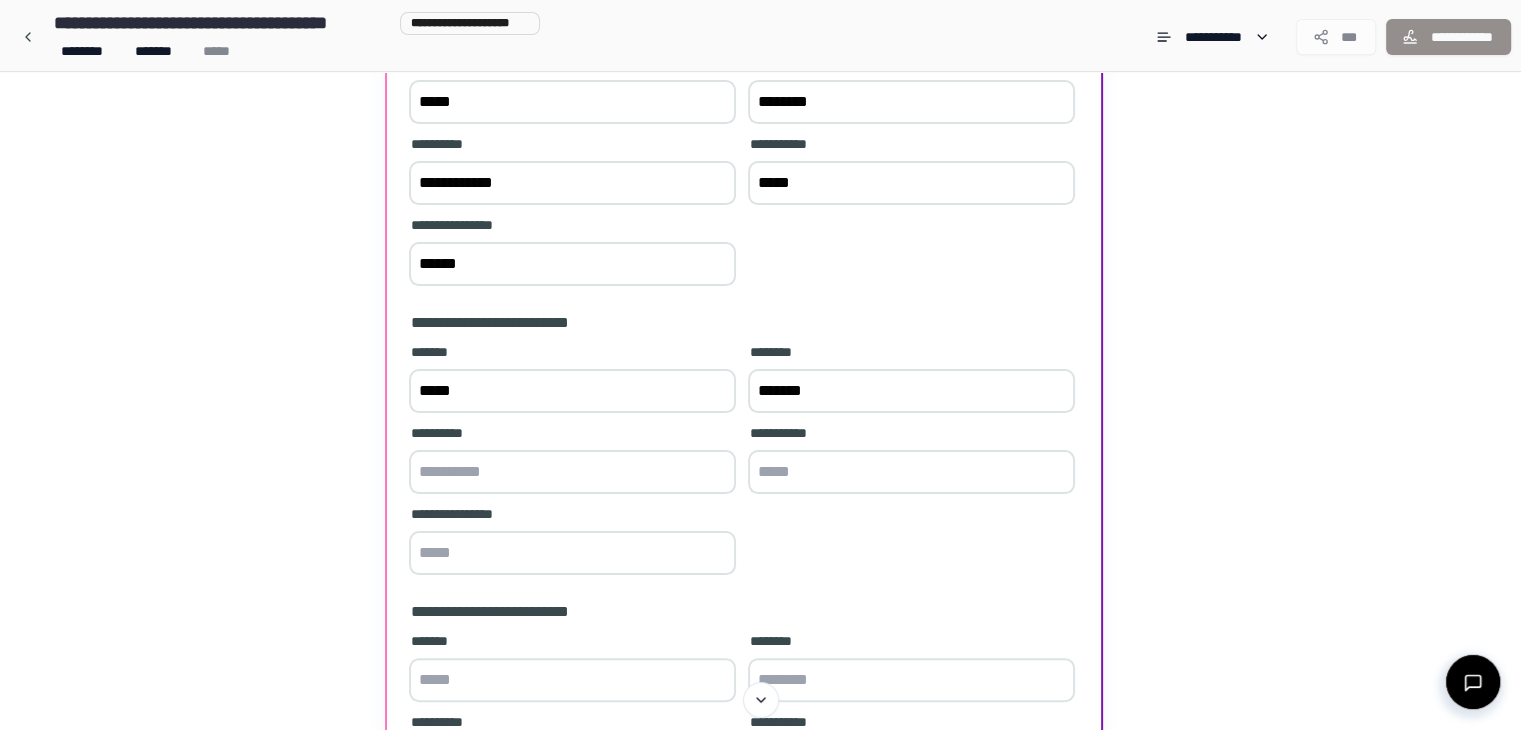 click at bounding box center [572, 472] 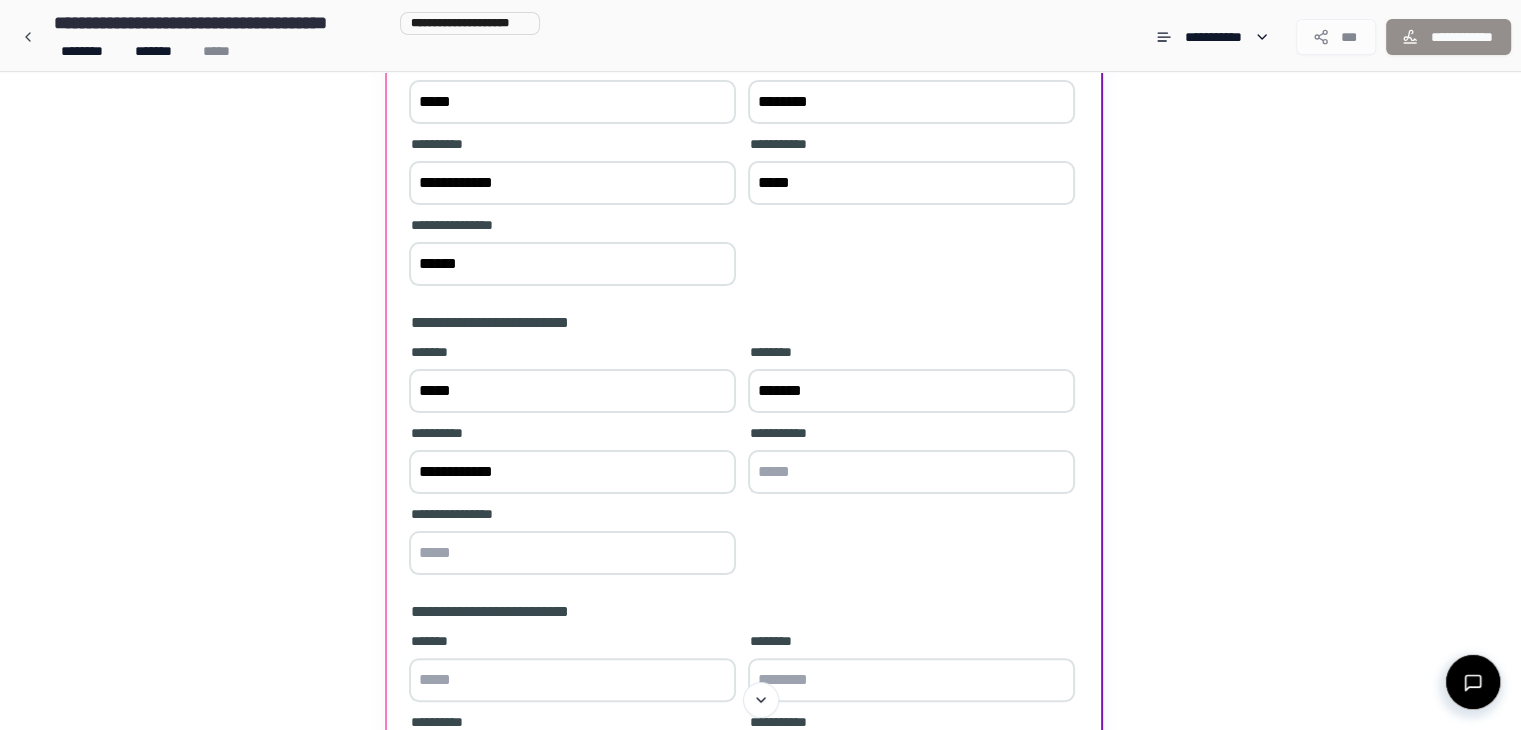 type on "**********" 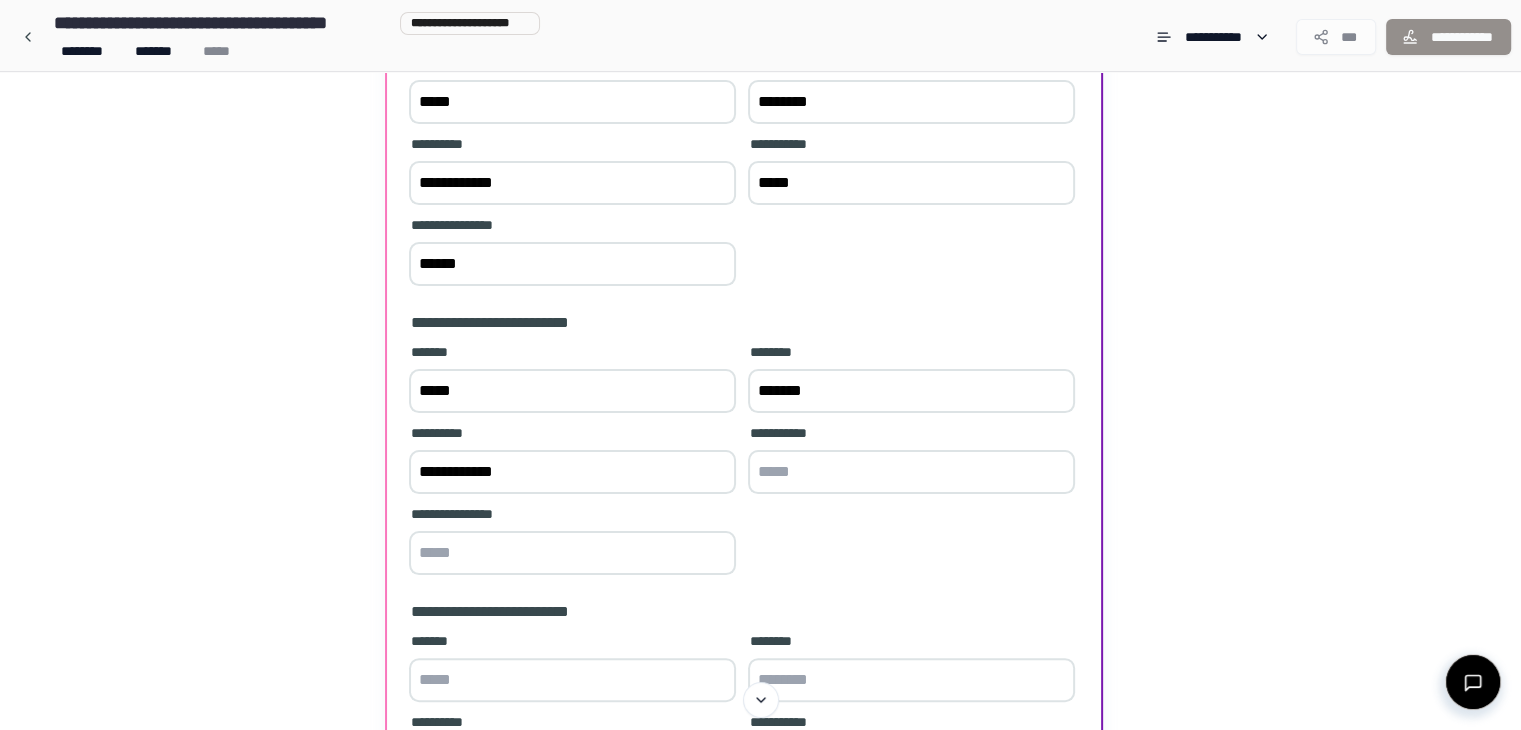 click at bounding box center [911, 472] 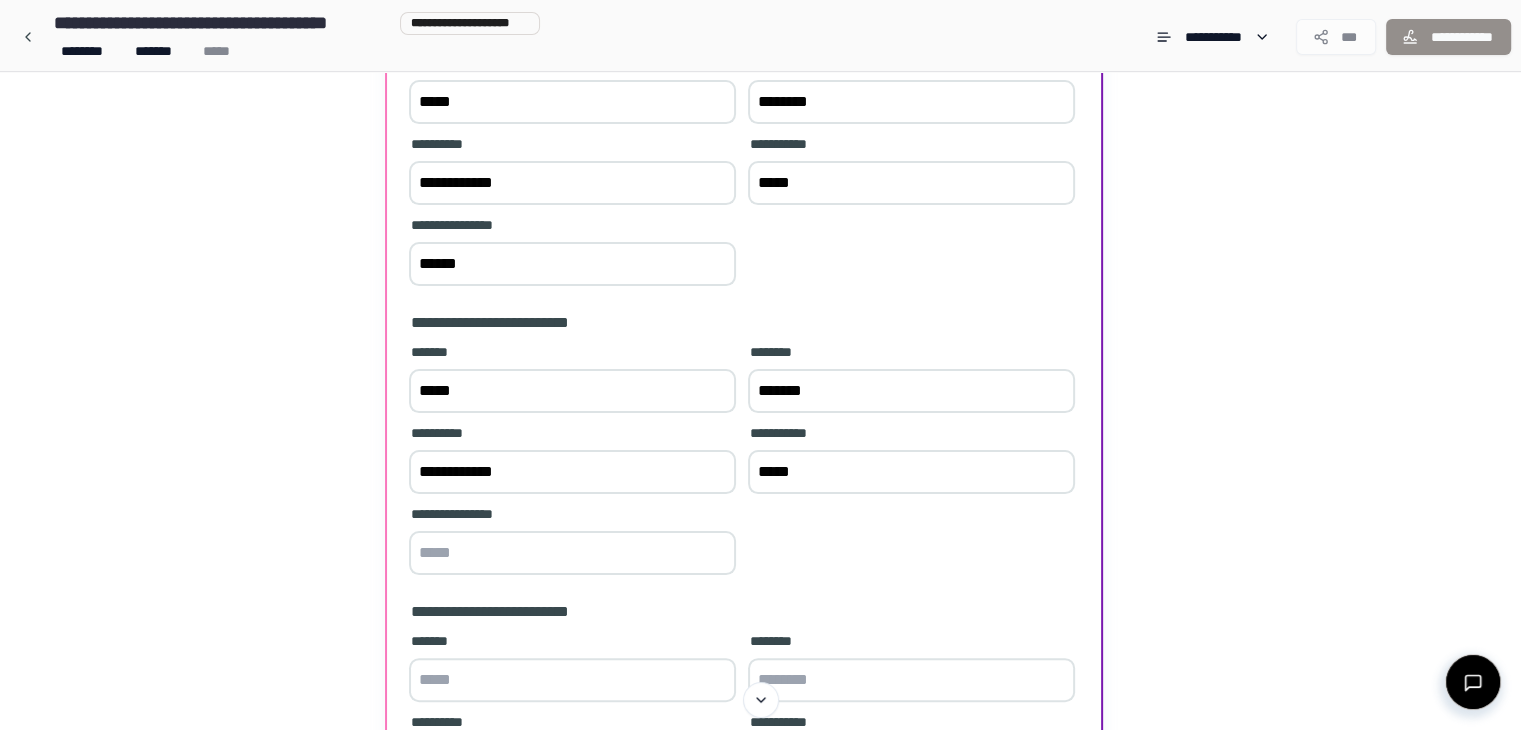 type on "*****" 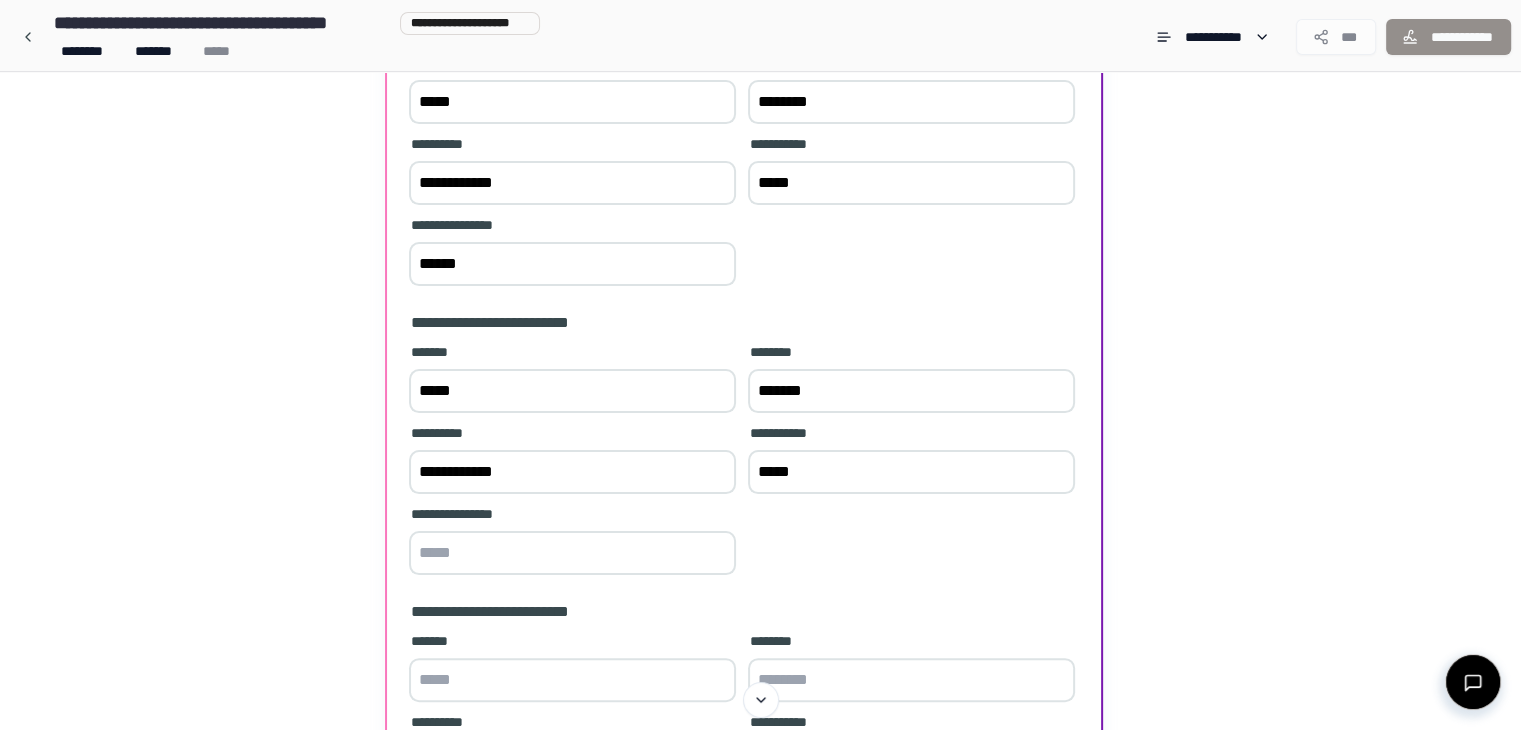 click at bounding box center (572, 553) 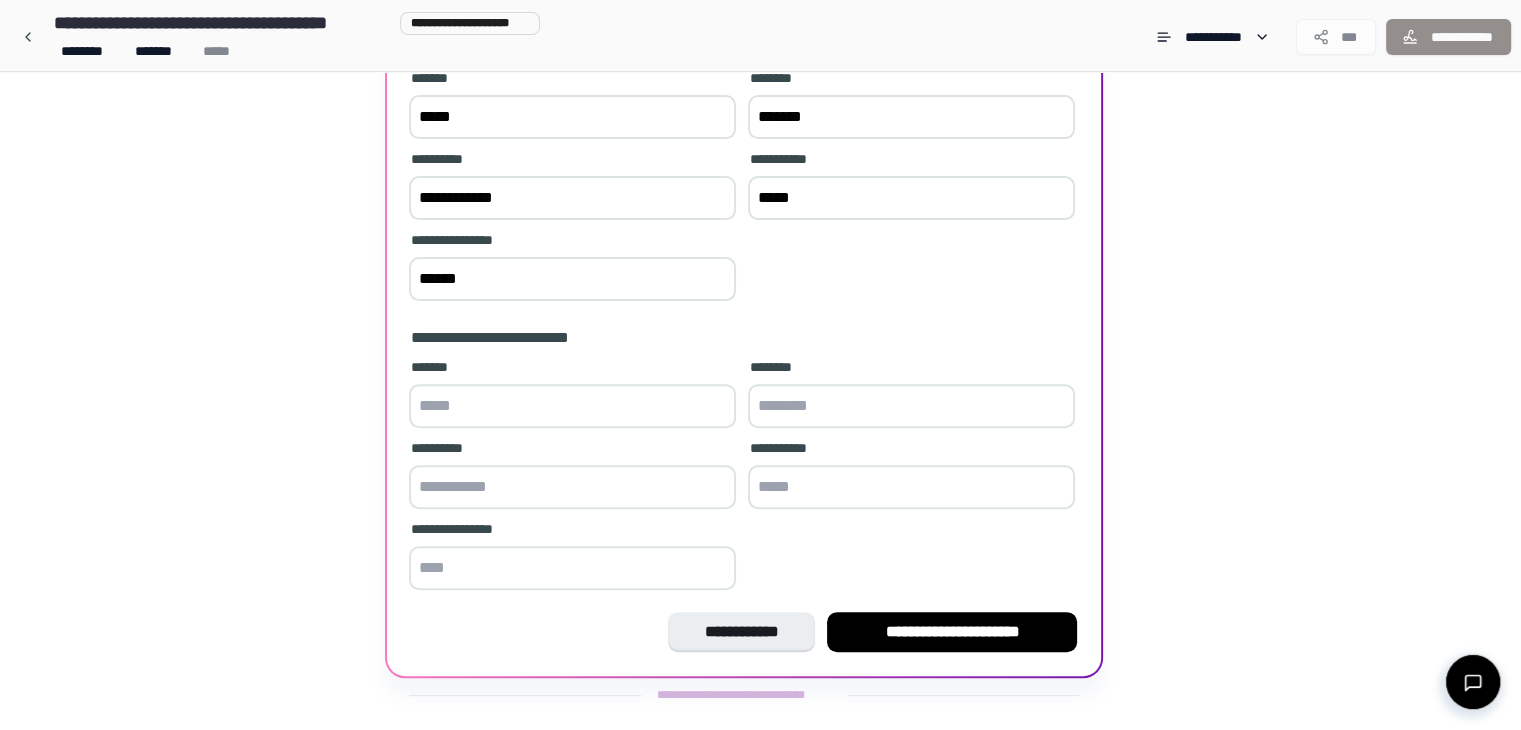 scroll, scrollTop: 612, scrollLeft: 0, axis: vertical 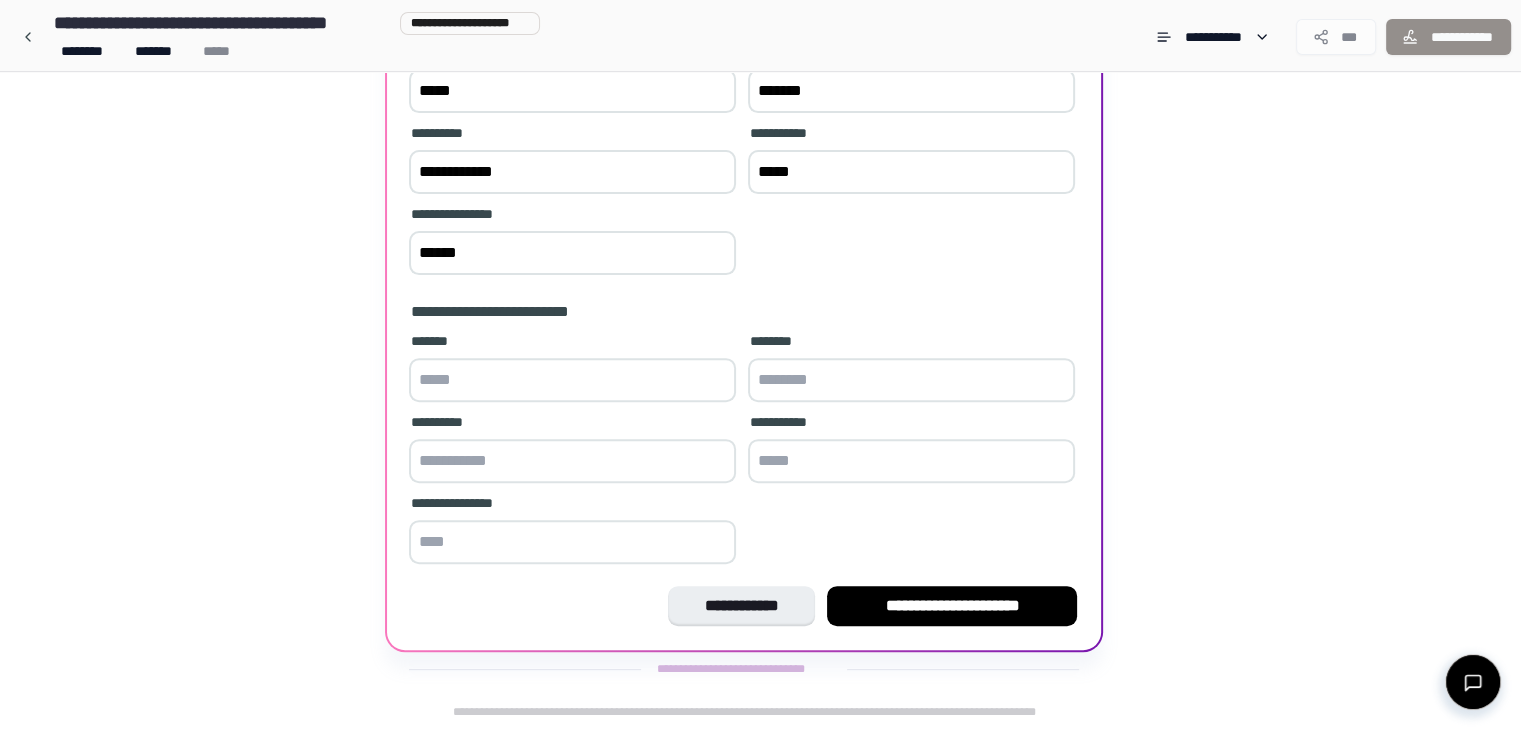 type on "******" 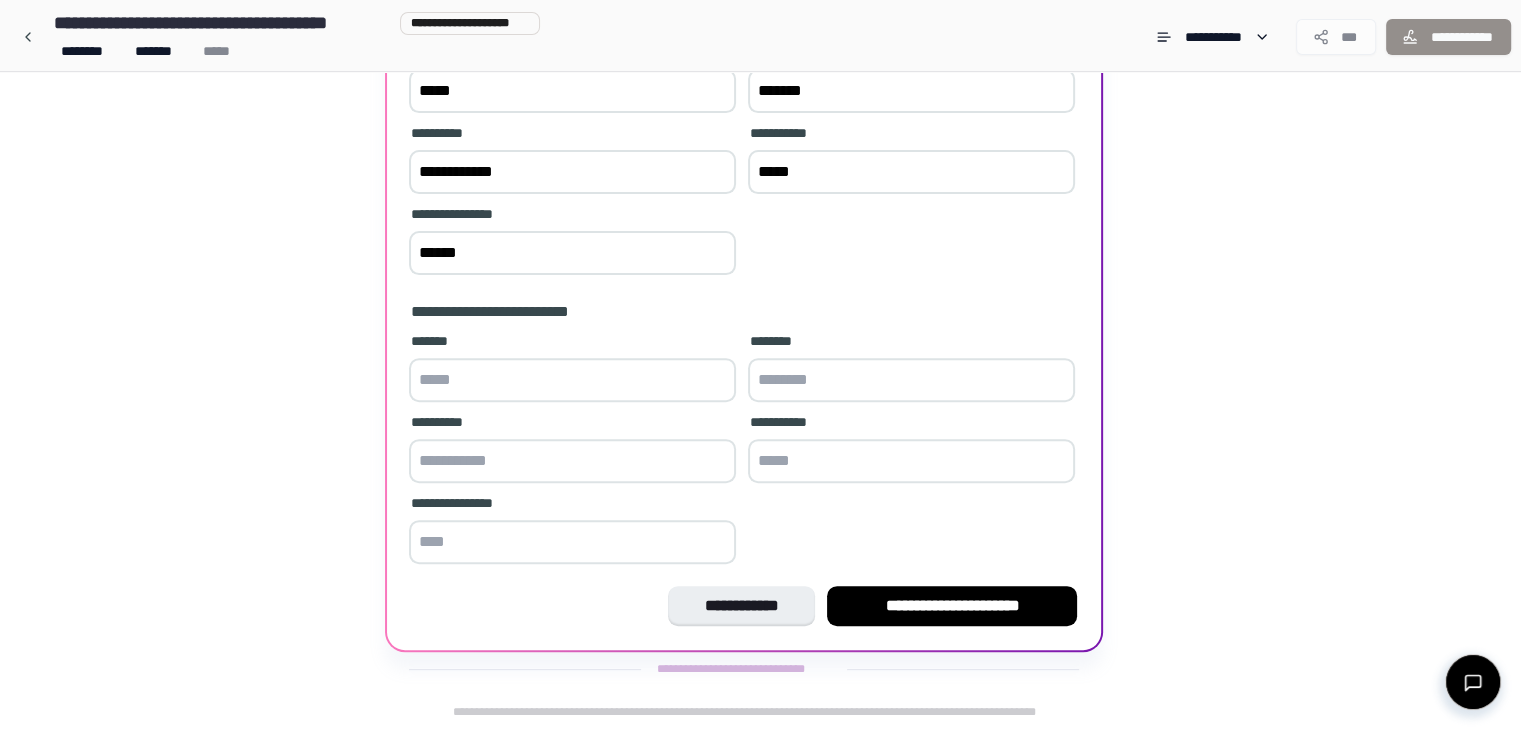 click at bounding box center [572, 380] 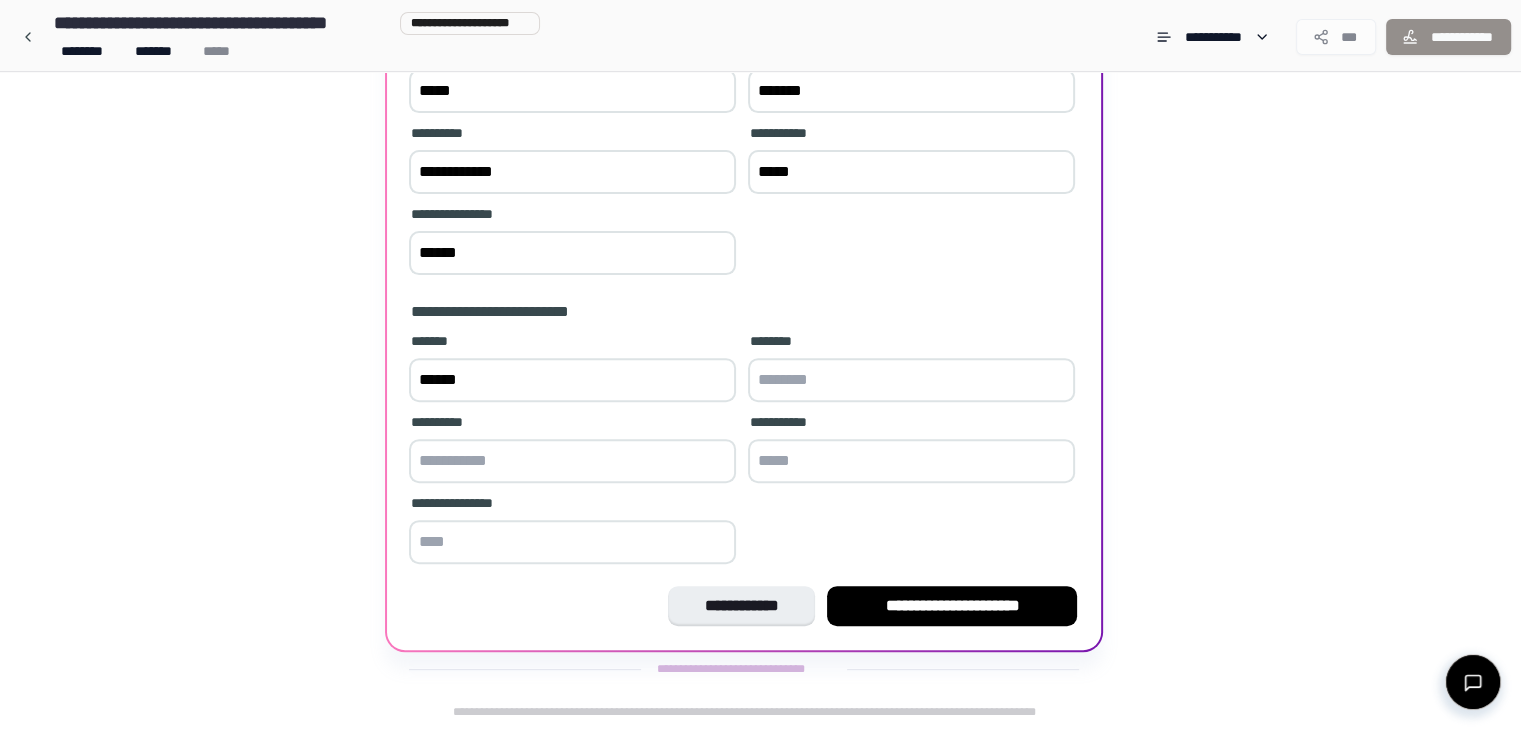 type on "******" 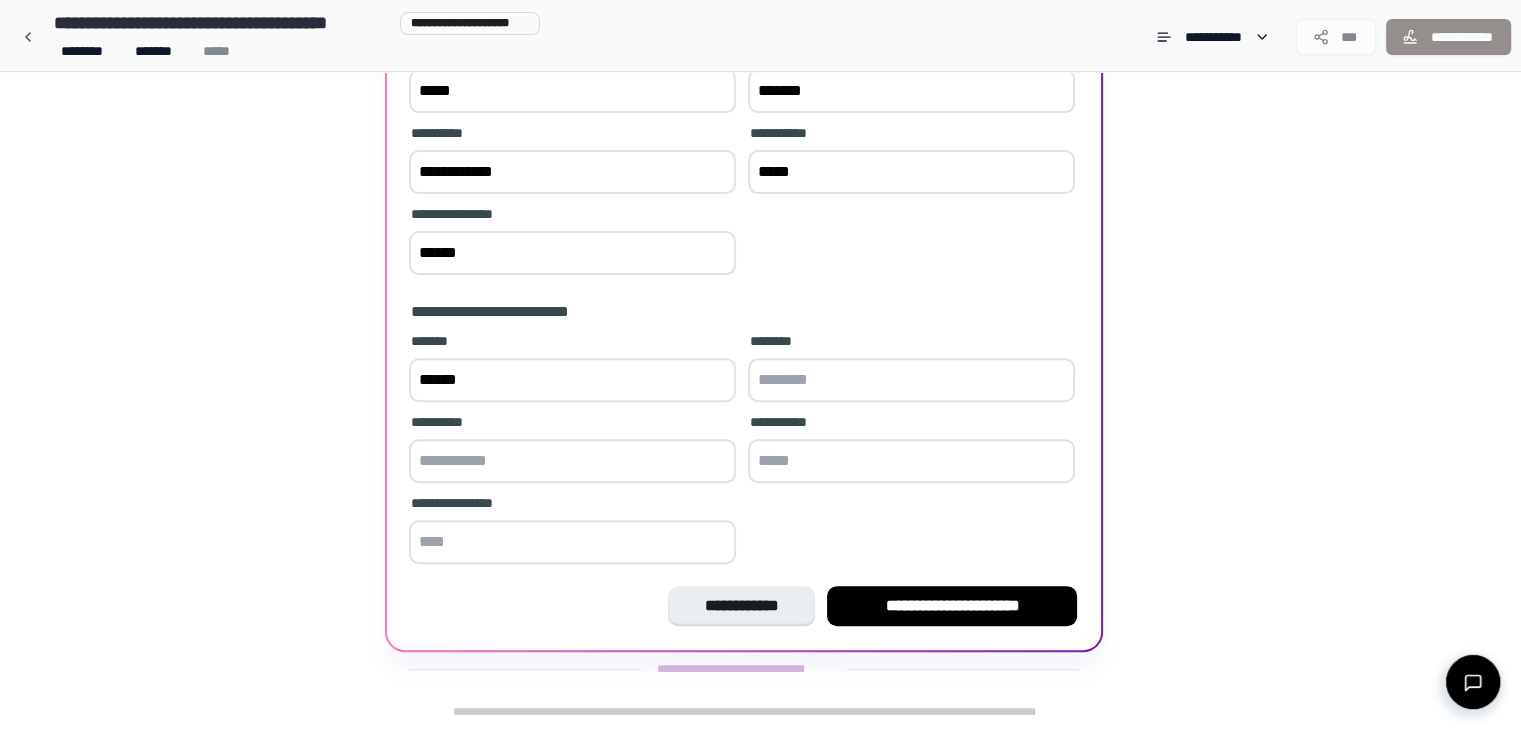 click at bounding box center [911, 380] 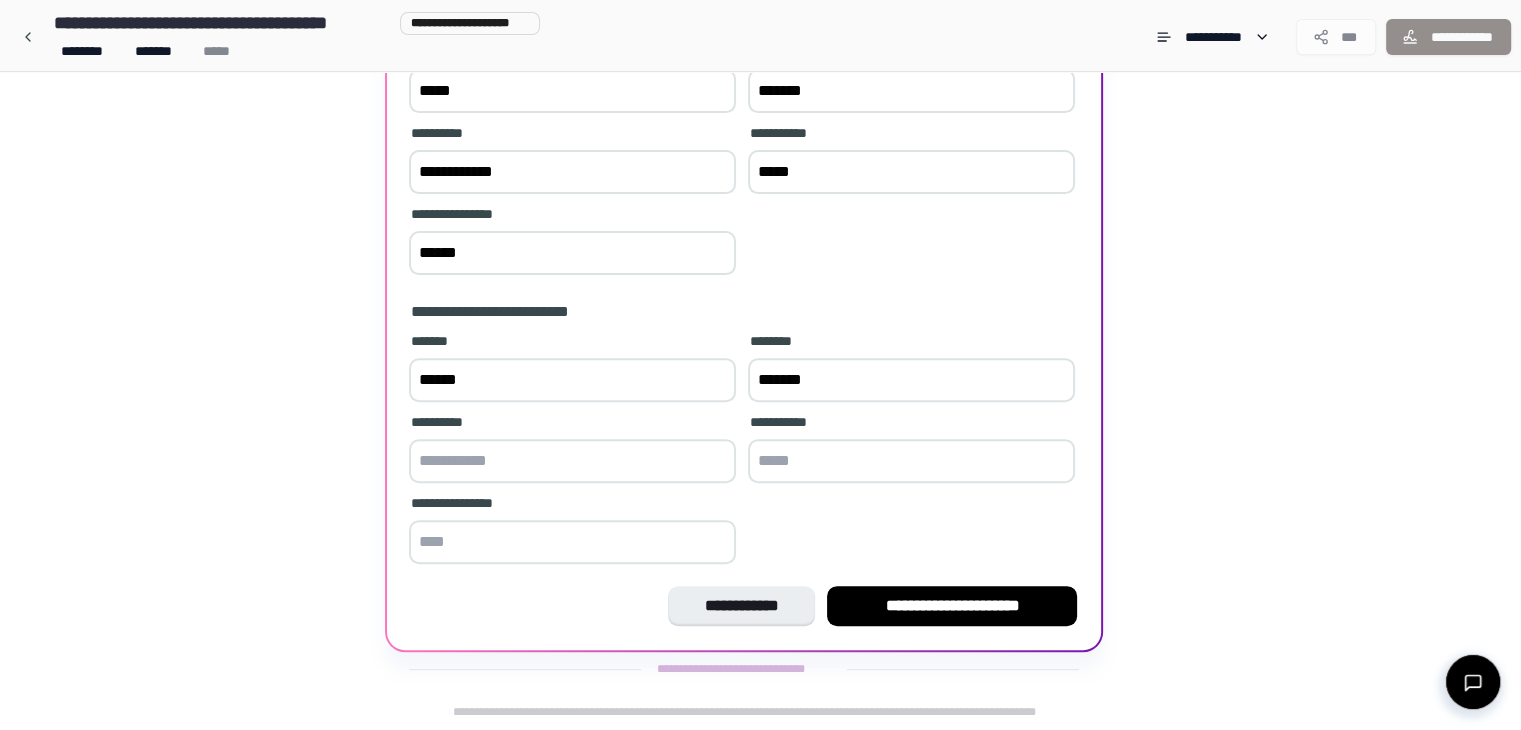 type on "*******" 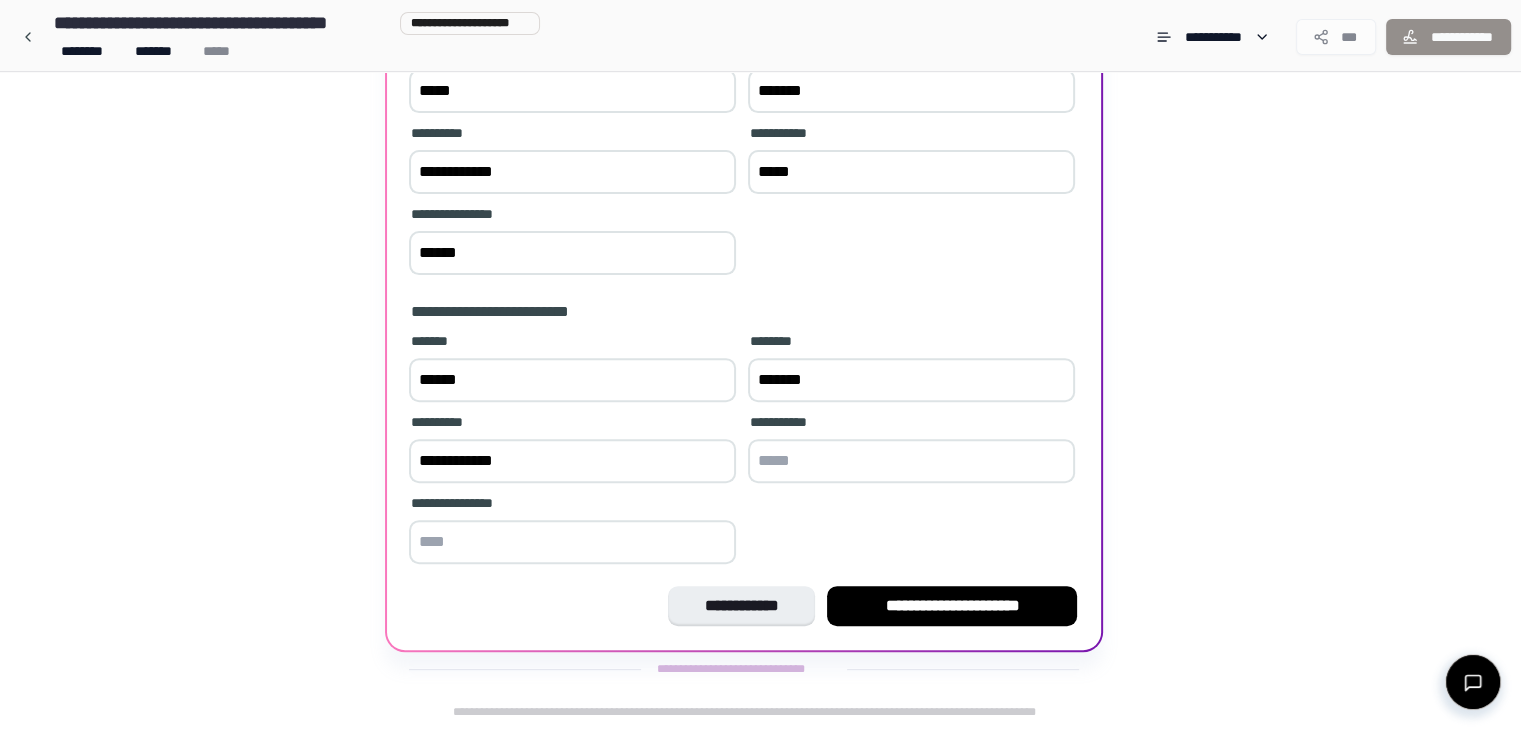 type on "**********" 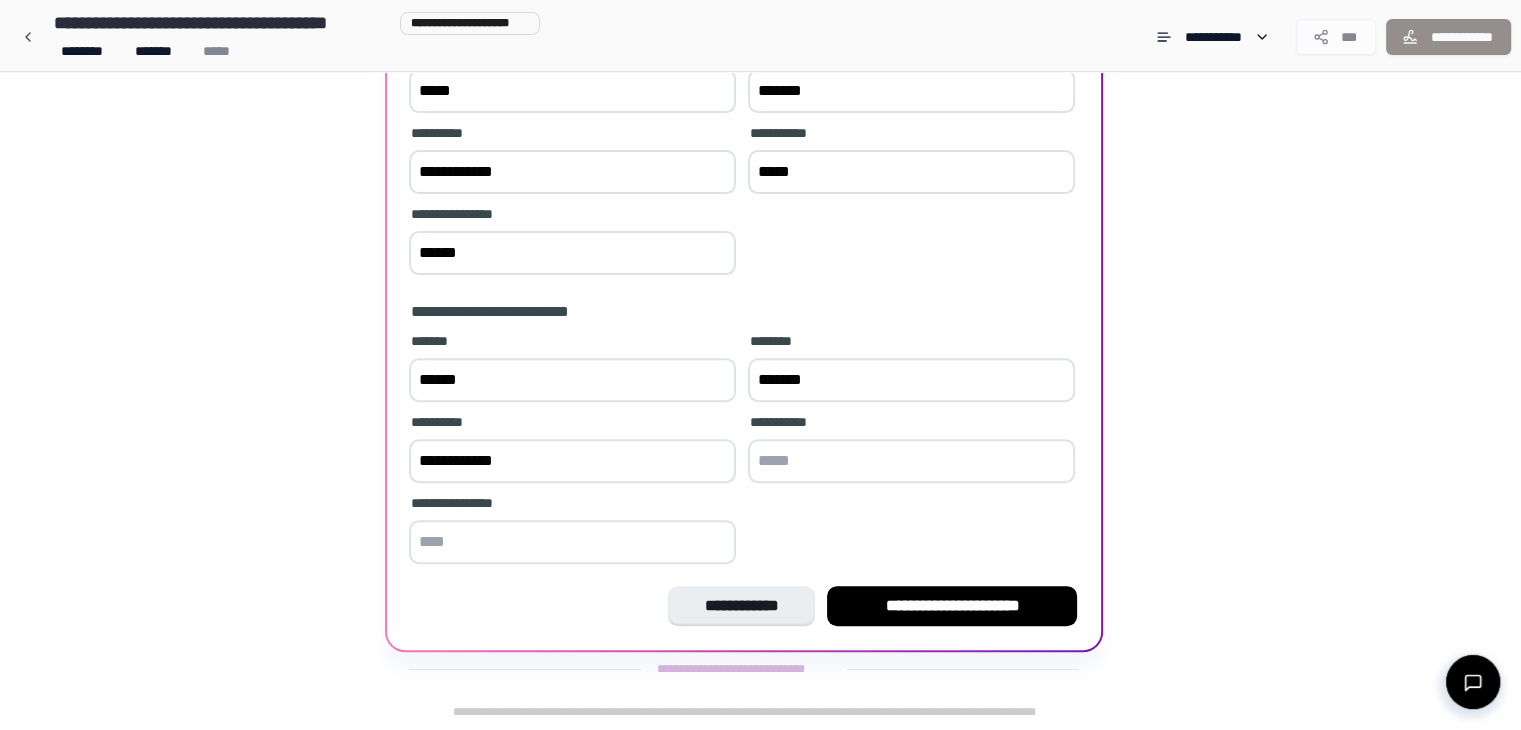 click at bounding box center [911, 461] 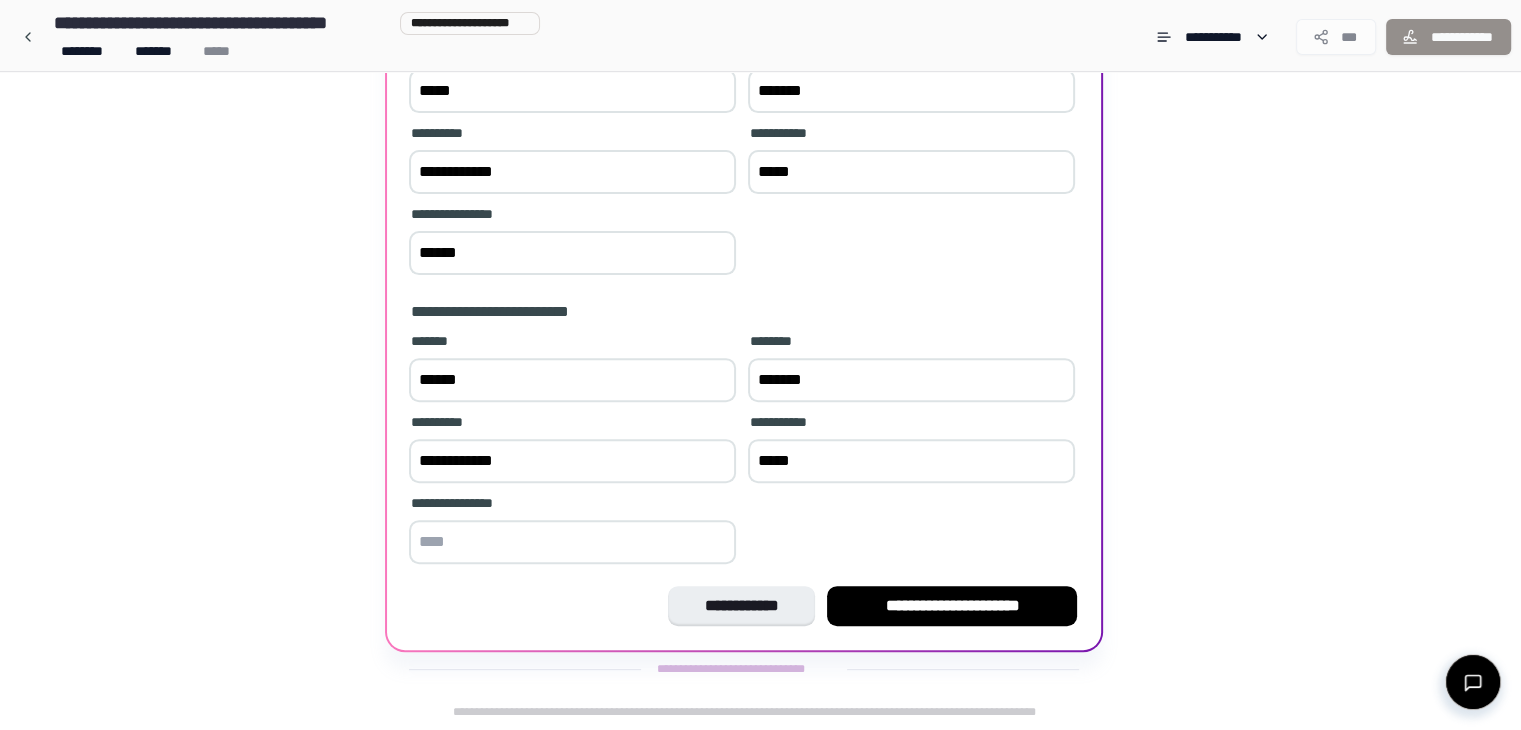 type on "*****" 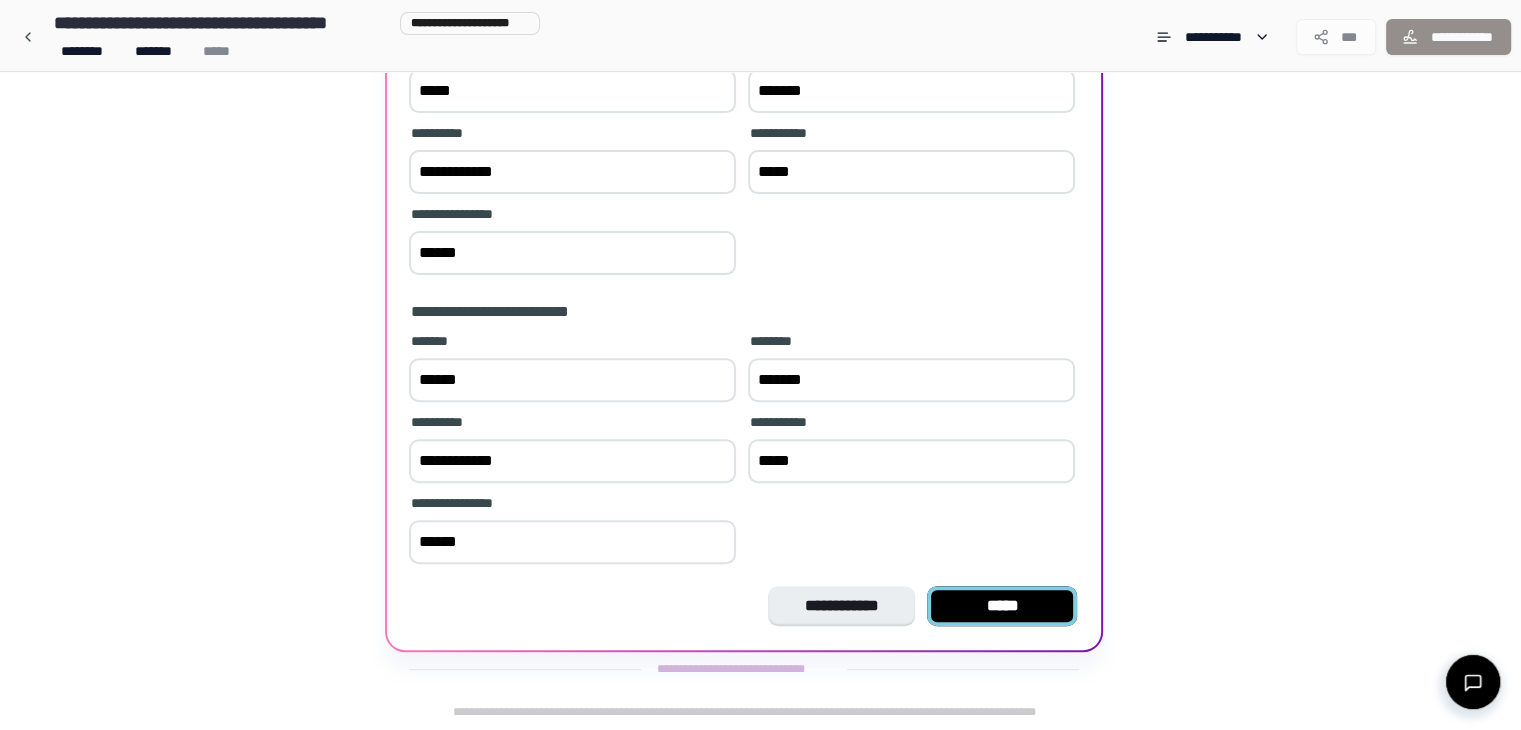 type on "******" 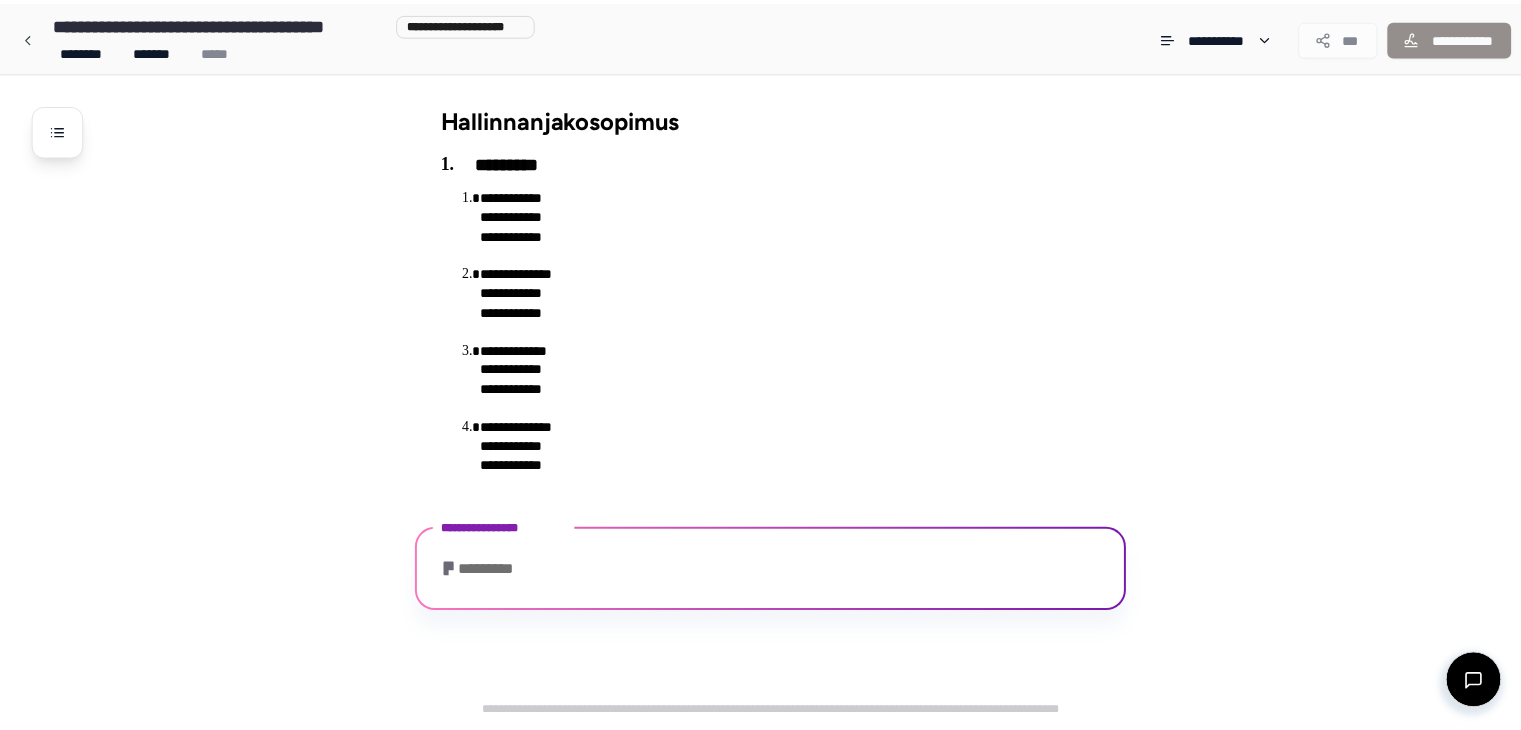 scroll, scrollTop: 176, scrollLeft: 0, axis: vertical 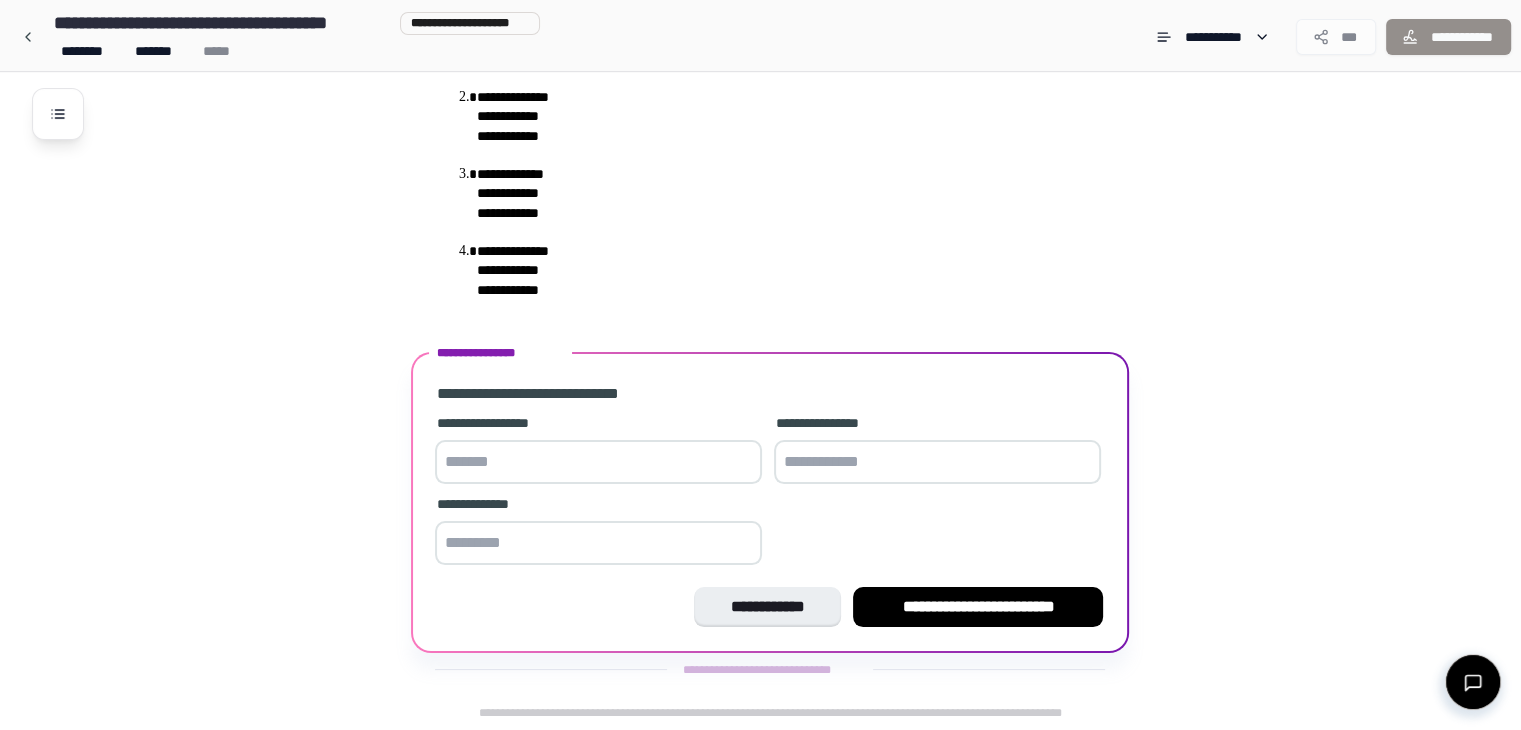 click at bounding box center [598, 462] 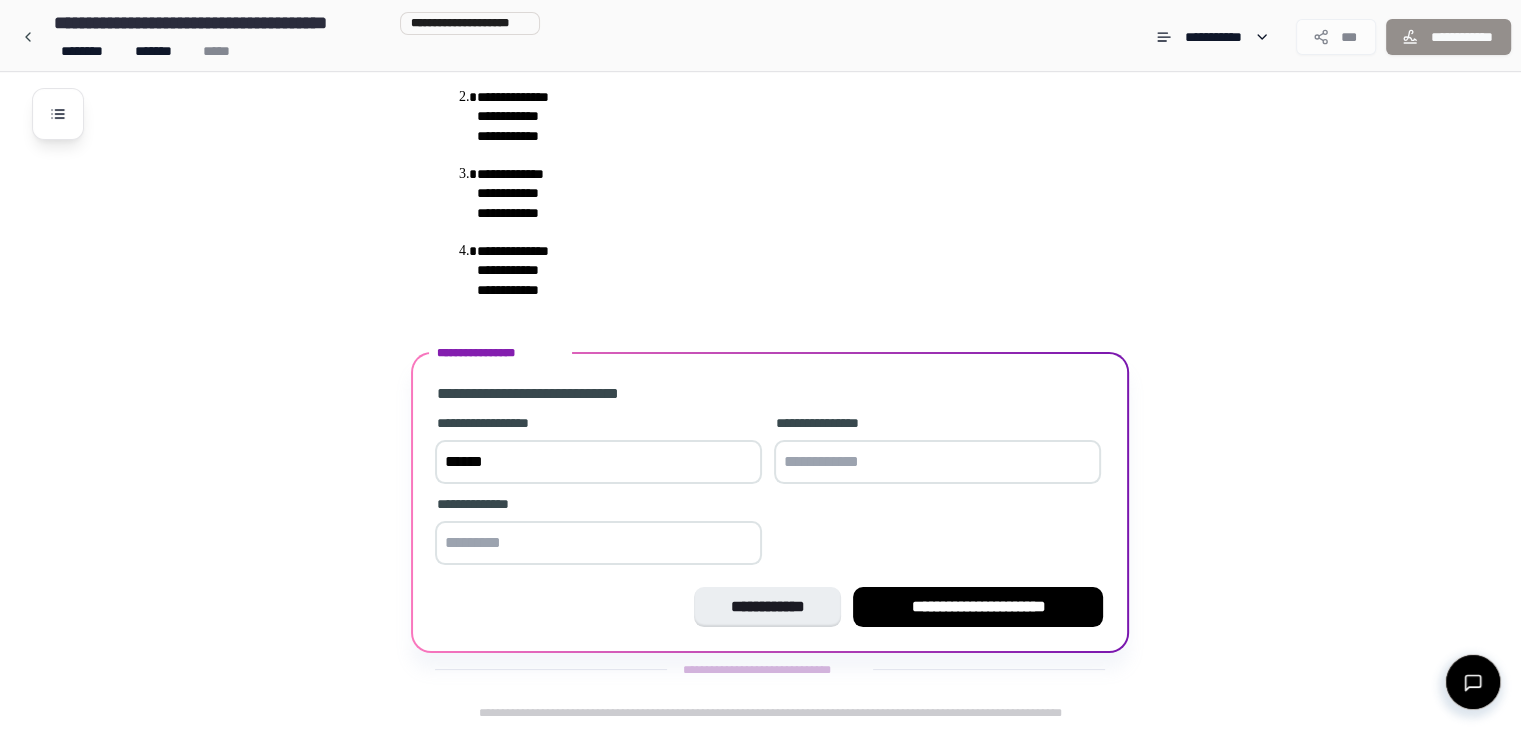 type on "******" 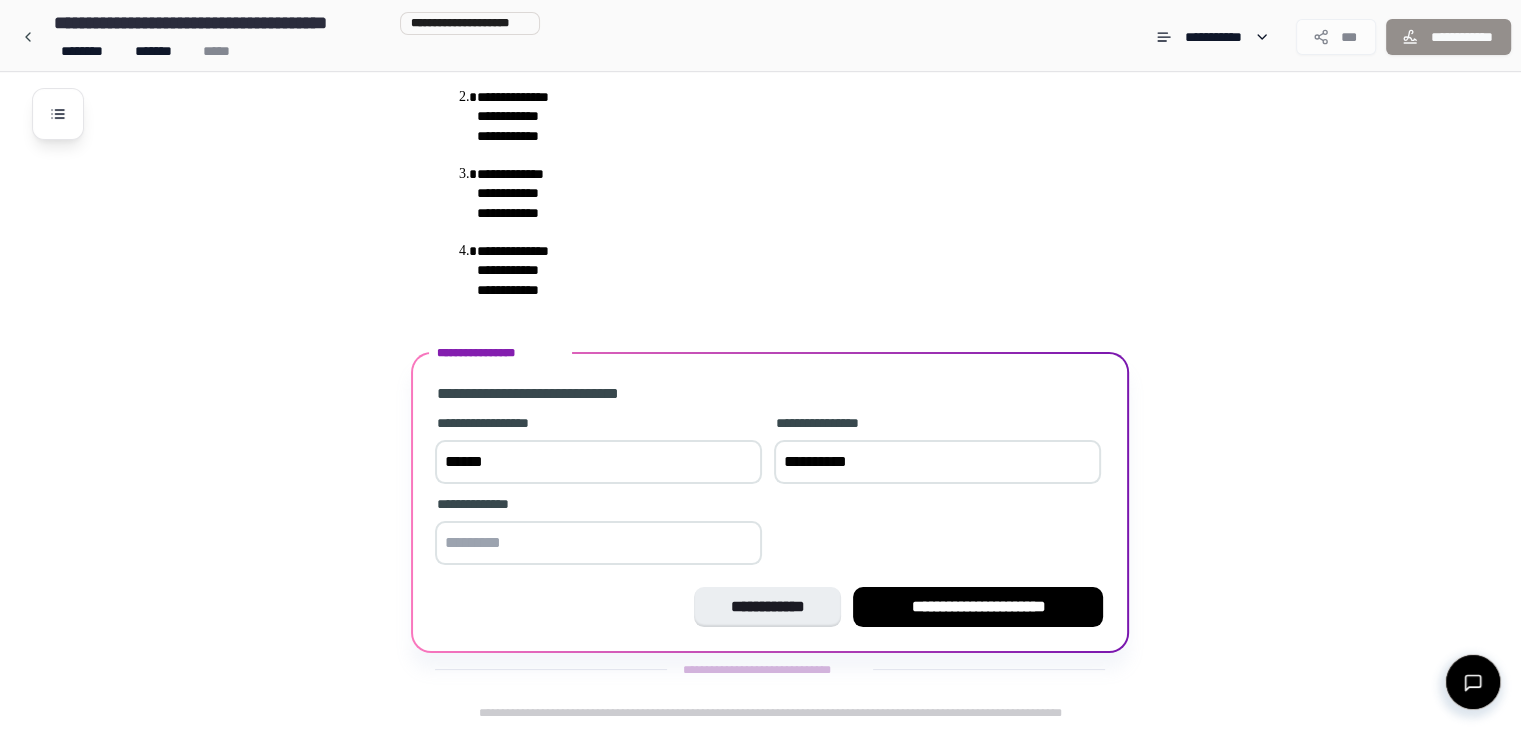 type on "**********" 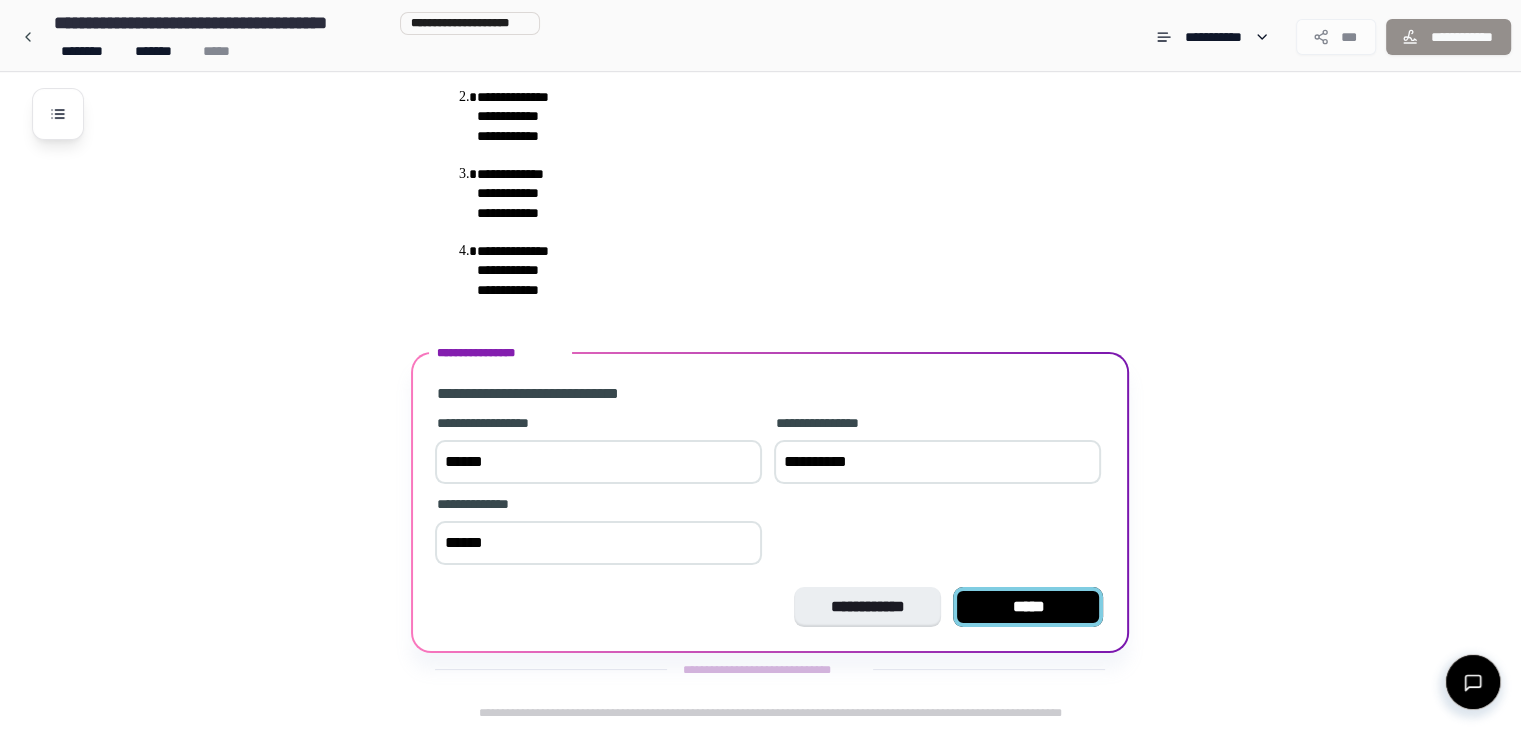 type on "******" 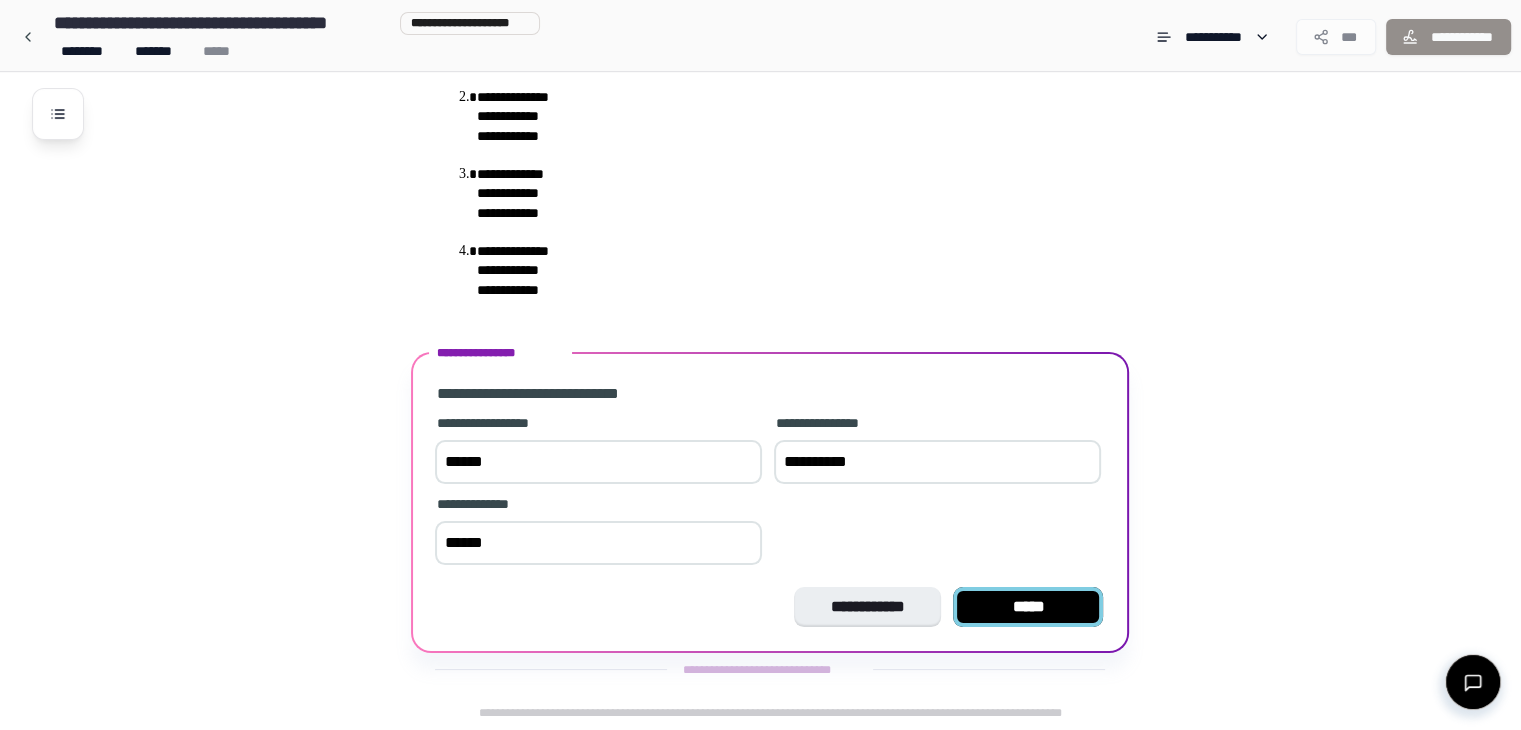 click on "*****" at bounding box center (1028, 607) 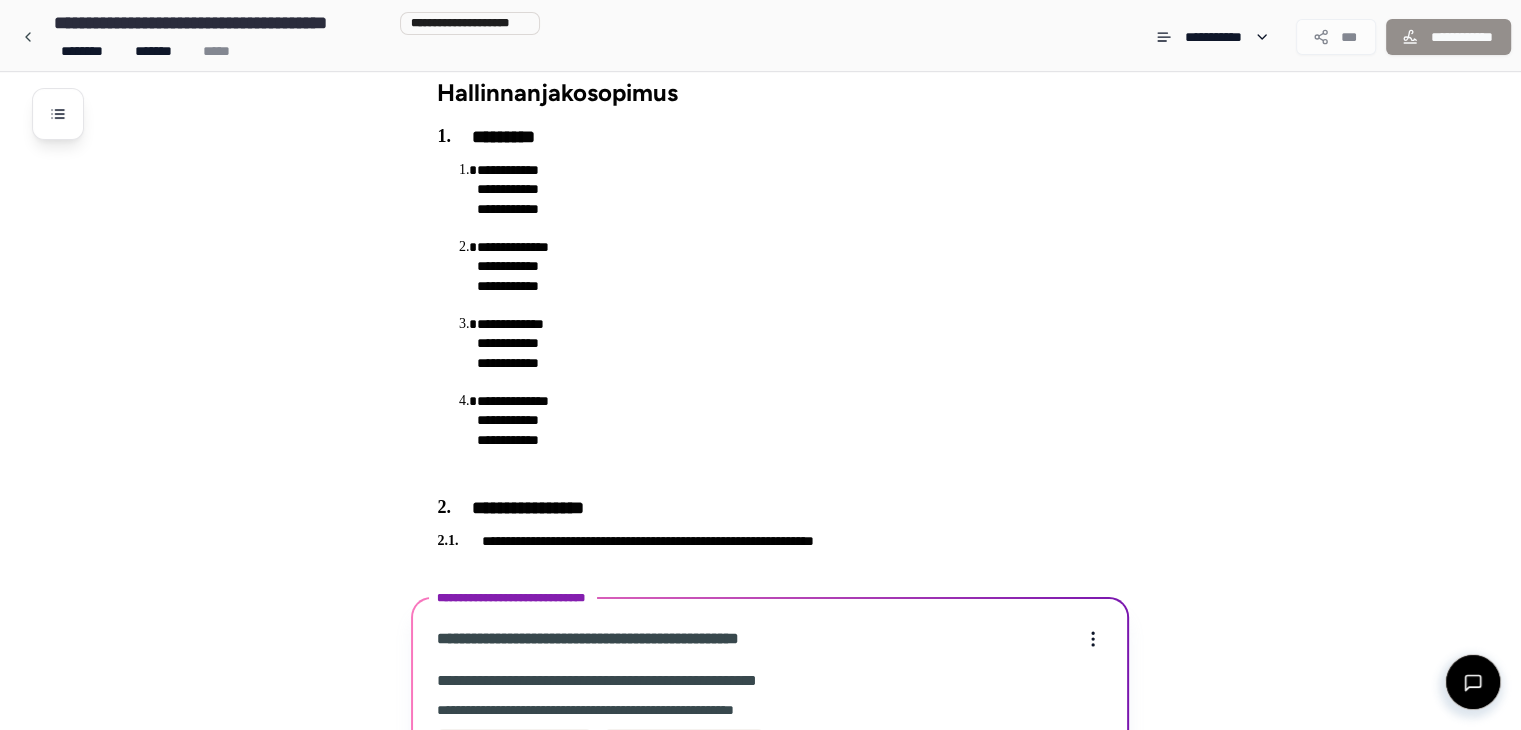 scroll, scrollTop: 433, scrollLeft: 0, axis: vertical 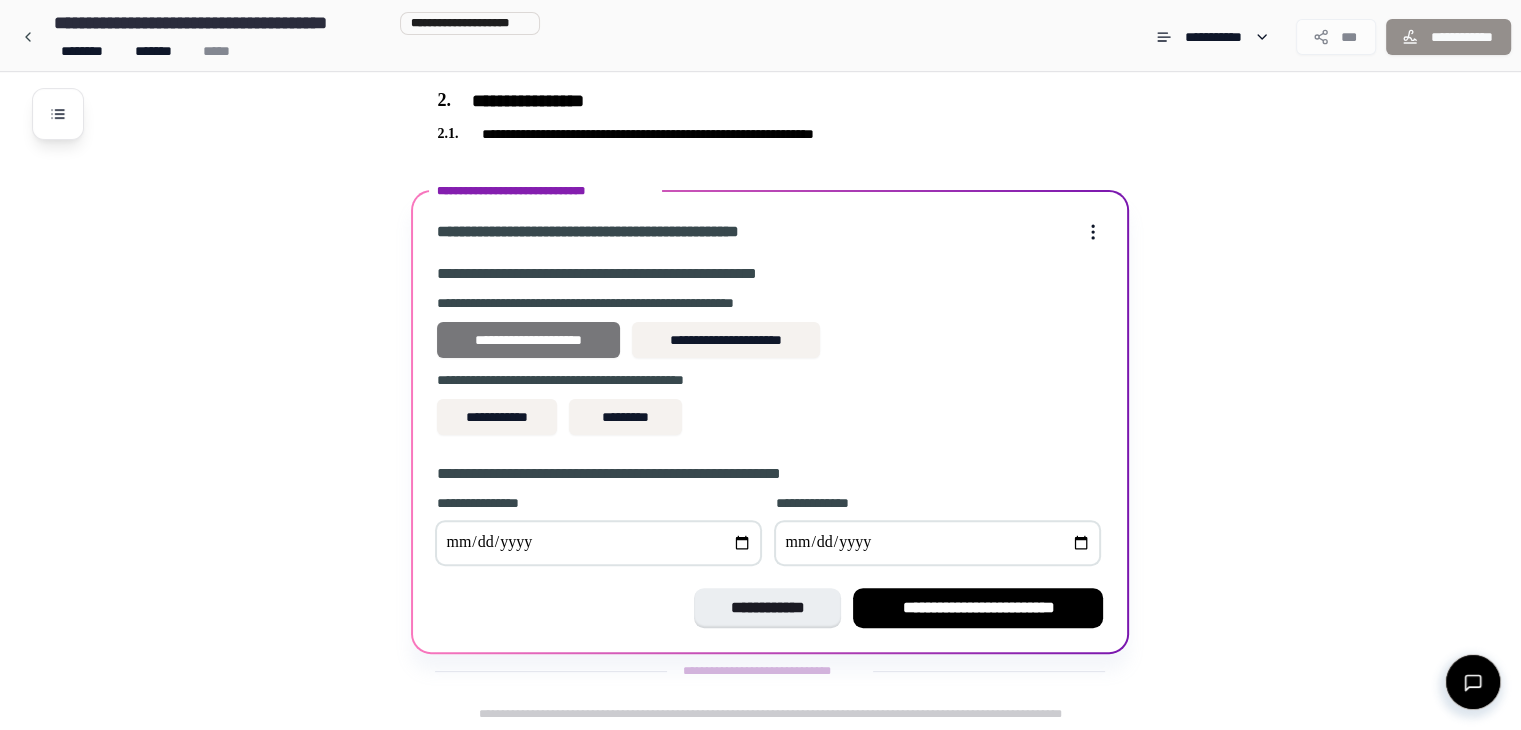 click on "**********" at bounding box center [528, 340] 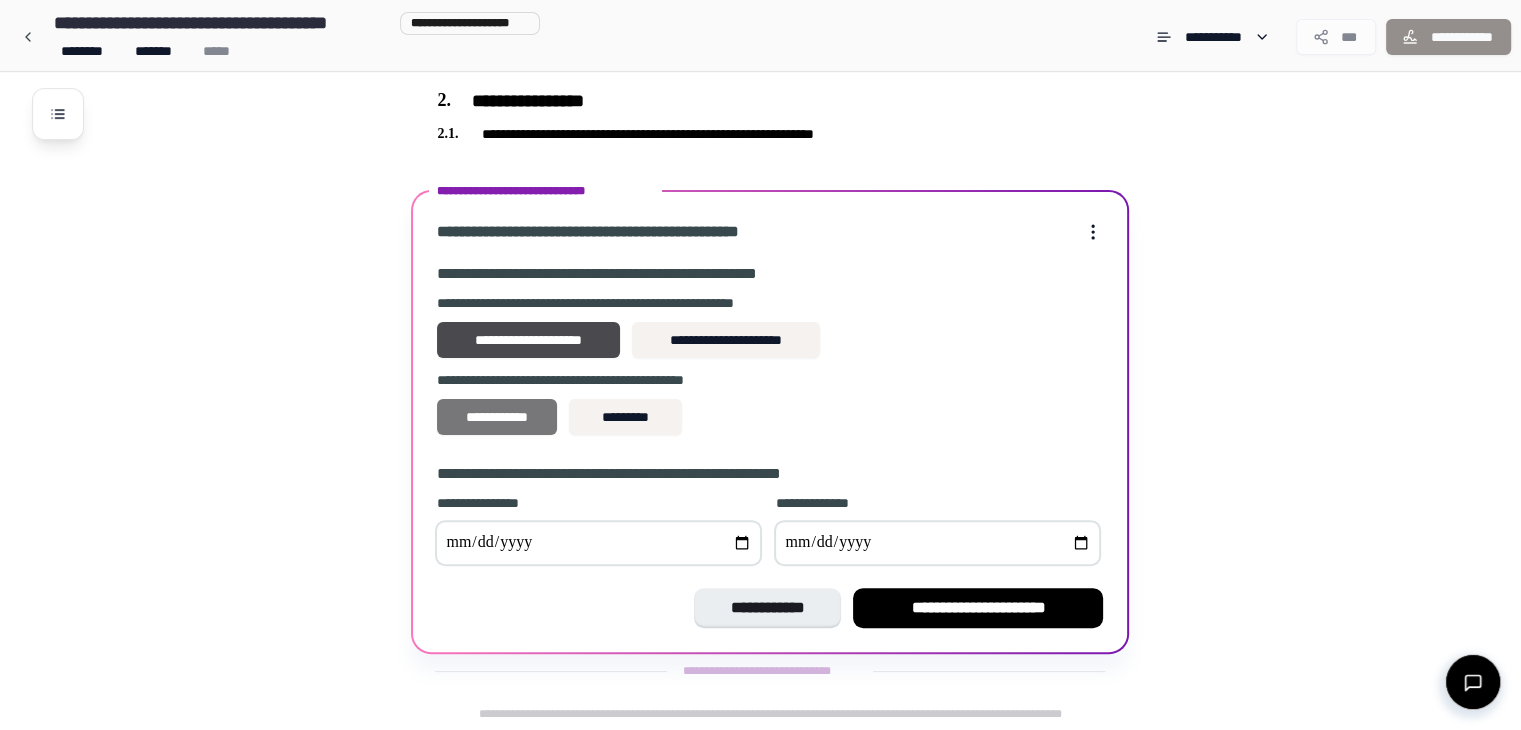 click on "**********" at bounding box center [497, 417] 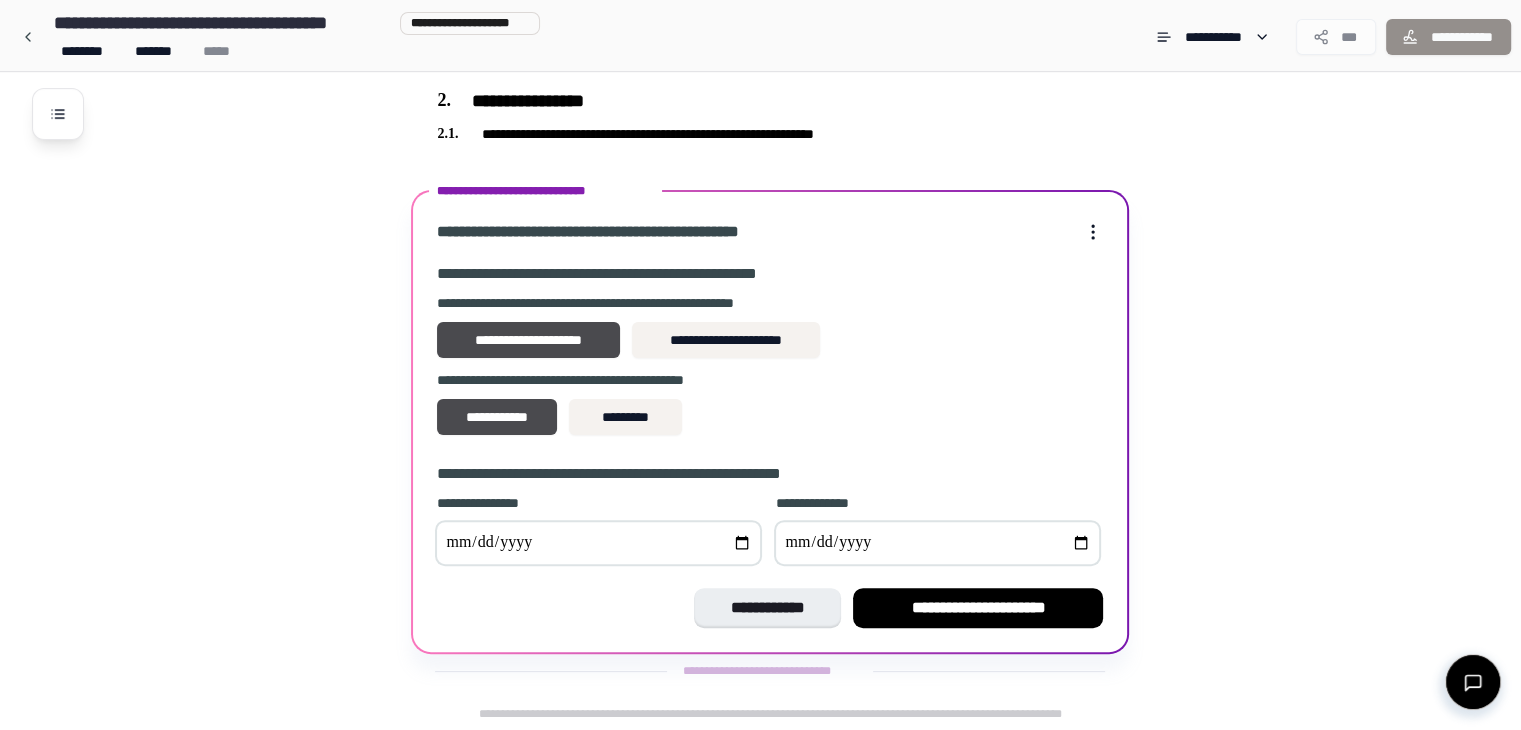 click at bounding box center (598, 543) 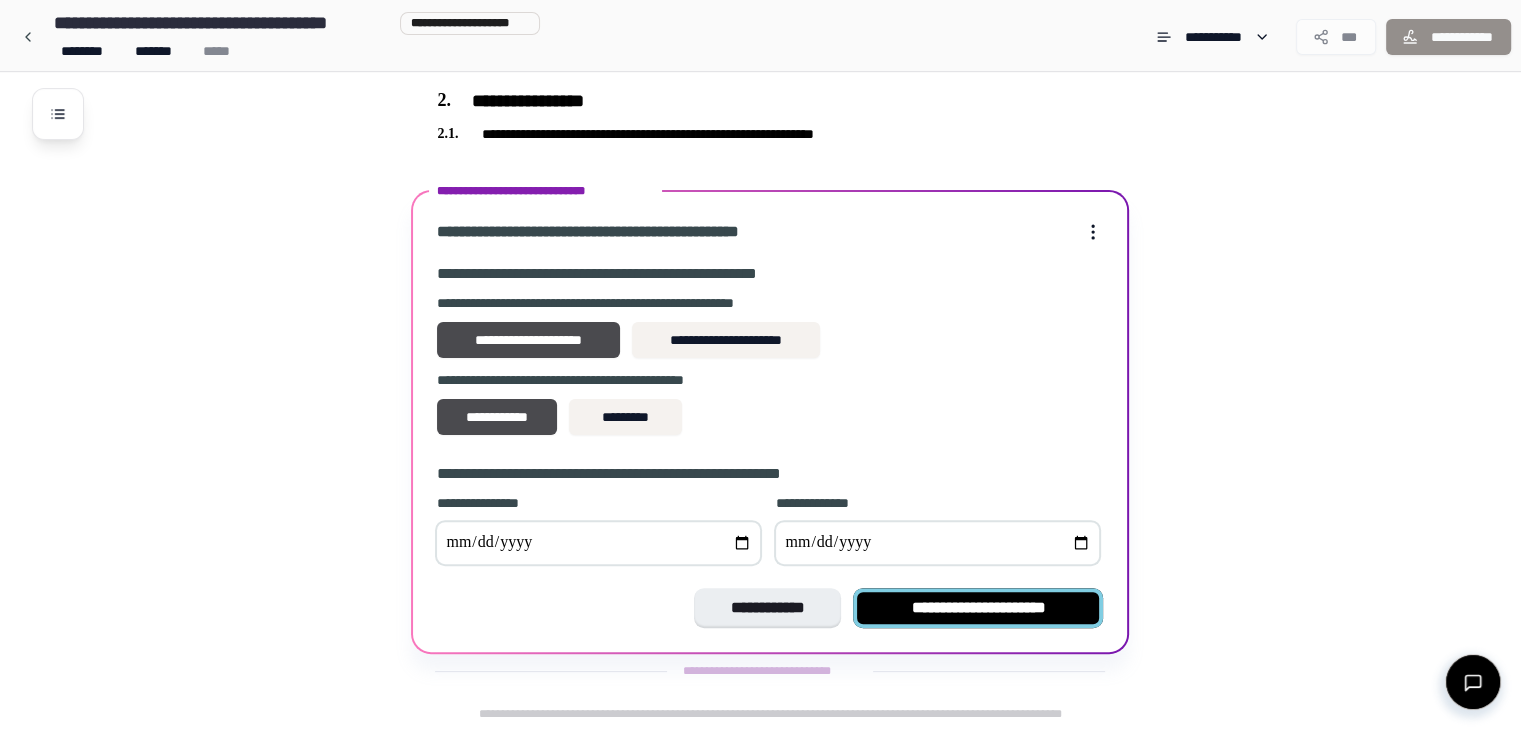 click on "**********" at bounding box center (978, 608) 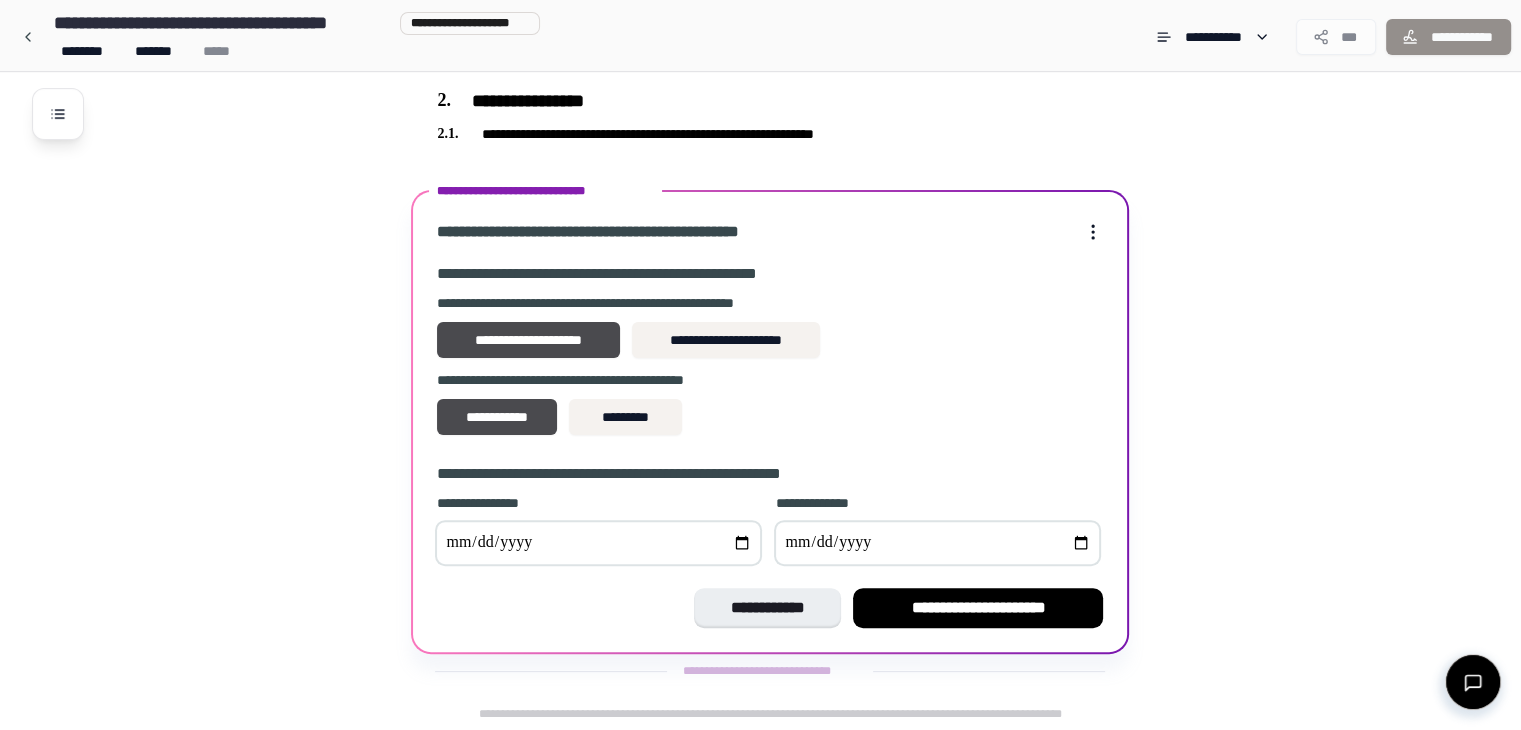 click at bounding box center (598, 543) 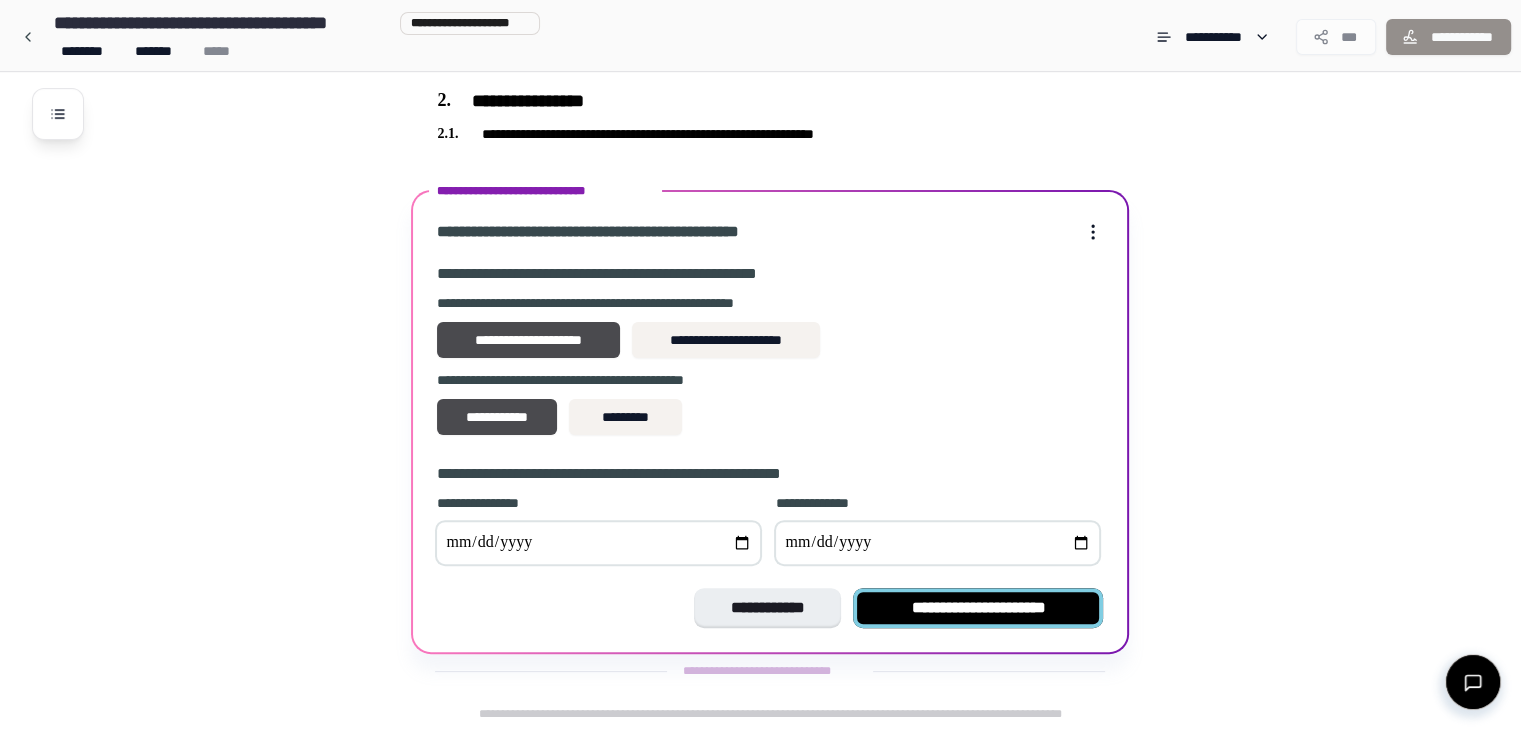 click on "**********" at bounding box center (978, 608) 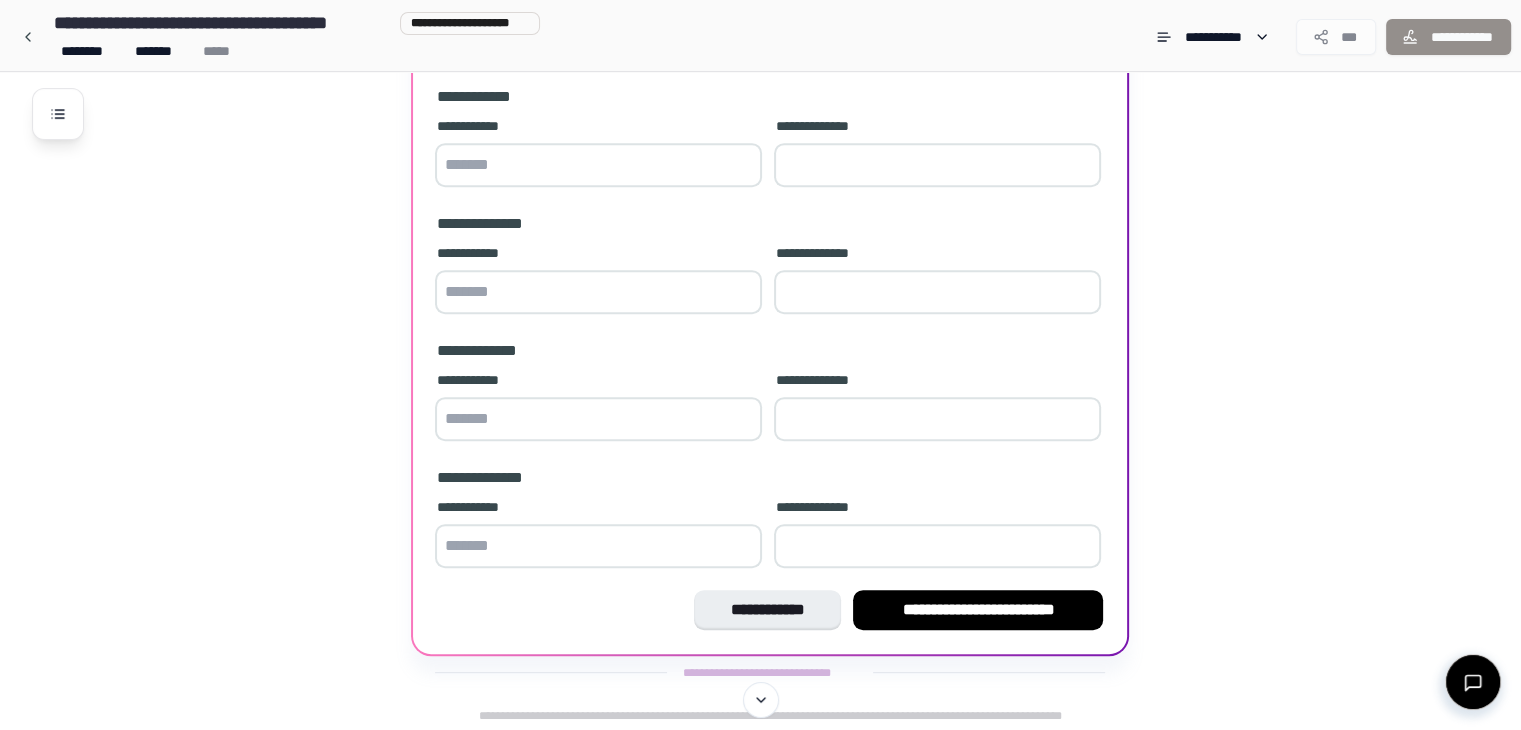 scroll, scrollTop: 819, scrollLeft: 0, axis: vertical 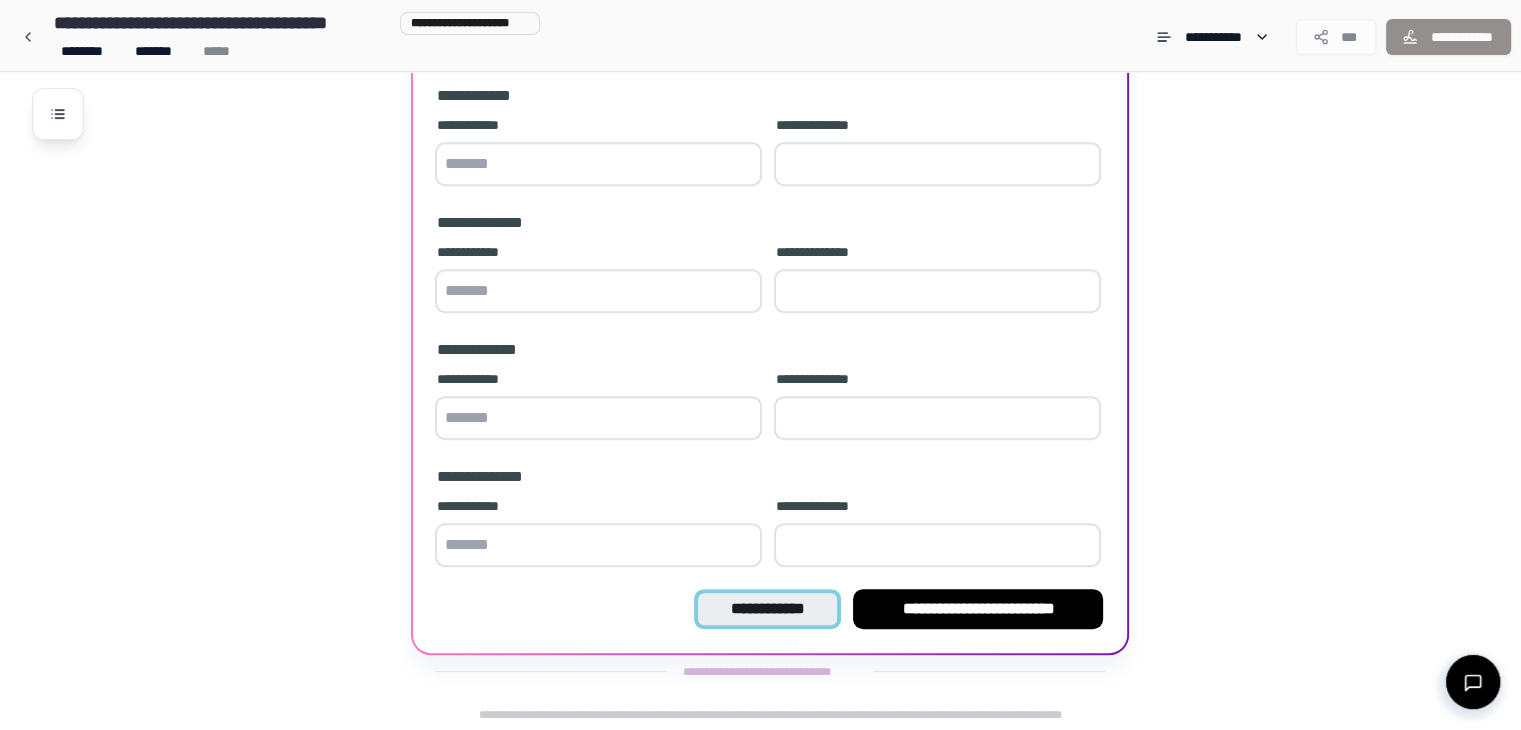 click on "**********" at bounding box center (767, 609) 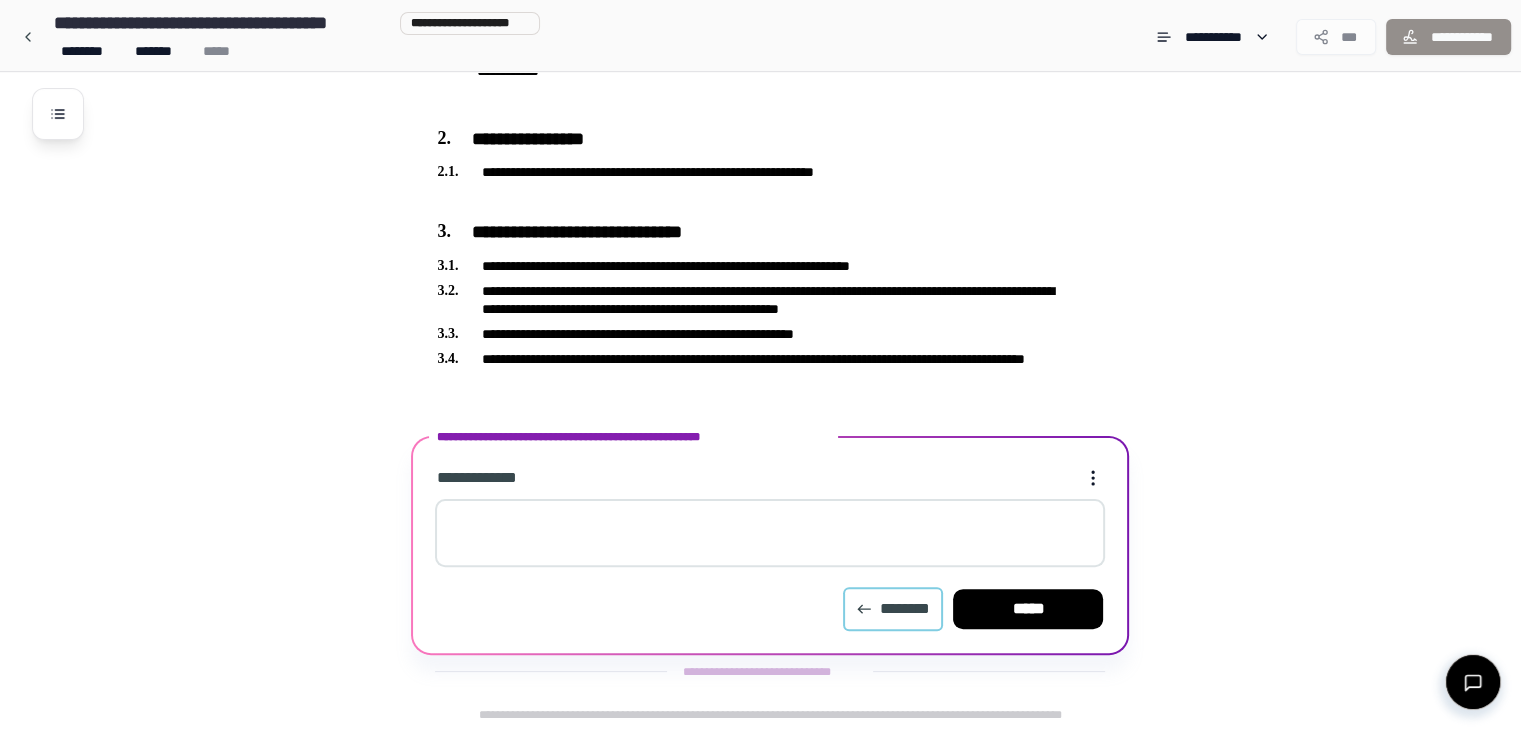 click on "********" at bounding box center (893, 609) 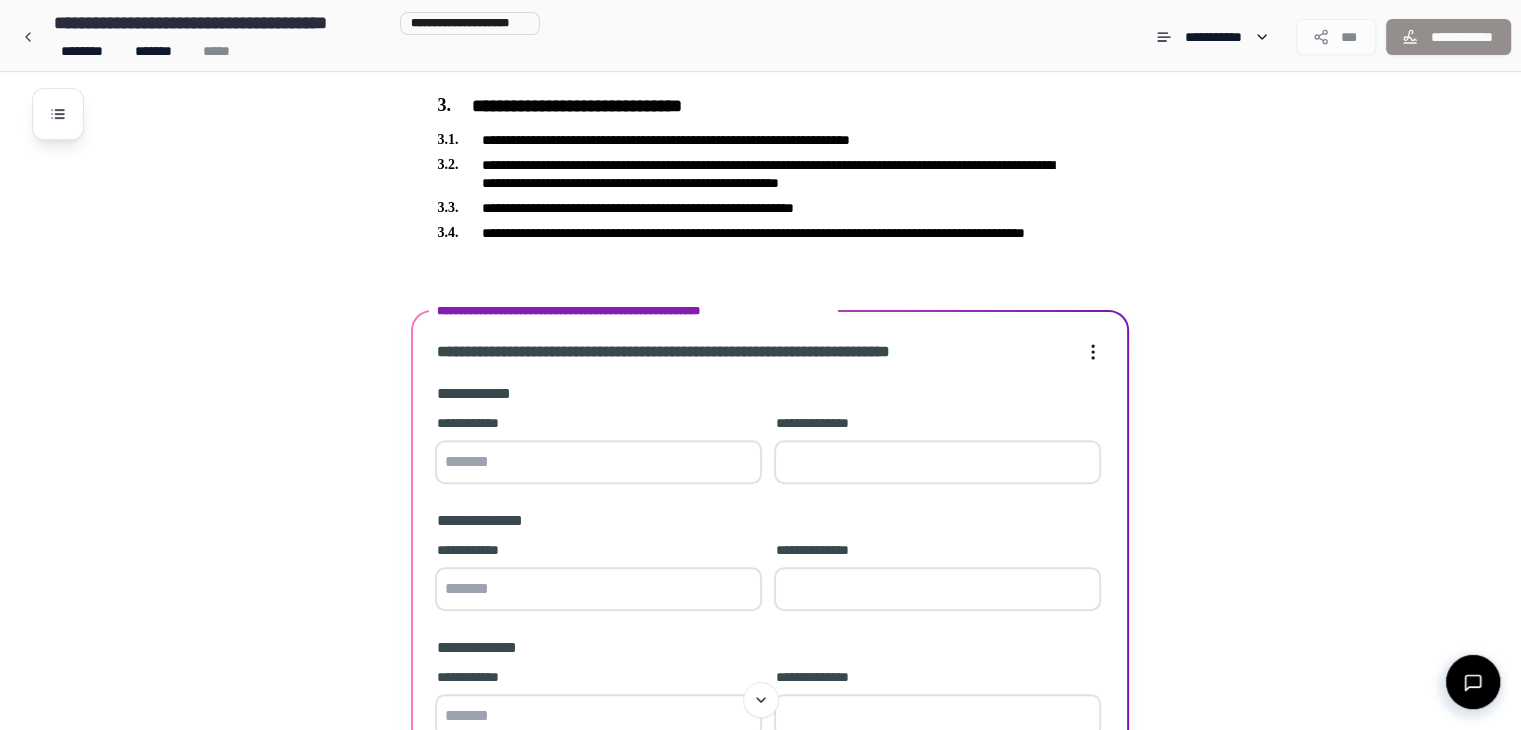 scroll, scrollTop: 519, scrollLeft: 0, axis: vertical 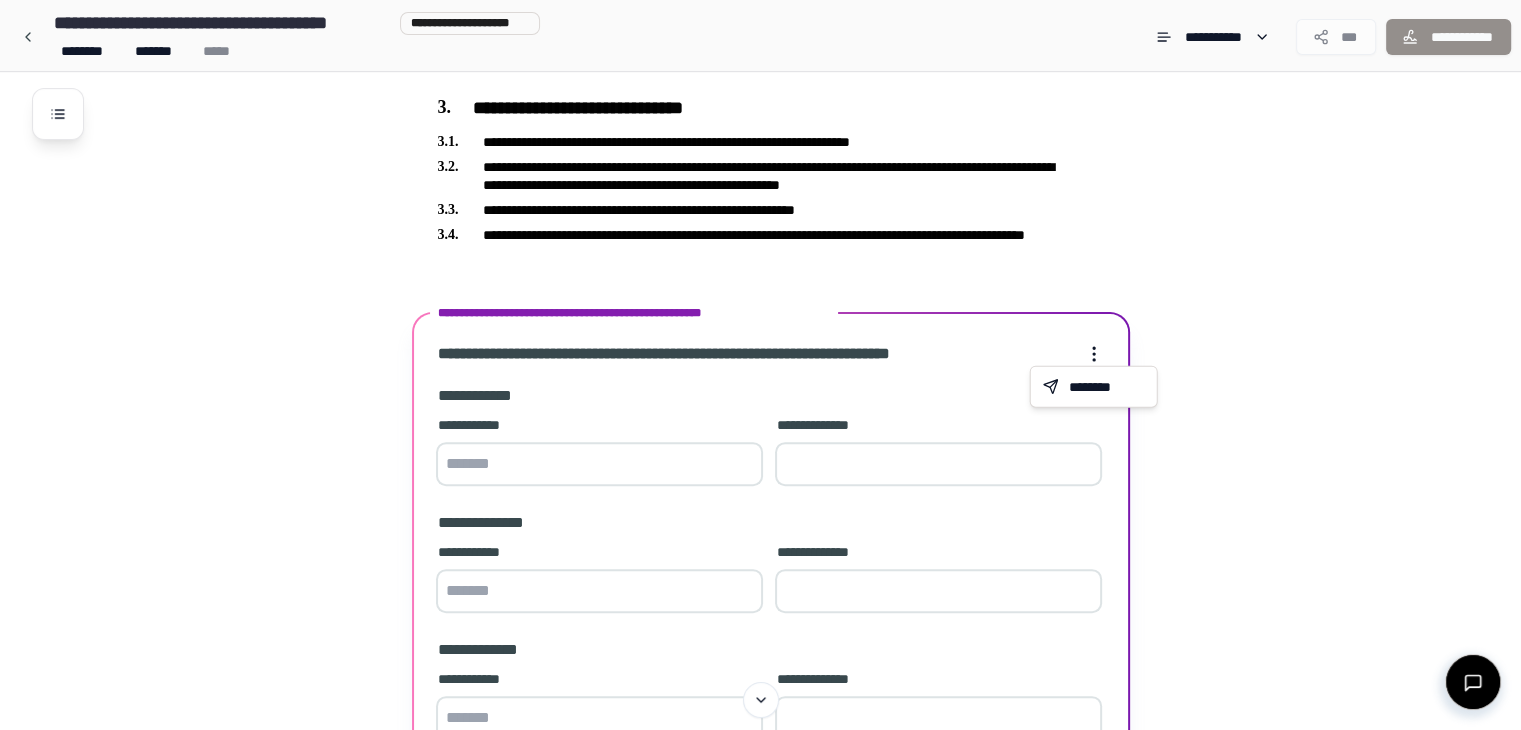 click on "**********" at bounding box center [768, 255] 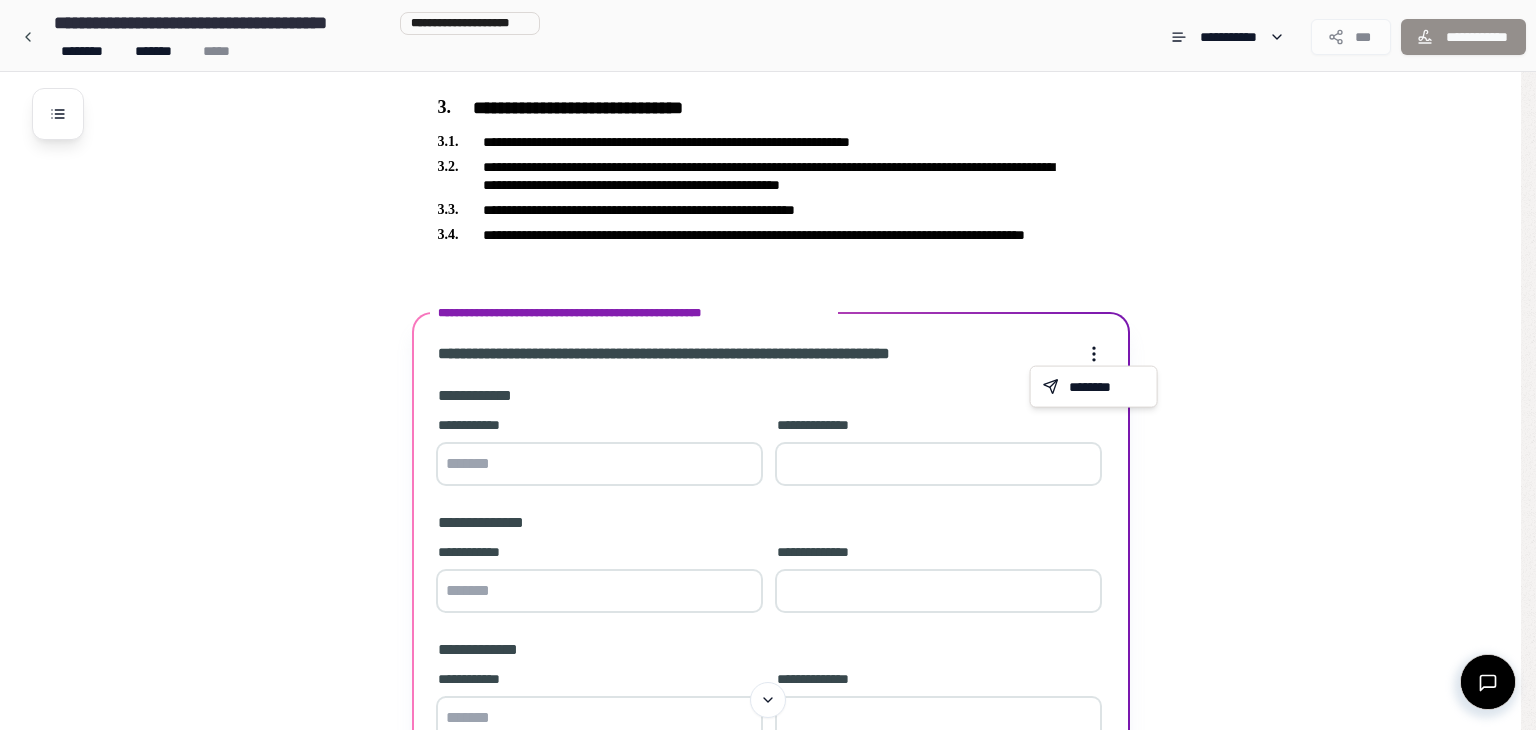 click on "**********" at bounding box center (768, 255) 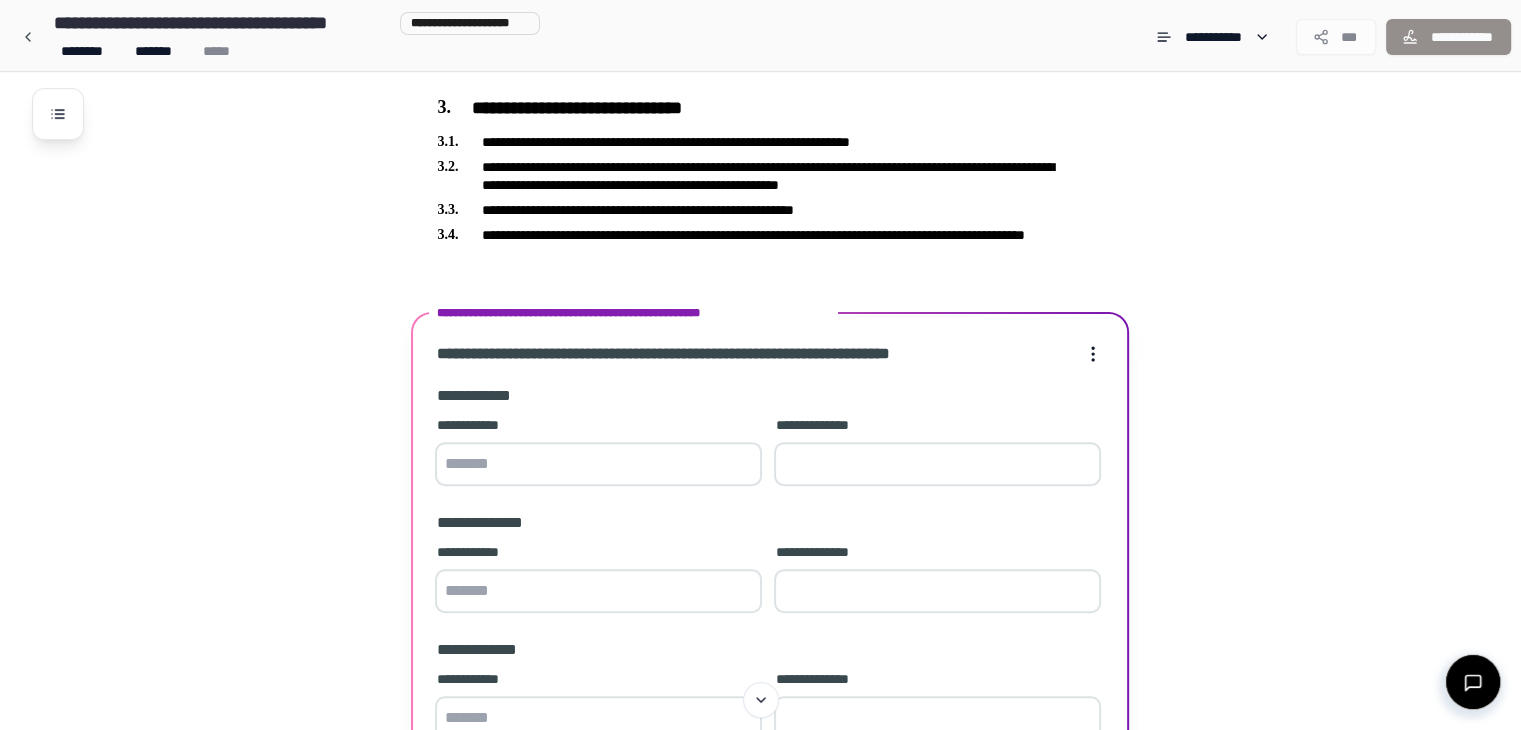 click at bounding box center [598, 464] 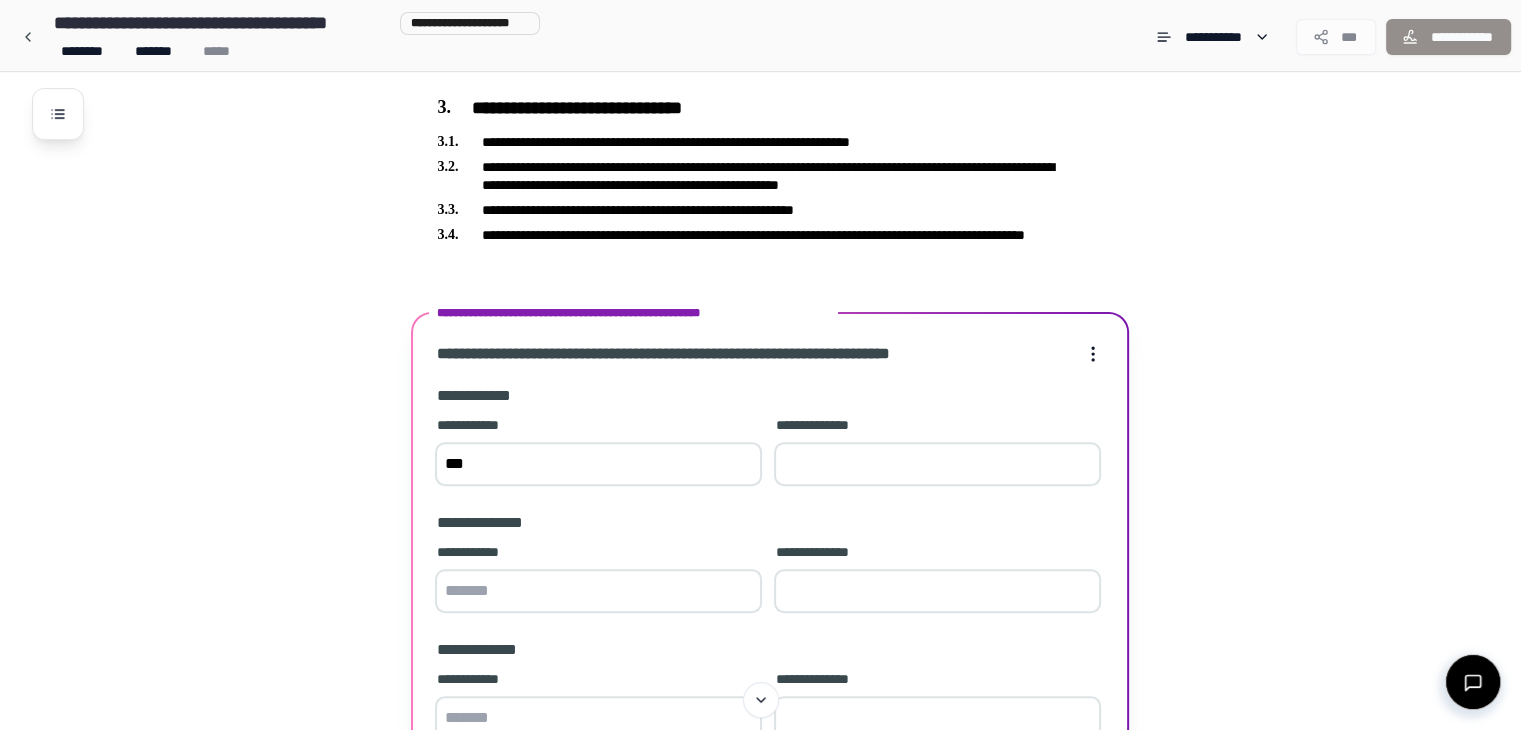 type on "***" 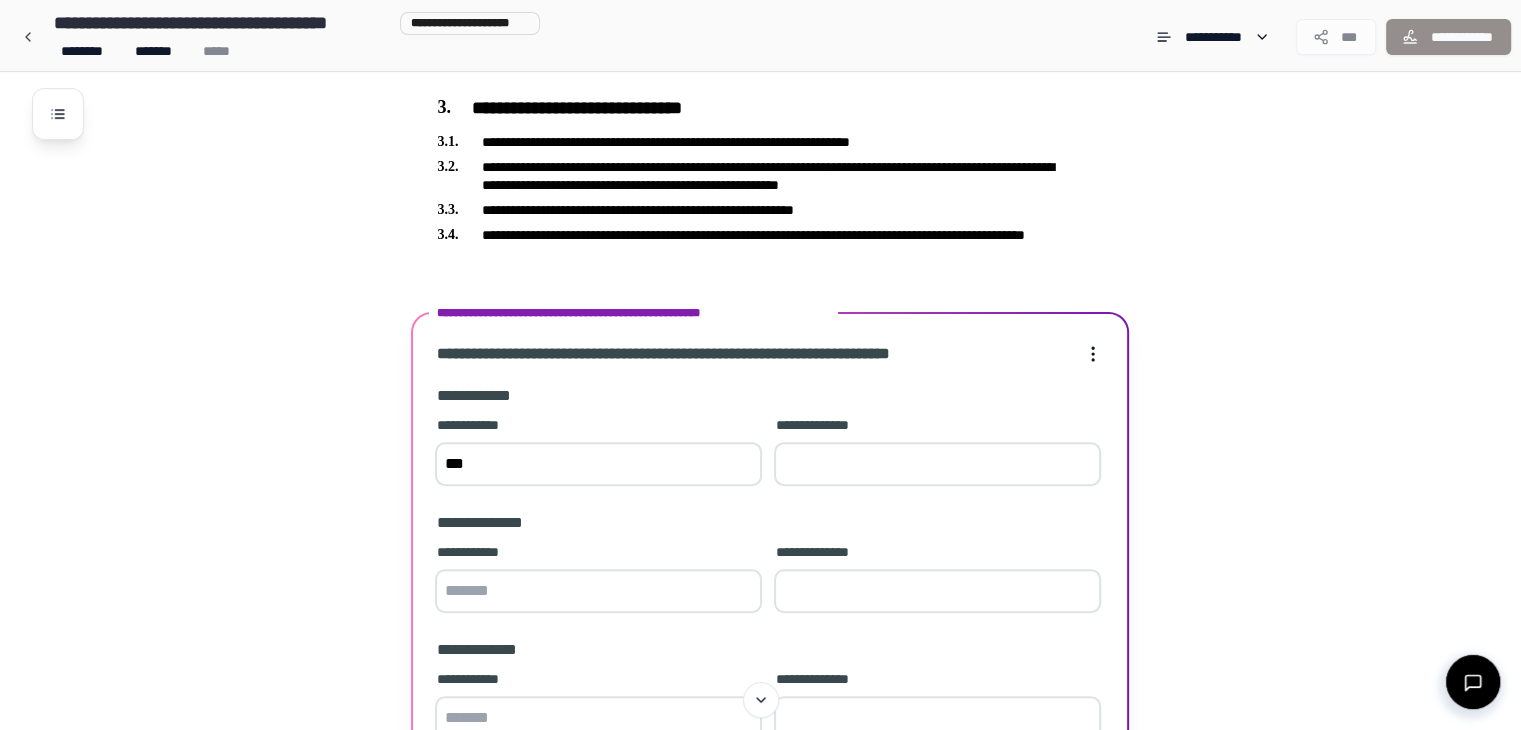 click at bounding box center [937, 464] 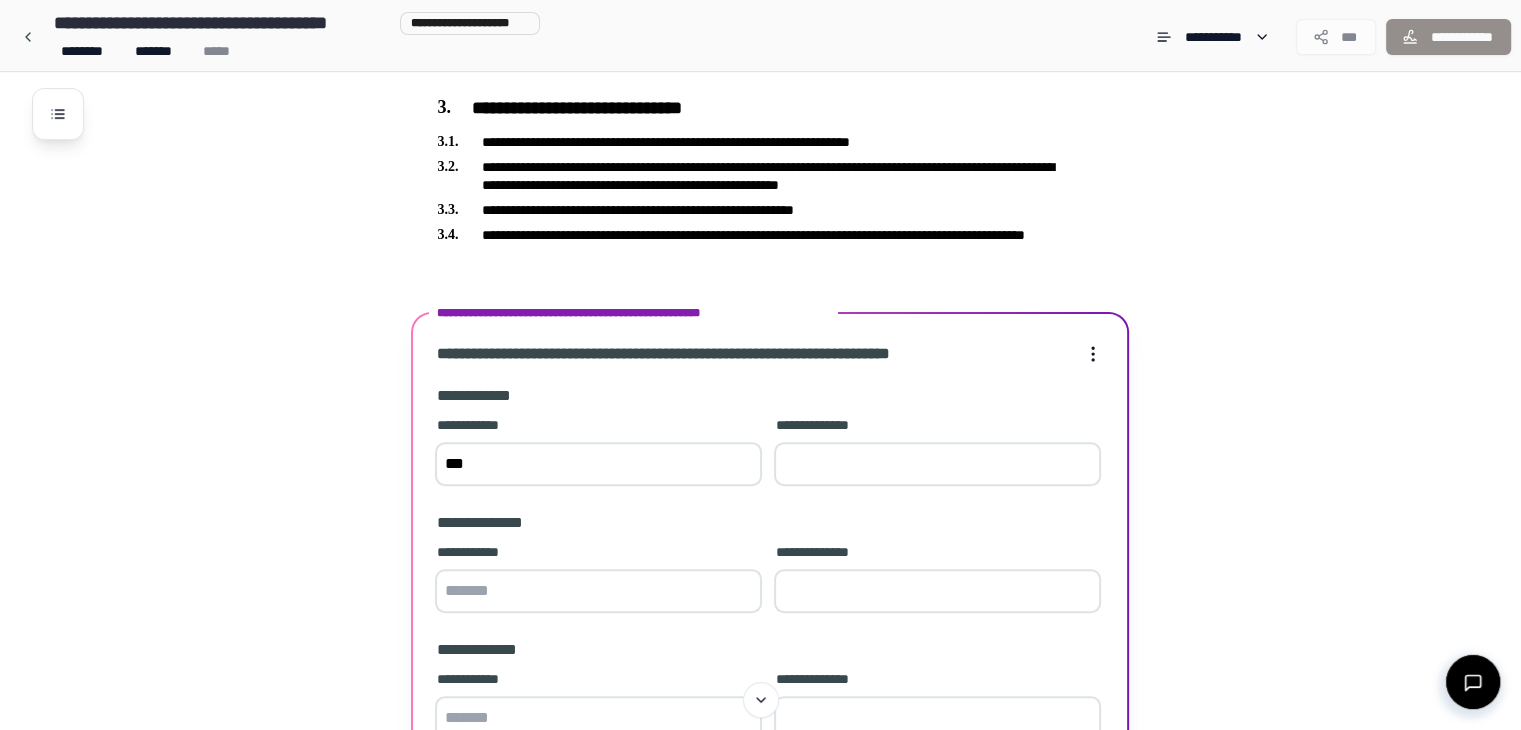 type on "***" 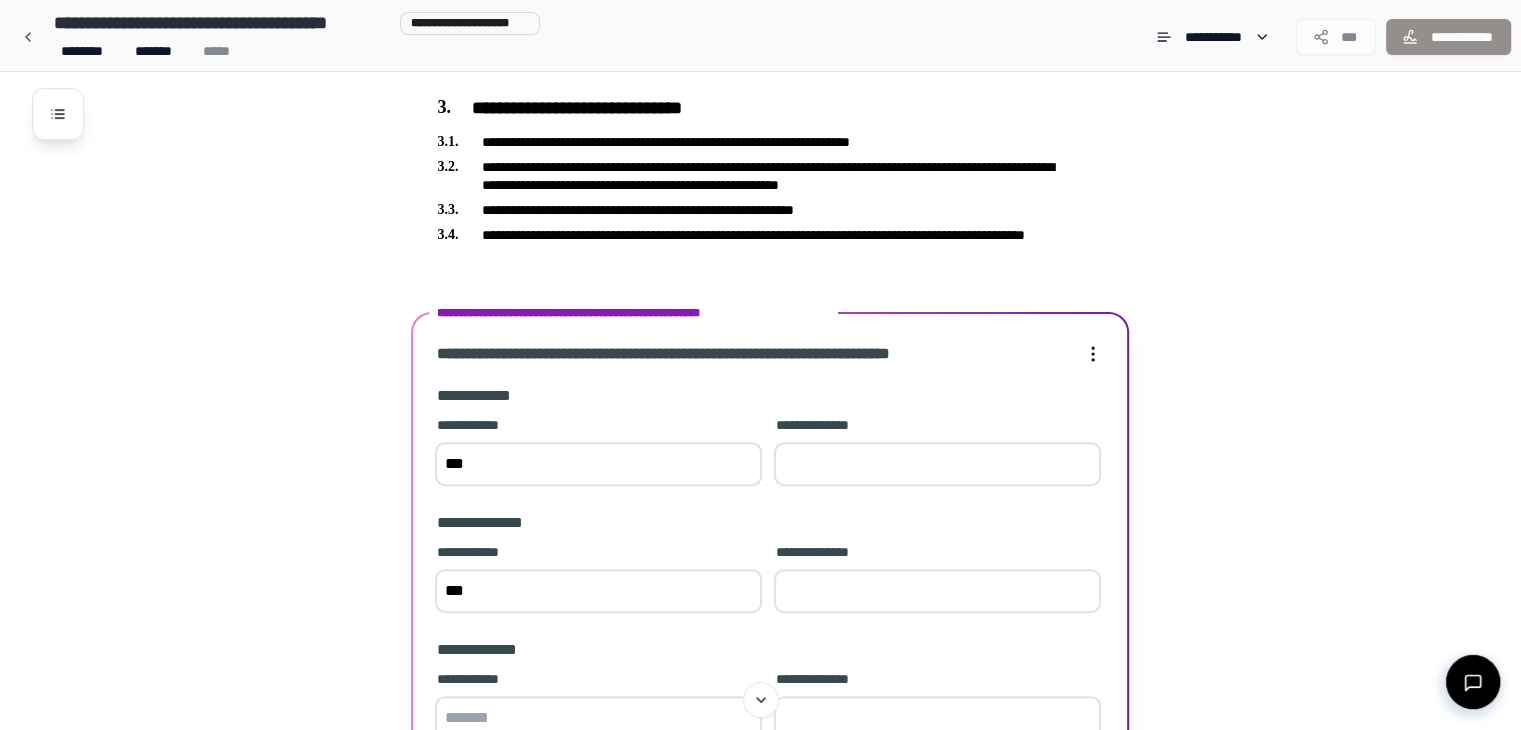type on "***" 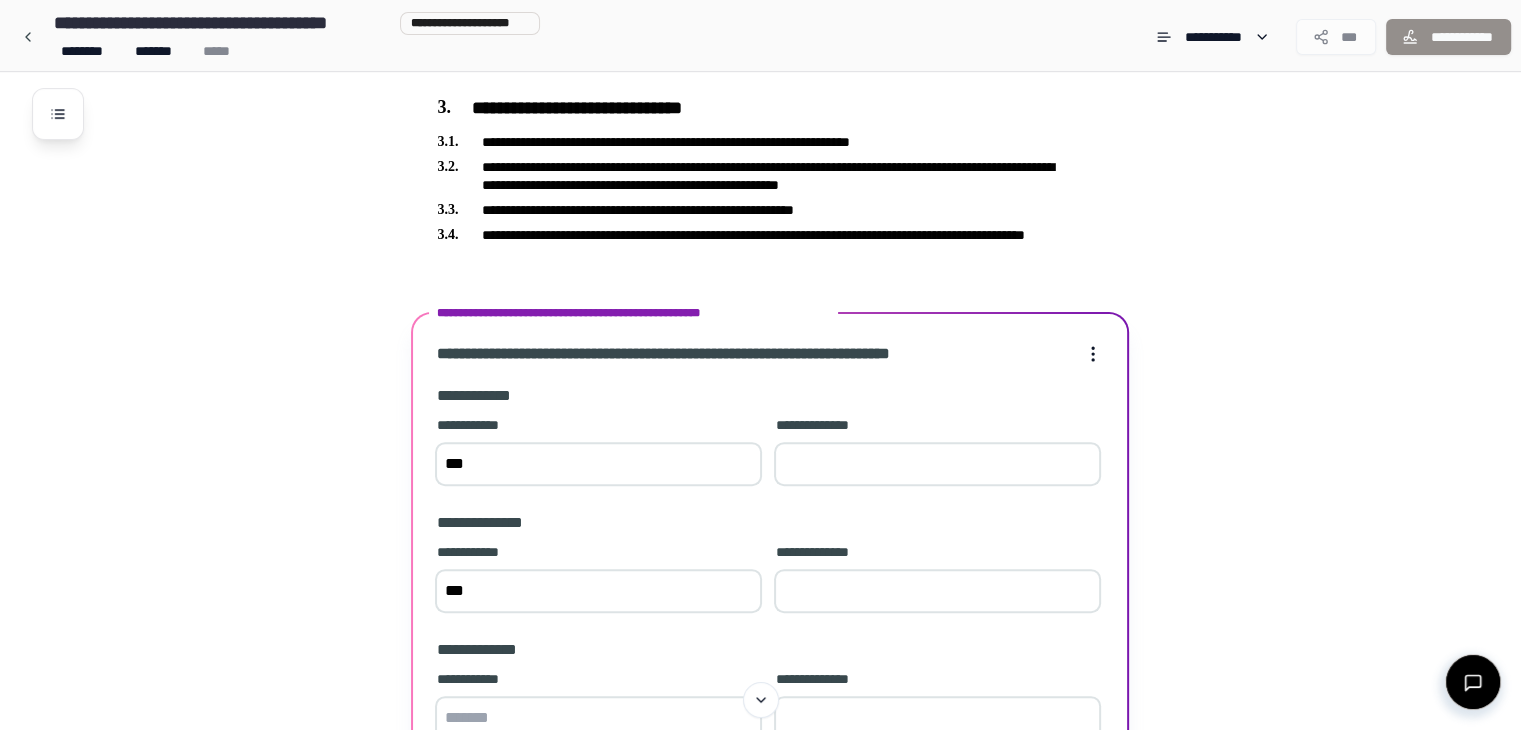 click at bounding box center (937, 591) 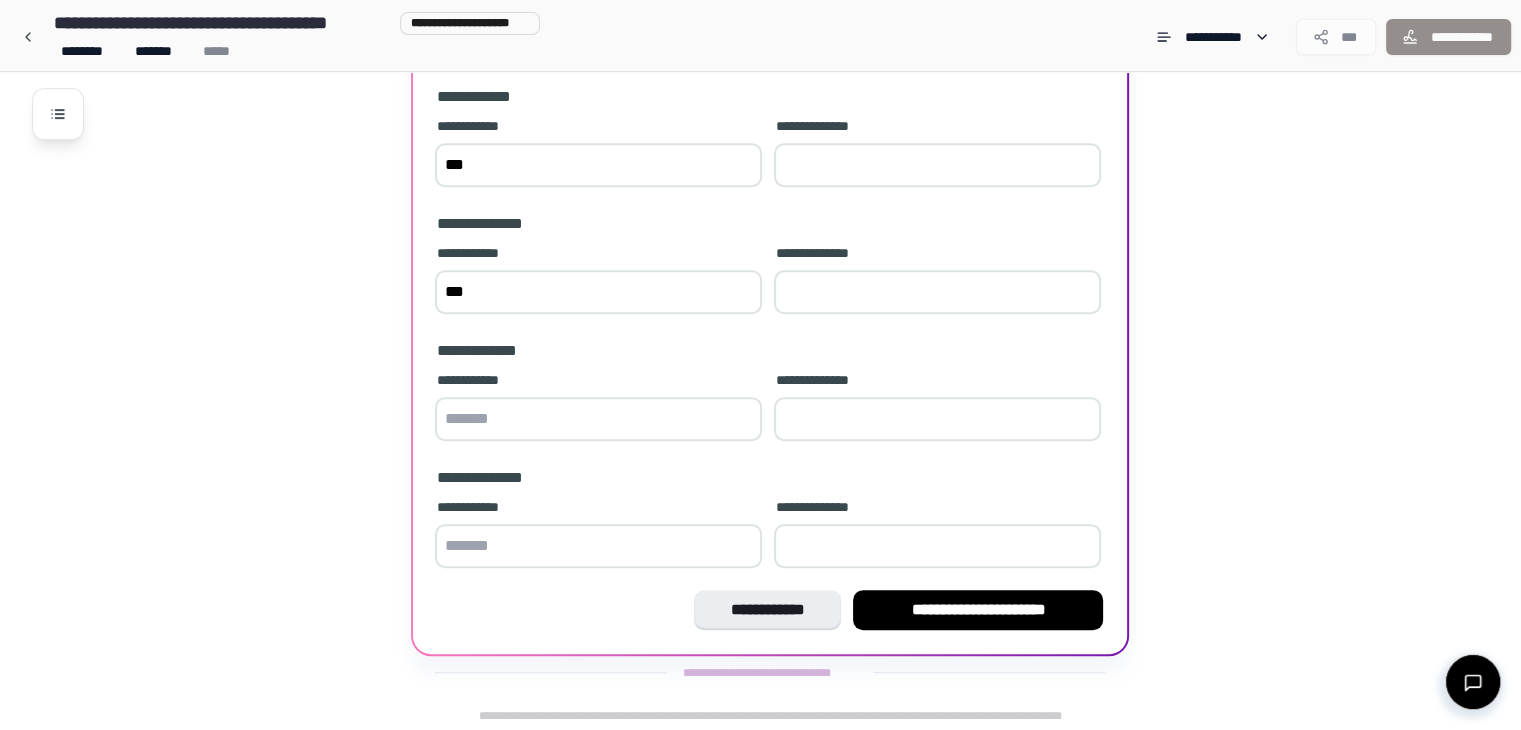 scroll, scrollTop: 819, scrollLeft: 0, axis: vertical 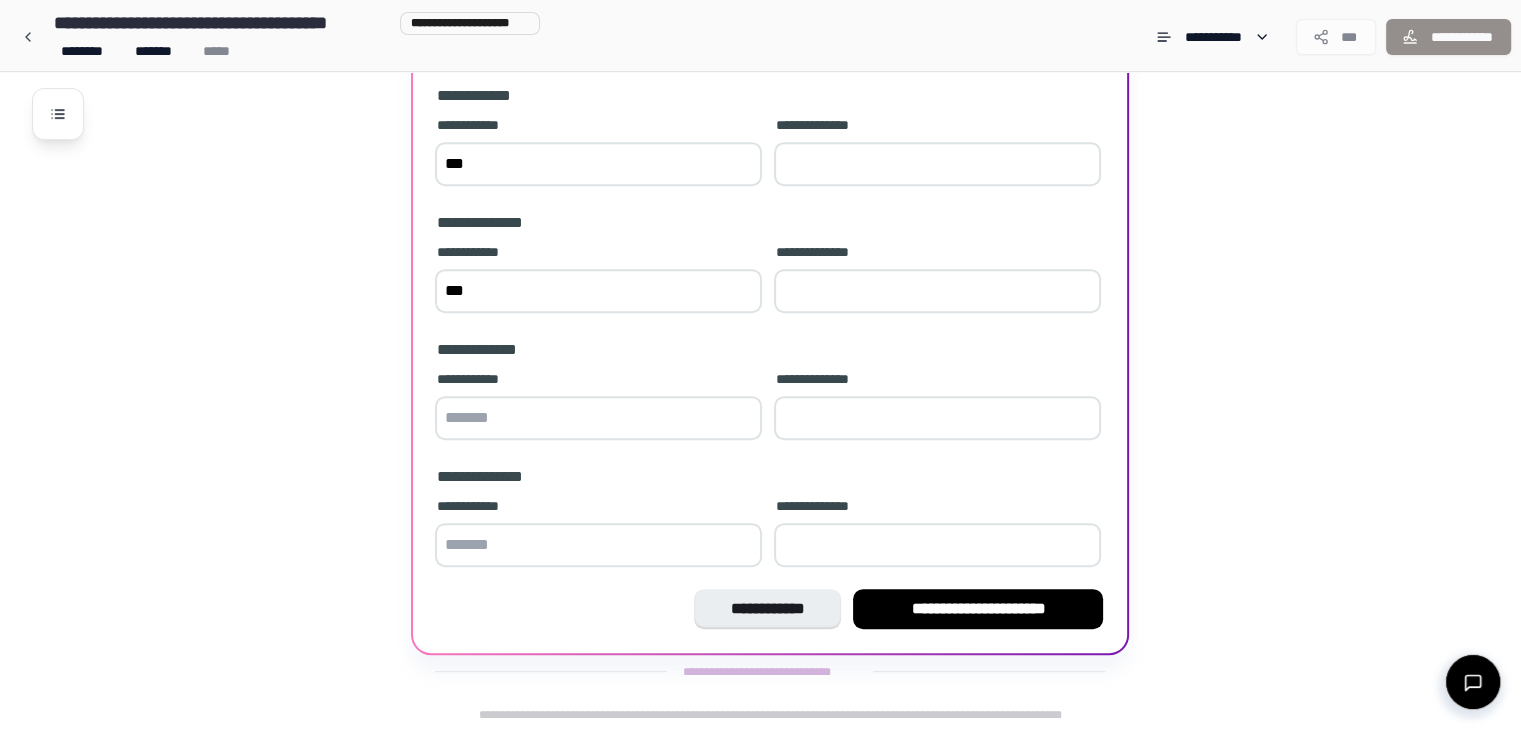 type on "***" 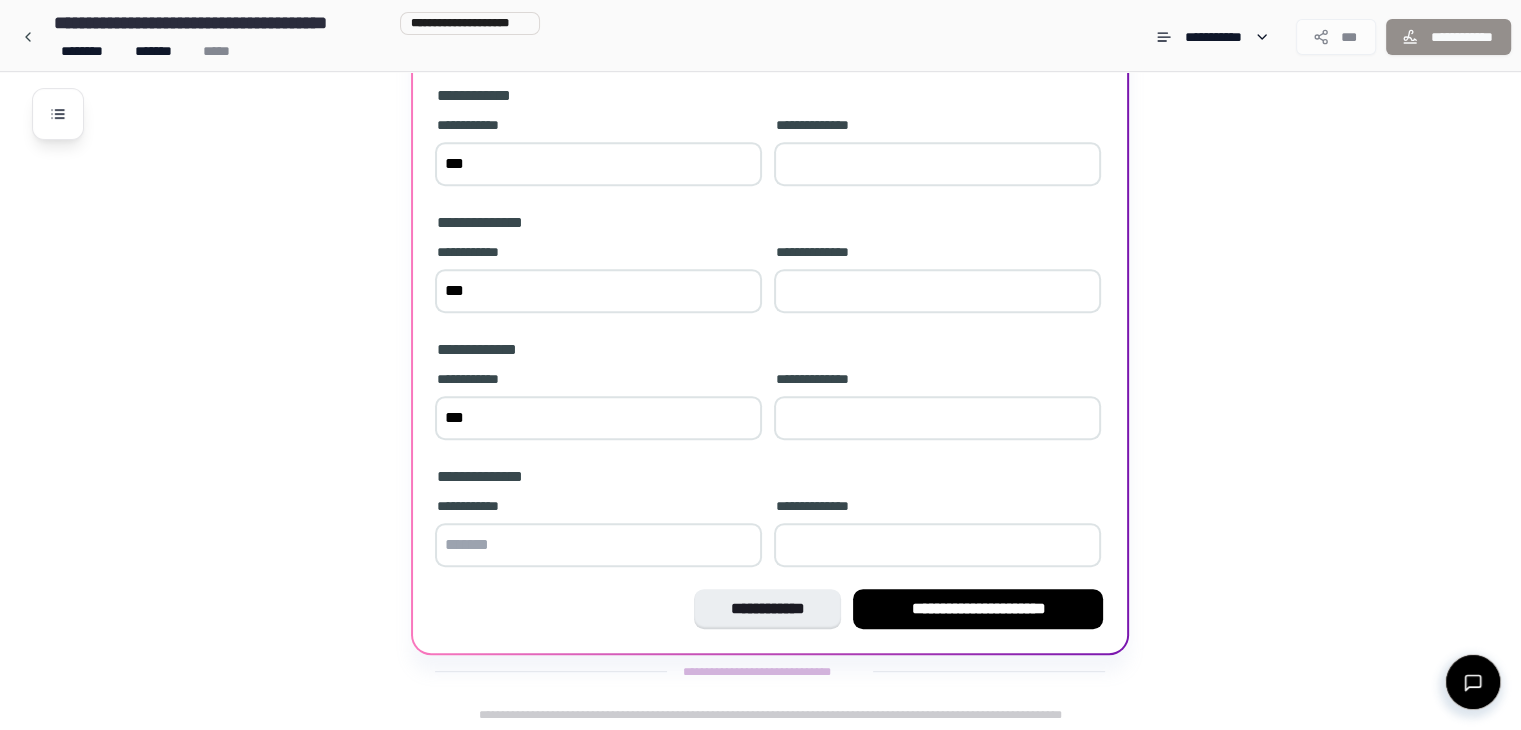 type on "***" 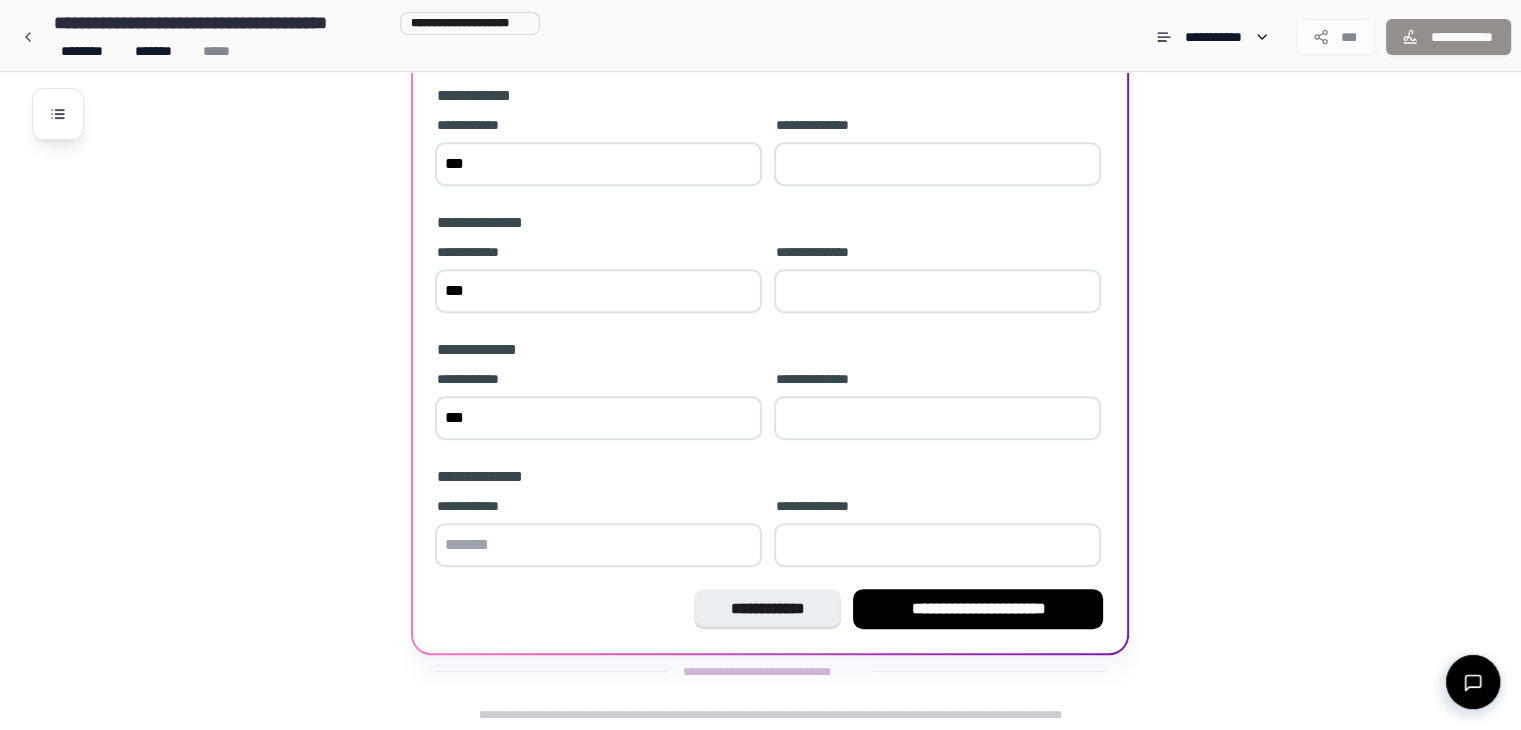 click at bounding box center (937, 418) 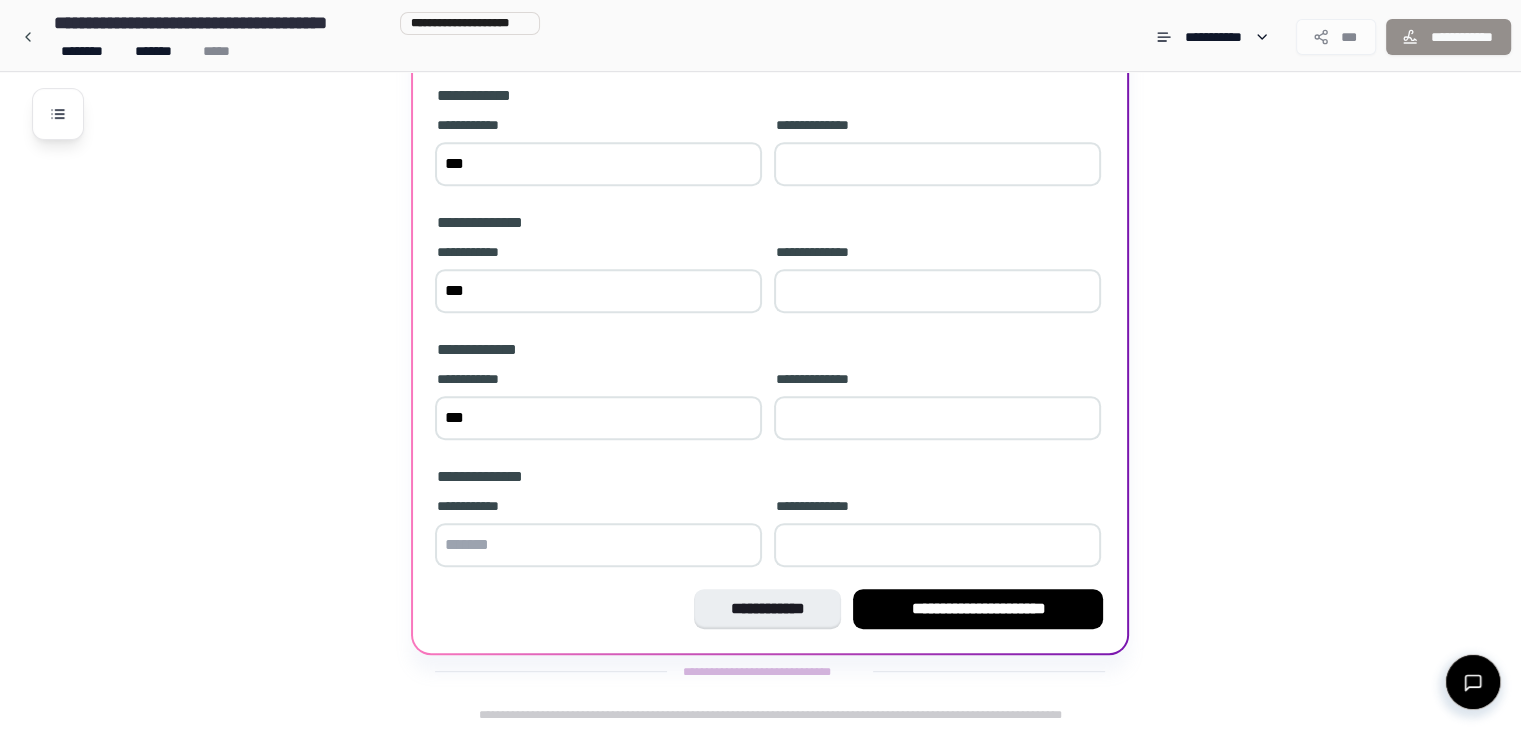 type on "***" 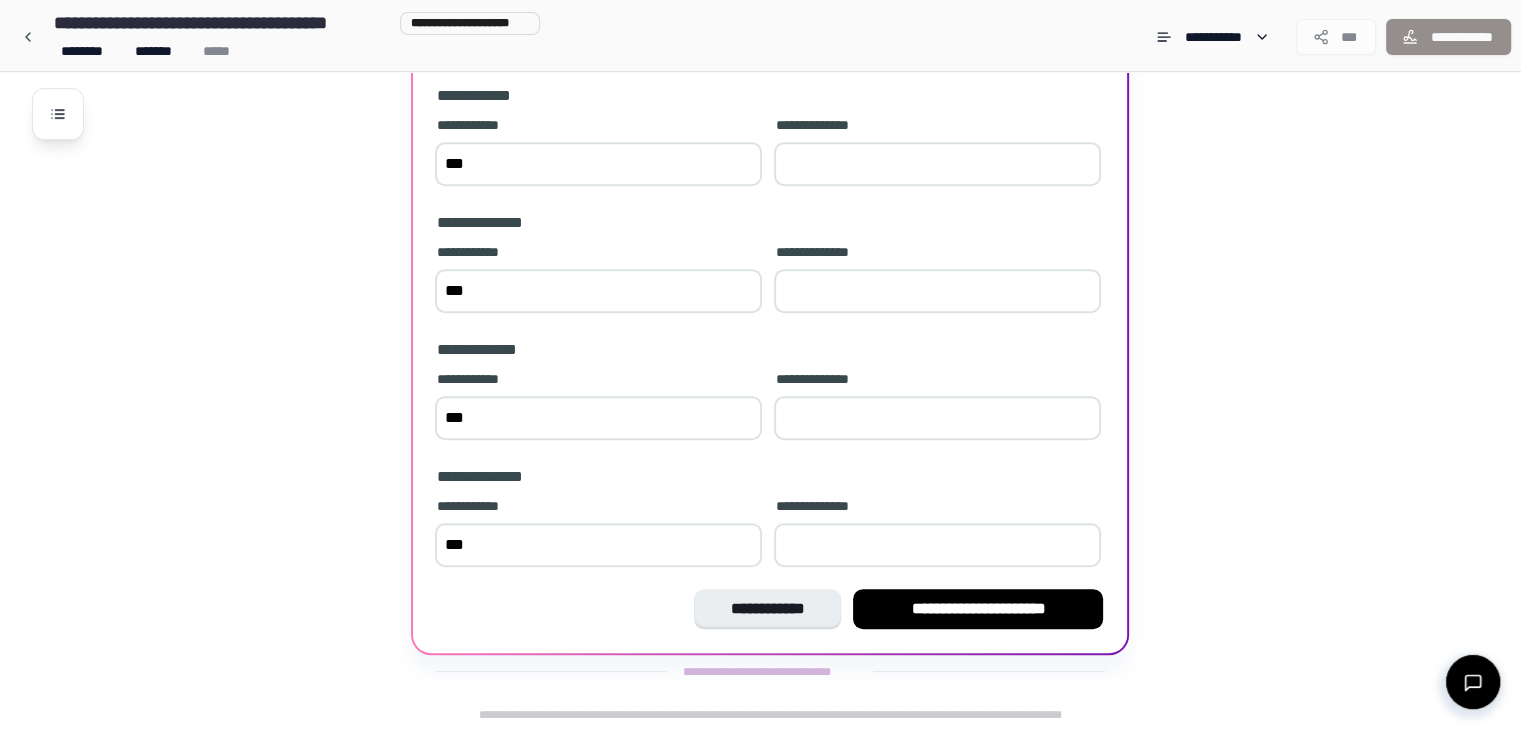 type on "***" 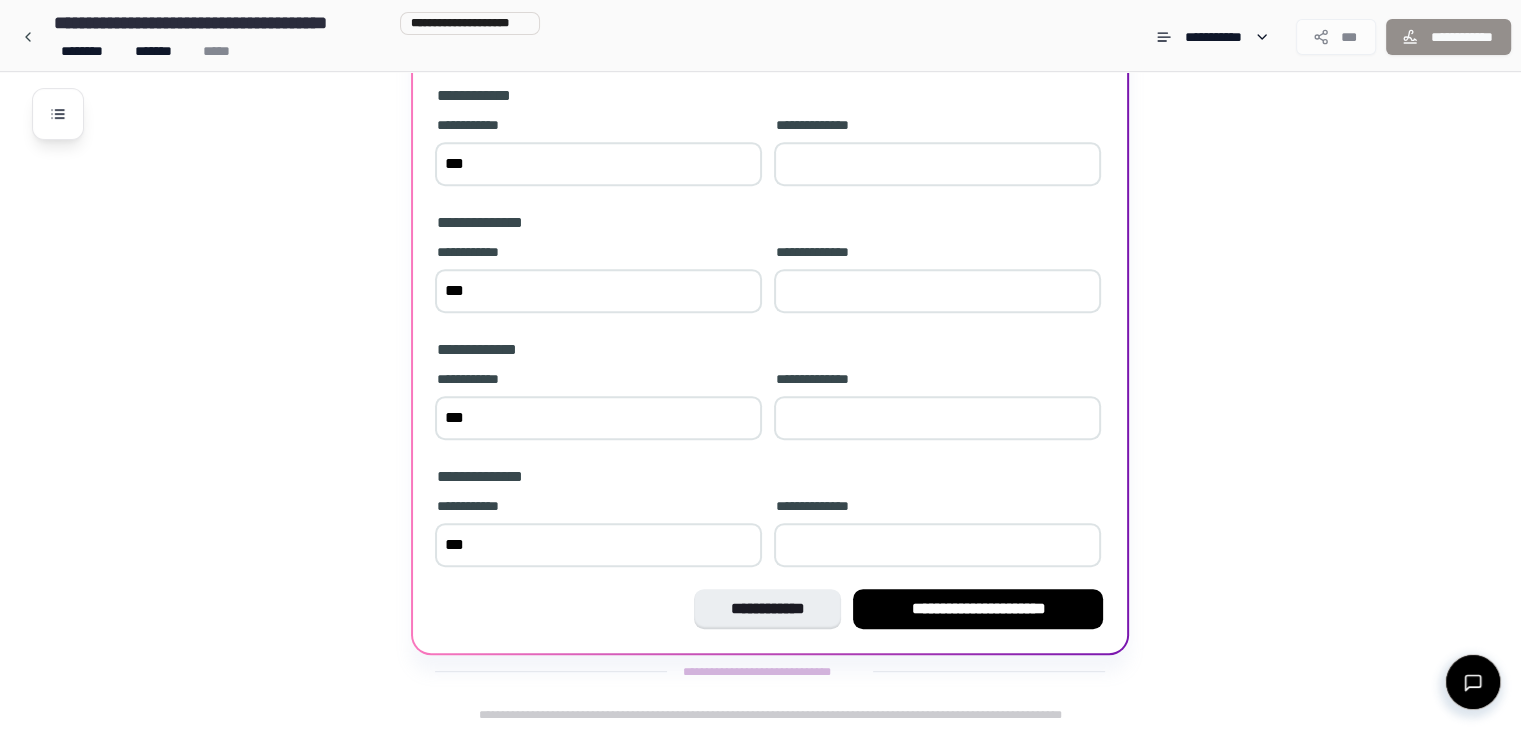click at bounding box center (937, 545) 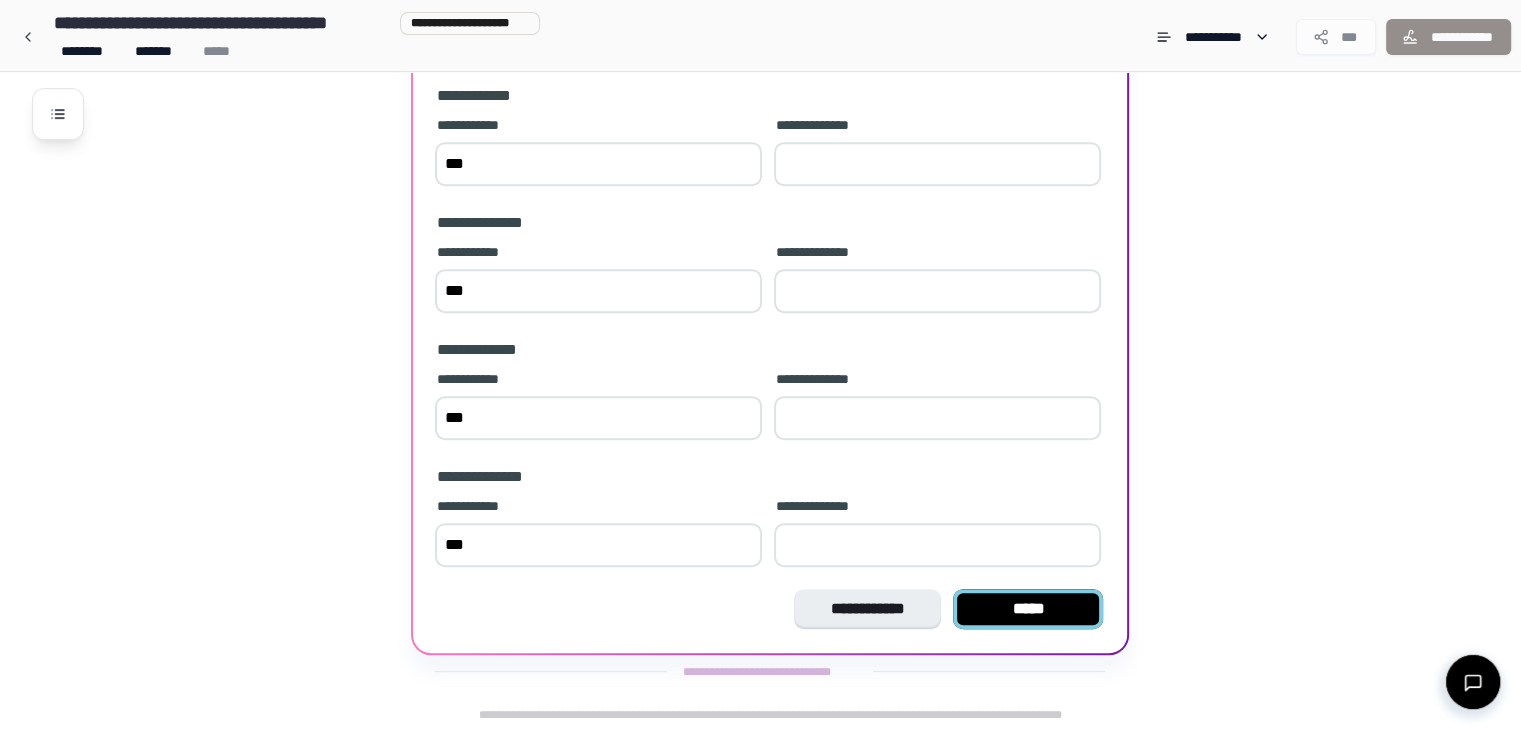 type on "***" 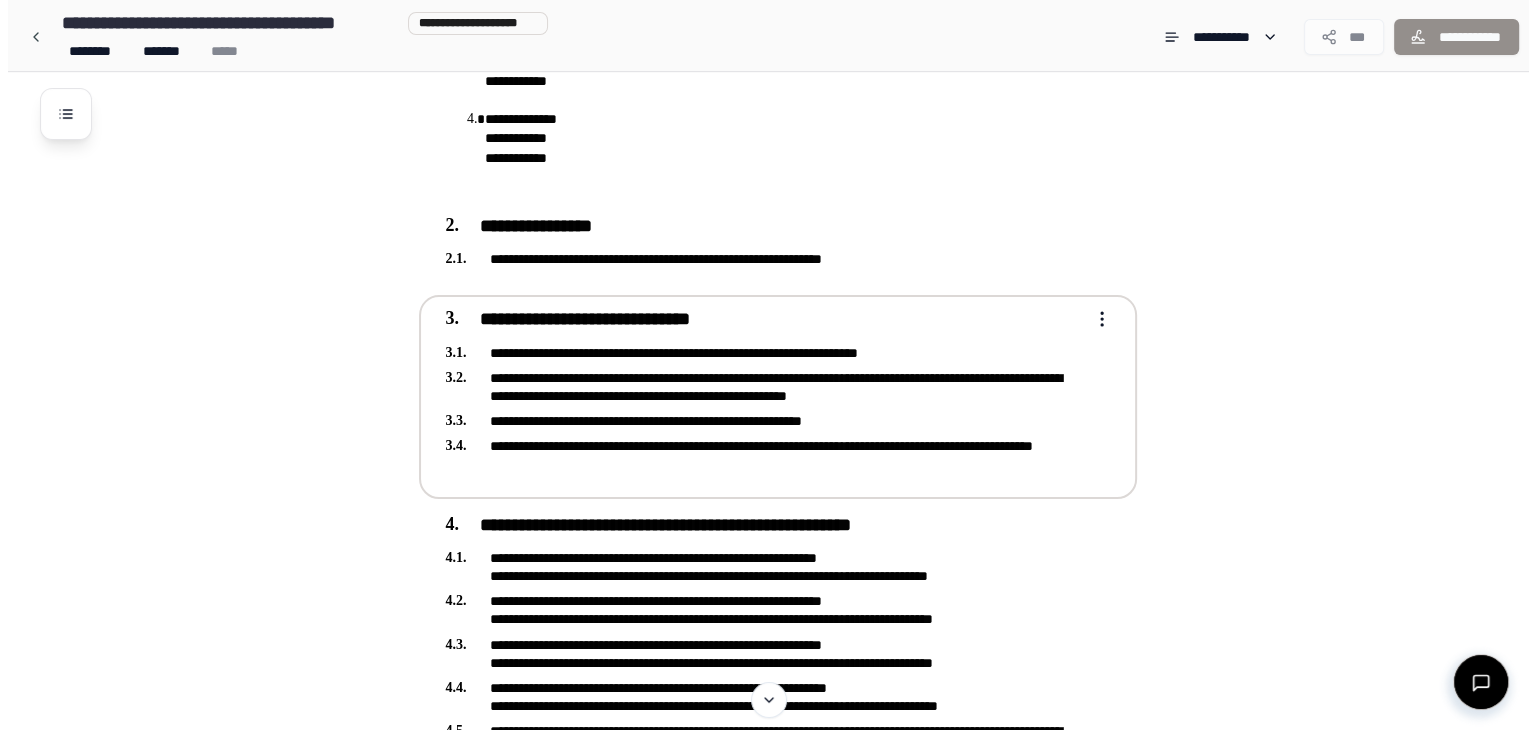 scroll, scrollTop: 356, scrollLeft: 0, axis: vertical 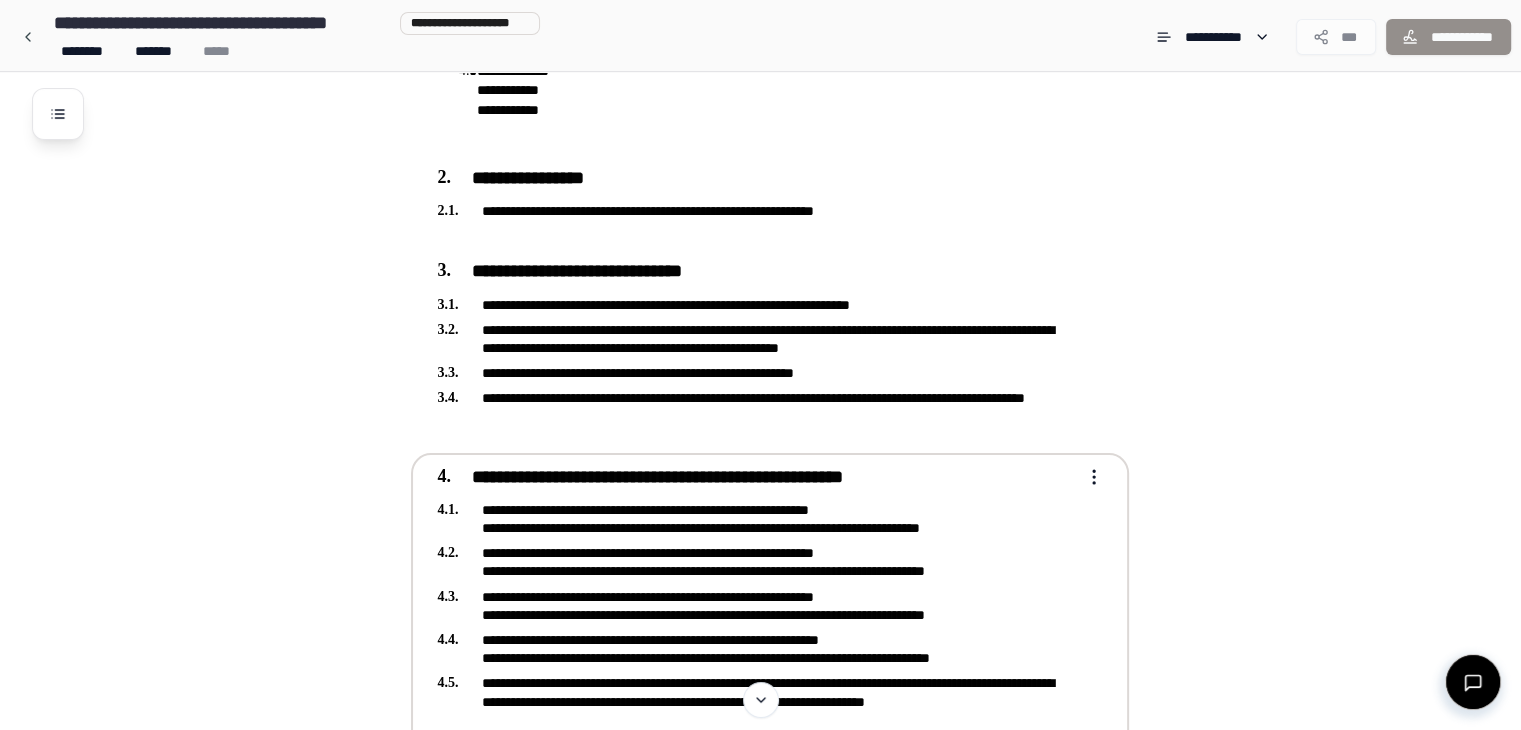 click on "**********" at bounding box center [760, 337] 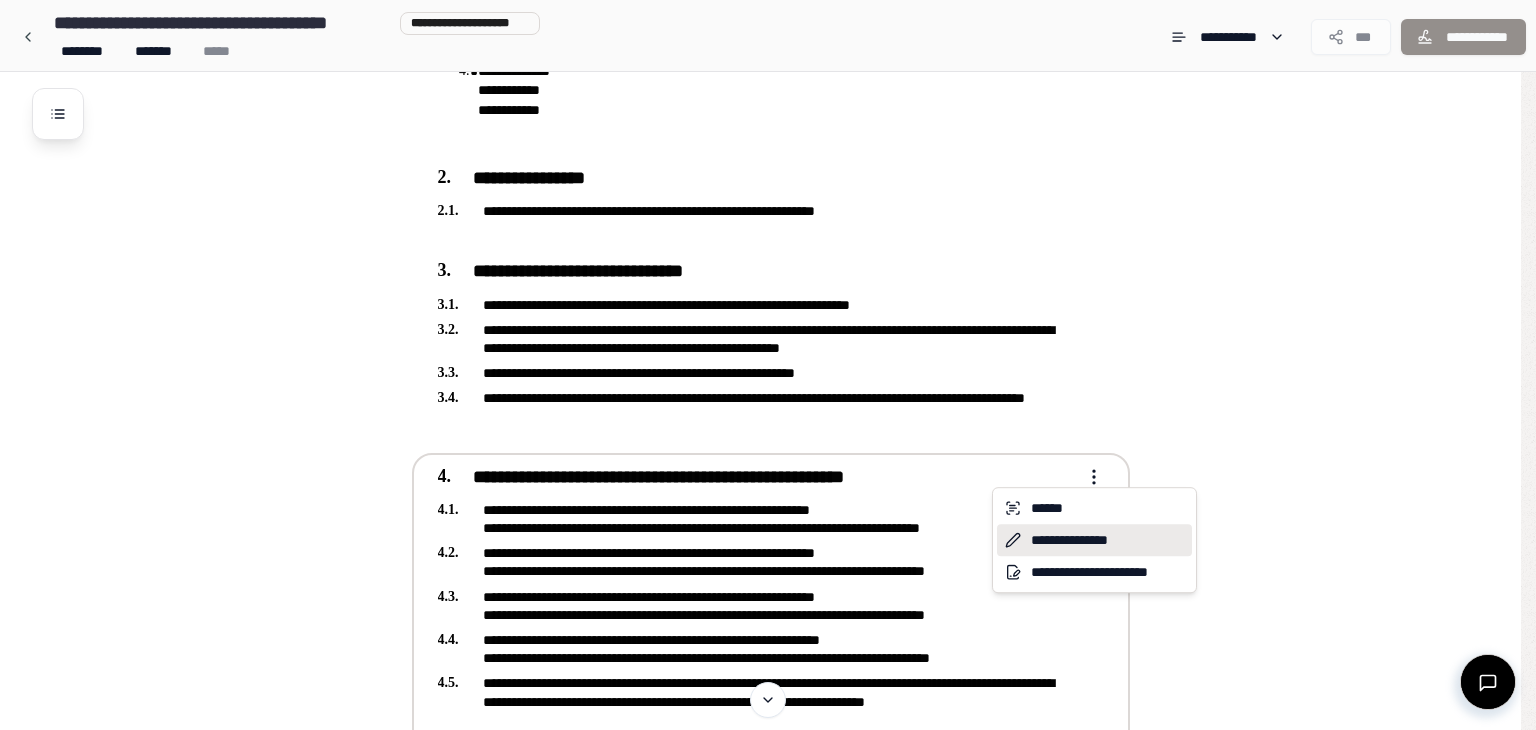 click on "**********" at bounding box center (1094, 540) 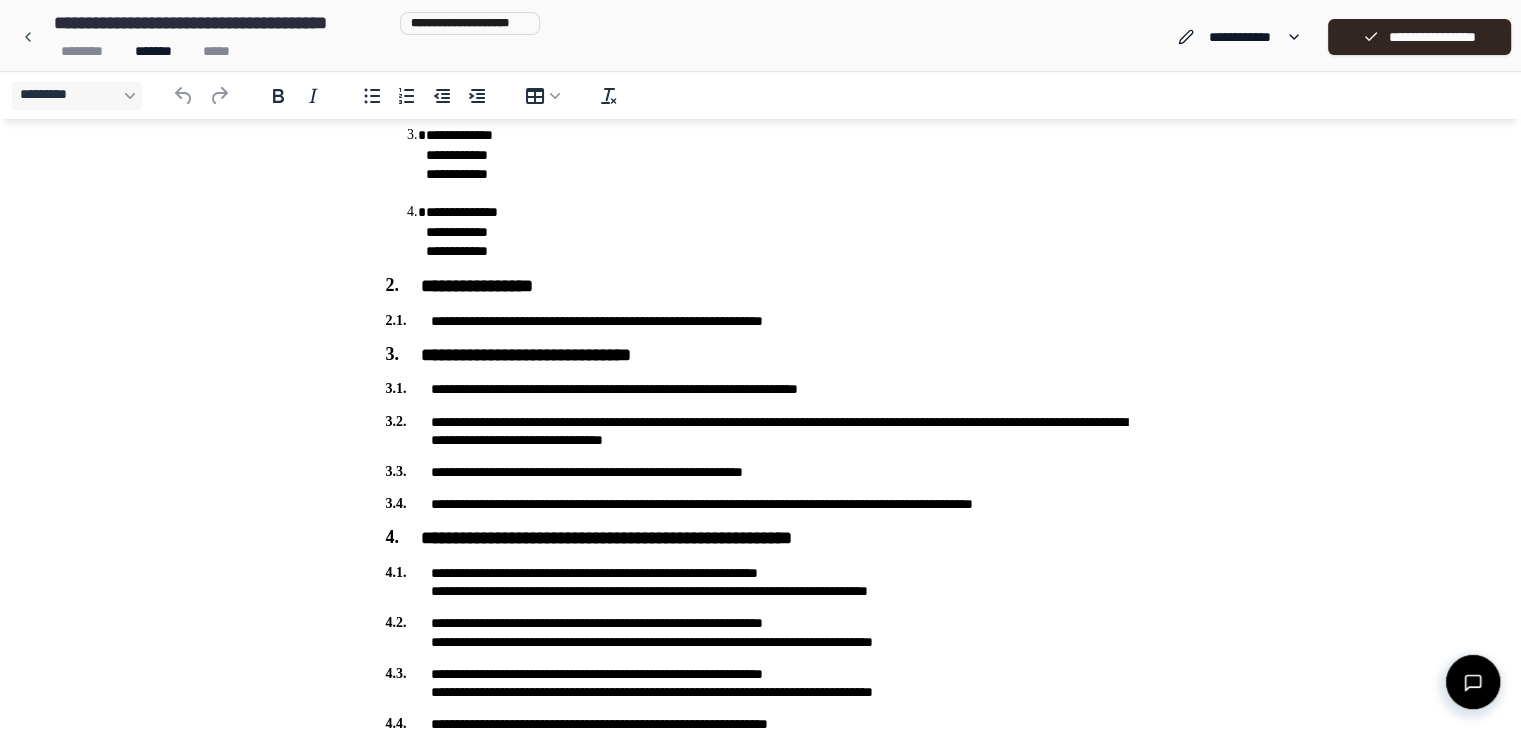 scroll, scrollTop: 300, scrollLeft: 0, axis: vertical 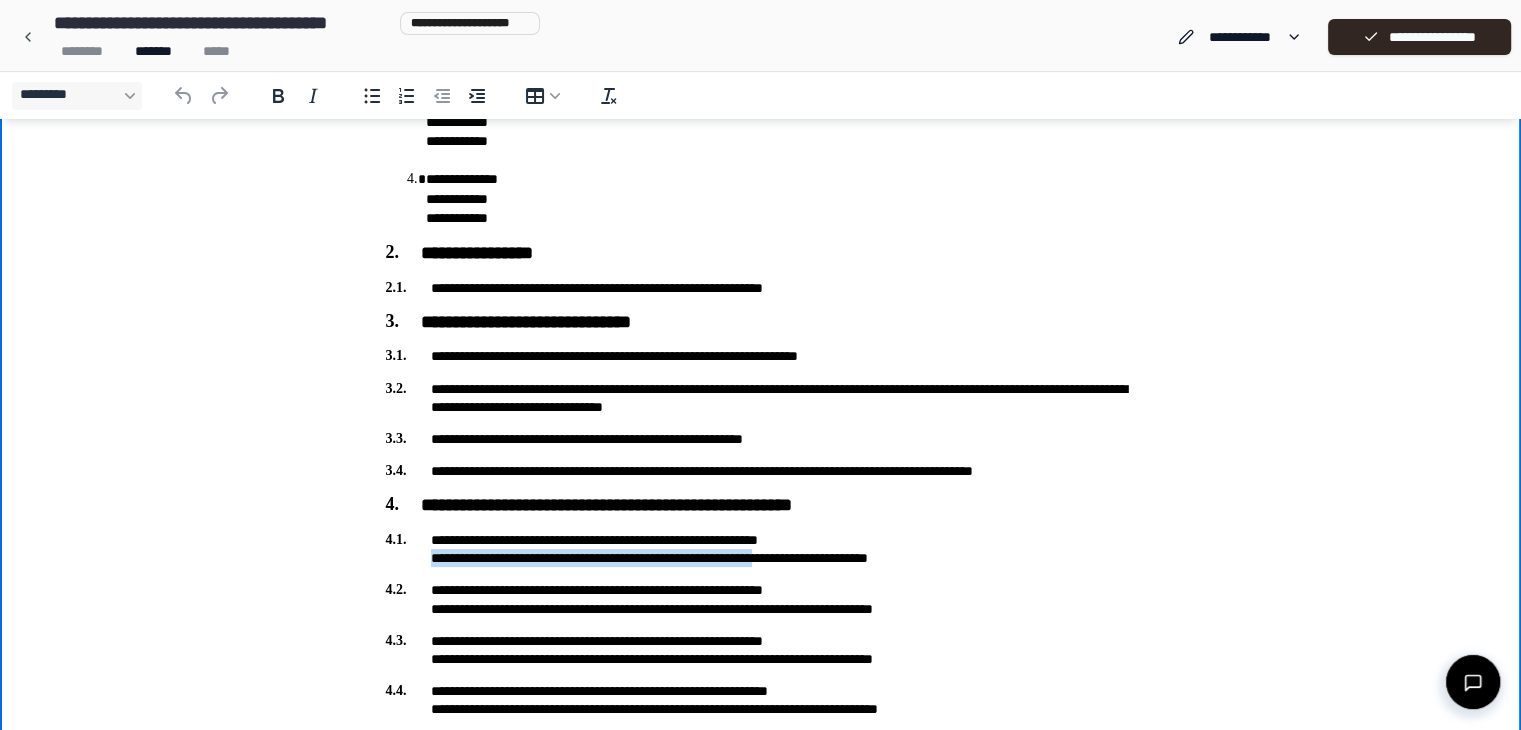drag, startPoint x: 426, startPoint y: 558, endPoint x: 828, endPoint y: 566, distance: 402.0796 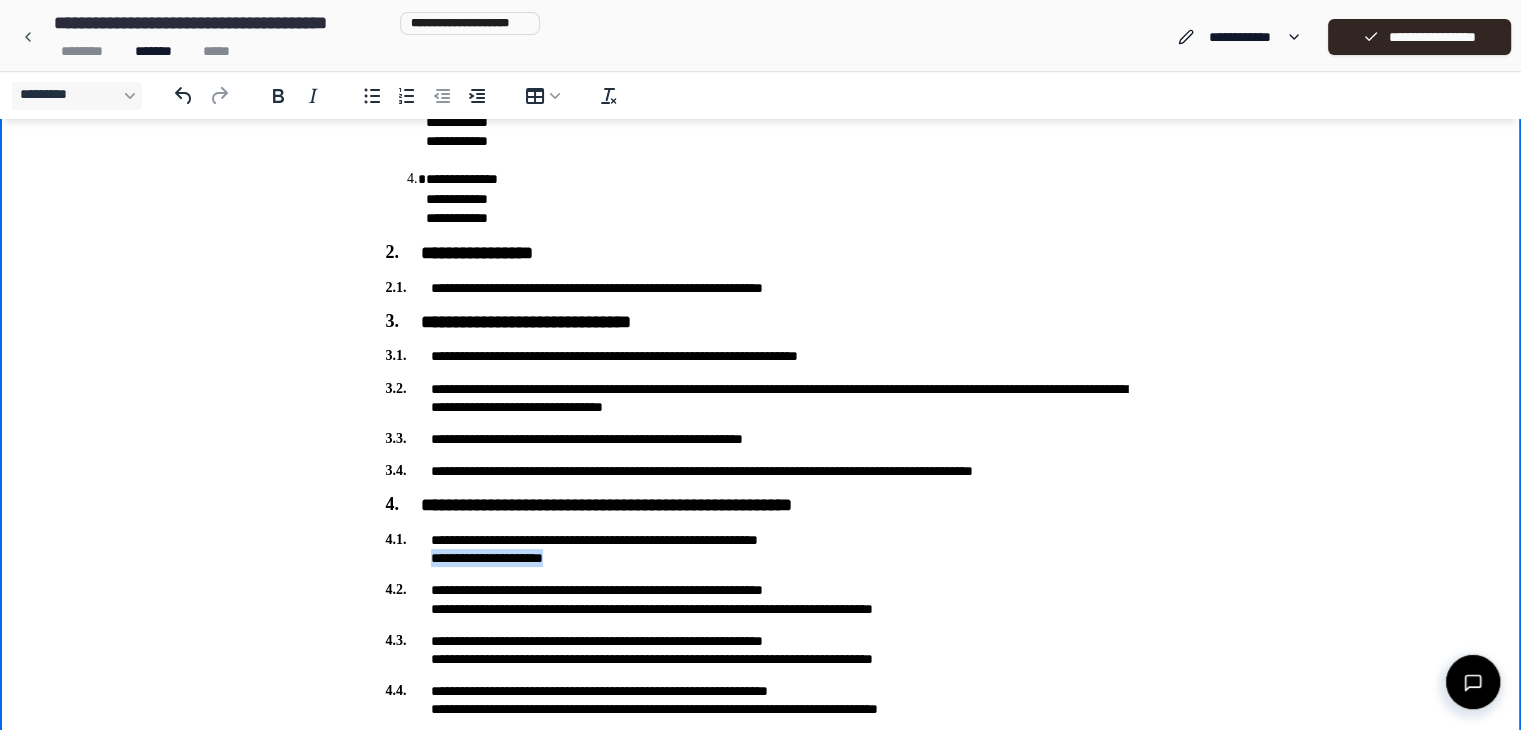 drag, startPoint x: 428, startPoint y: 559, endPoint x: 575, endPoint y: 561, distance: 147.01361 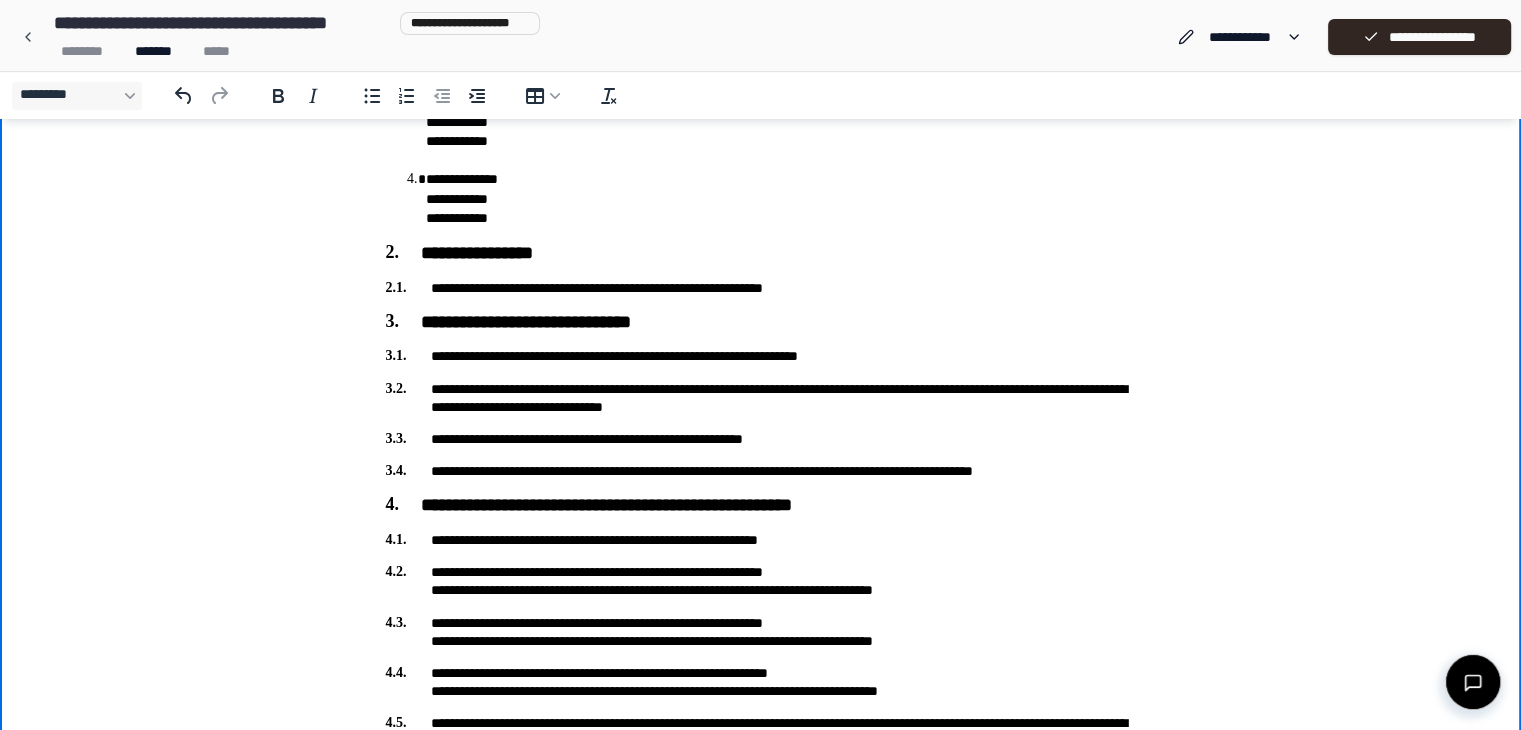 click on "**********" at bounding box center (761, 540) 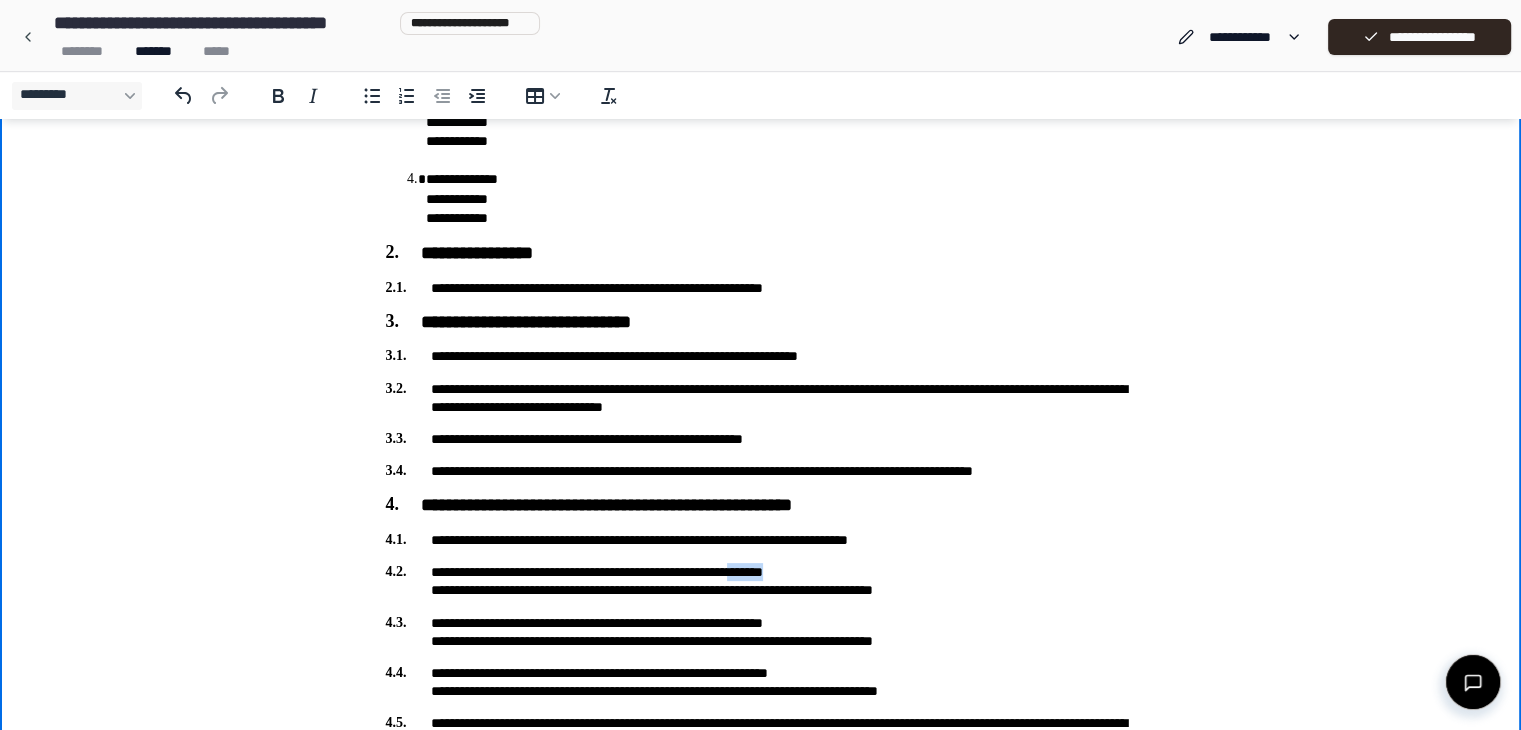 drag, startPoint x: 806, startPoint y: 573, endPoint x: 856, endPoint y: 572, distance: 50.01 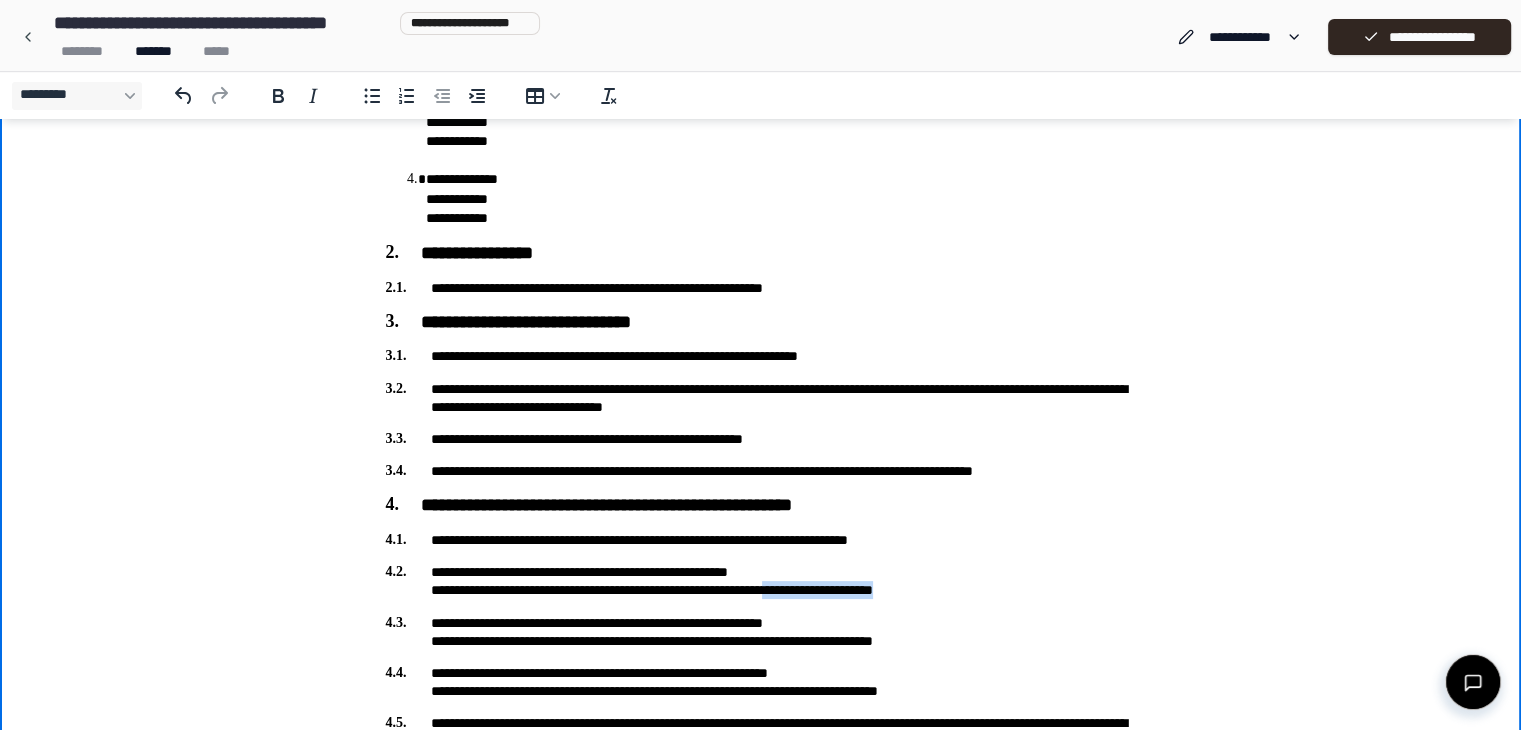 drag, startPoint x: 822, startPoint y: 590, endPoint x: 960, endPoint y: 591, distance: 138.00362 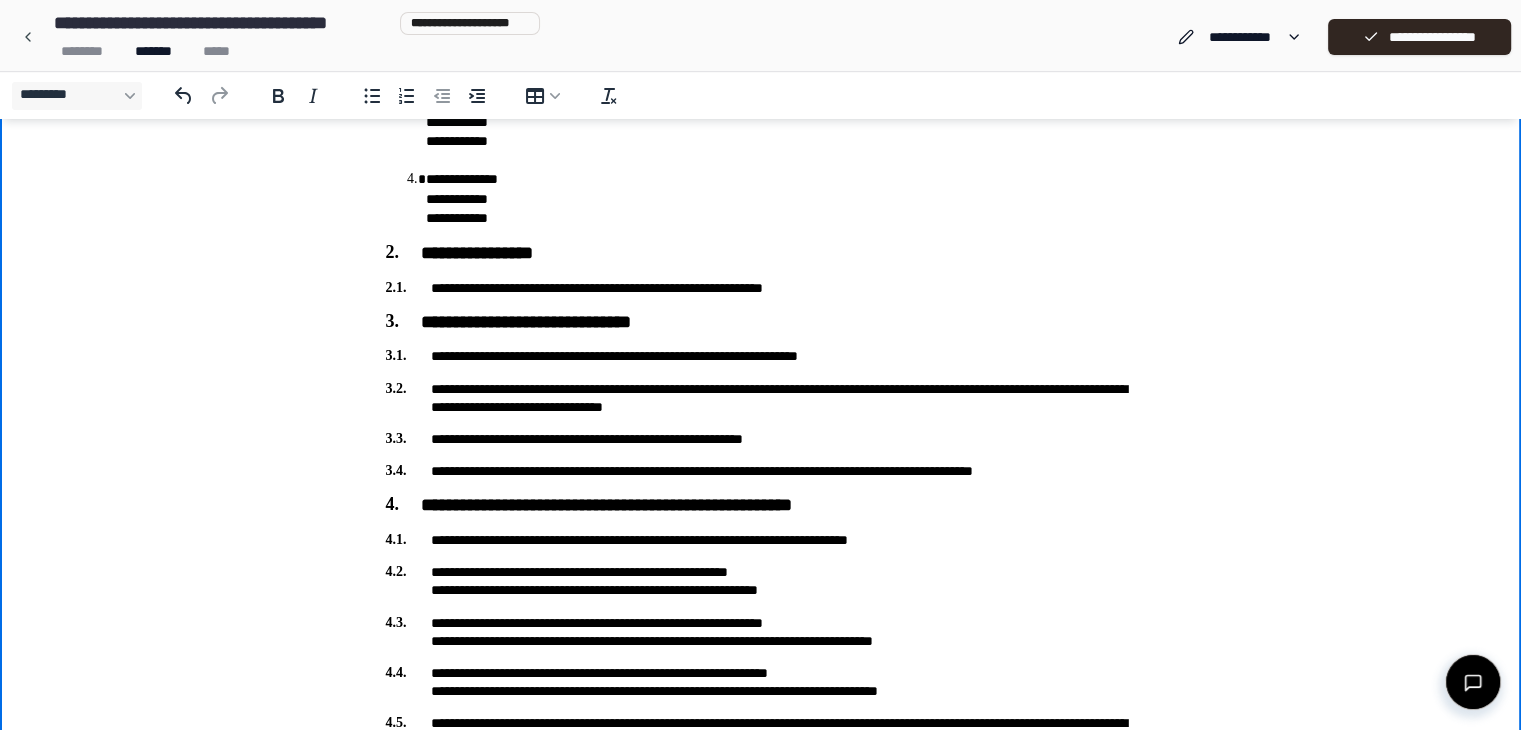 click on "**********" at bounding box center [761, 581] 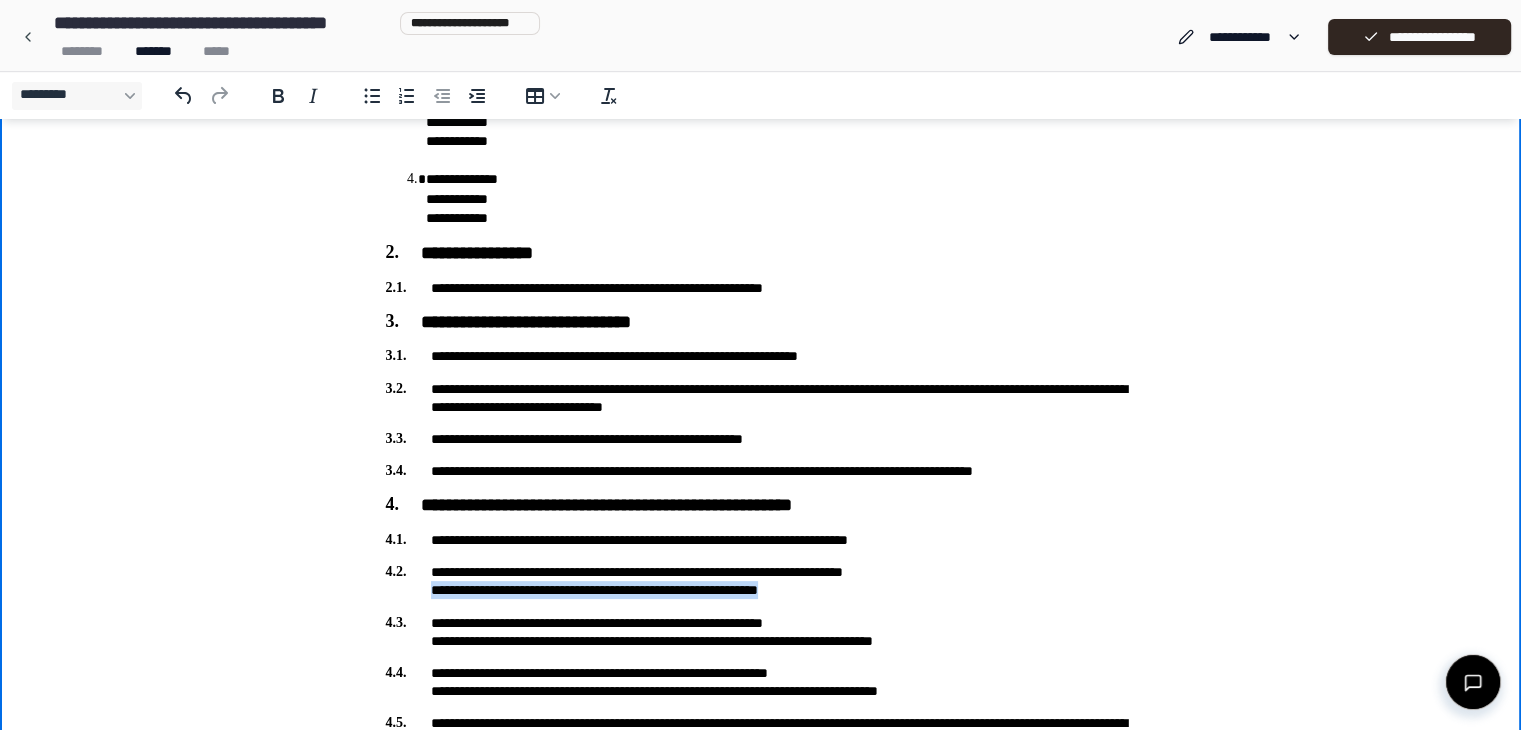 drag, startPoint x: 426, startPoint y: 589, endPoint x: 833, endPoint y: 592, distance: 407.01105 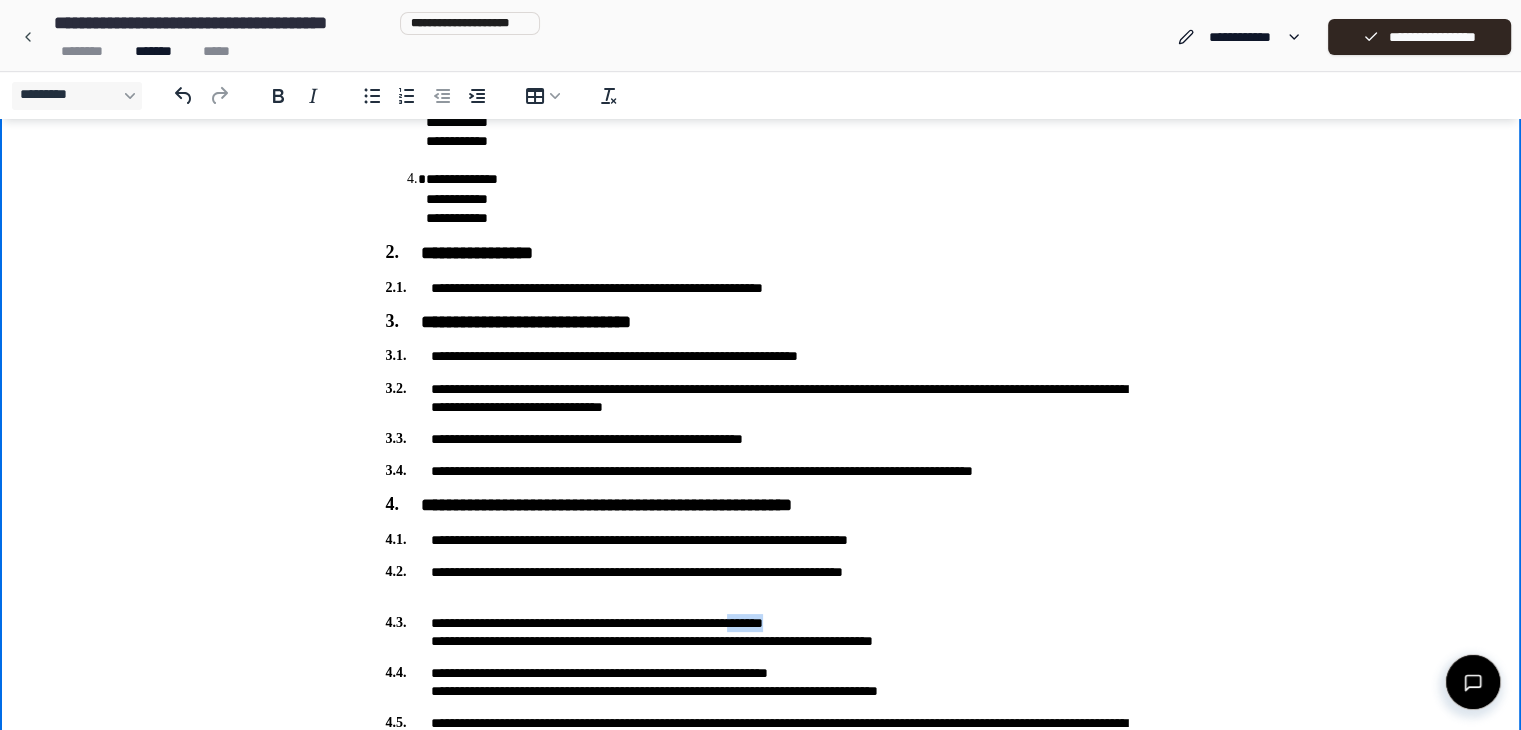 drag, startPoint x: 801, startPoint y: 621, endPoint x: 856, endPoint y: 621, distance: 55 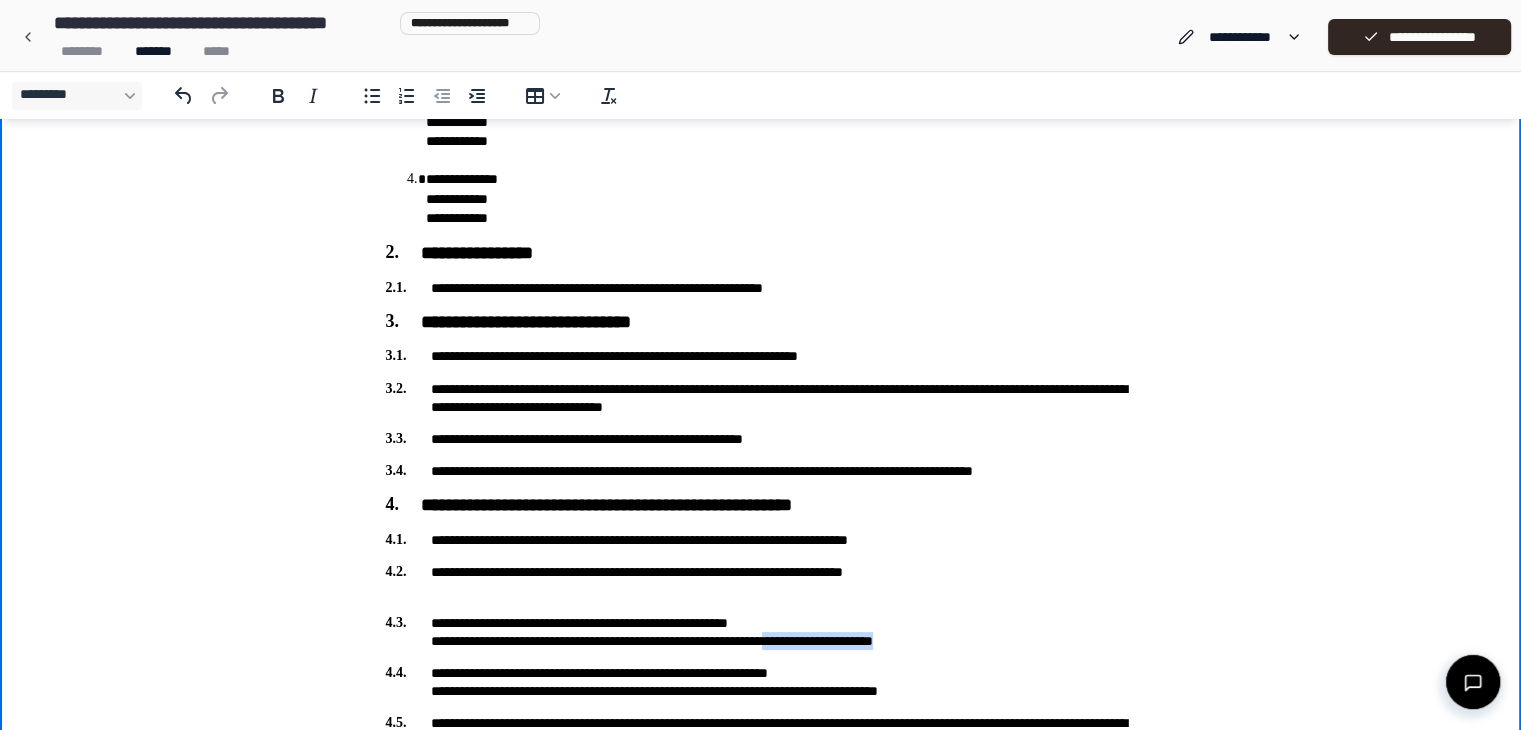drag, startPoint x: 814, startPoint y: 642, endPoint x: 935, endPoint y: 641, distance: 121.004135 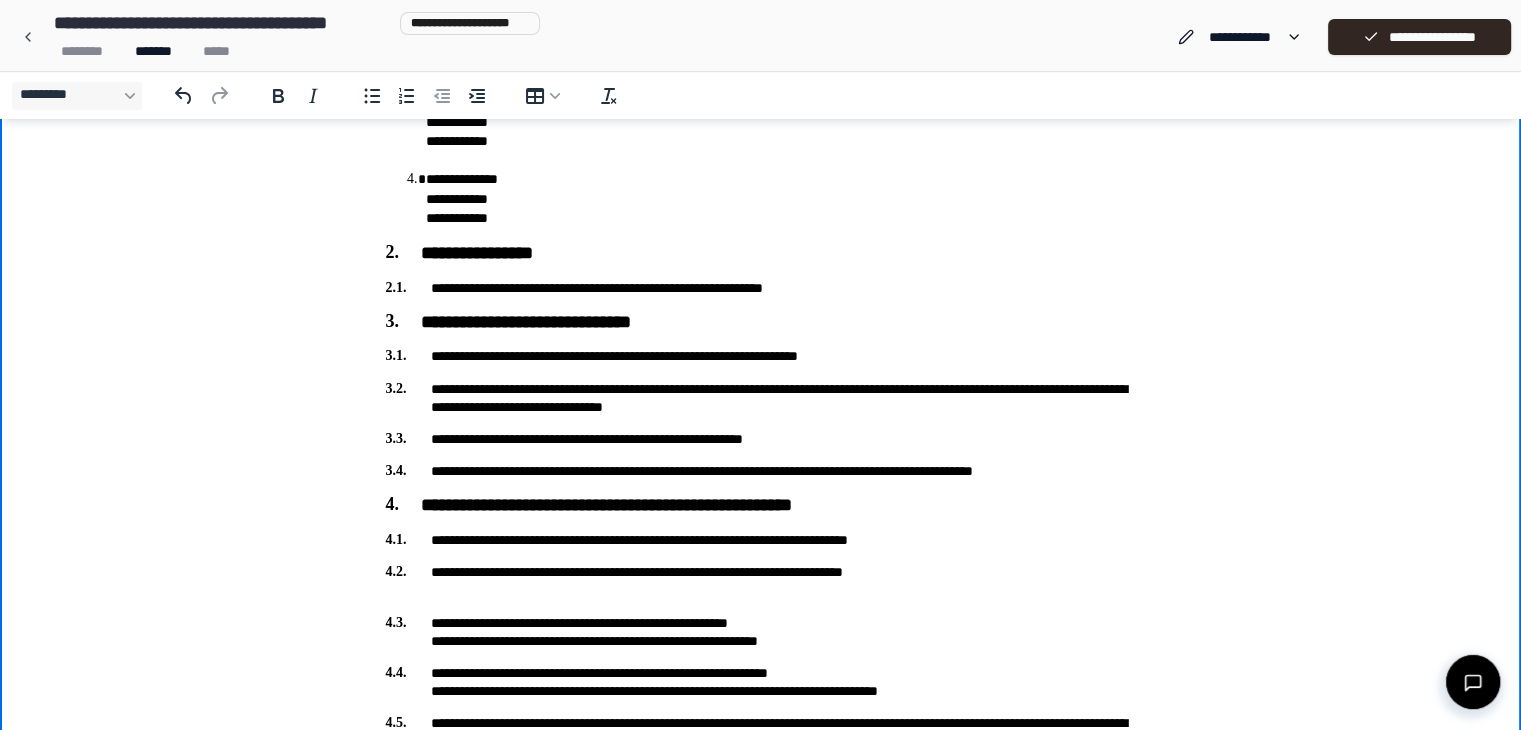 click on "**********" at bounding box center [761, 632] 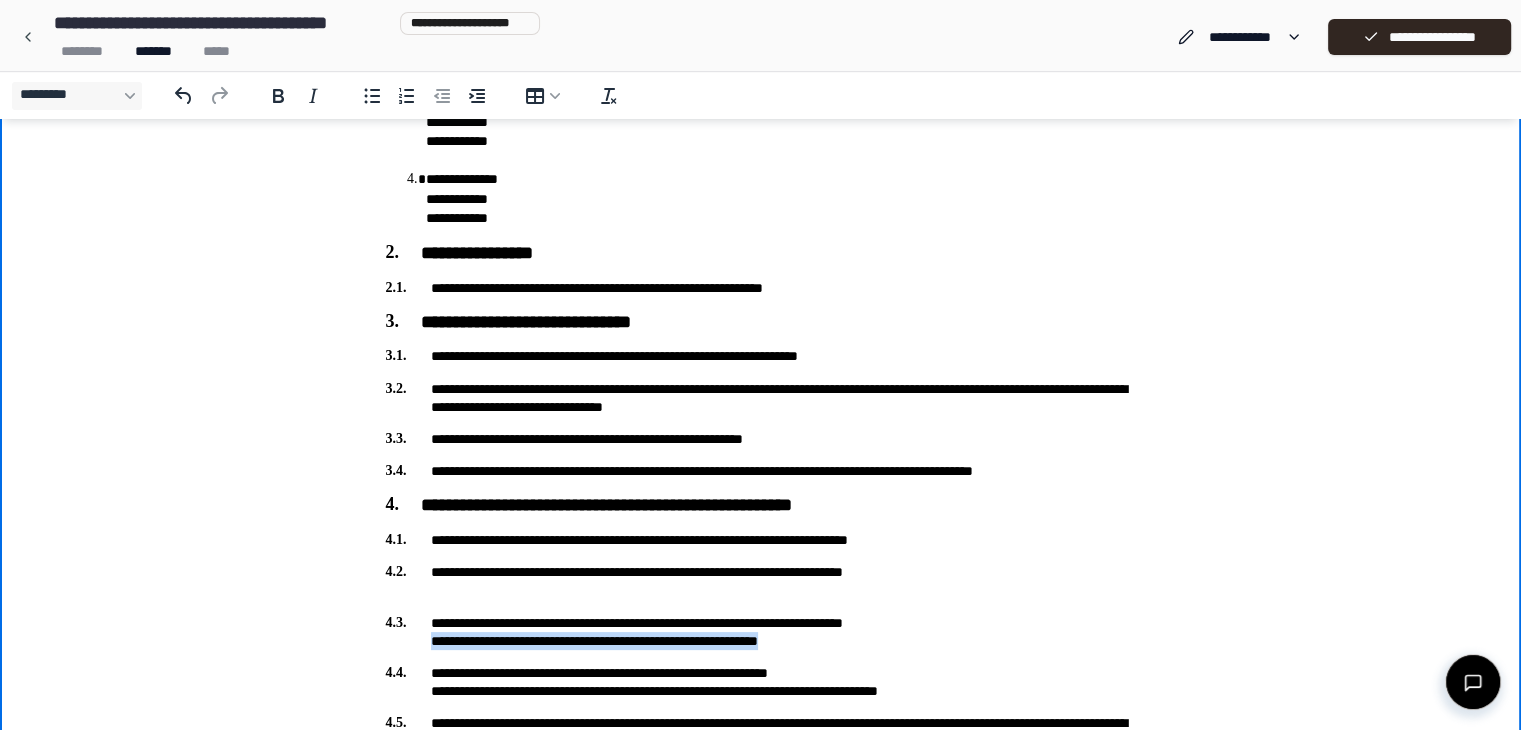 drag, startPoint x: 430, startPoint y: 641, endPoint x: 828, endPoint y: 643, distance: 398.00504 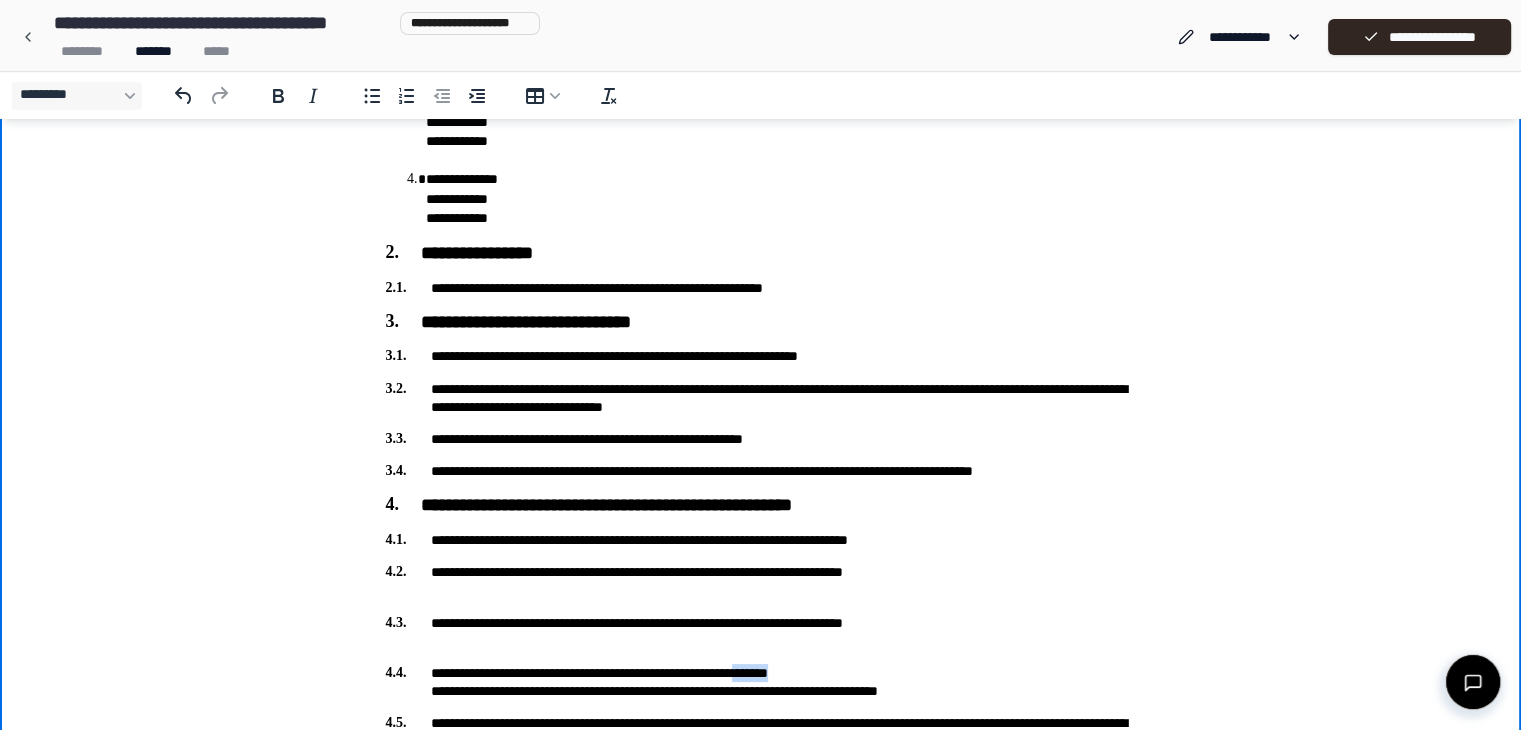 drag, startPoint x: 810, startPoint y: 673, endPoint x: 862, endPoint y: 673, distance: 52 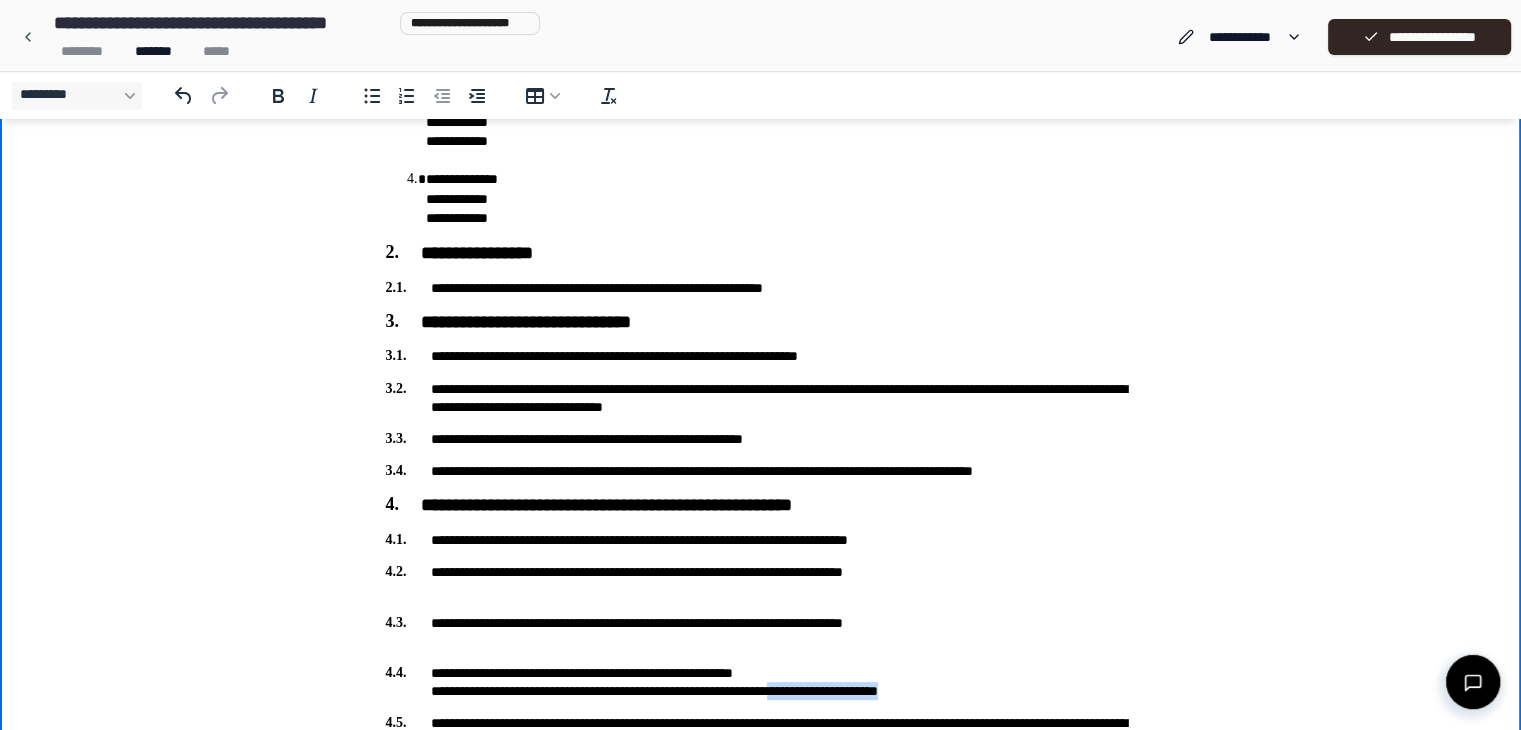 drag, startPoint x: 824, startPoint y: 694, endPoint x: 976, endPoint y: 691, distance: 152.0296 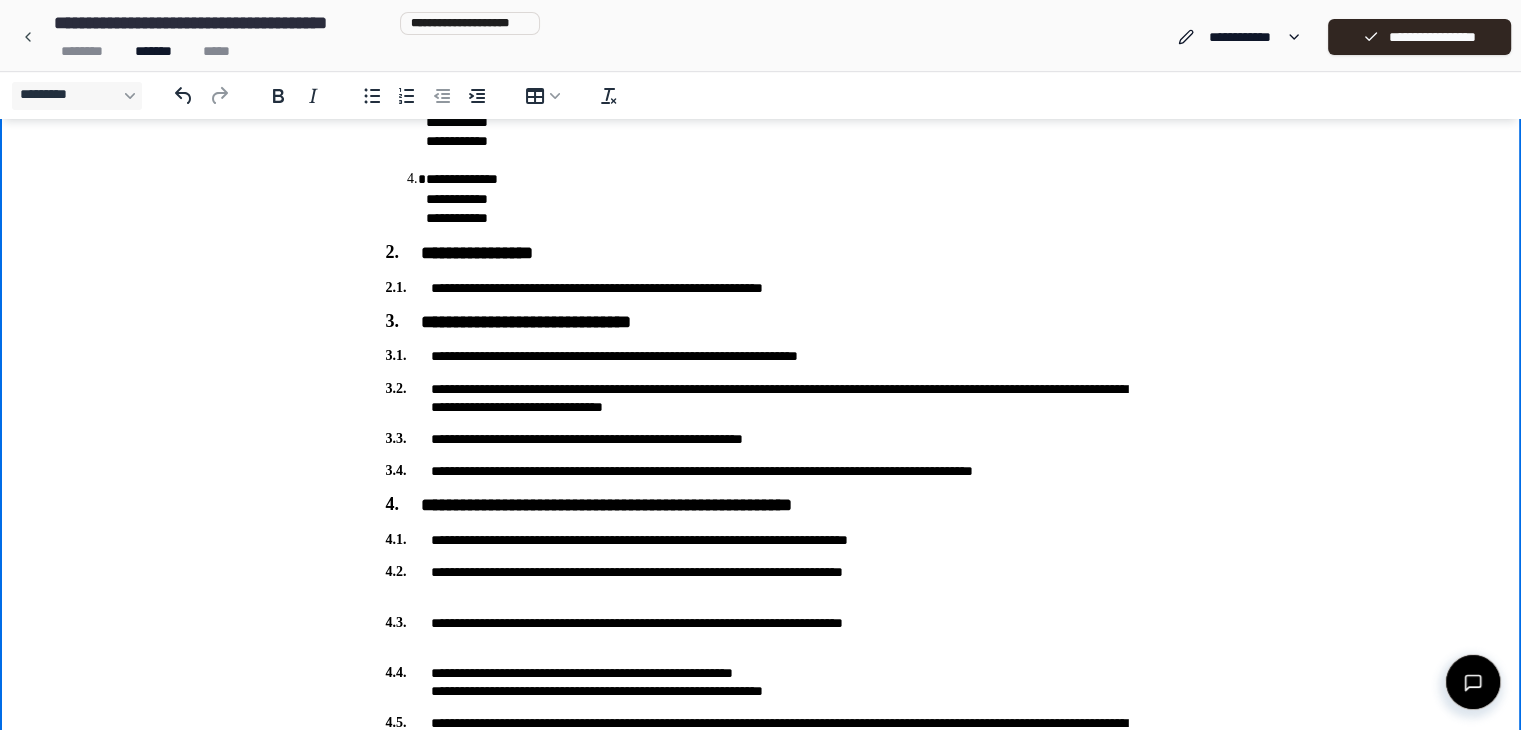 click on "**********" at bounding box center [761, 682] 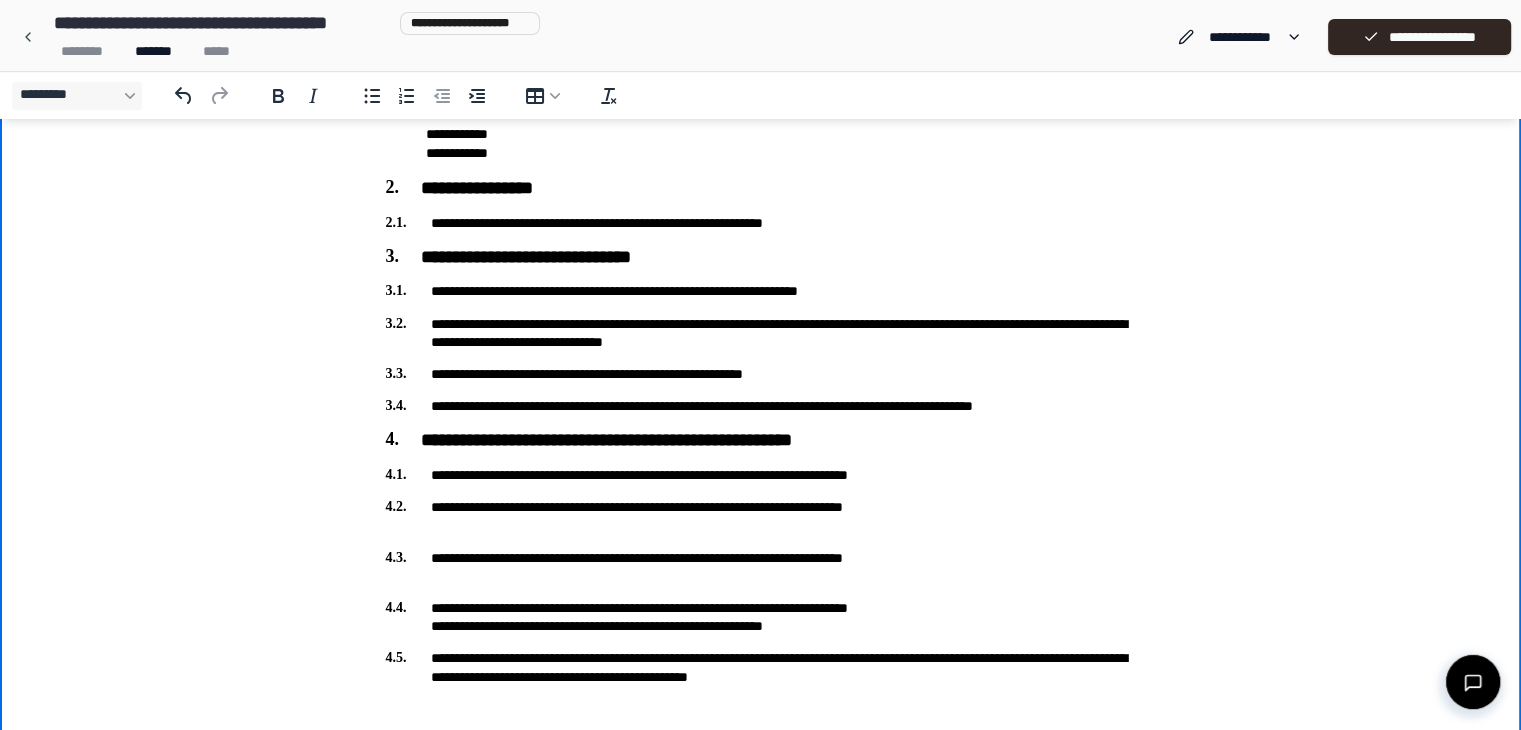 scroll, scrollTop: 403, scrollLeft: 0, axis: vertical 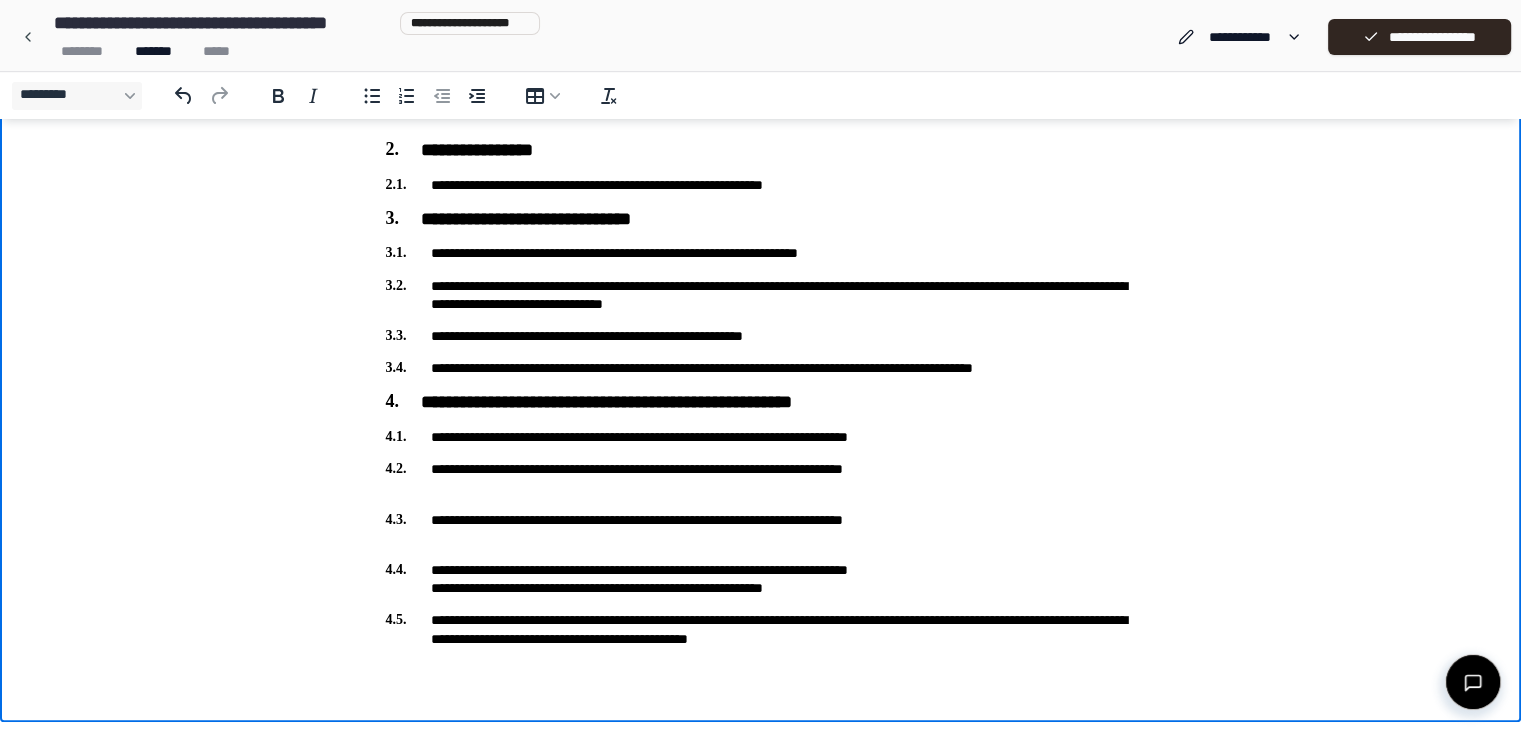 click on "**********" at bounding box center (761, 579) 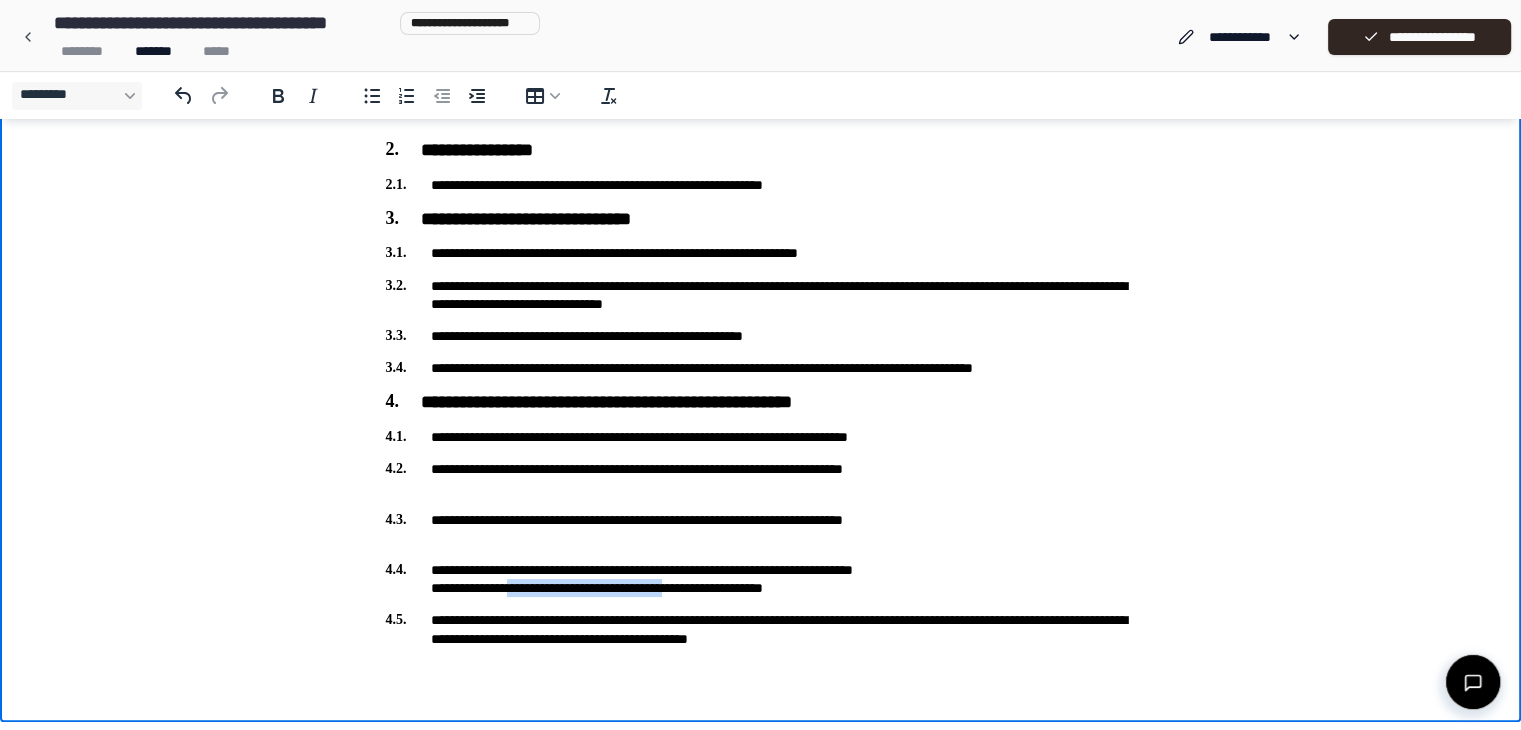 drag, startPoint x: 524, startPoint y: 589, endPoint x: 706, endPoint y: 593, distance: 182.04395 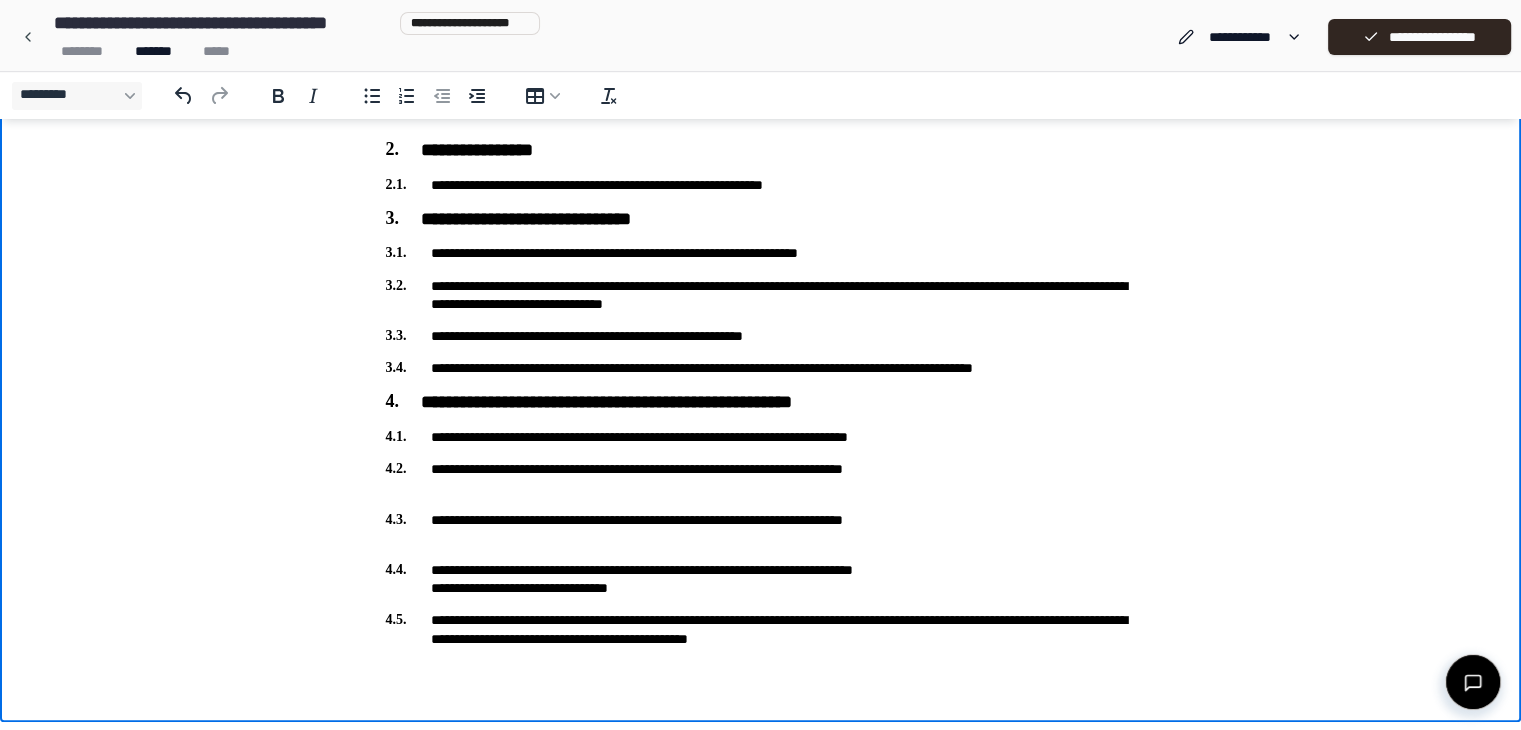 click on "**********" at bounding box center (761, 579) 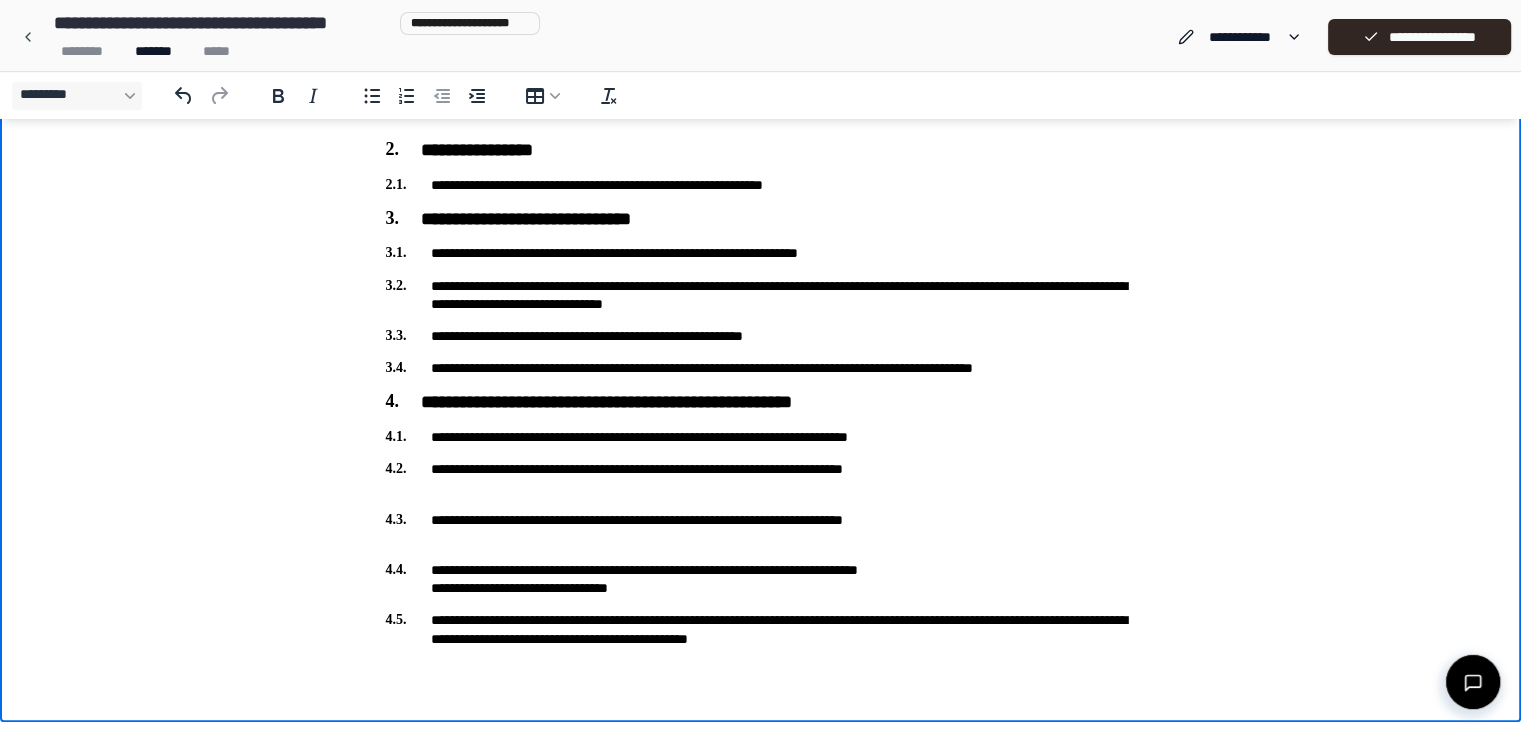click on "**********" at bounding box center (761, 579) 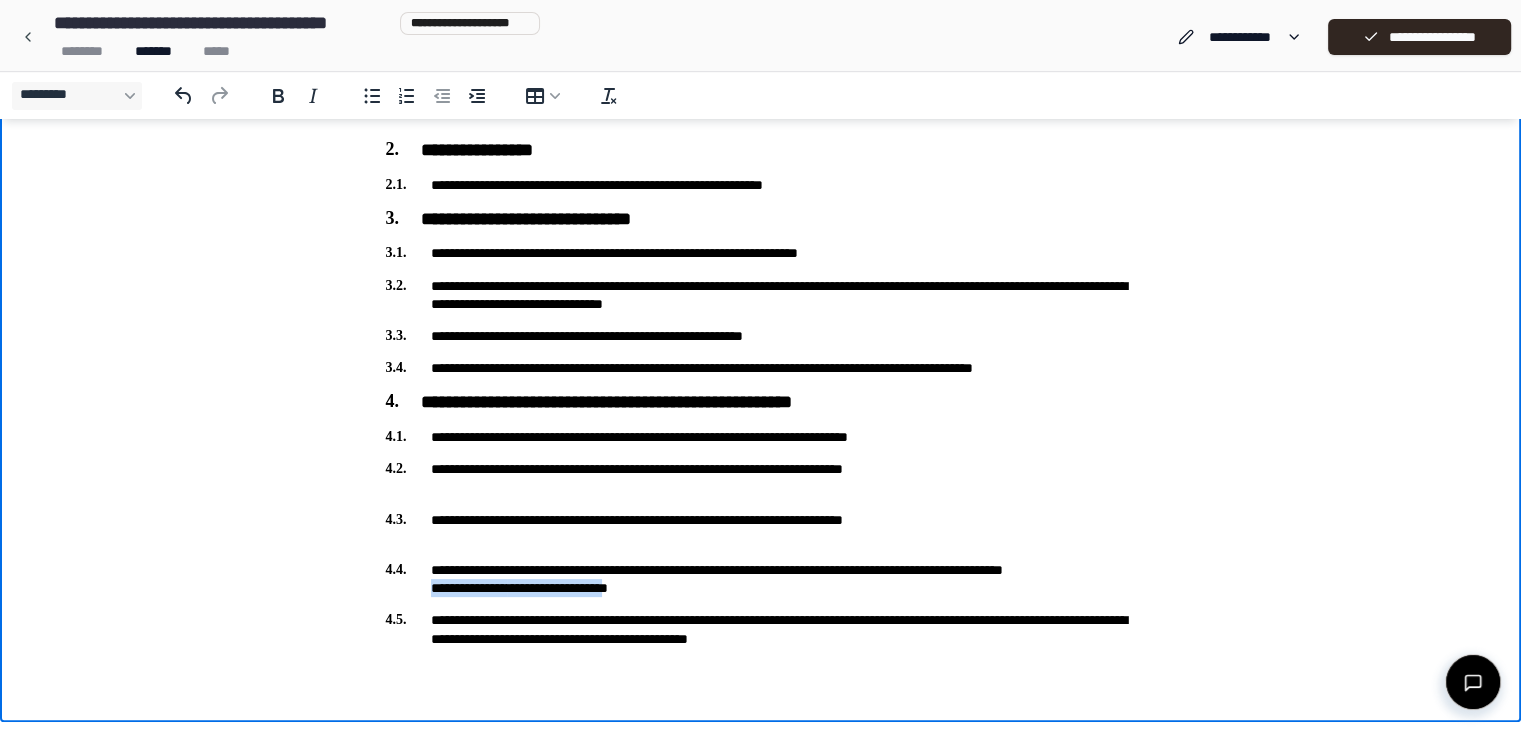 drag, startPoint x: 428, startPoint y: 589, endPoint x: 632, endPoint y: 593, distance: 204.03922 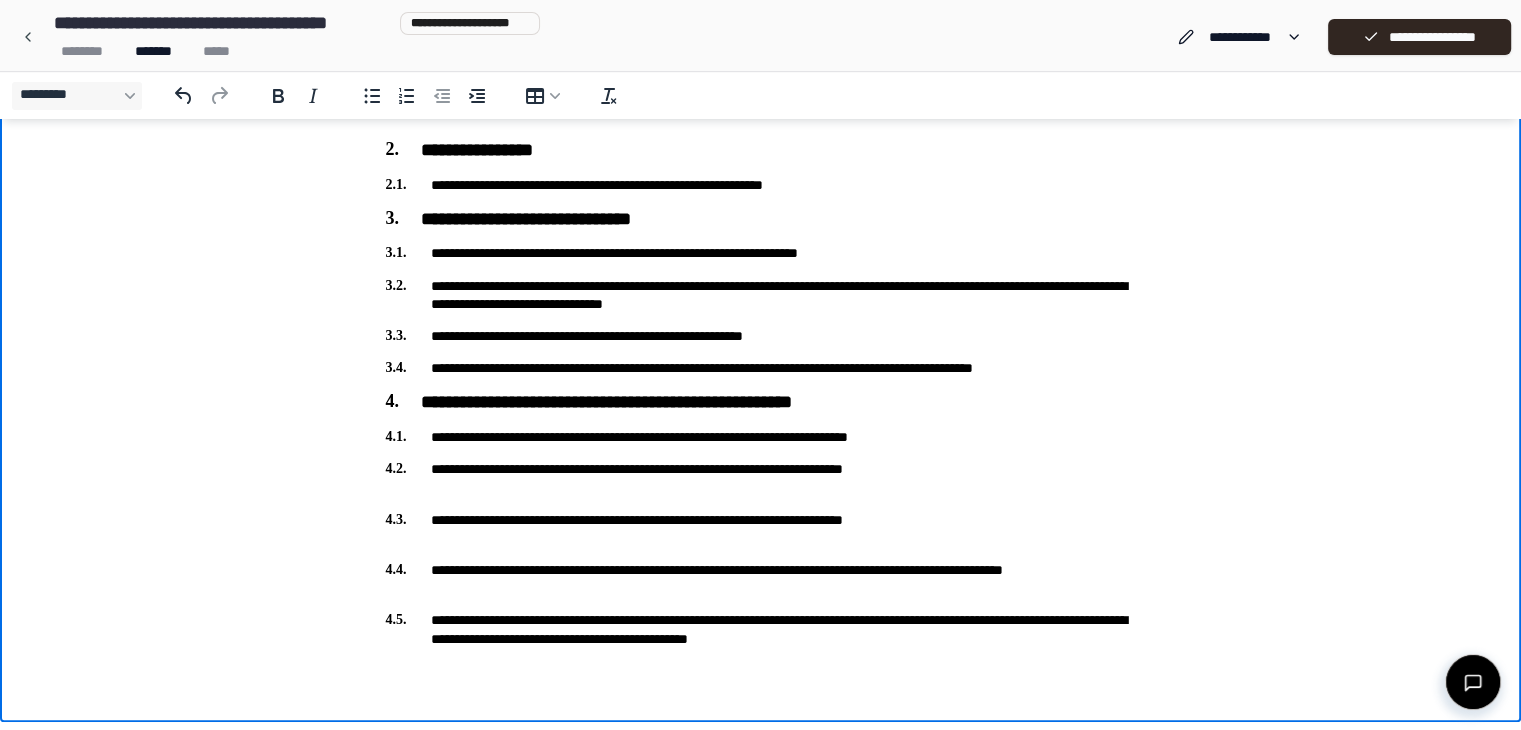 click on "**********" at bounding box center (761, 478) 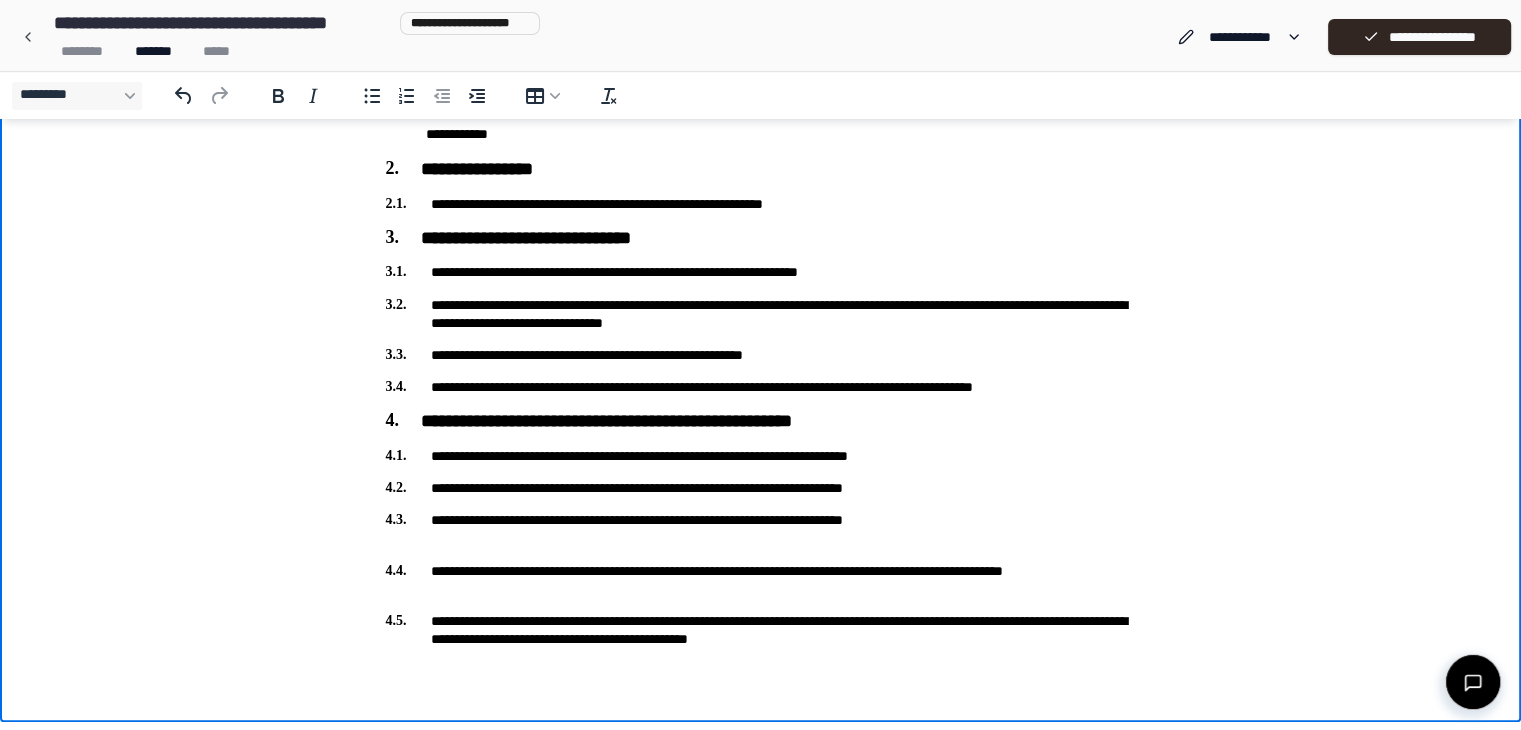 scroll, scrollTop: 384, scrollLeft: 0, axis: vertical 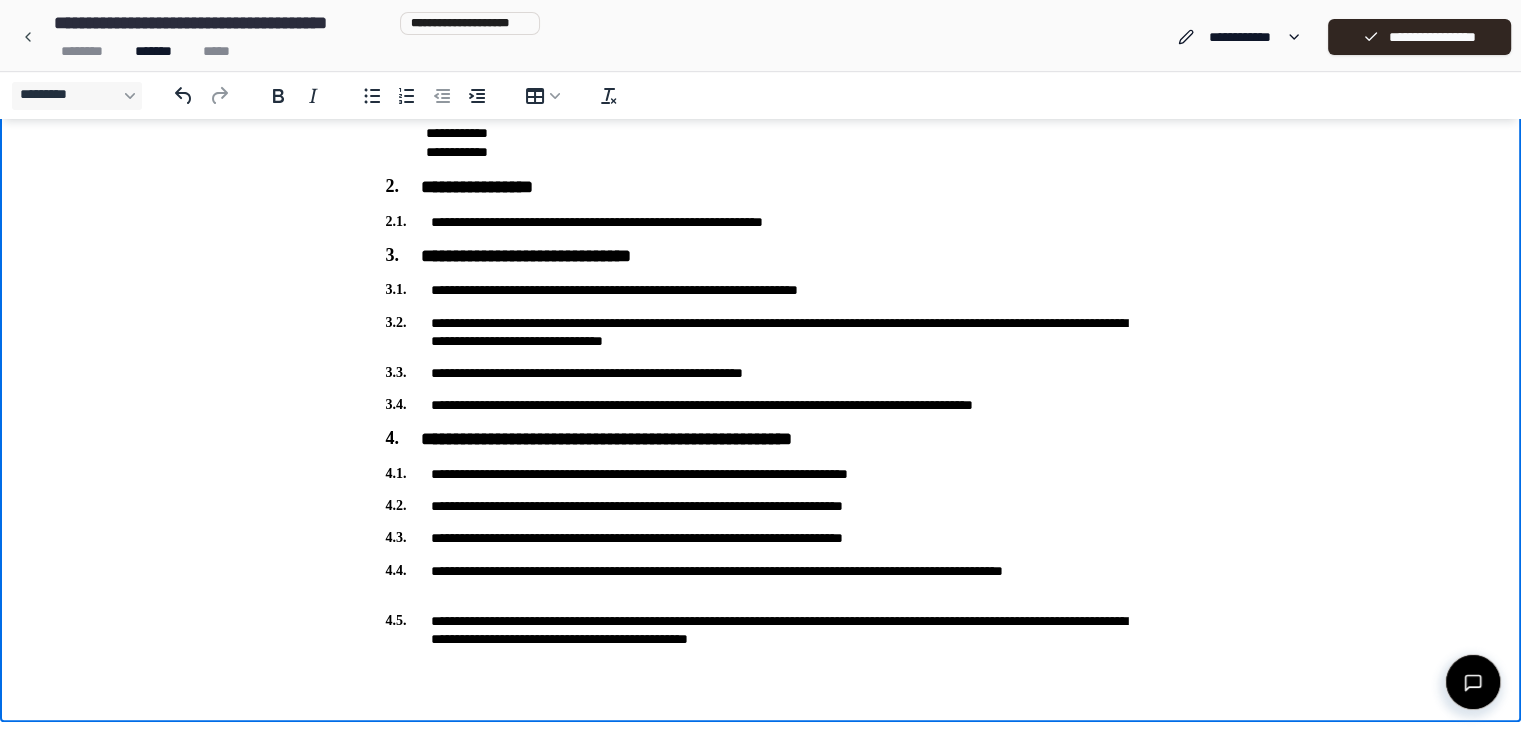 click on "**********" at bounding box center [761, 222] 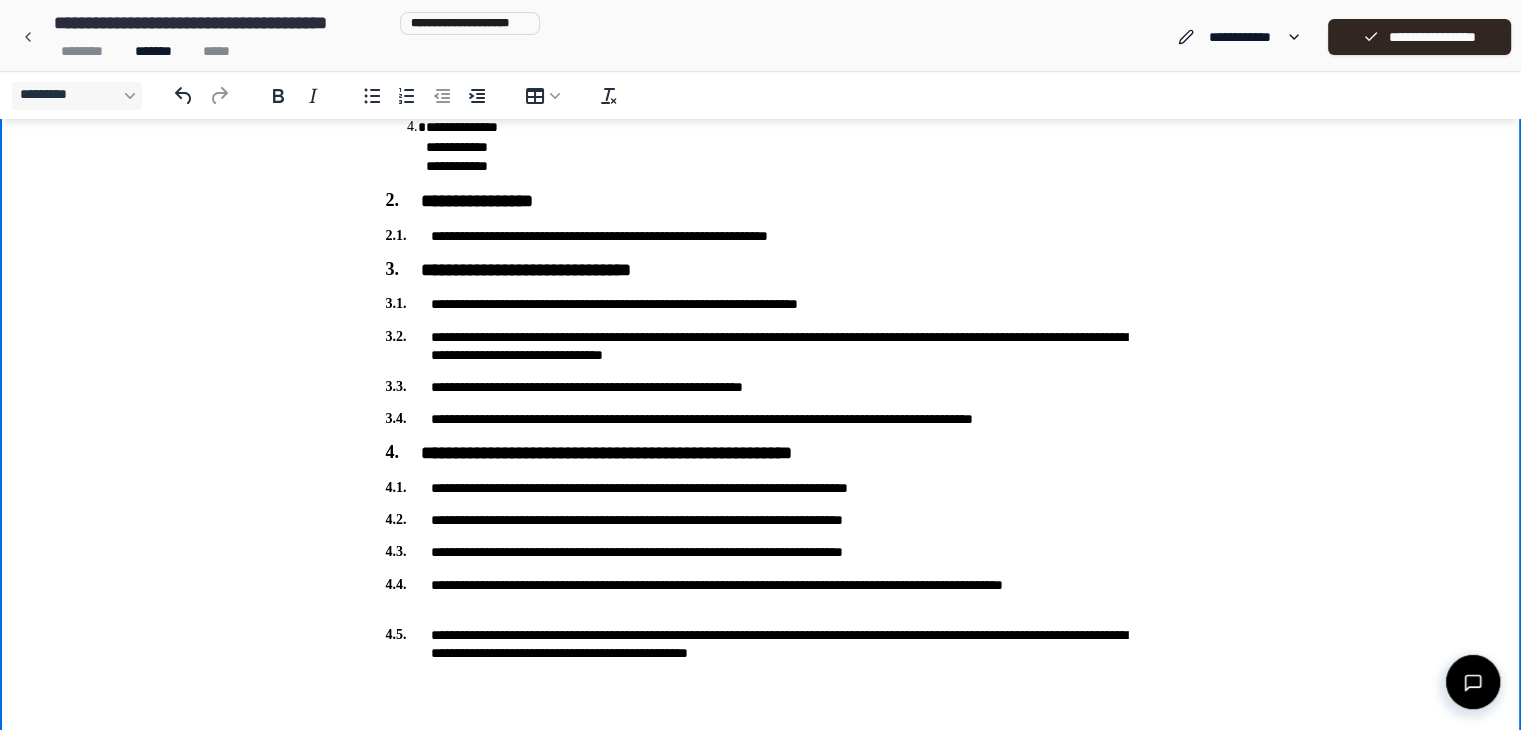 scroll, scrollTop: 366, scrollLeft: 0, axis: vertical 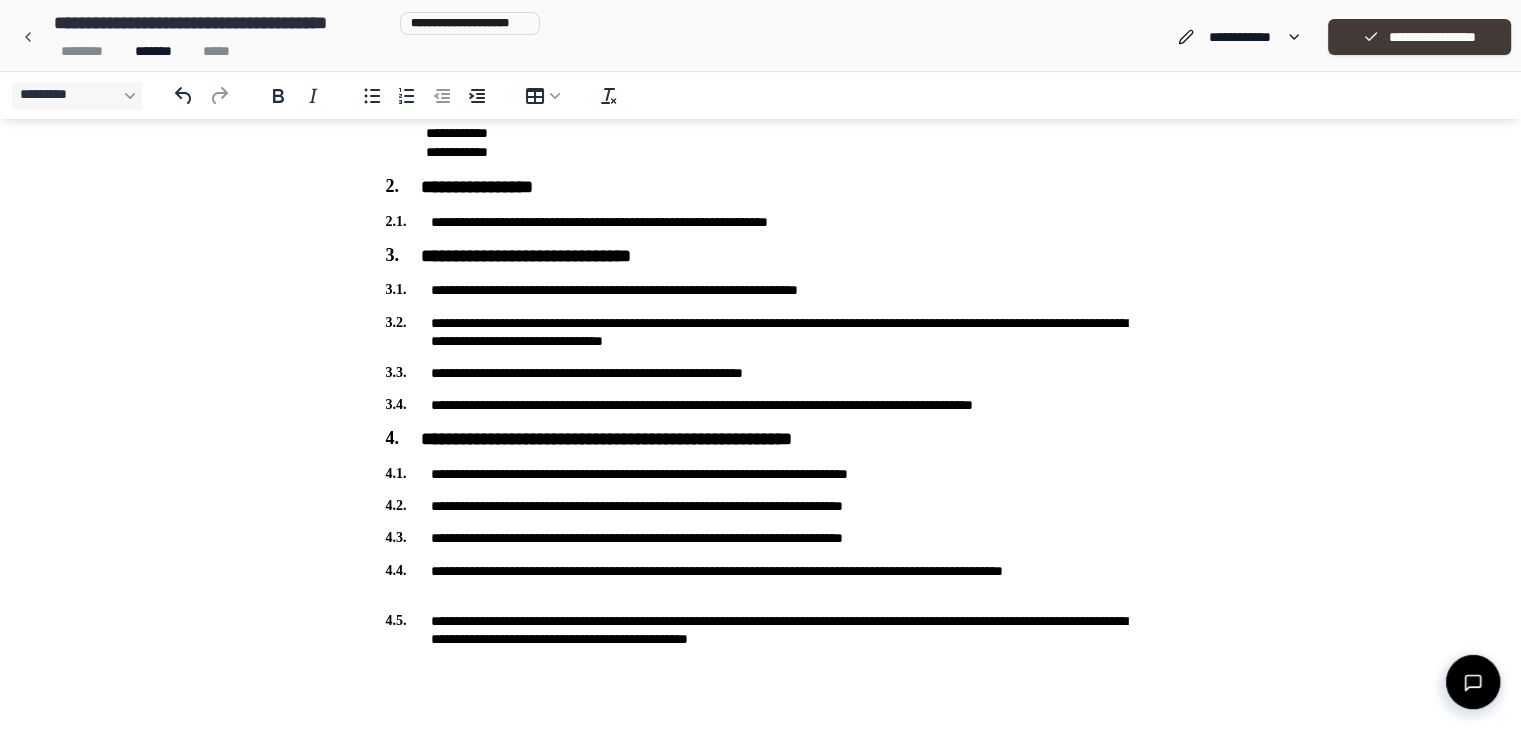 click on "**********" at bounding box center [1419, 37] 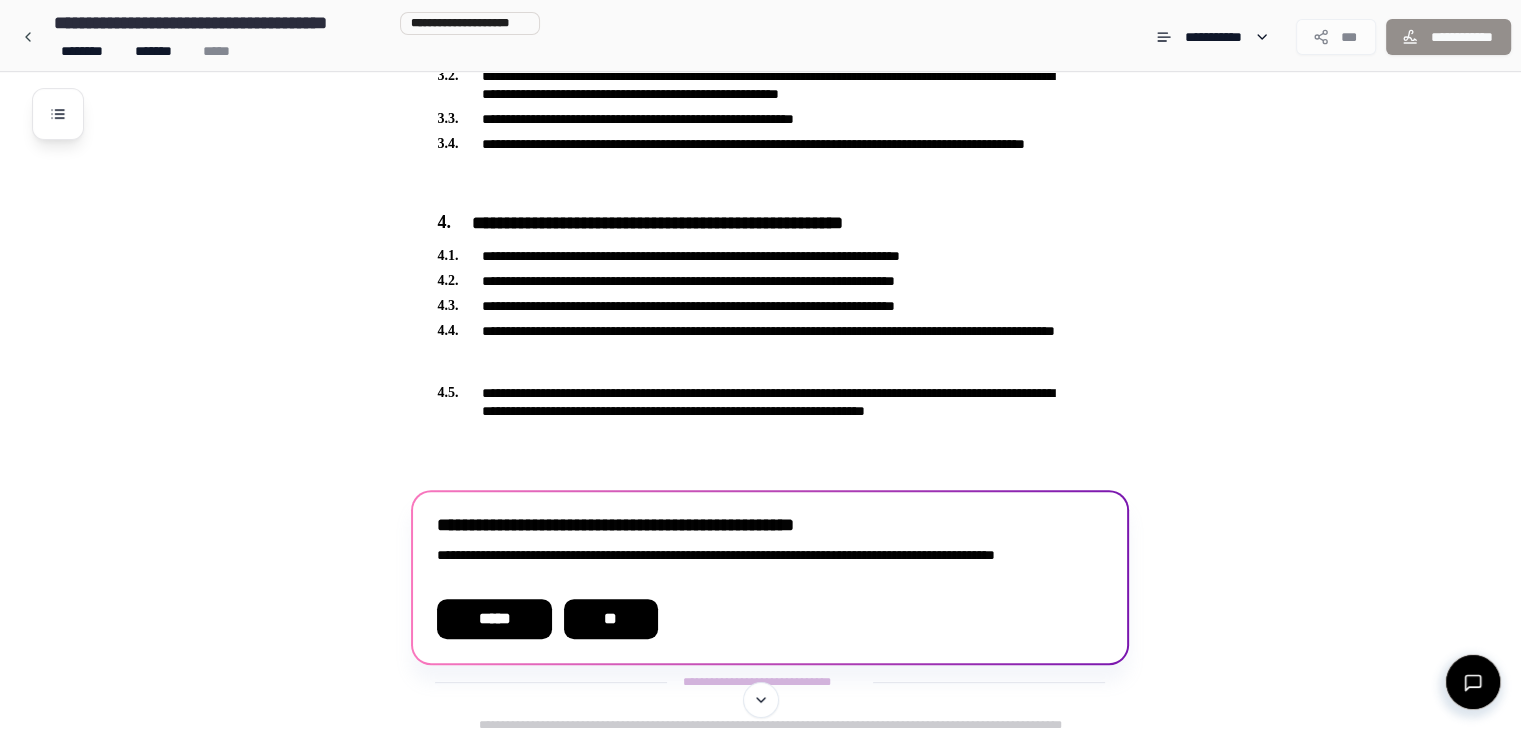 scroll, scrollTop: 620, scrollLeft: 0, axis: vertical 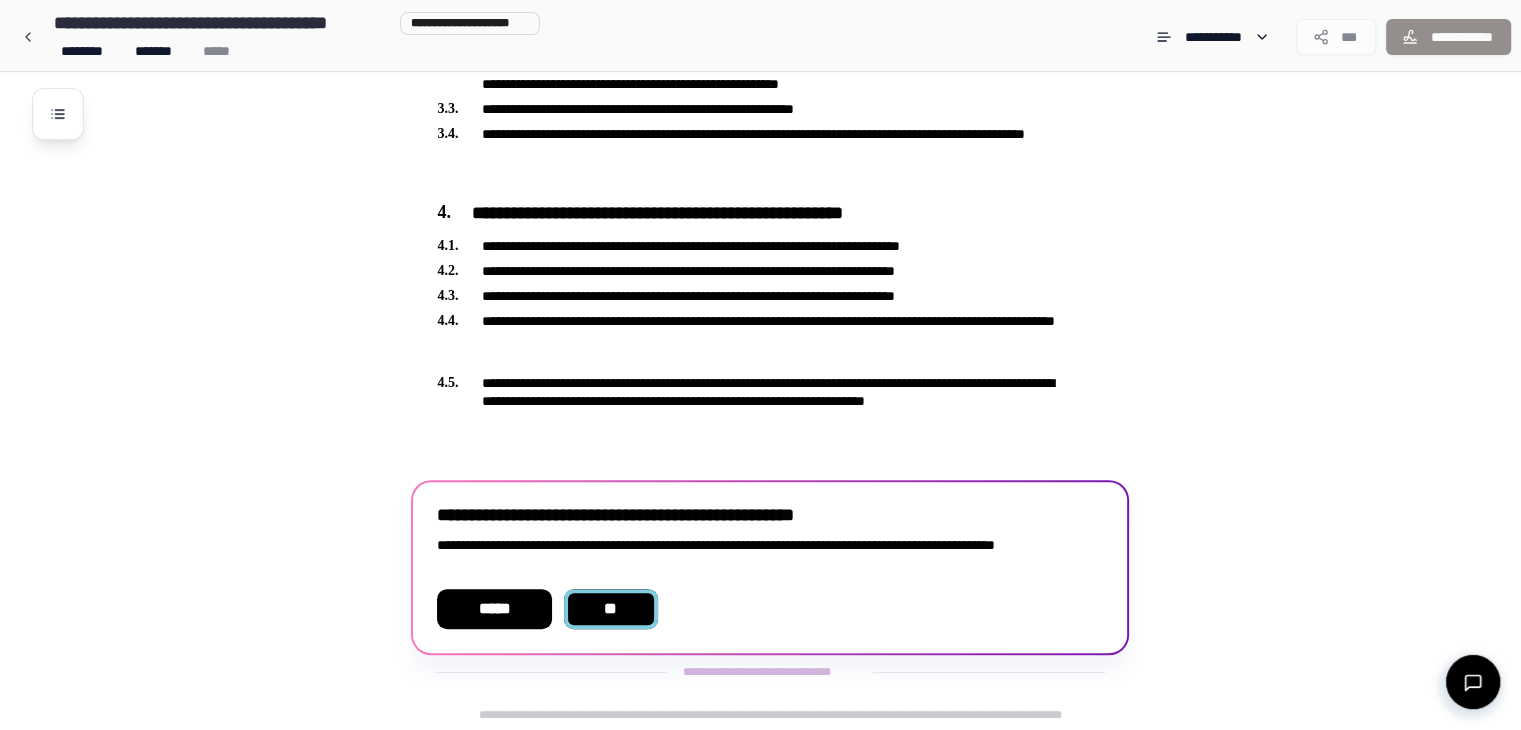 click on "**" at bounding box center (610, 609) 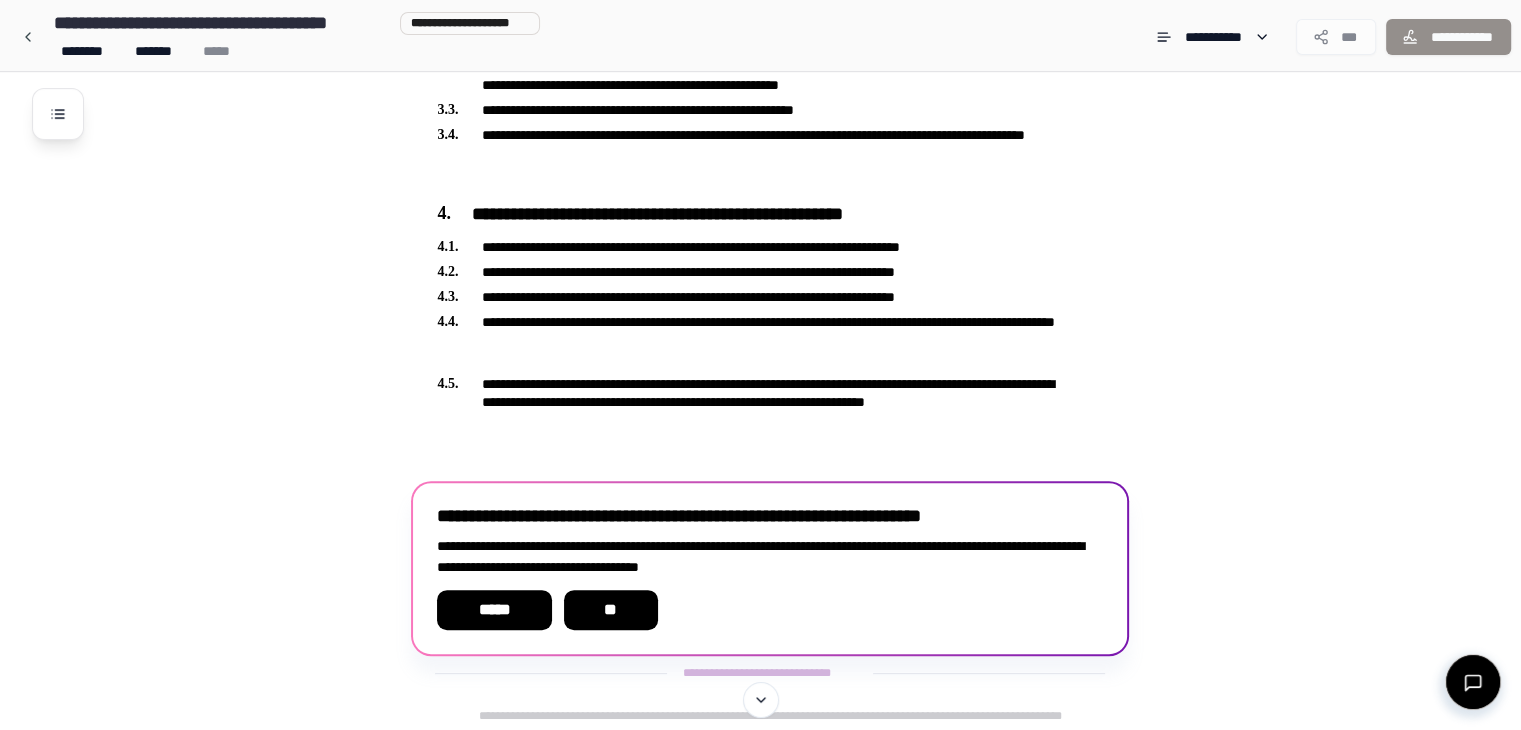 scroll, scrollTop: 620, scrollLeft: 0, axis: vertical 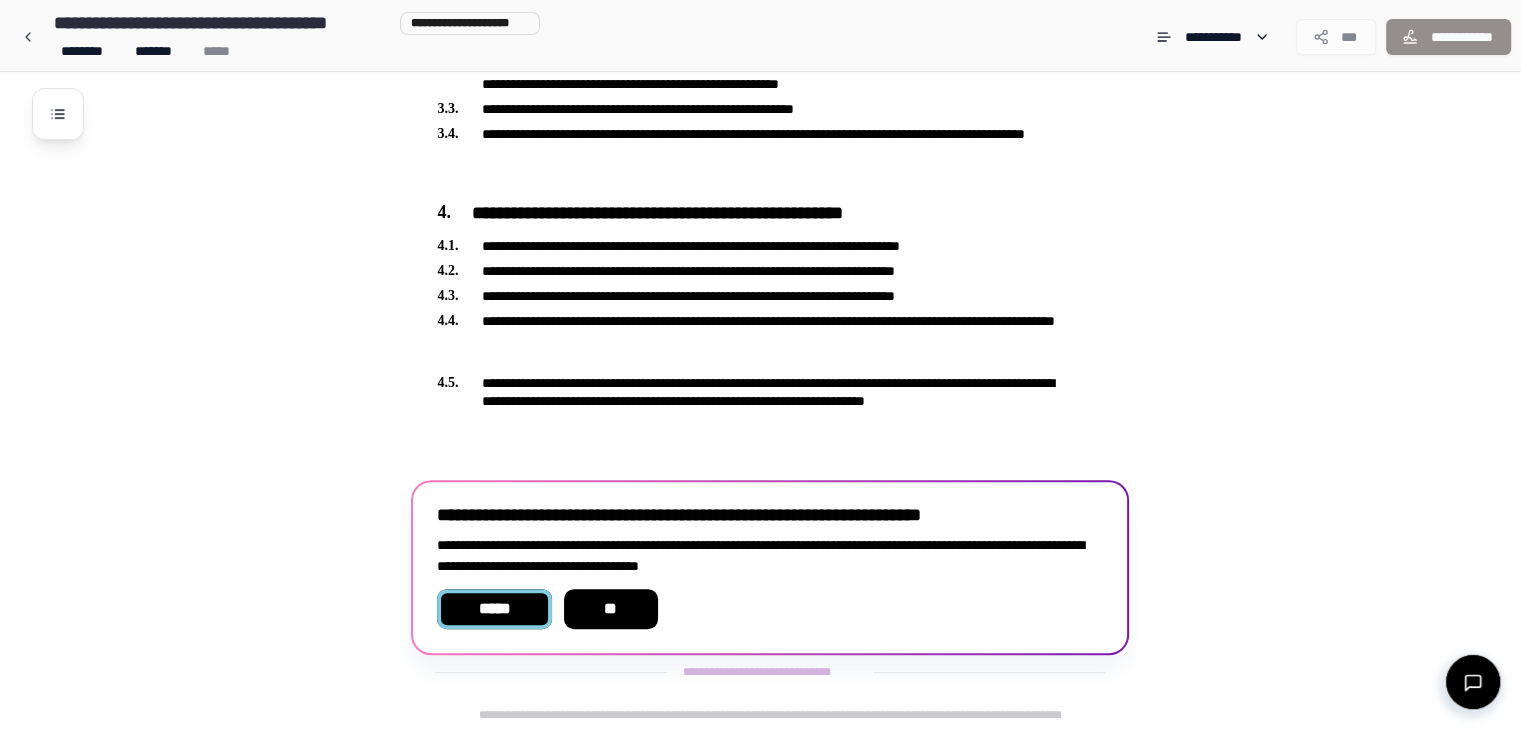 click on "*****" at bounding box center (494, 609) 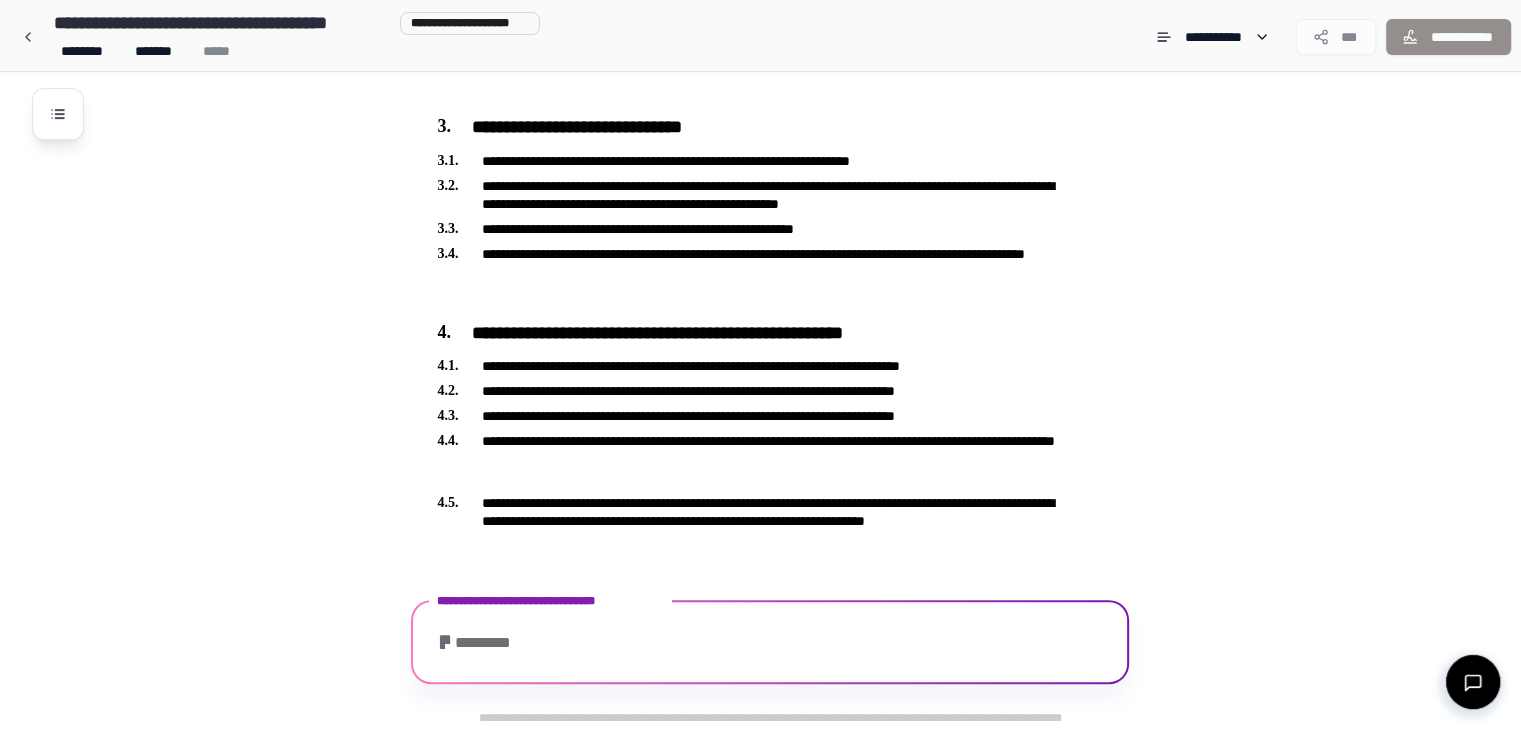 scroll, scrollTop: 680, scrollLeft: 0, axis: vertical 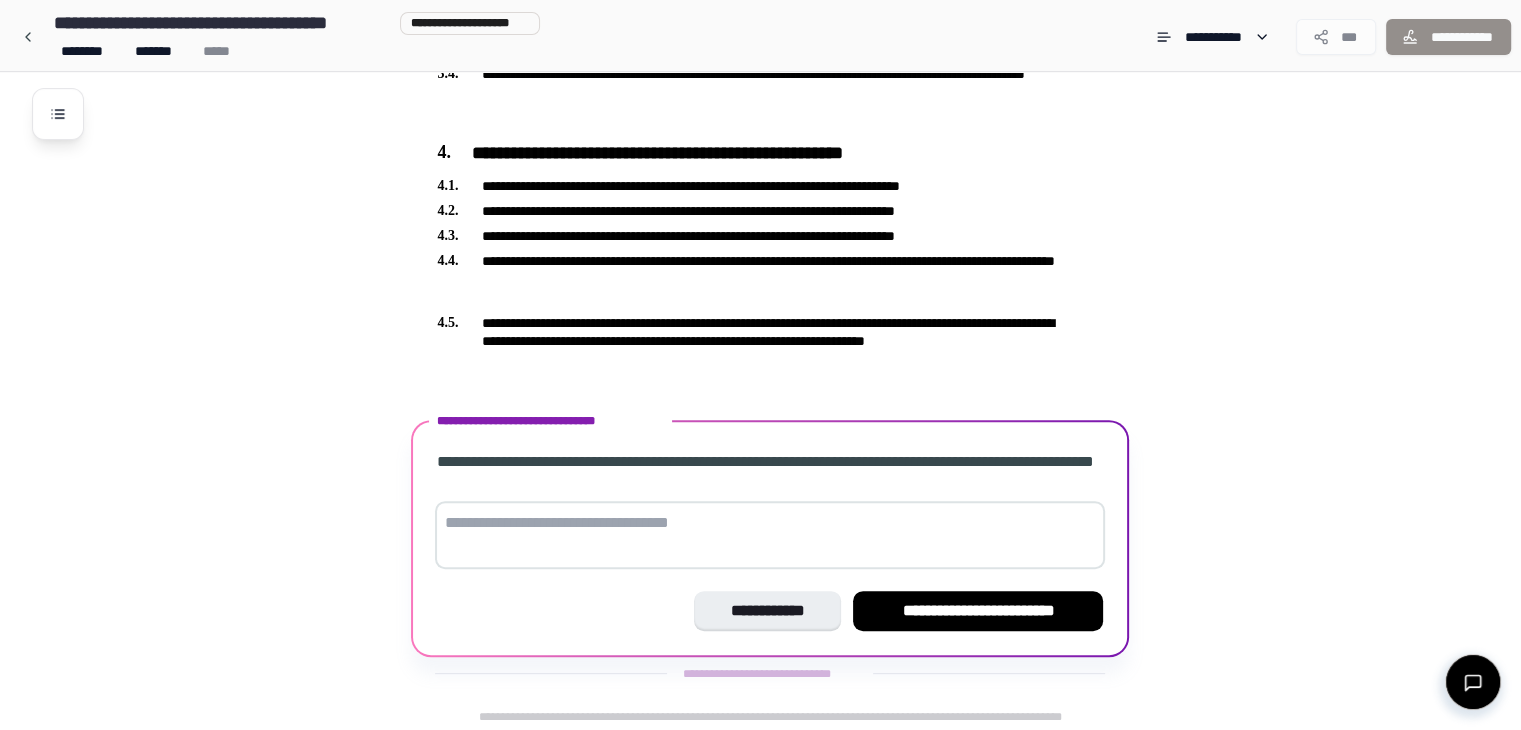 paste on "**********" 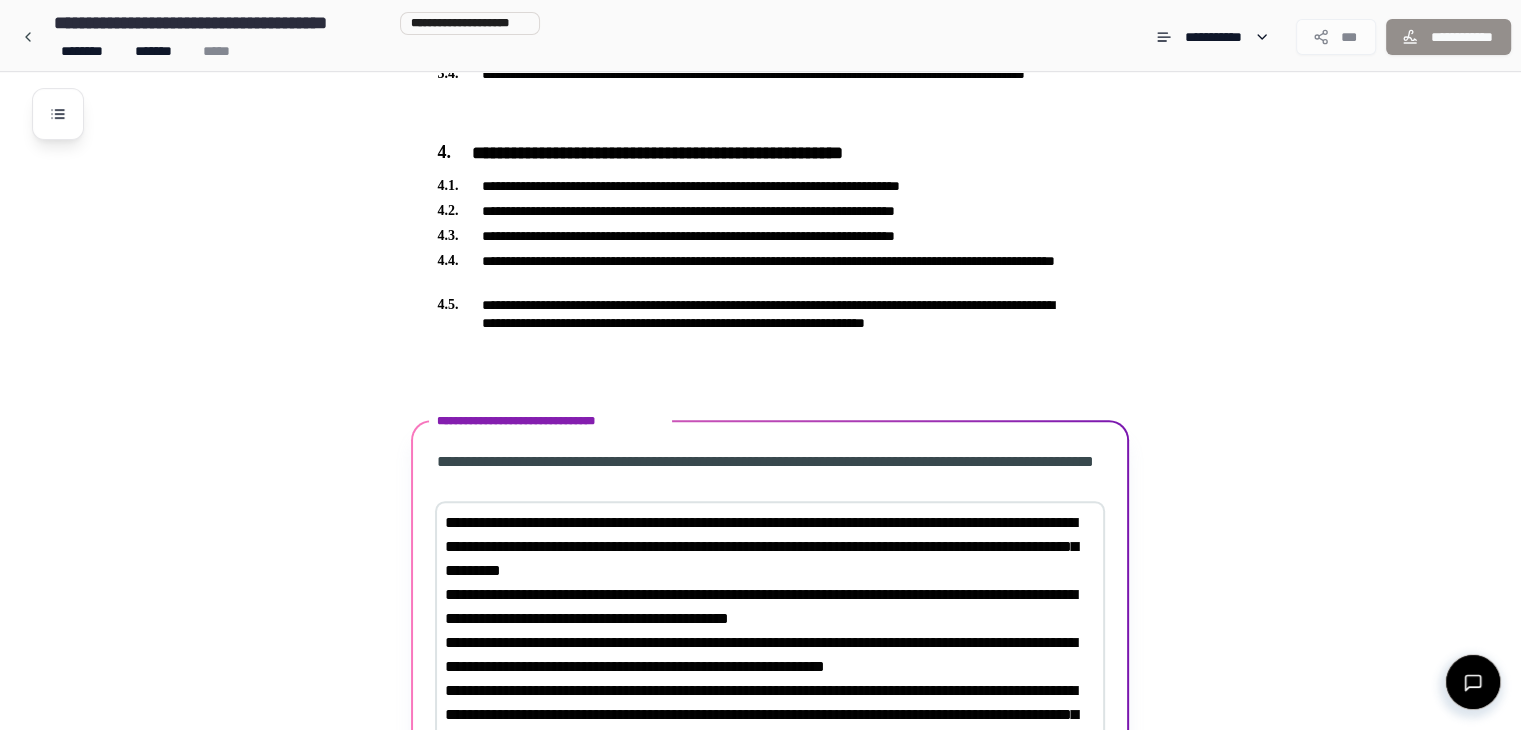 scroll, scrollTop: 968, scrollLeft: 0, axis: vertical 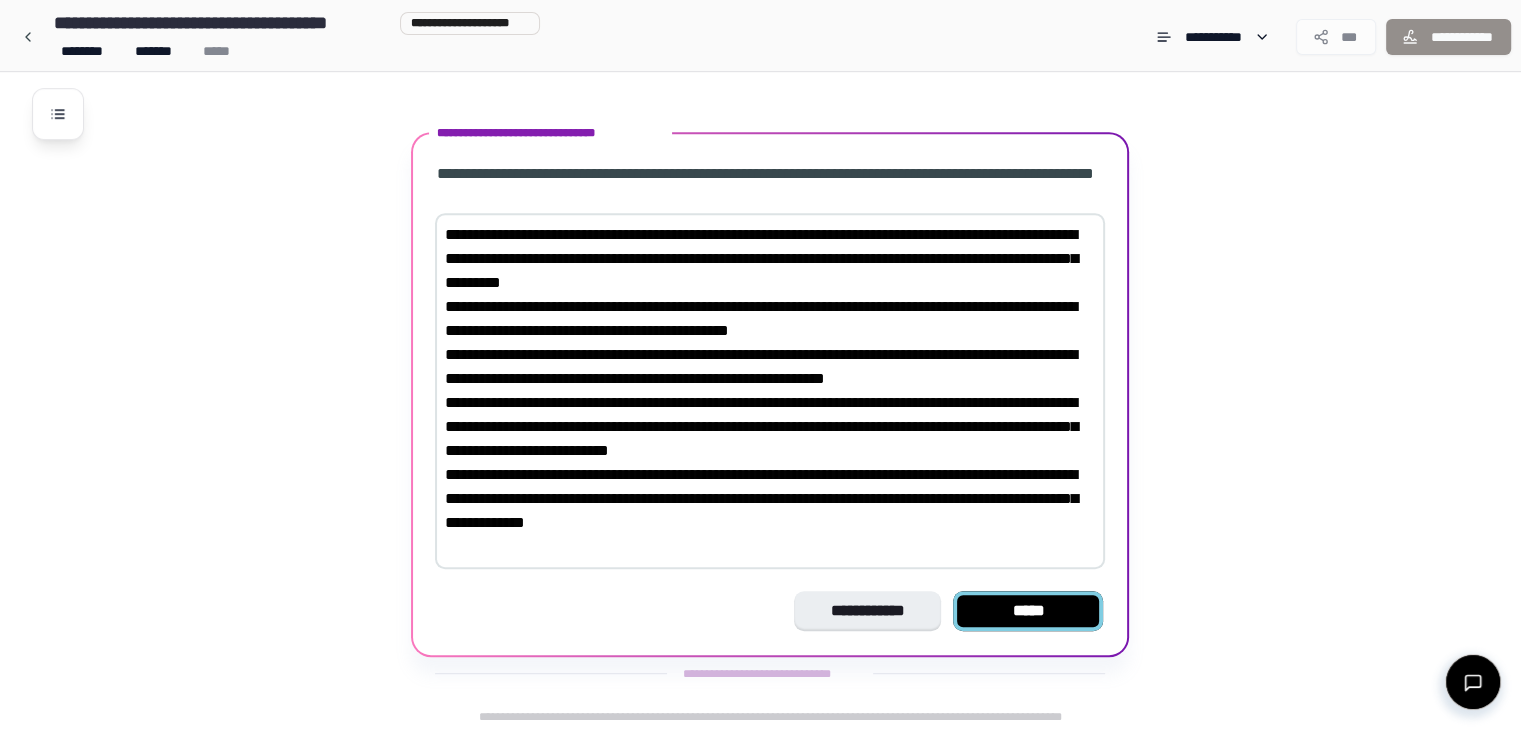 type on "**********" 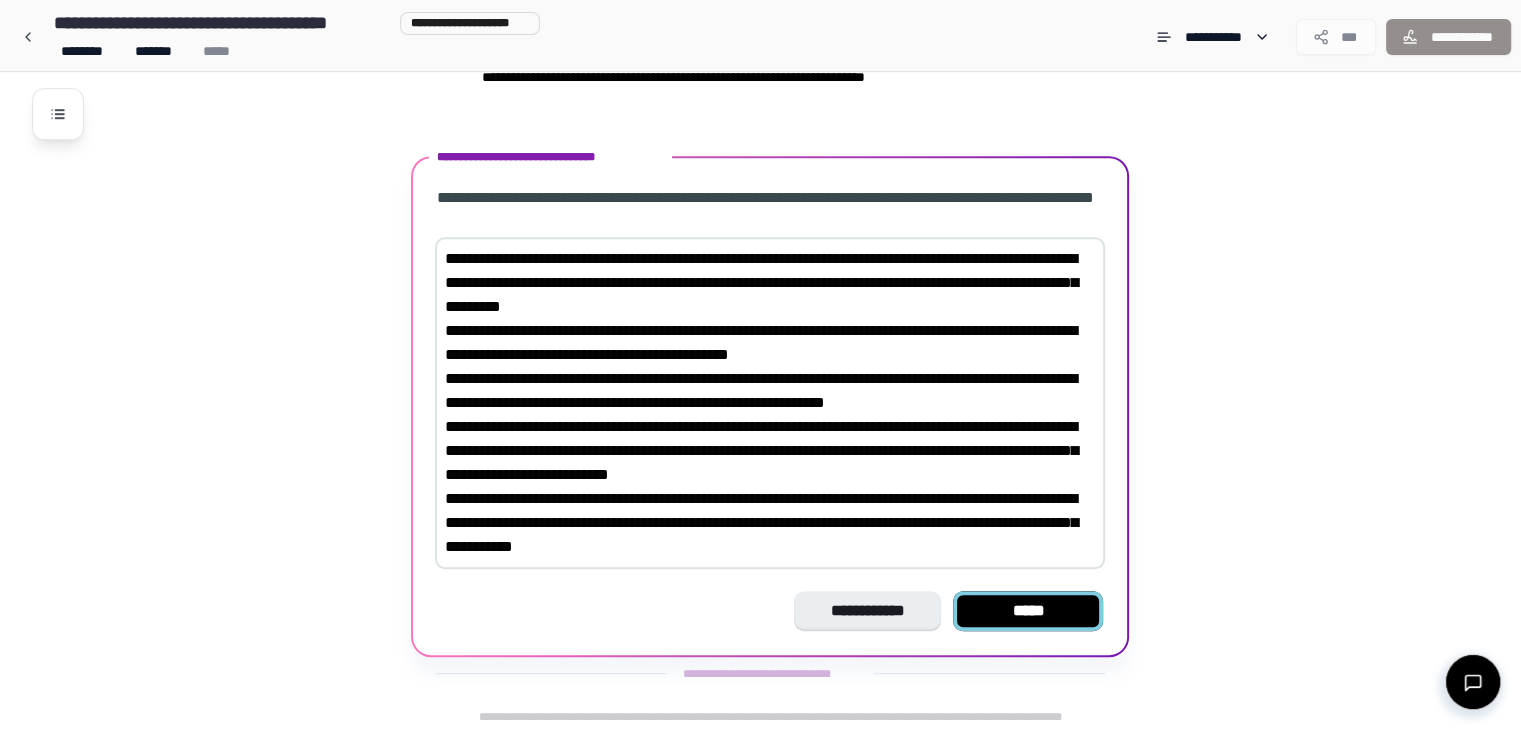 click on "*****" at bounding box center (1028, 611) 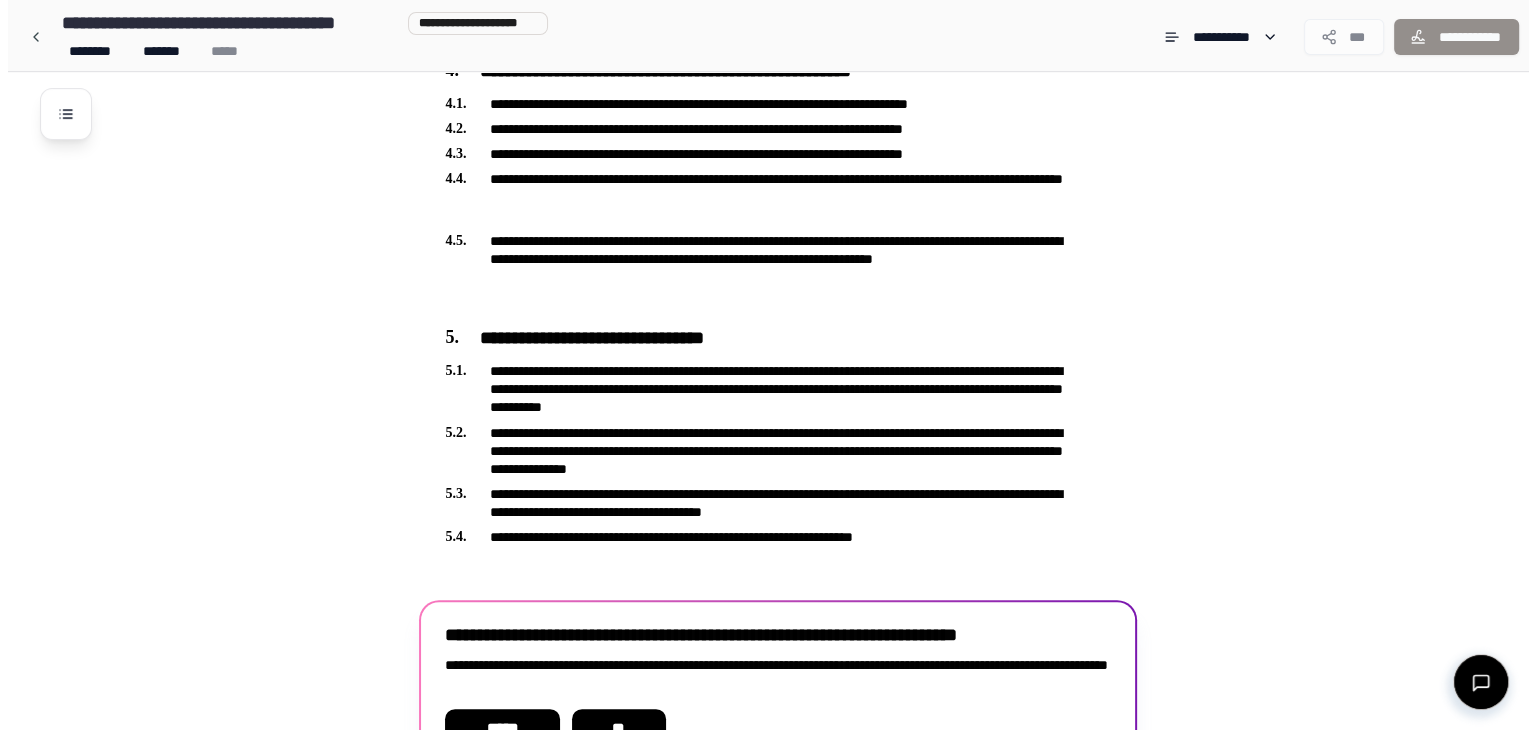 scroll, scrollTop: 880, scrollLeft: 0, axis: vertical 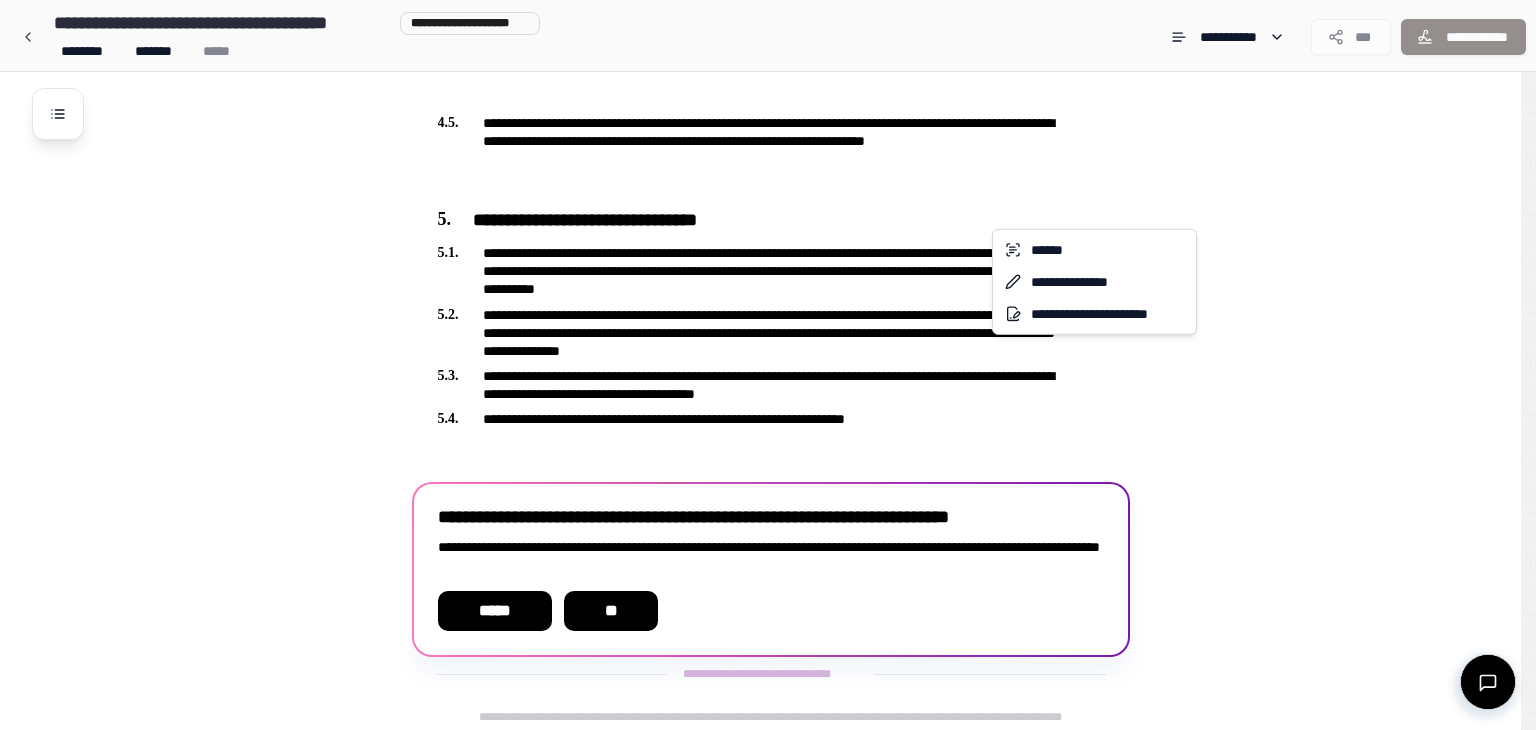 click on "**********" at bounding box center [768, -75] 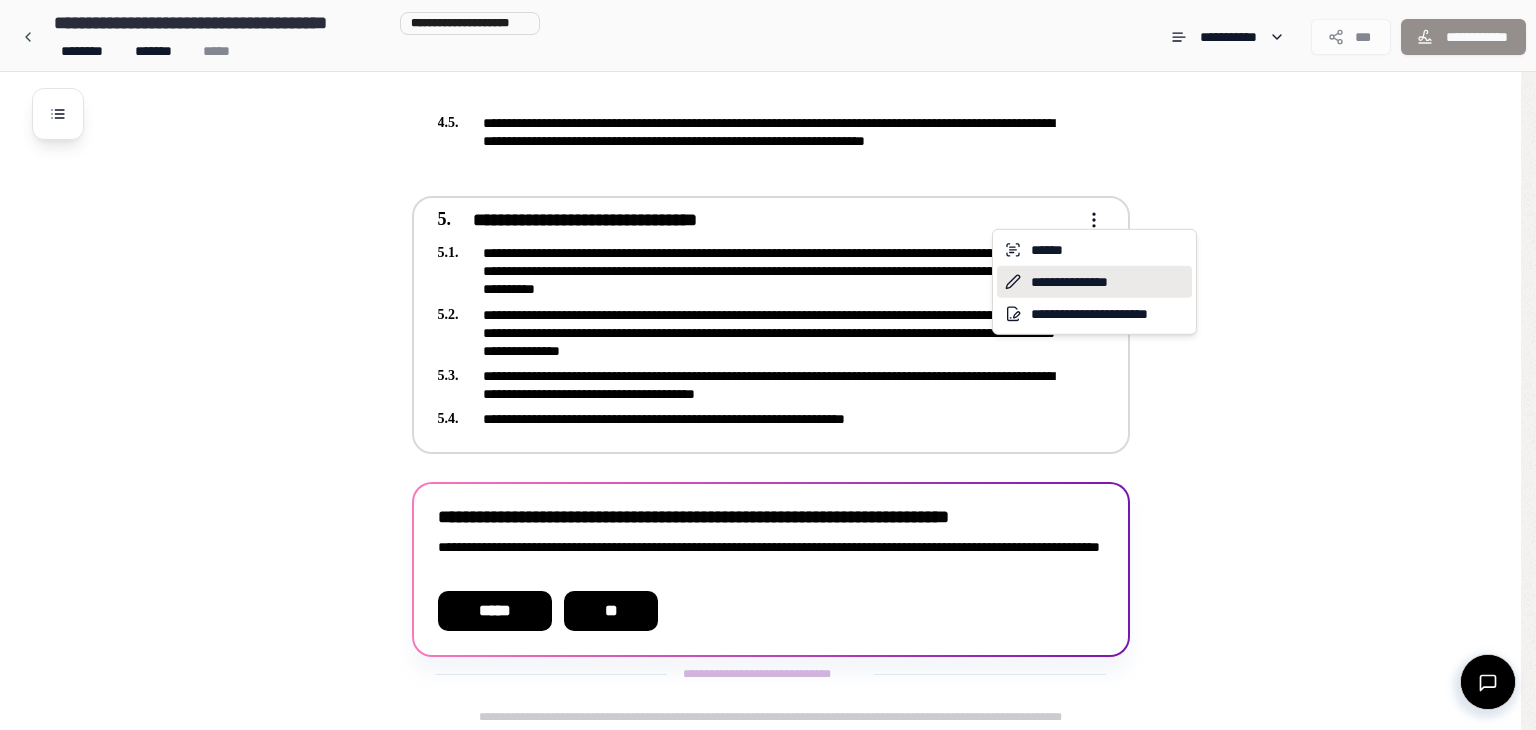 click on "**********" at bounding box center (1094, 282) 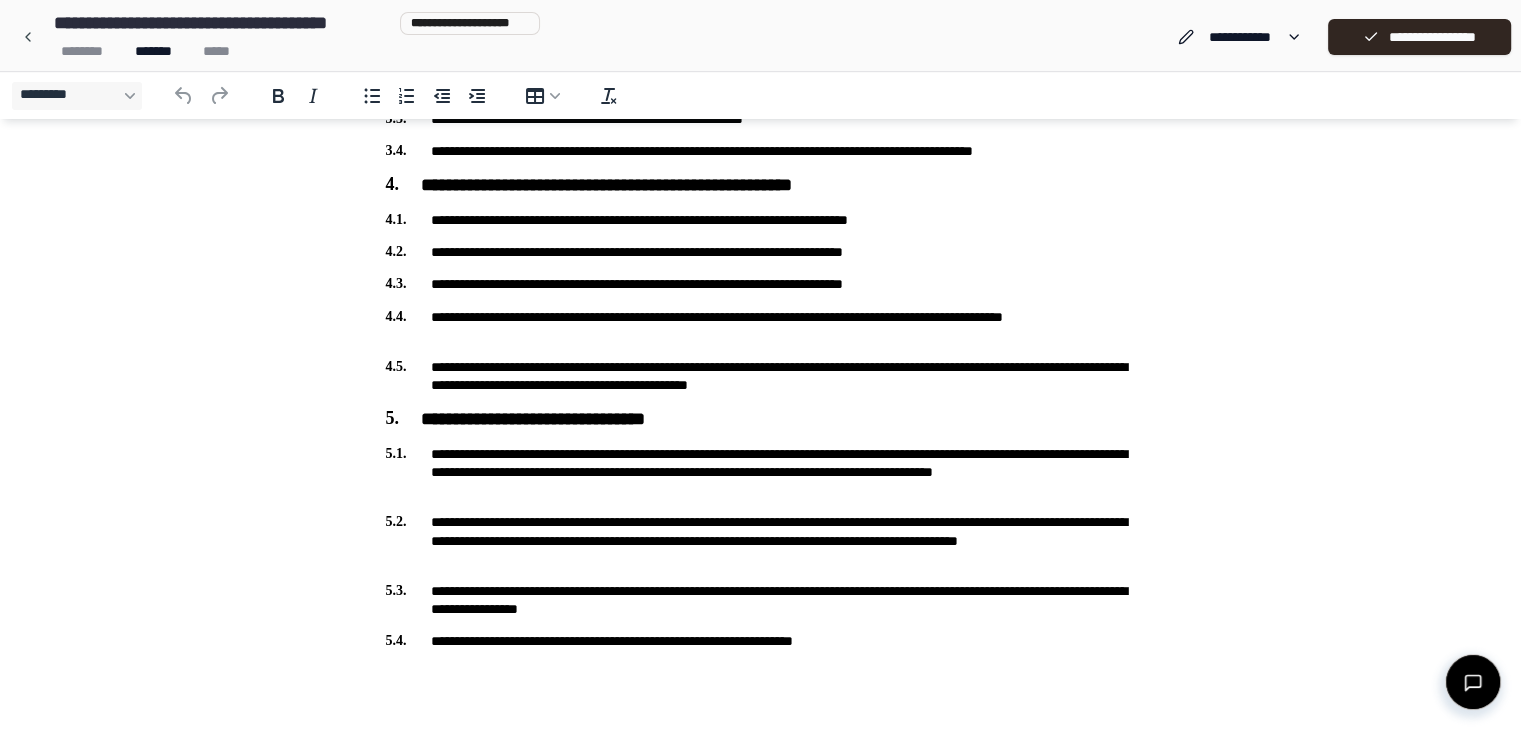 scroll, scrollTop: 623, scrollLeft: 0, axis: vertical 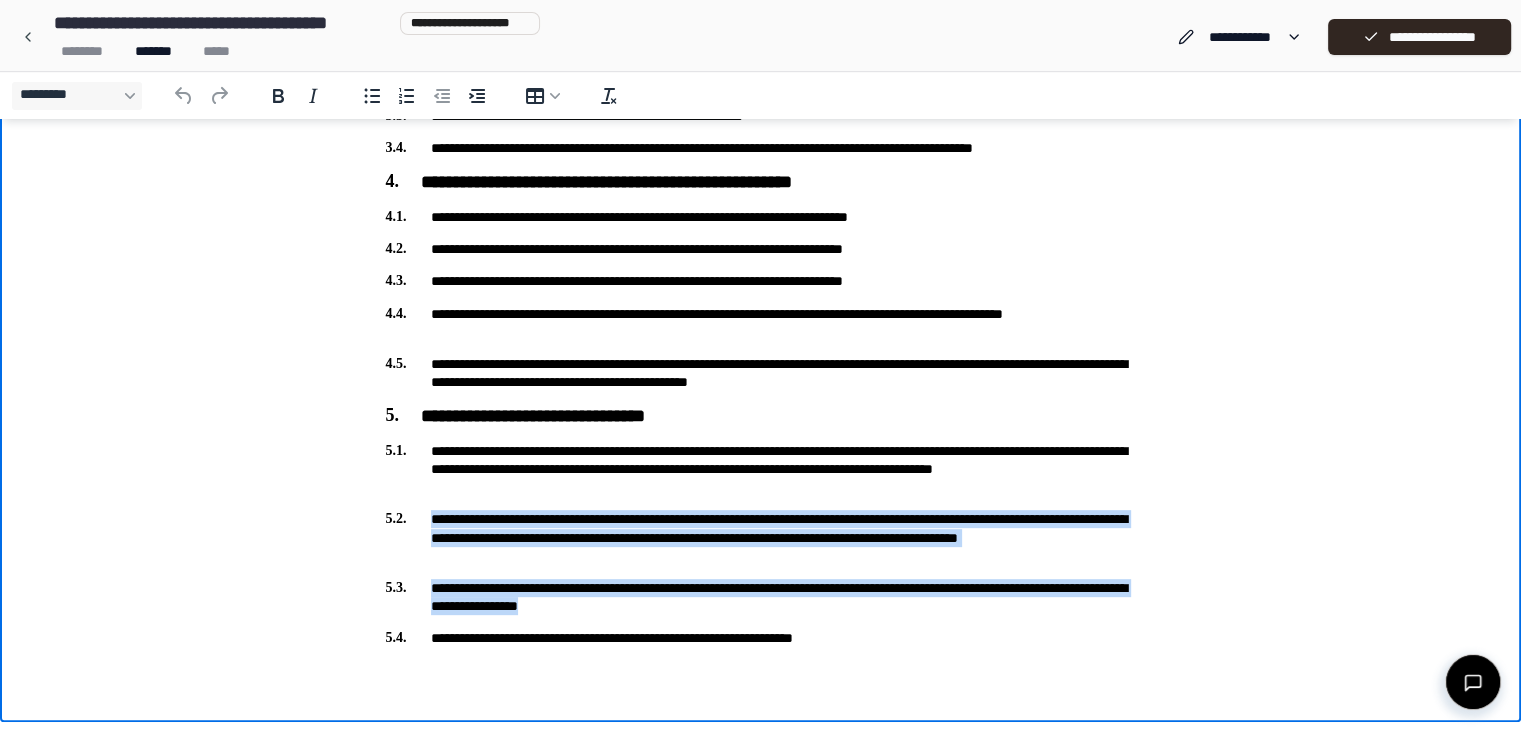 drag, startPoint x: 381, startPoint y: 518, endPoint x: 698, endPoint y: 611, distance: 330.3604 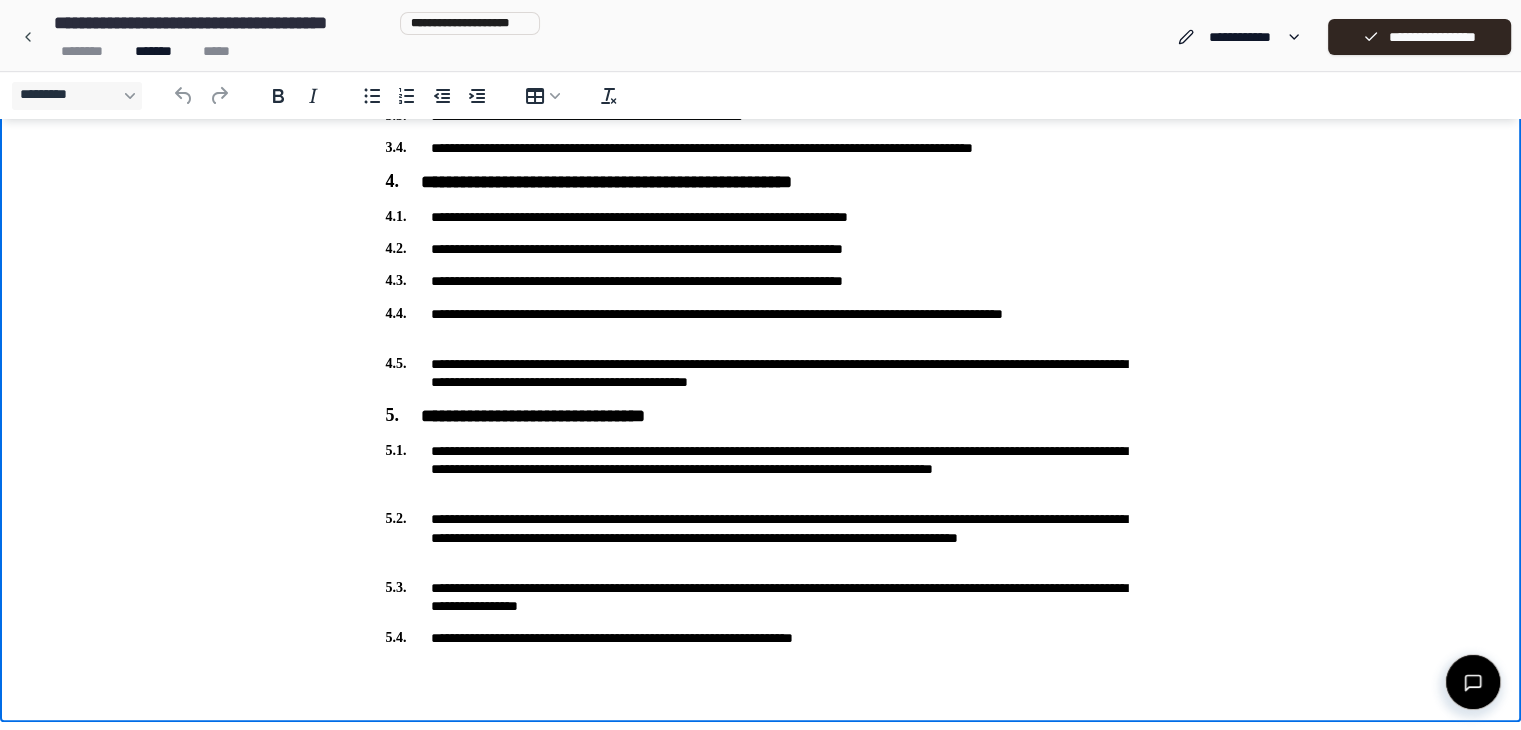 click on "**********" at bounding box center (761, 83) 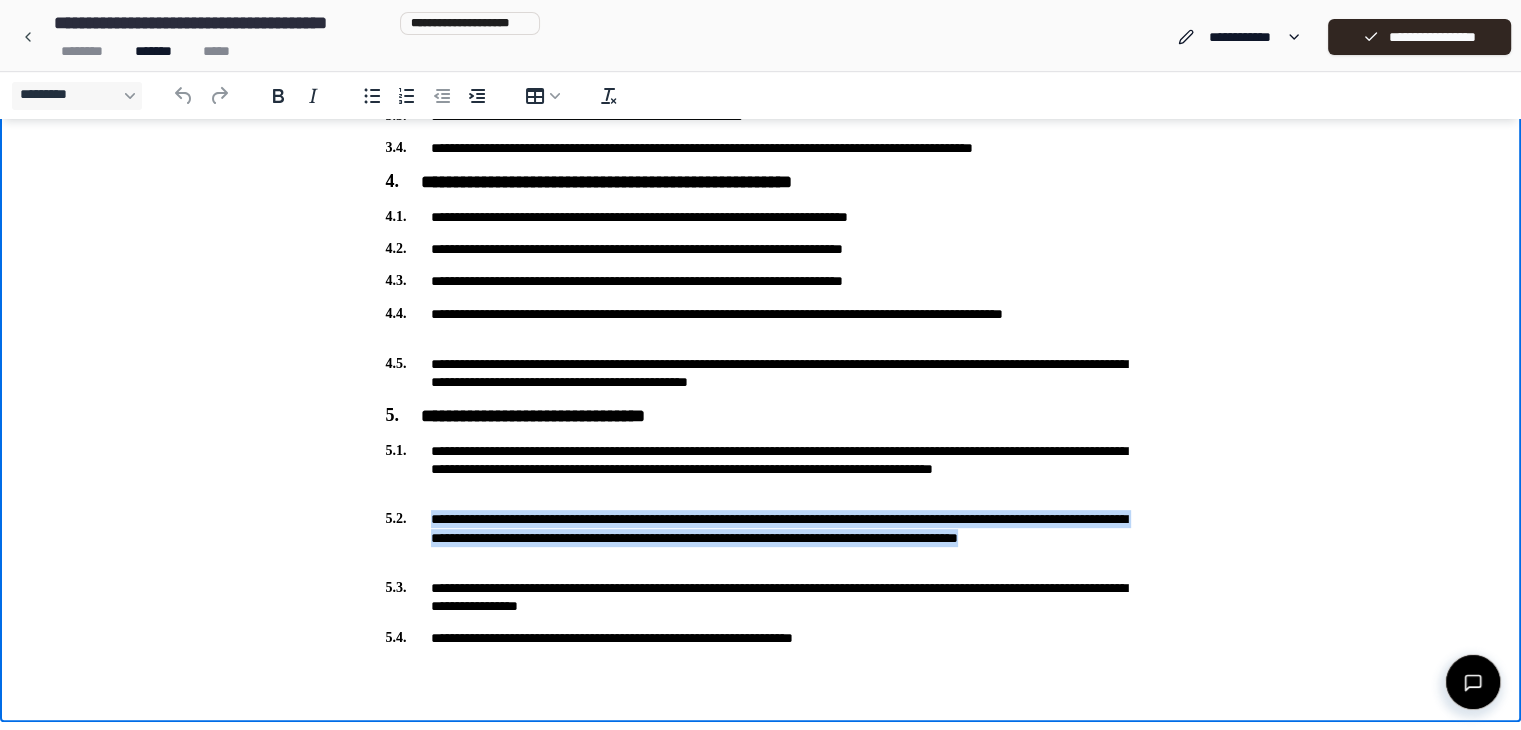 type 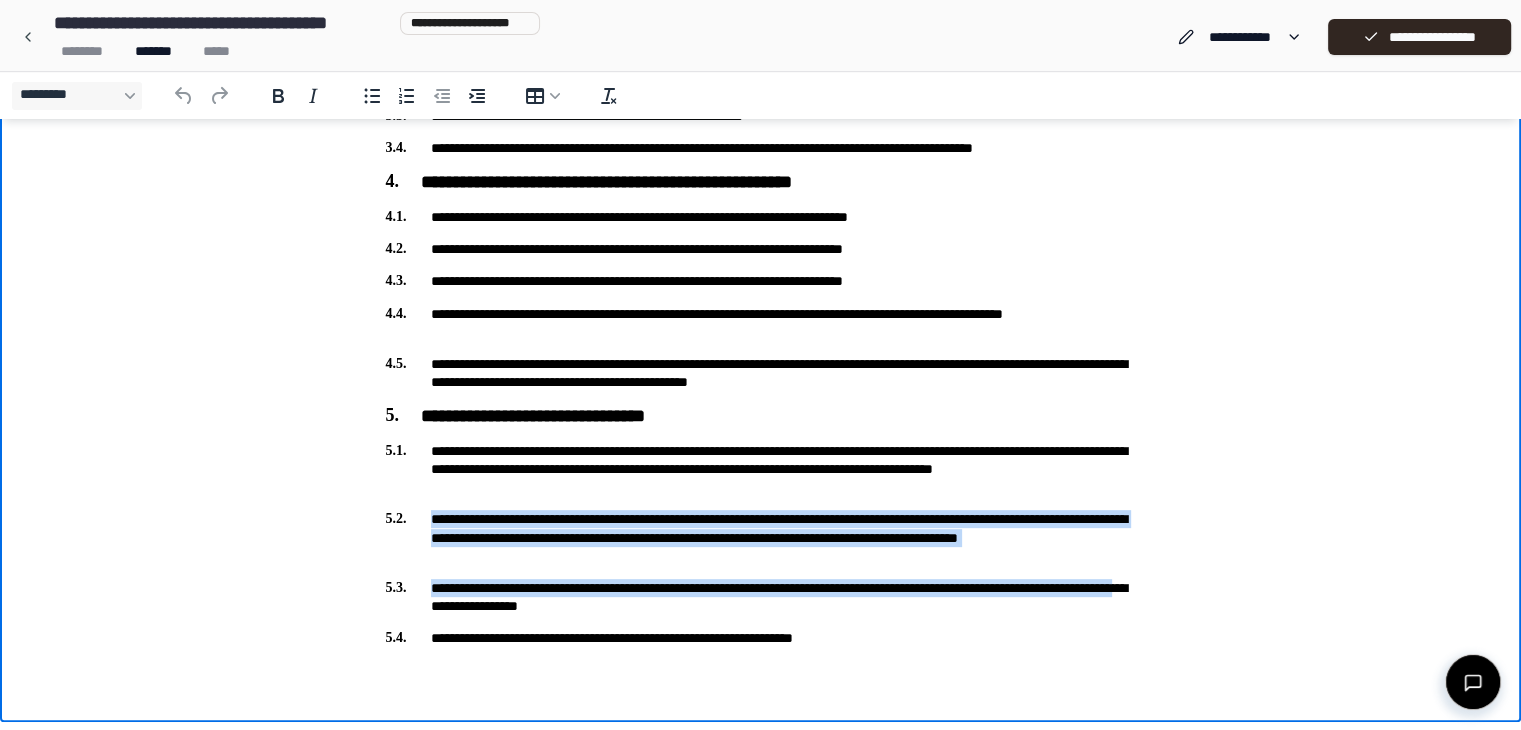 drag, startPoint x: 430, startPoint y: 513, endPoint x: 558, endPoint y: 528, distance: 128.87592 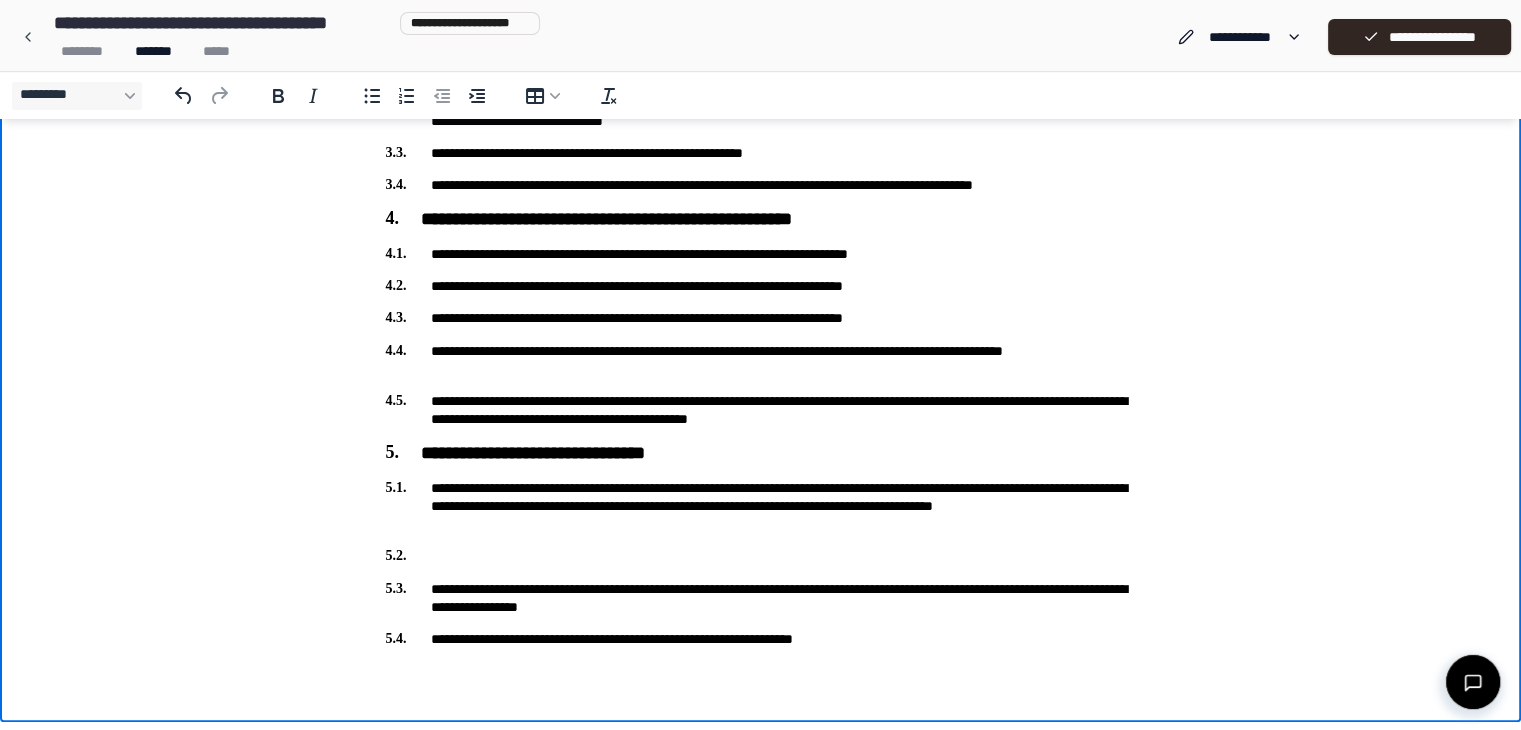 scroll, scrollTop: 586, scrollLeft: 0, axis: vertical 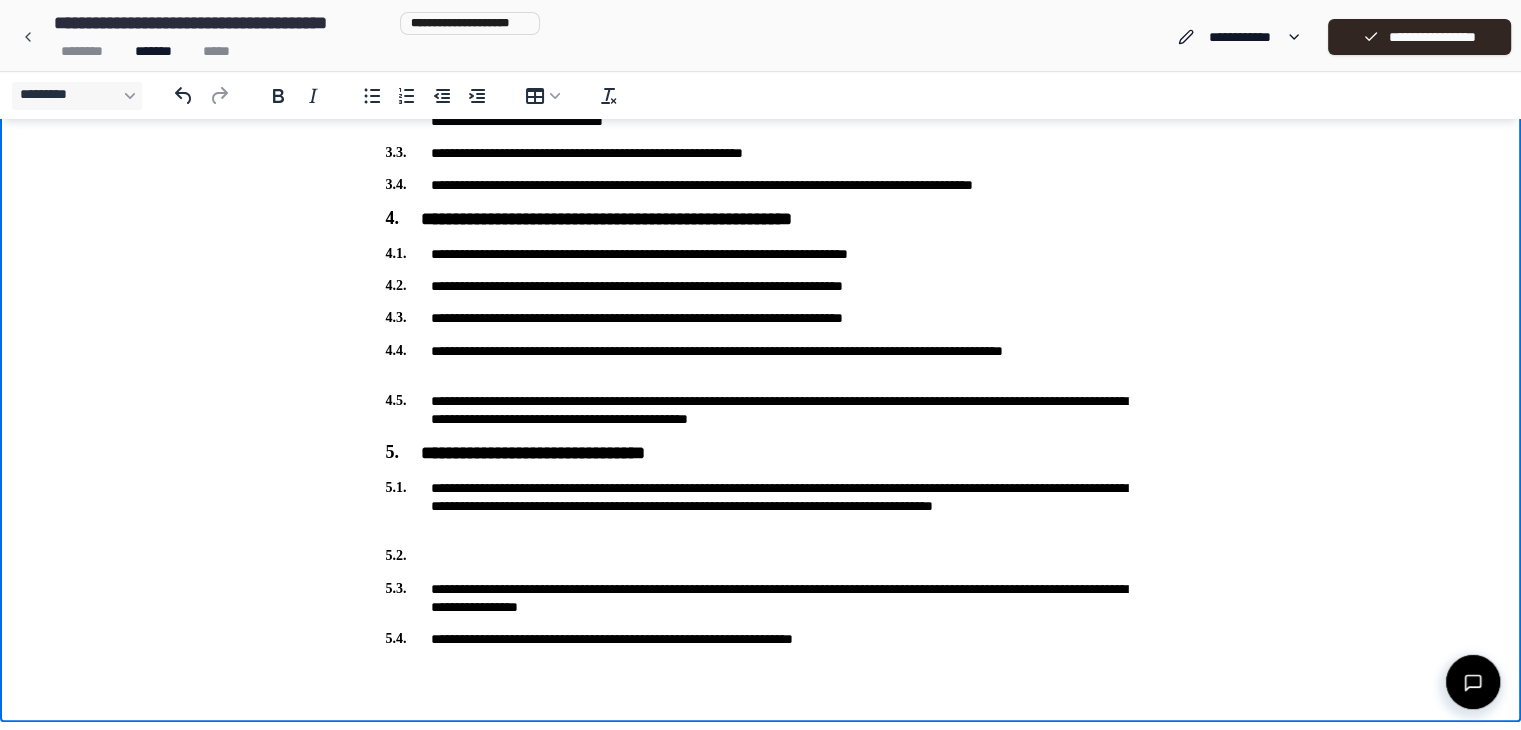 drag, startPoint x: 376, startPoint y: 555, endPoint x: 412, endPoint y: 565, distance: 37.363083 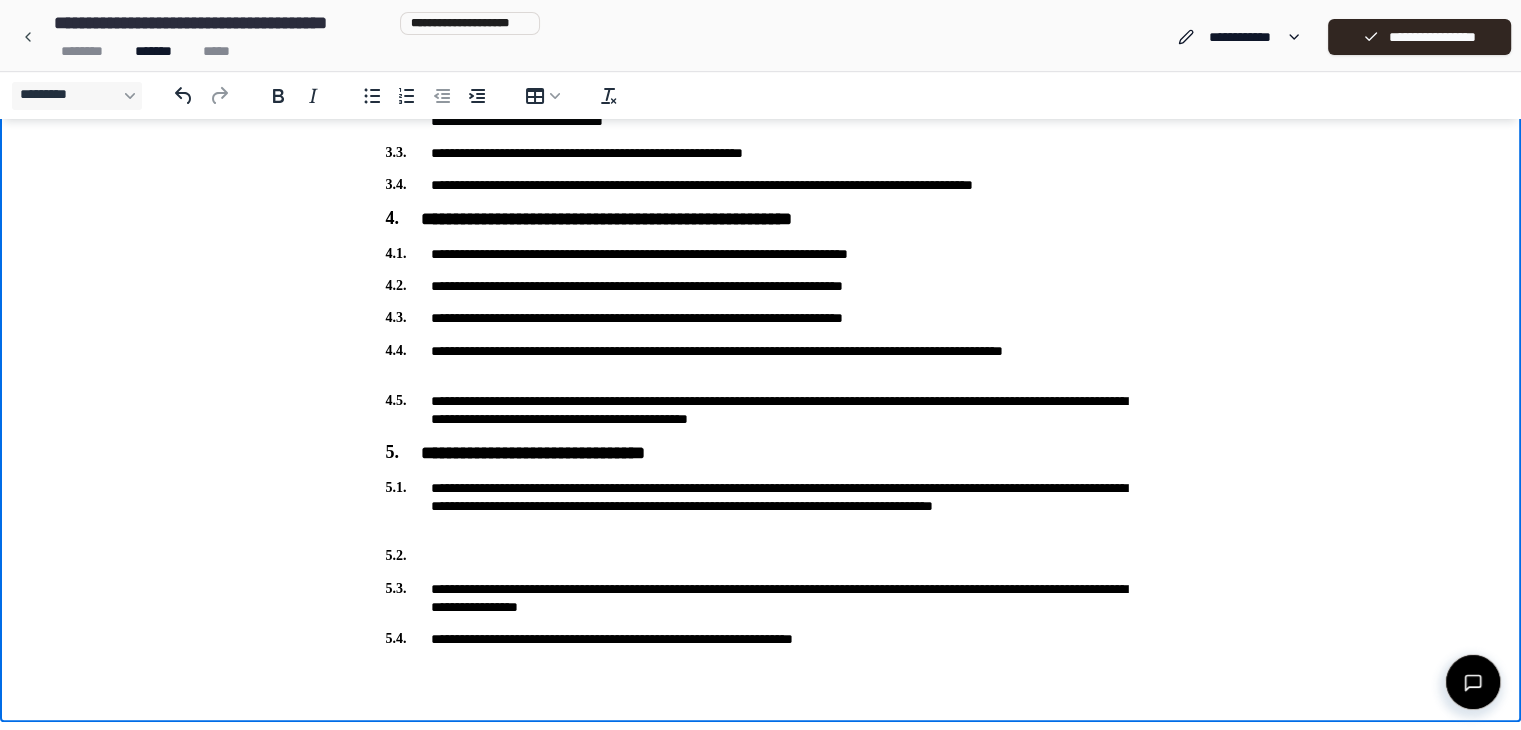 drag, startPoint x: 381, startPoint y: 558, endPoint x: 429, endPoint y: 555, distance: 48.09366 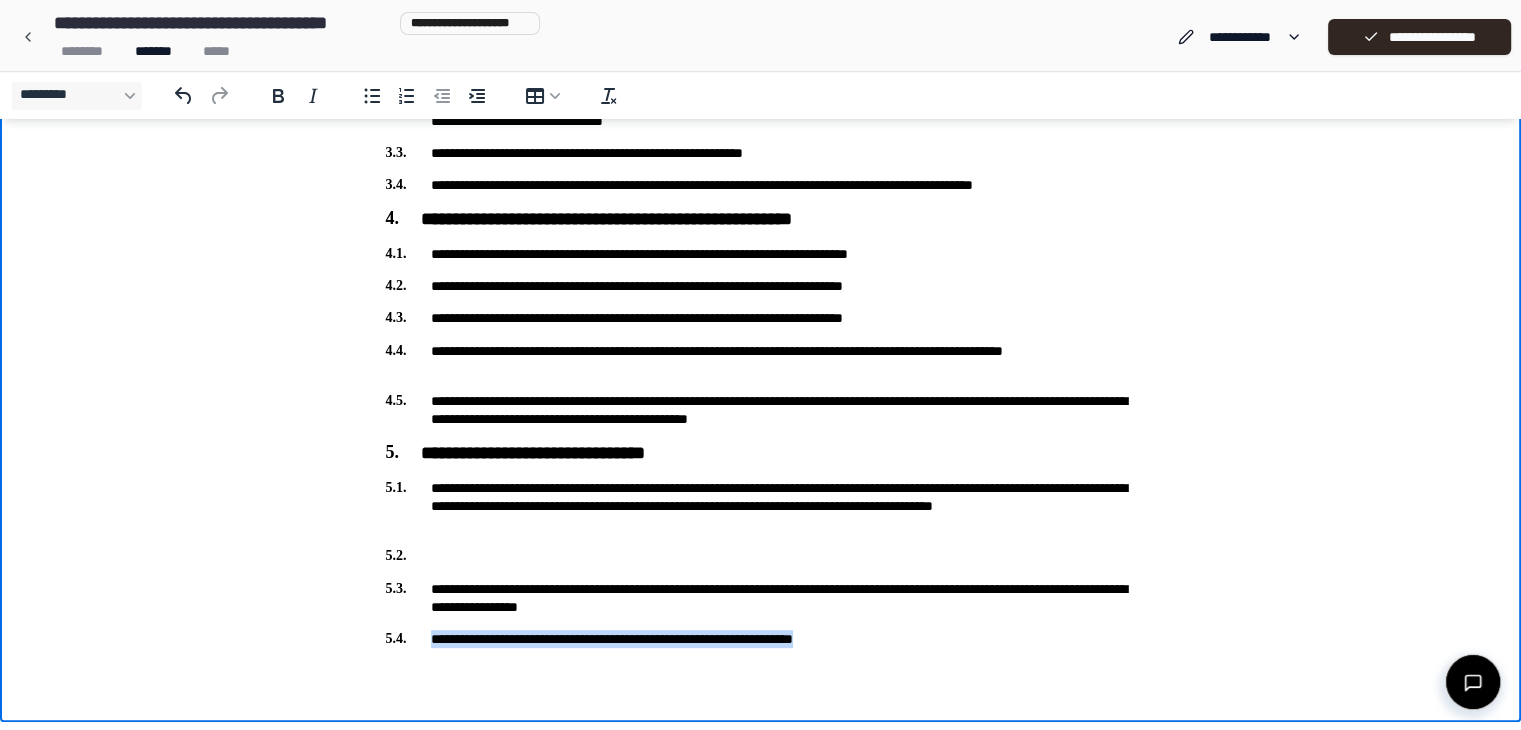drag, startPoint x: 429, startPoint y: 637, endPoint x: 912, endPoint y: 644, distance: 483.05072 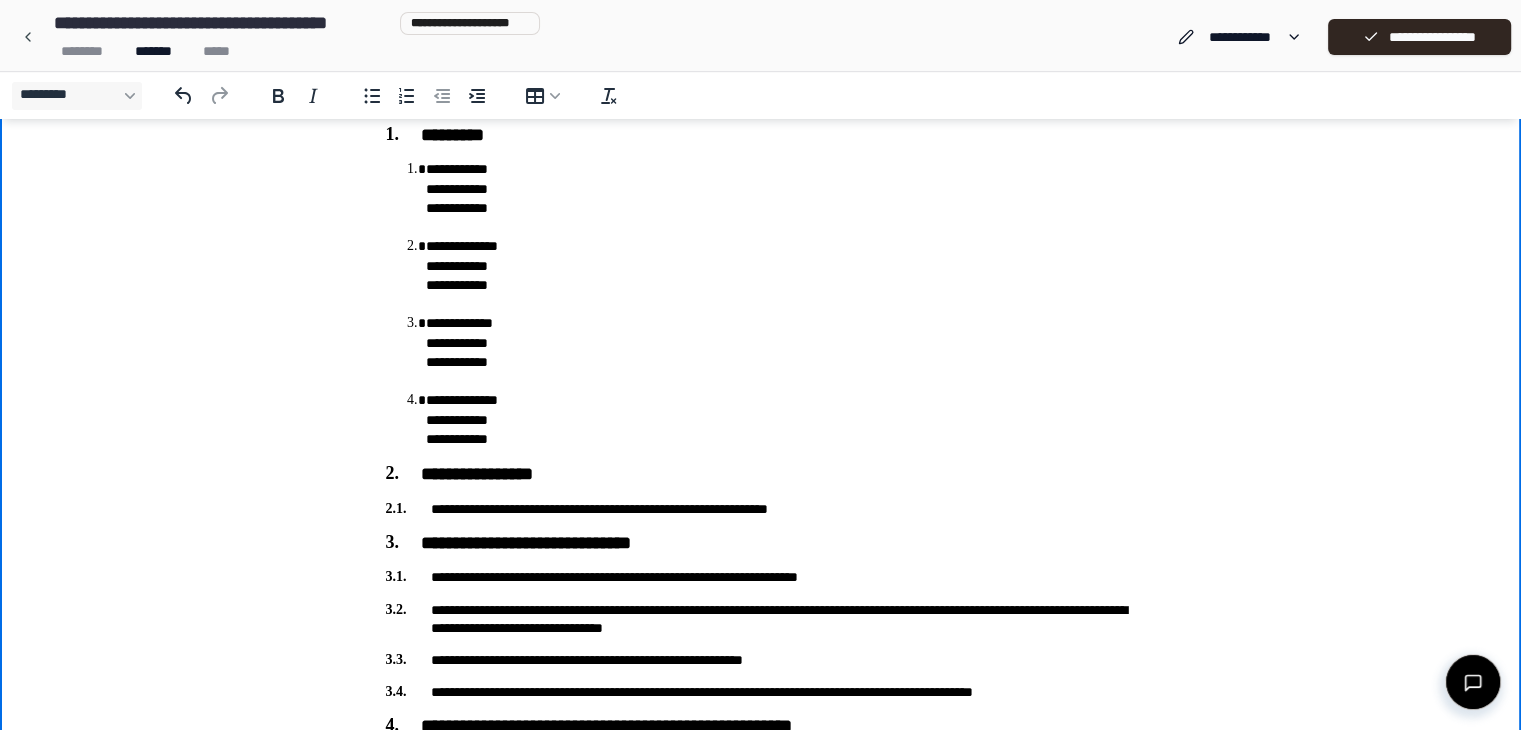 scroll, scrollTop: 0, scrollLeft: 0, axis: both 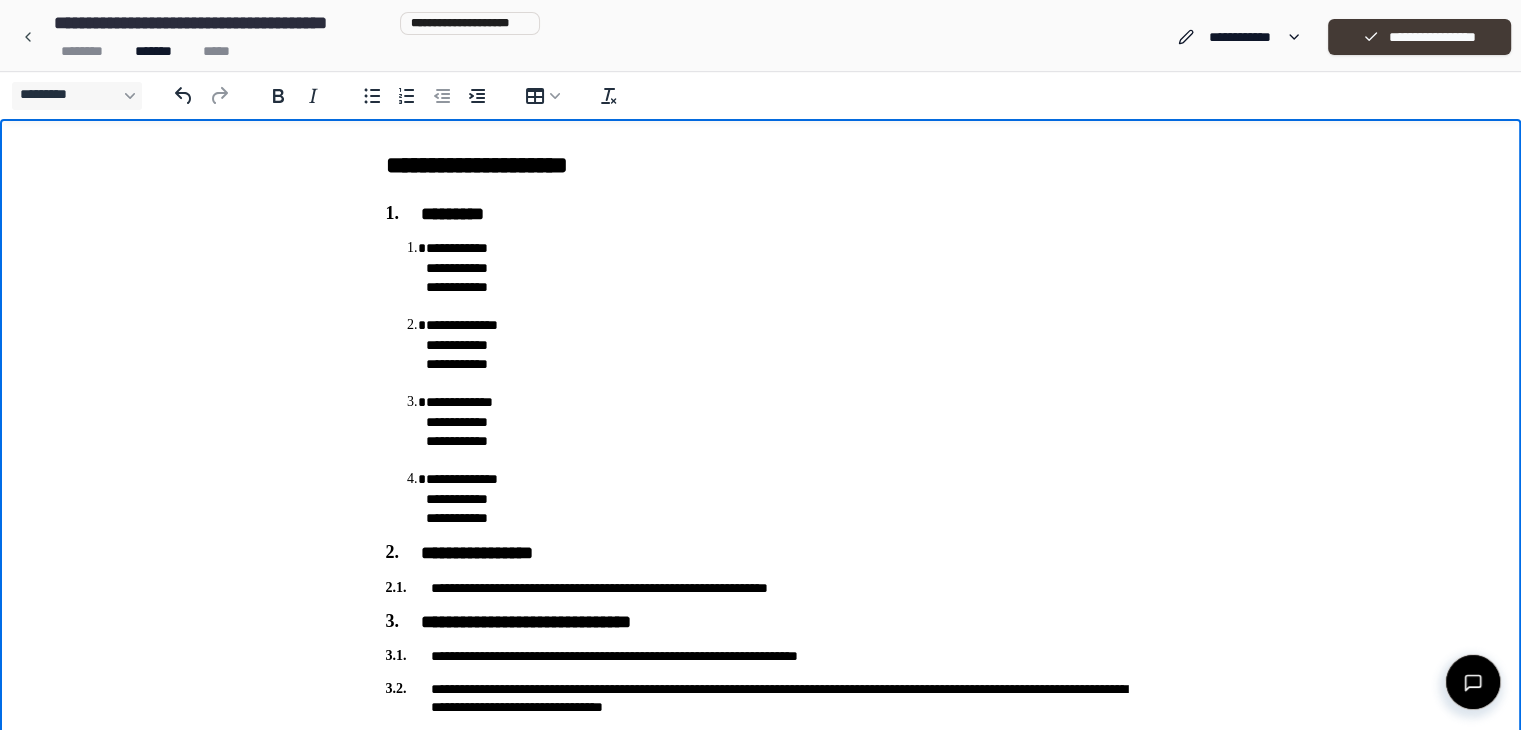 click on "**********" at bounding box center (1419, 37) 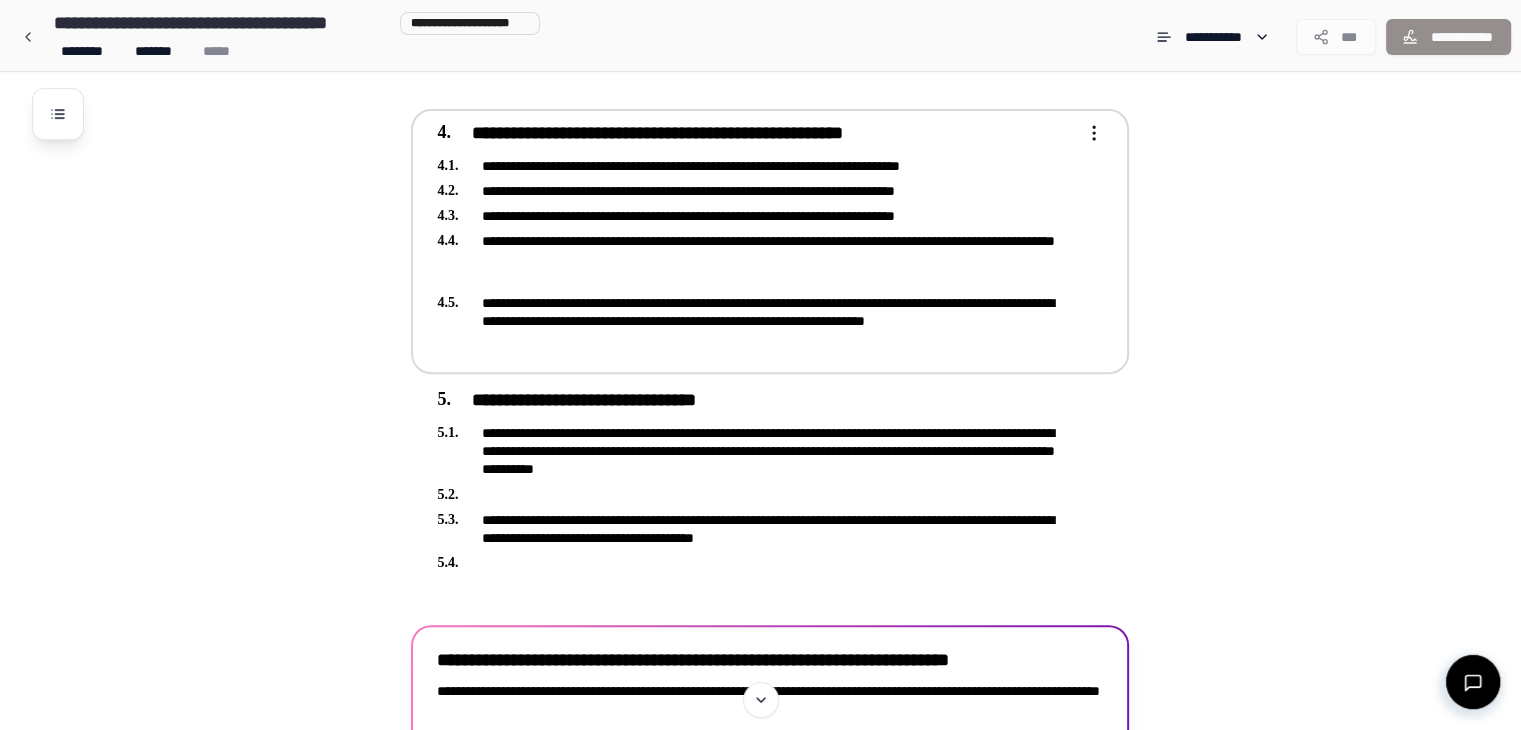 scroll, scrollTop: 844, scrollLeft: 0, axis: vertical 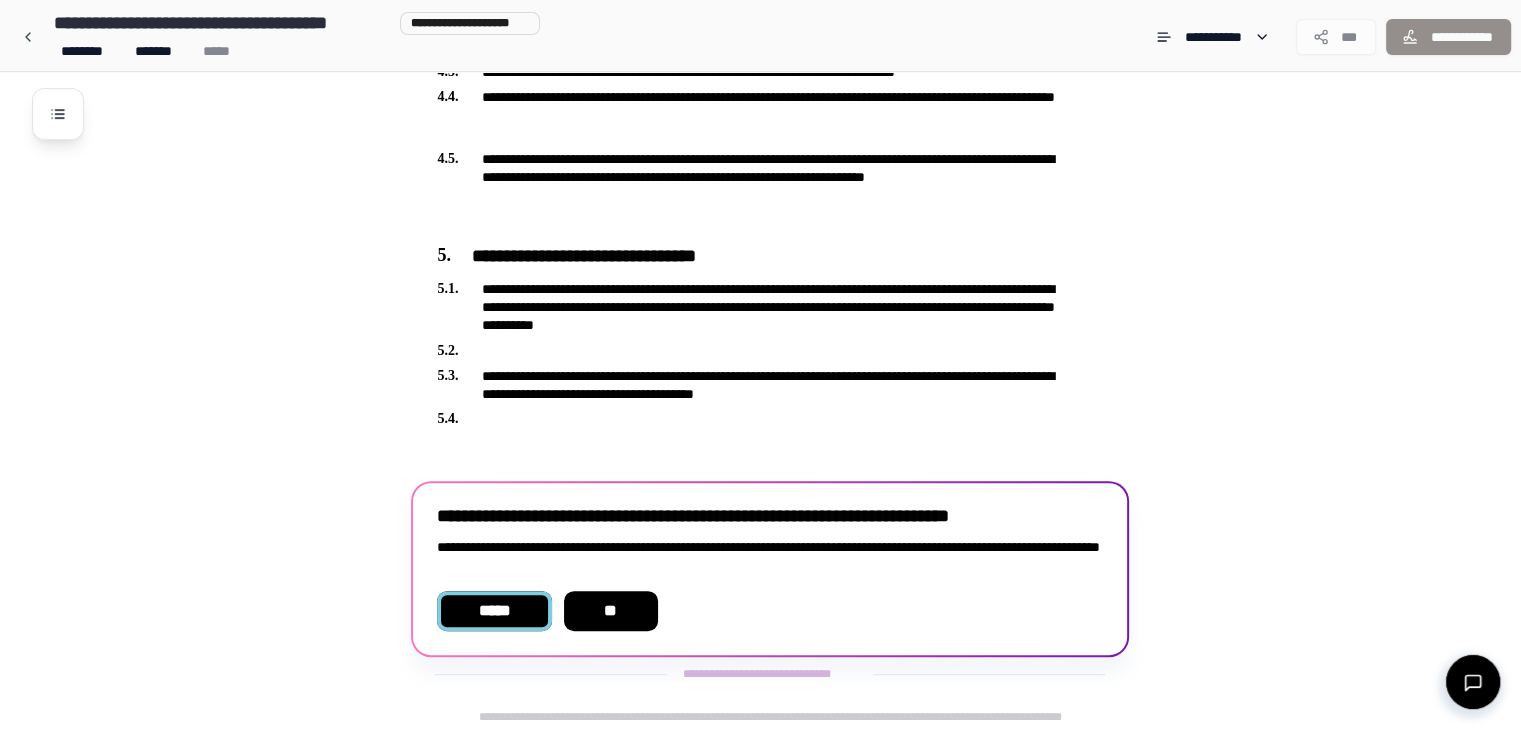 click on "*****" at bounding box center (494, 611) 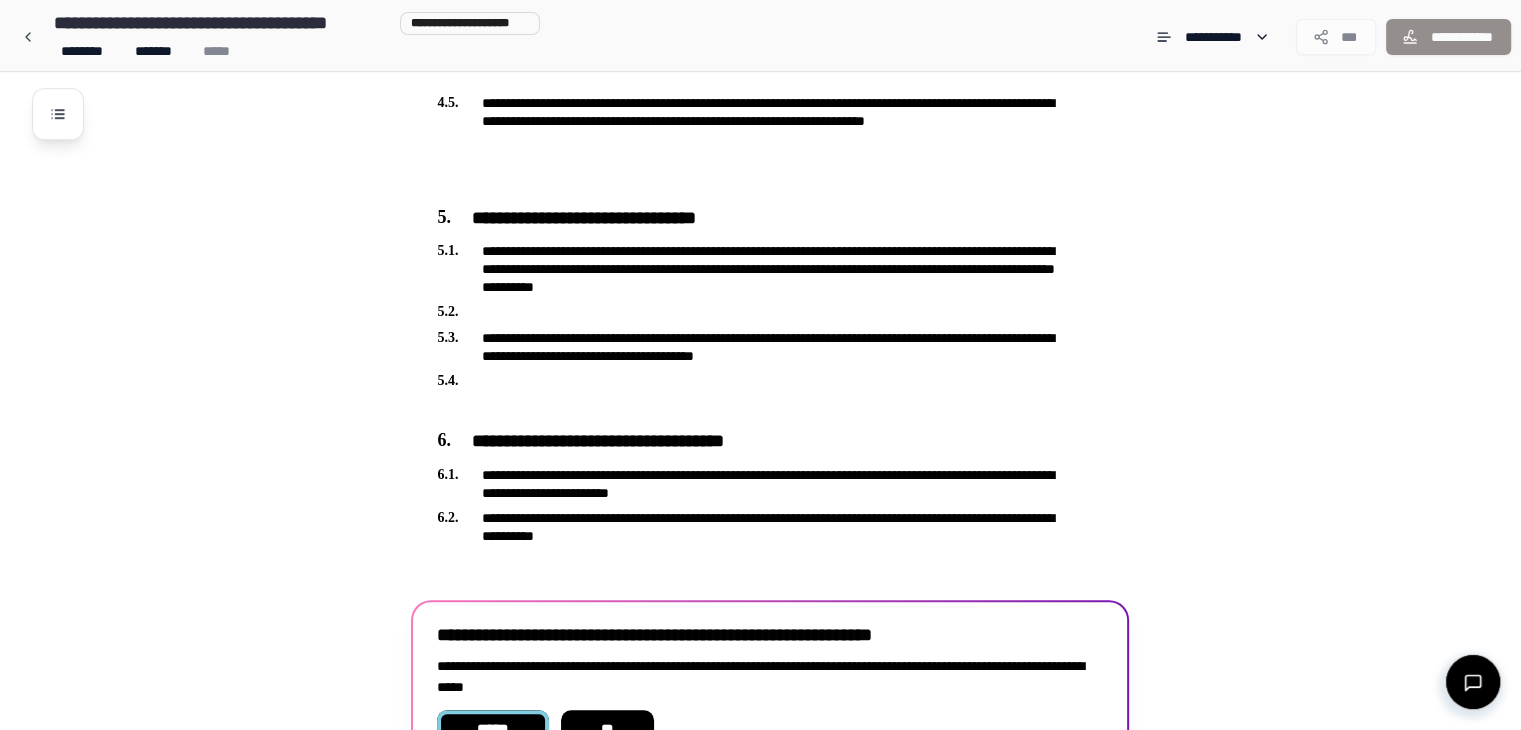scroll, scrollTop: 1000, scrollLeft: 0, axis: vertical 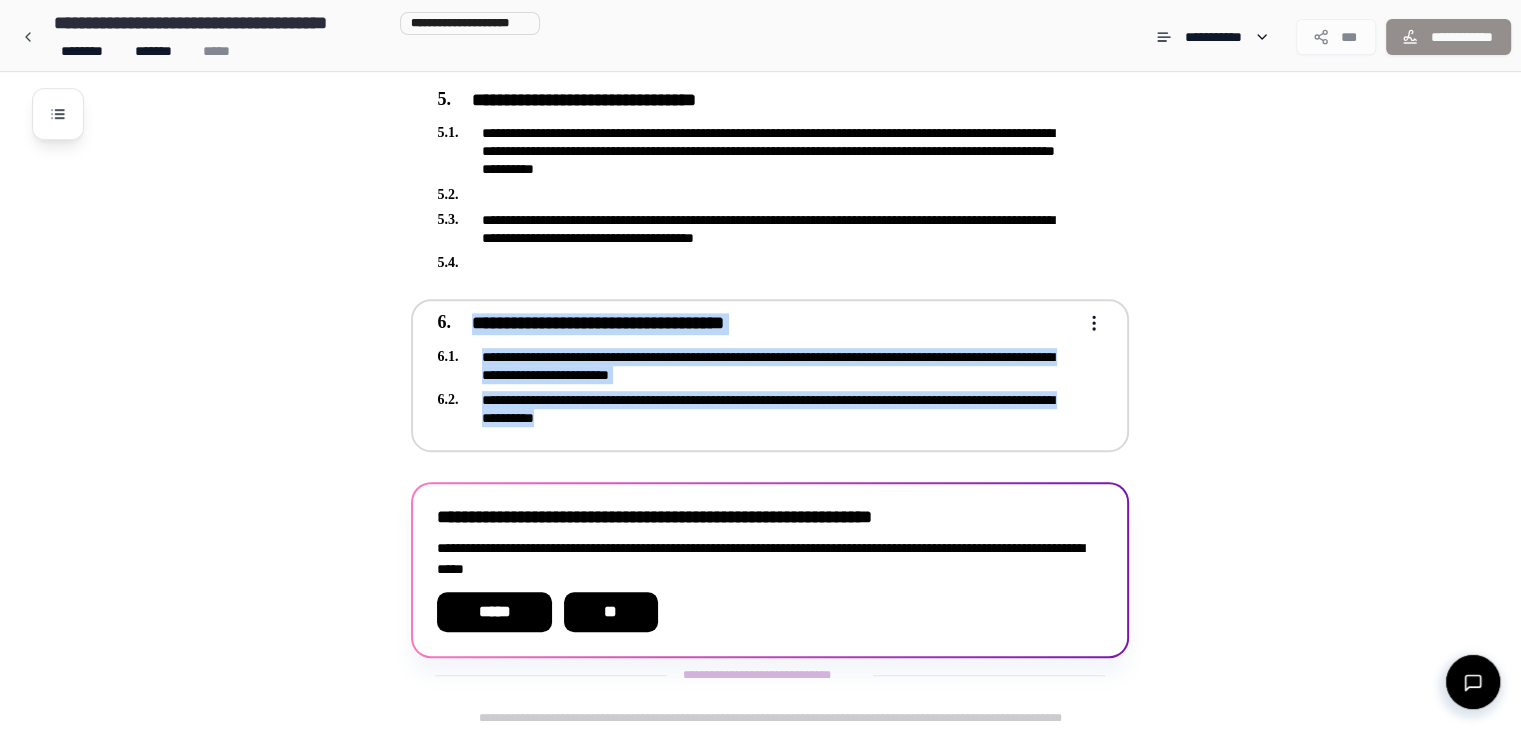 drag, startPoint x: 472, startPoint y: 309, endPoint x: 740, endPoint y: 416, distance: 288.57062 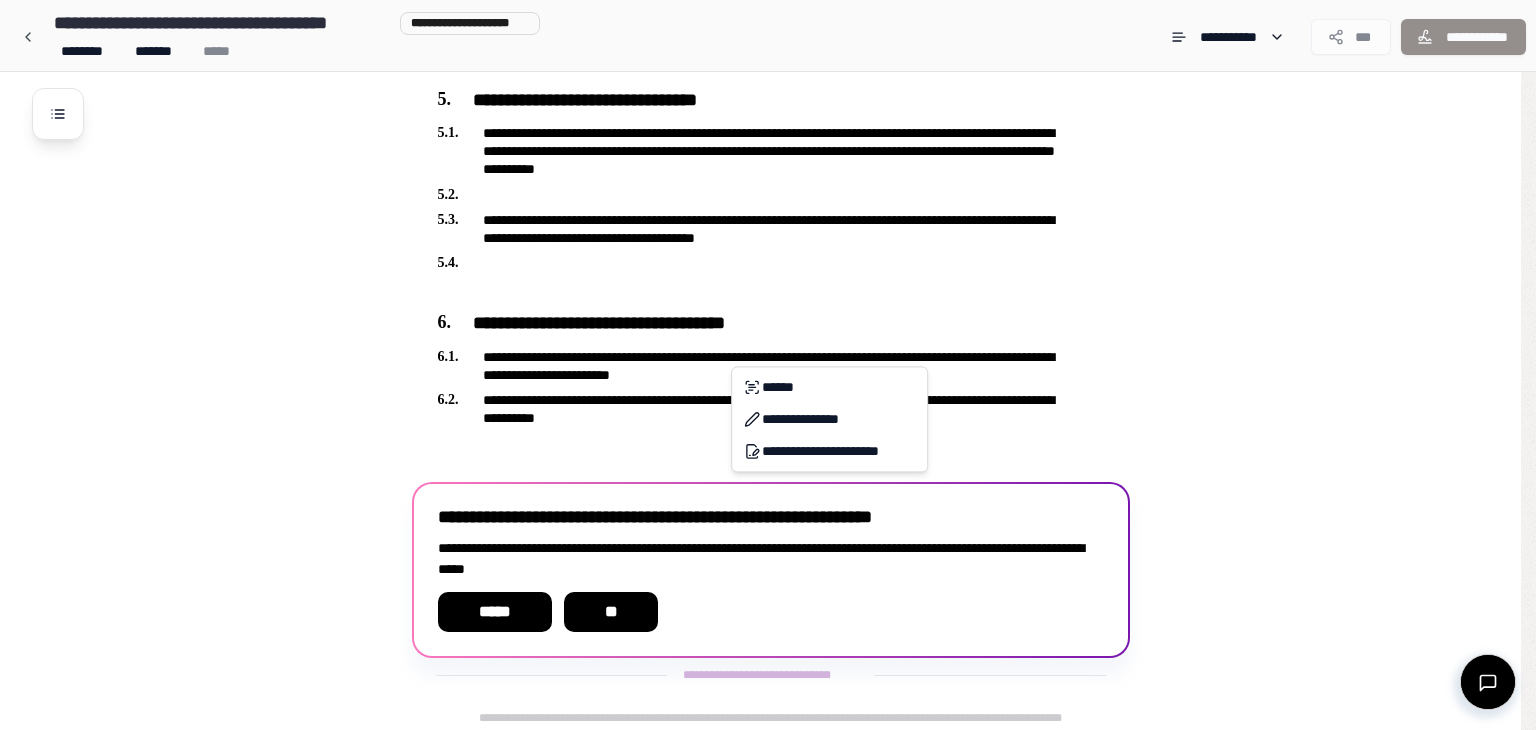 click on "**********" at bounding box center (768, -135) 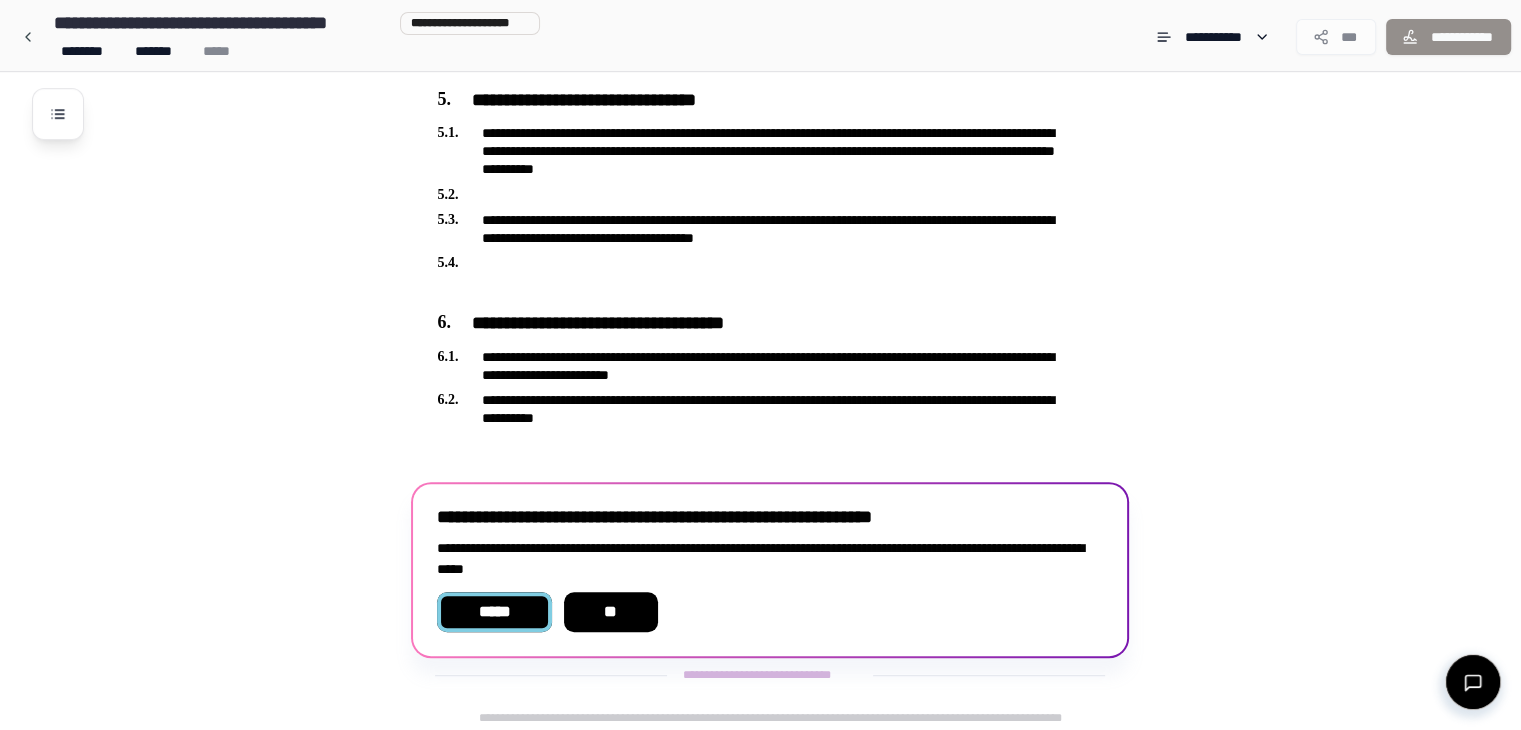 click on "*****" at bounding box center (494, 612) 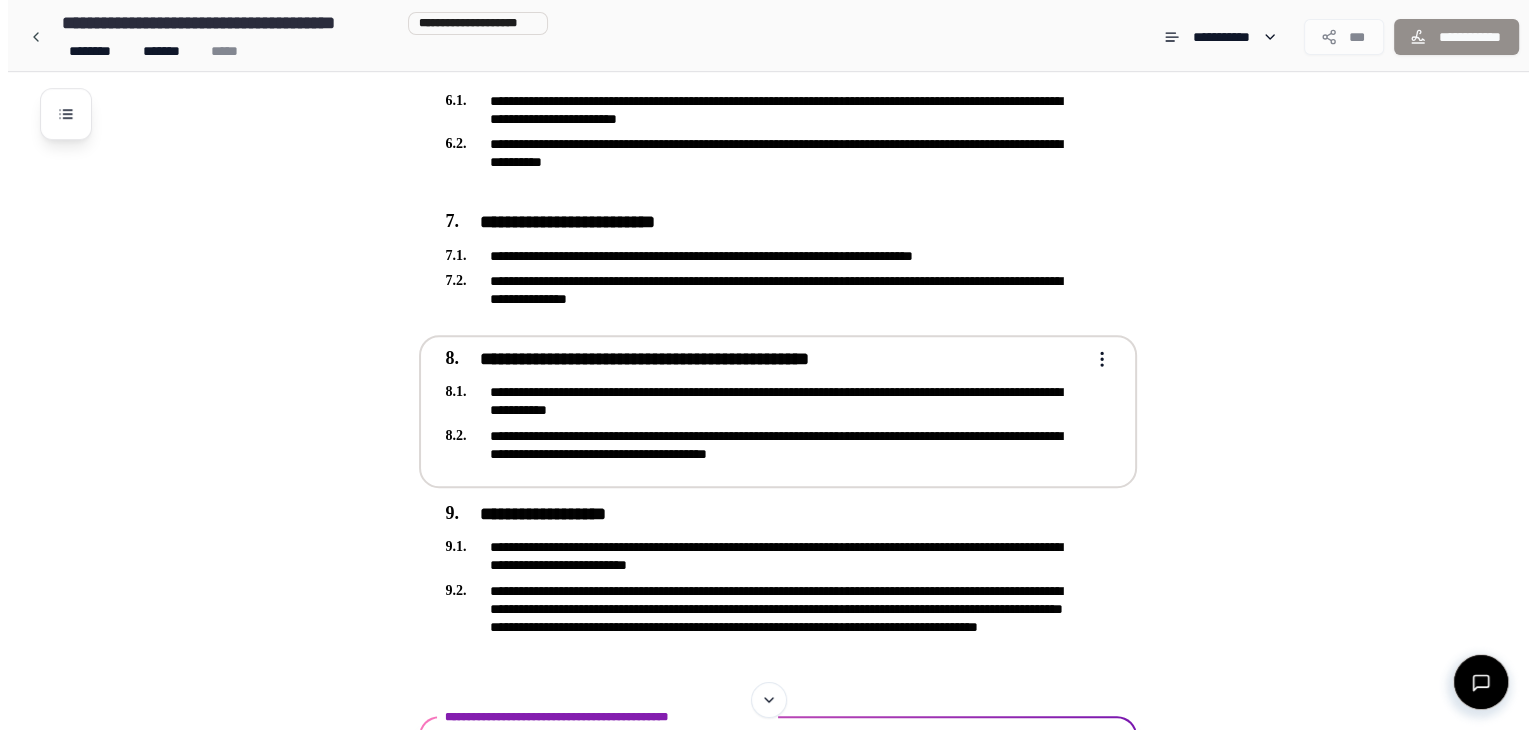 scroll, scrollTop: 1268, scrollLeft: 0, axis: vertical 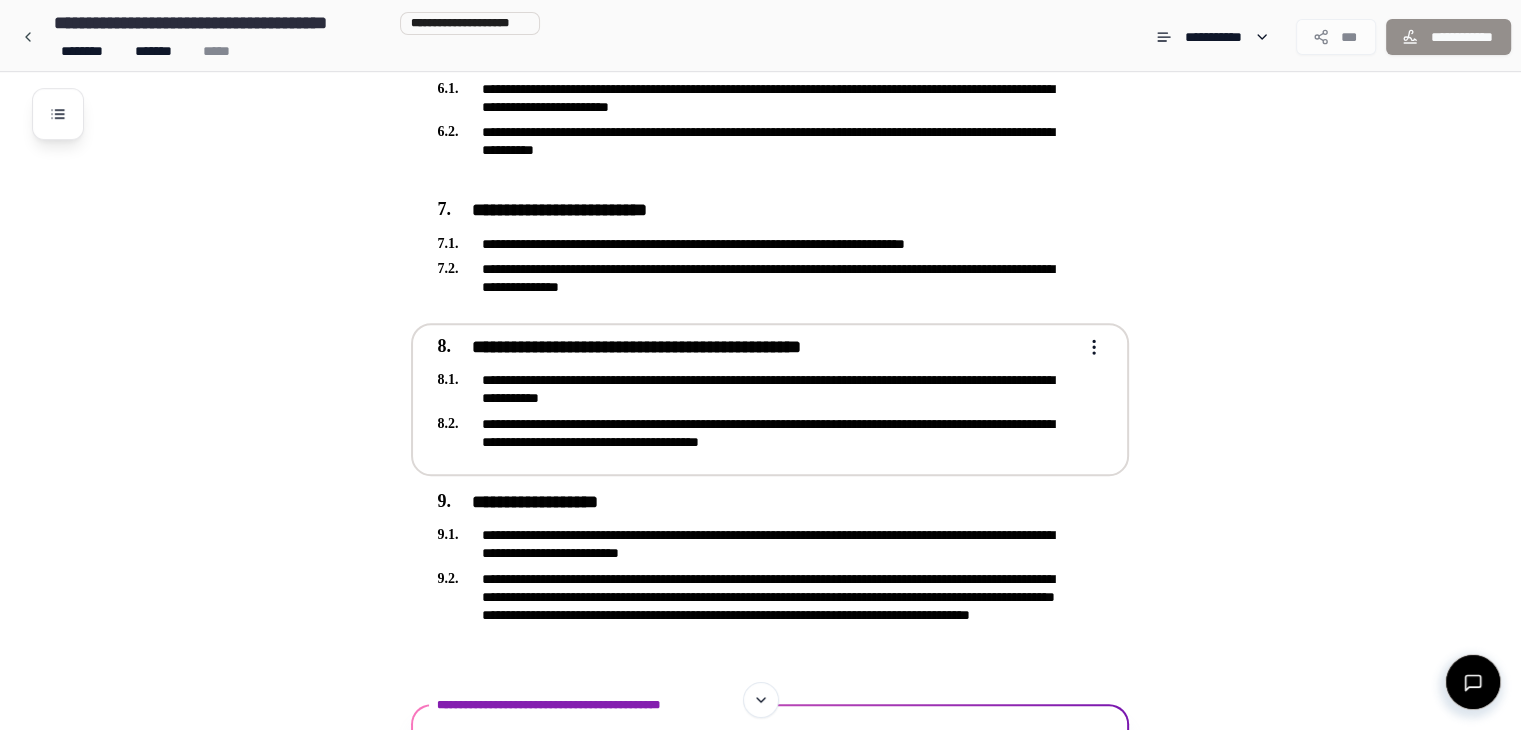 click on "**********" at bounding box center [760, -173] 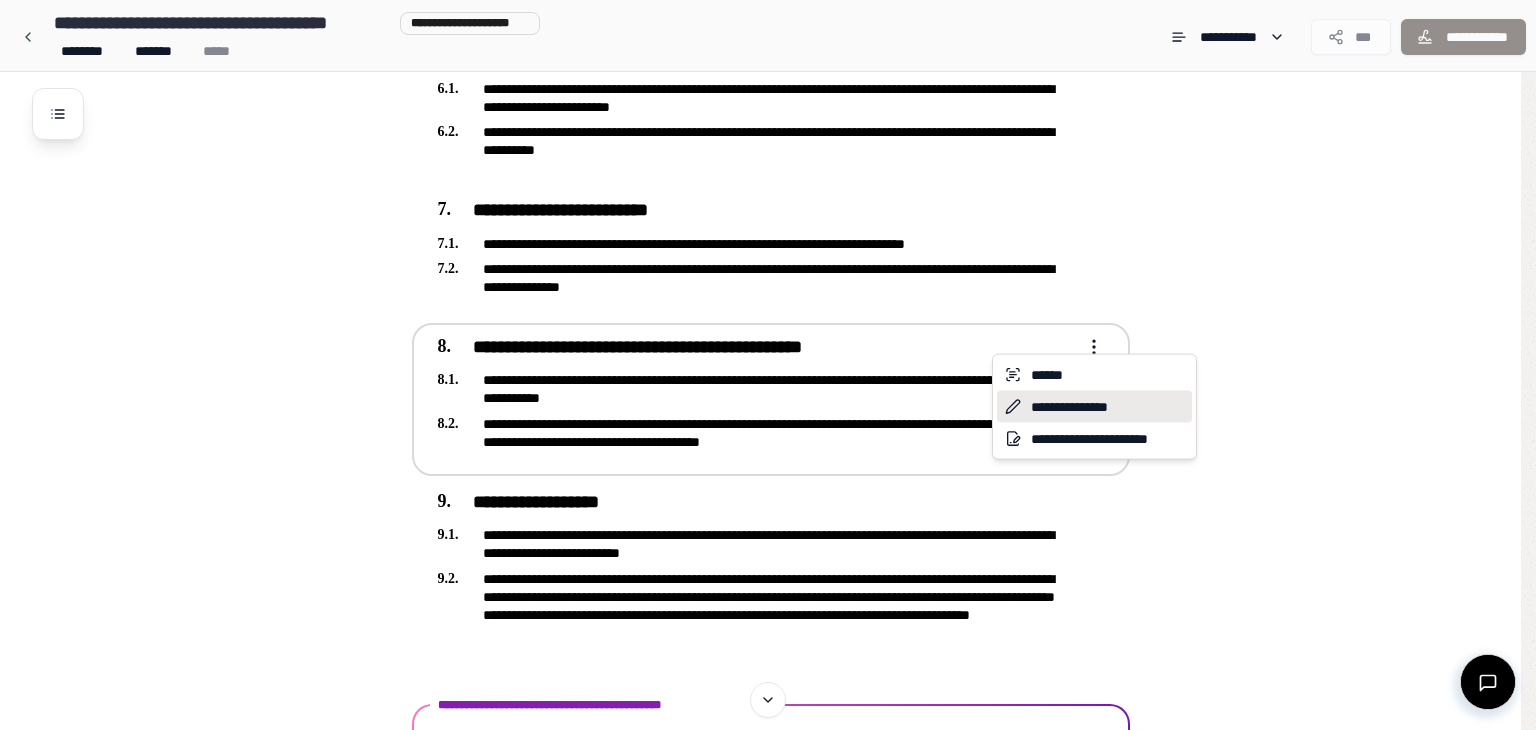 click on "**********" at bounding box center [1094, 407] 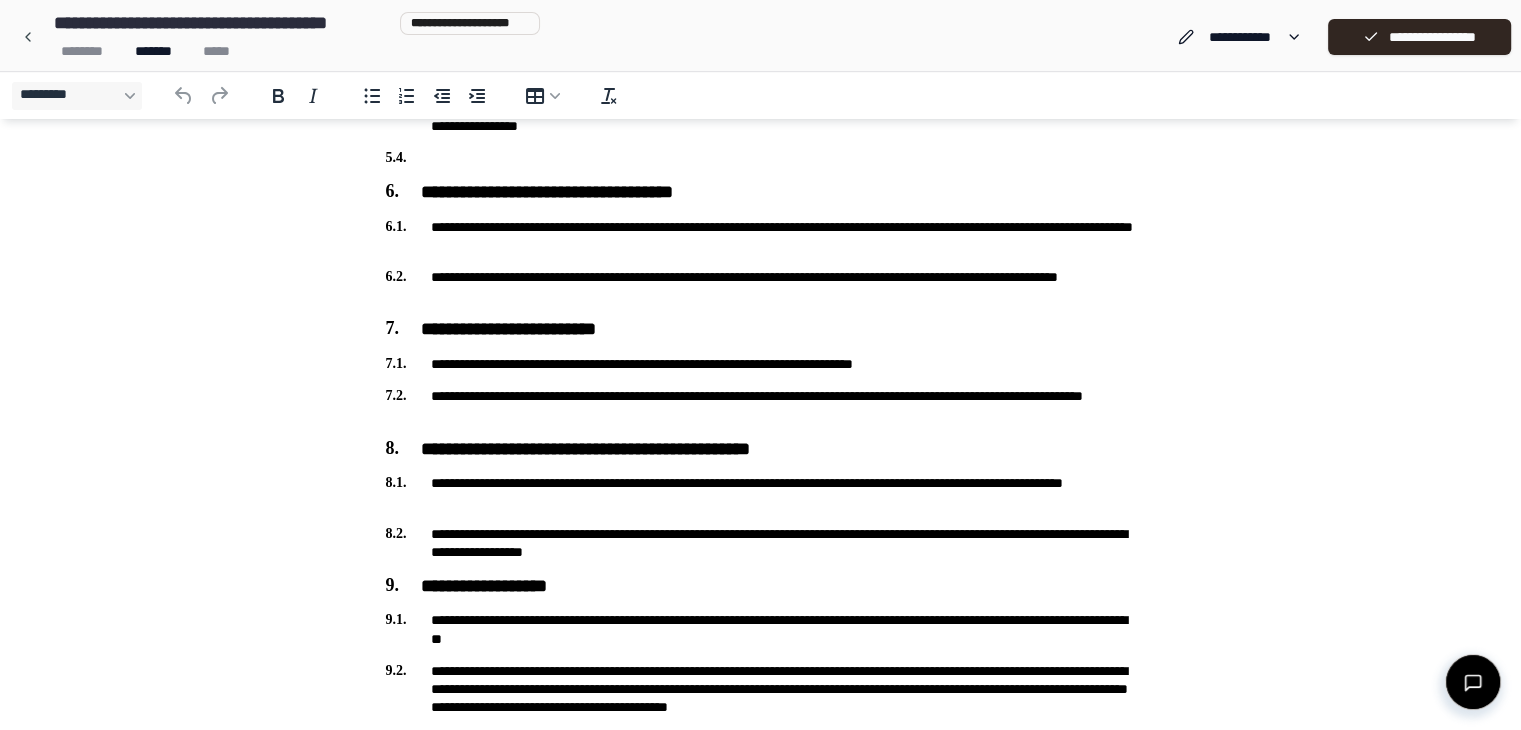 scroll, scrollTop: 1100, scrollLeft: 0, axis: vertical 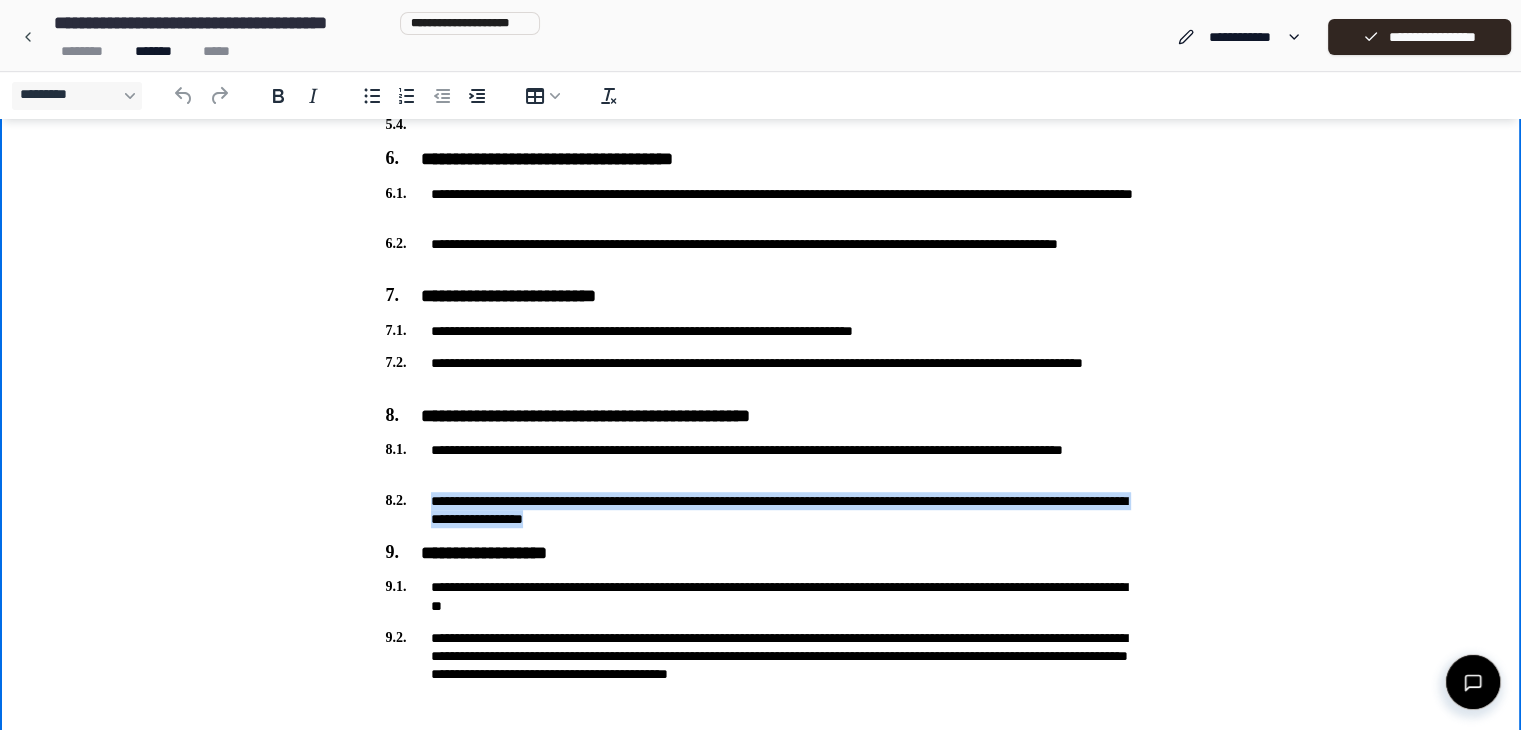 drag, startPoint x: 428, startPoint y: 497, endPoint x: 804, endPoint y: 522, distance: 376.8302 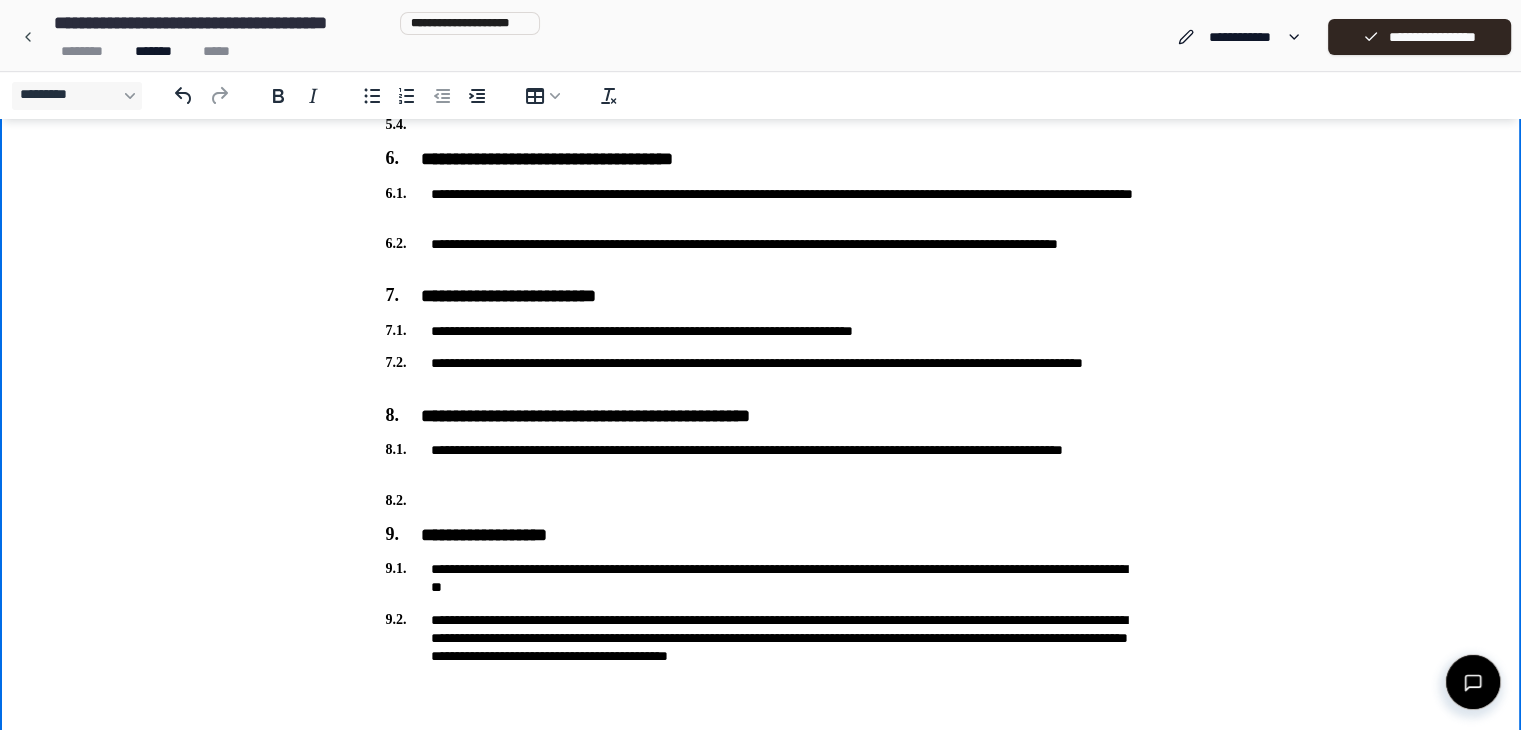 drag, startPoint x: 371, startPoint y: 494, endPoint x: 408, endPoint y: 501, distance: 37.65634 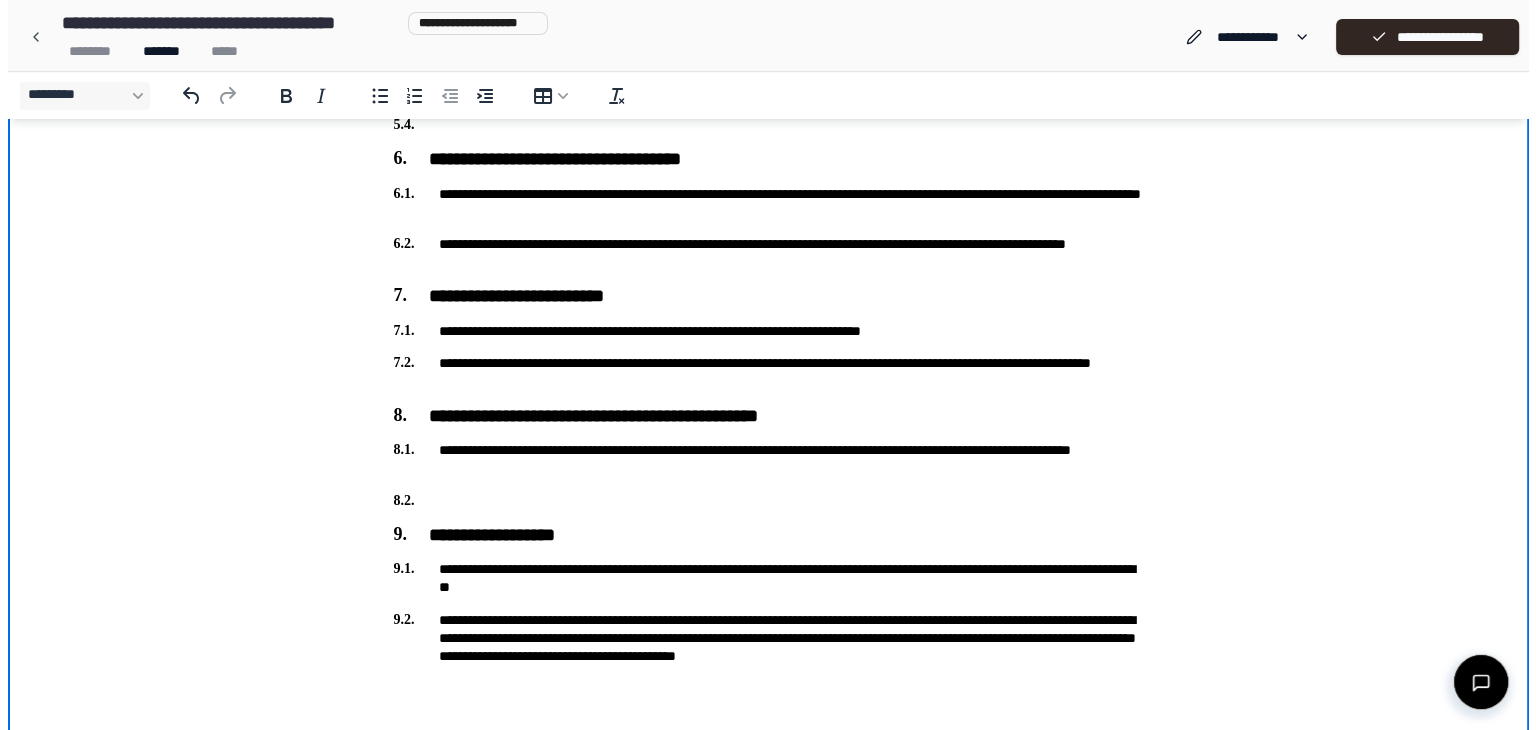 scroll, scrollTop: 1117, scrollLeft: 0, axis: vertical 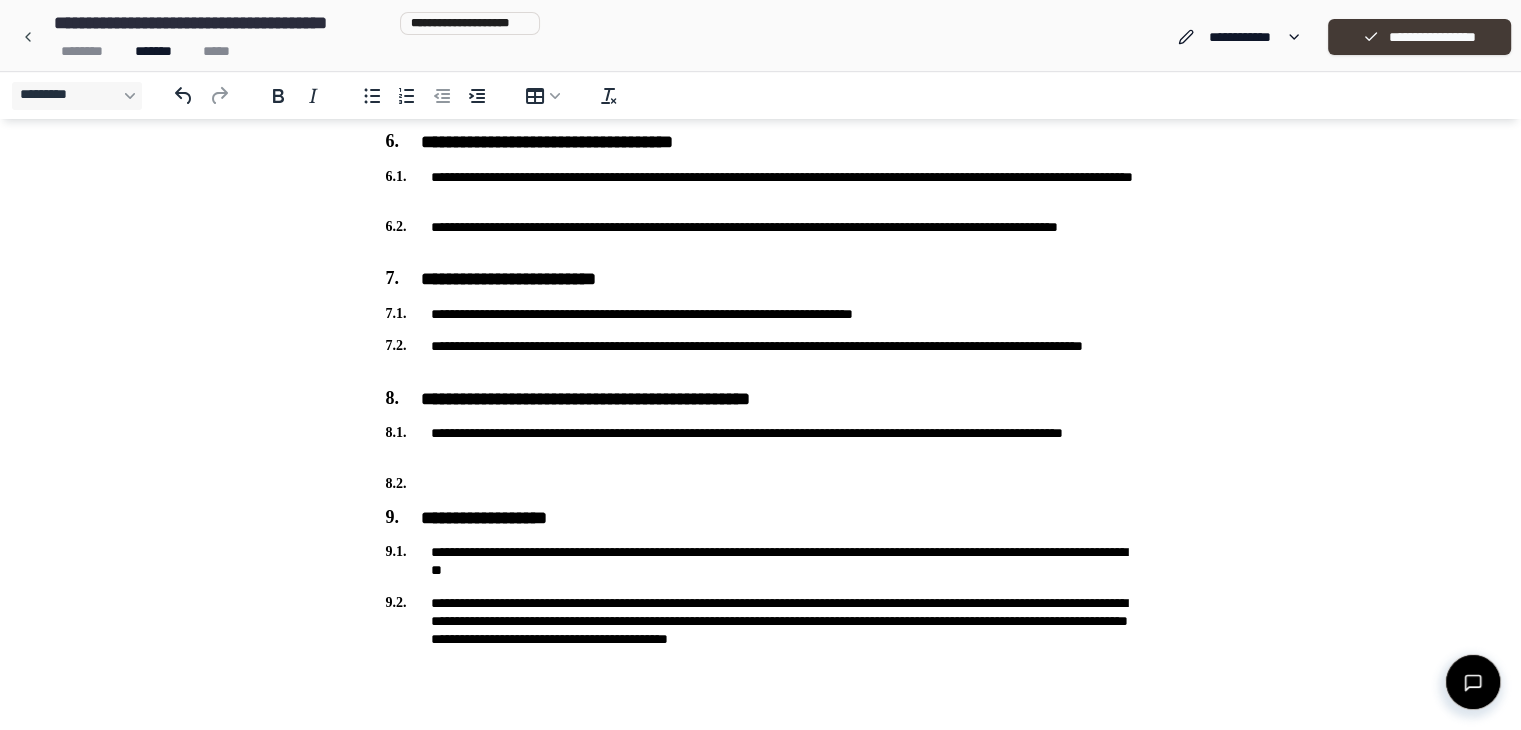 click on "**********" at bounding box center [1419, 37] 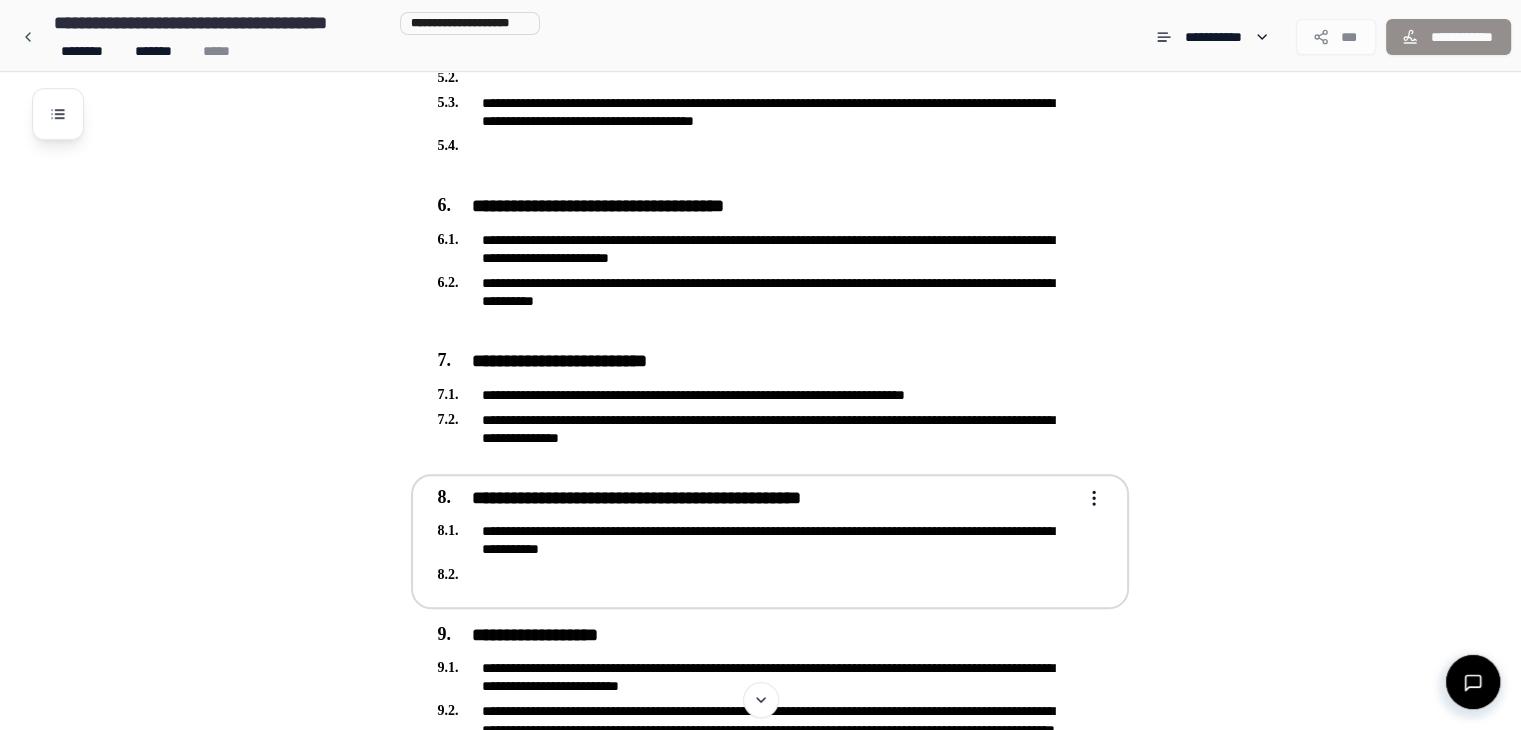 click at bounding box center [756, 575] 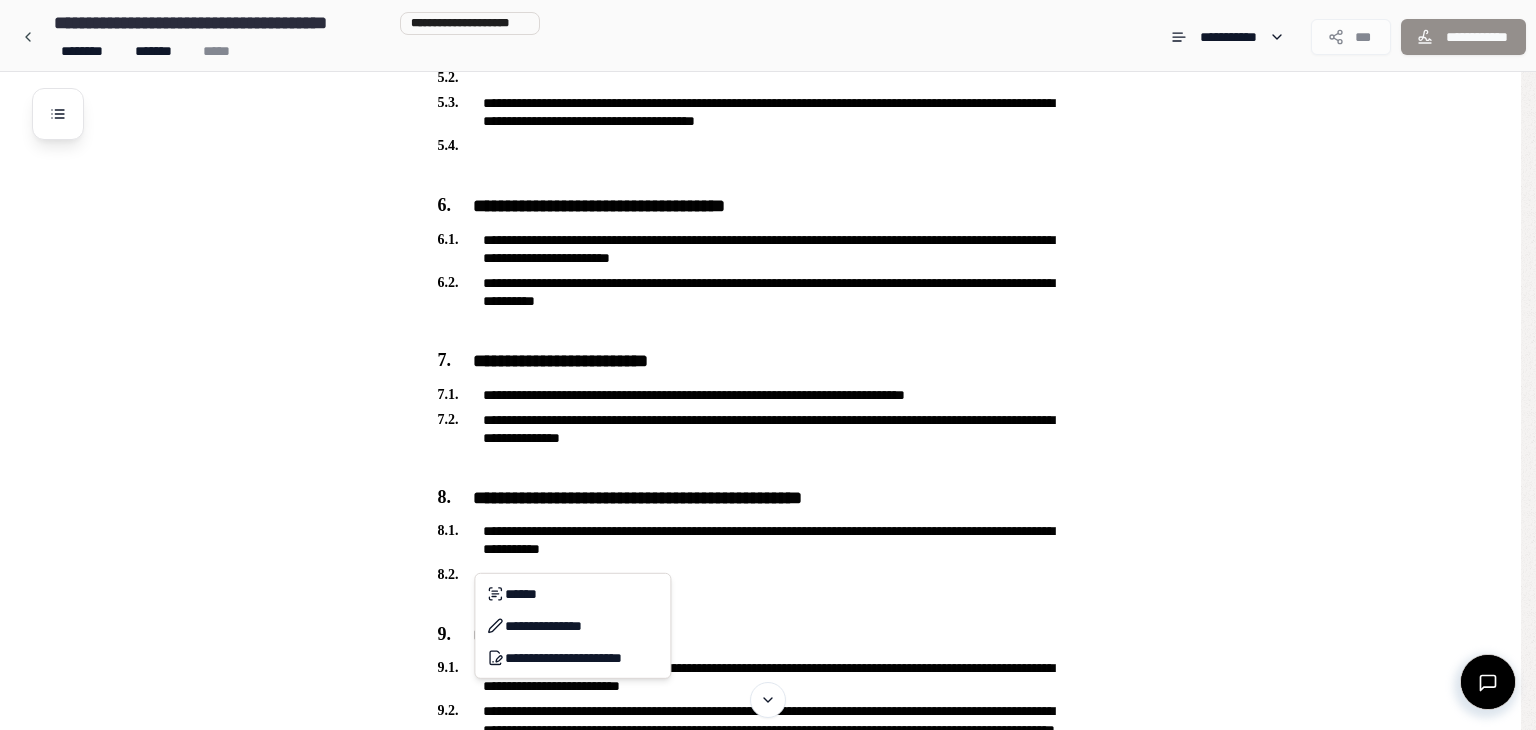 click on "**********" at bounding box center [768, -31] 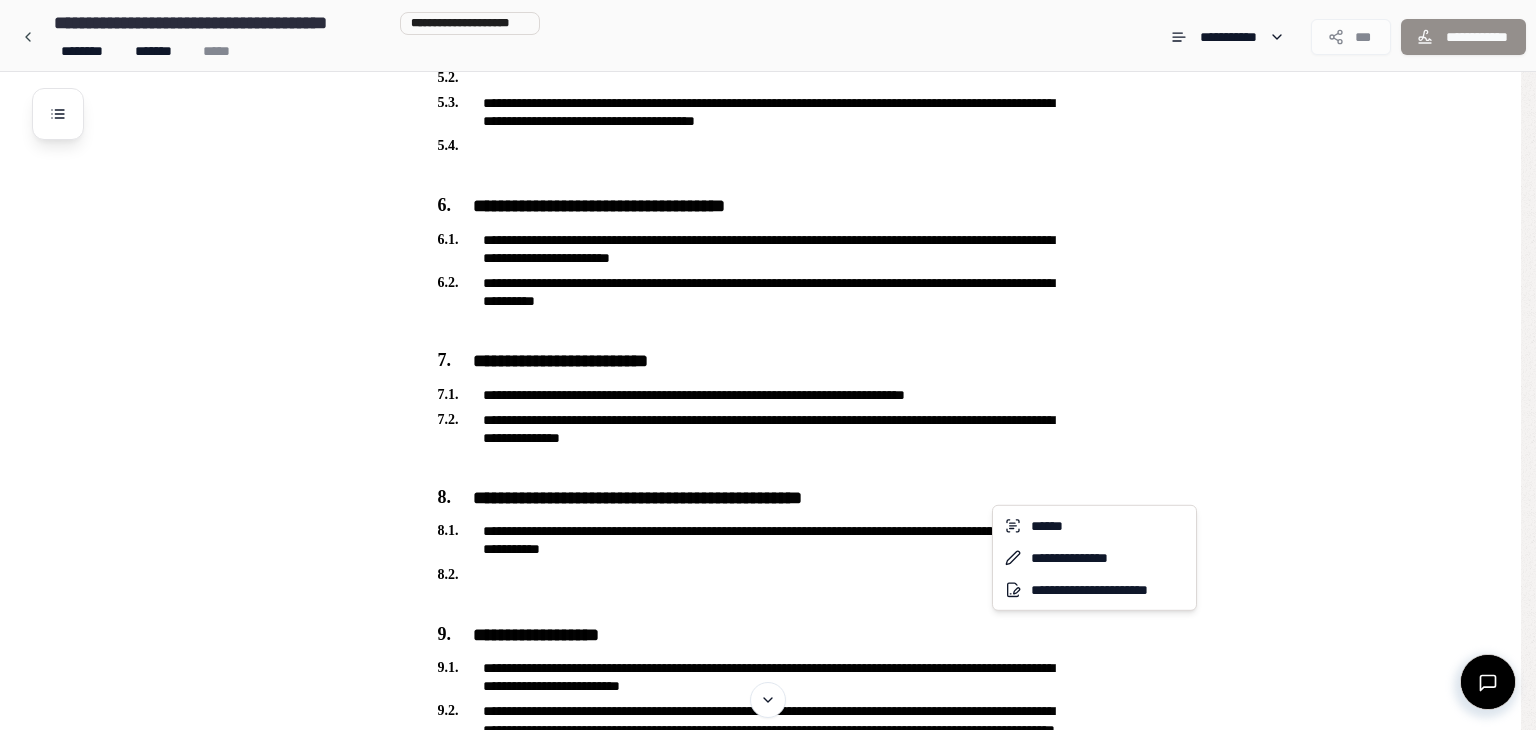click on "**********" at bounding box center [768, -31] 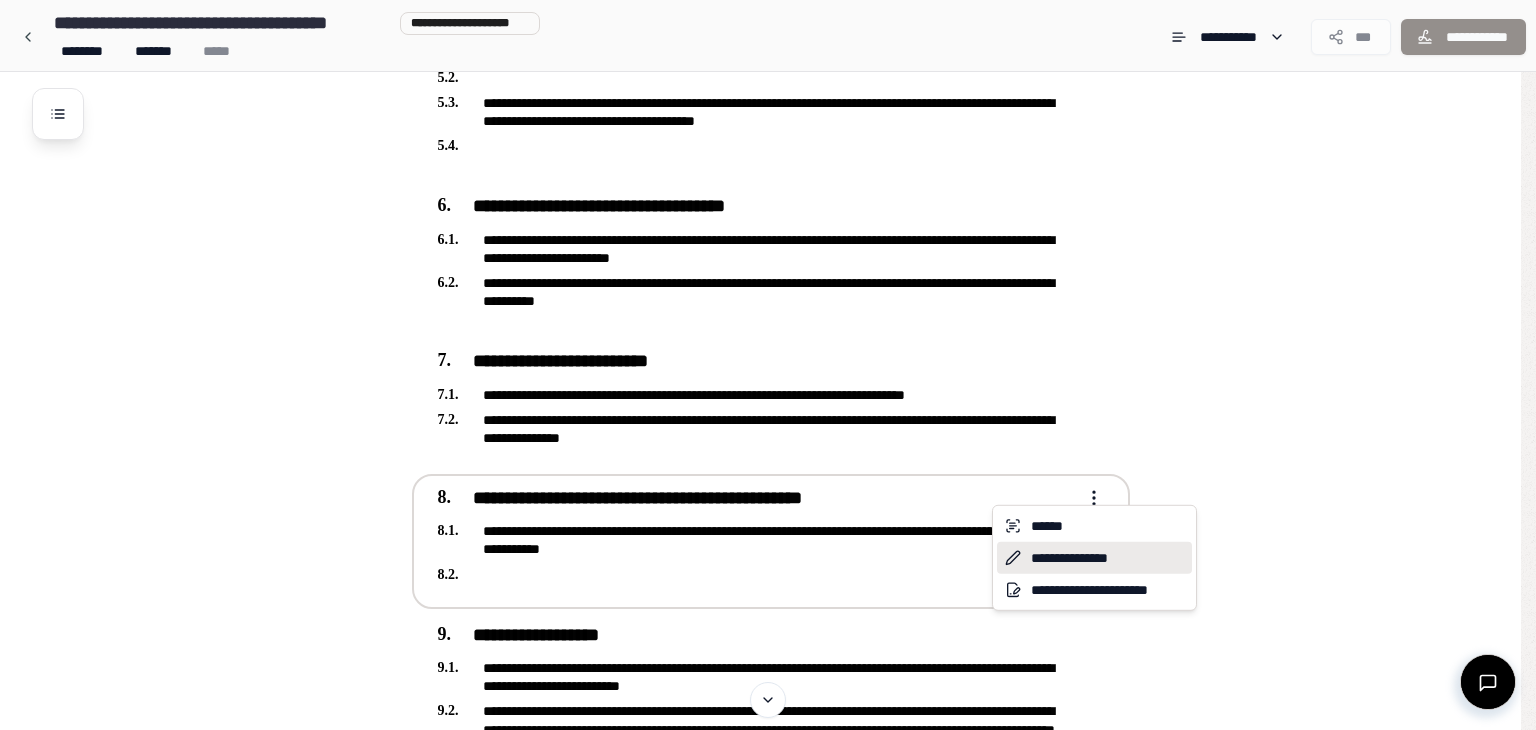 click on "**********" at bounding box center (1094, 558) 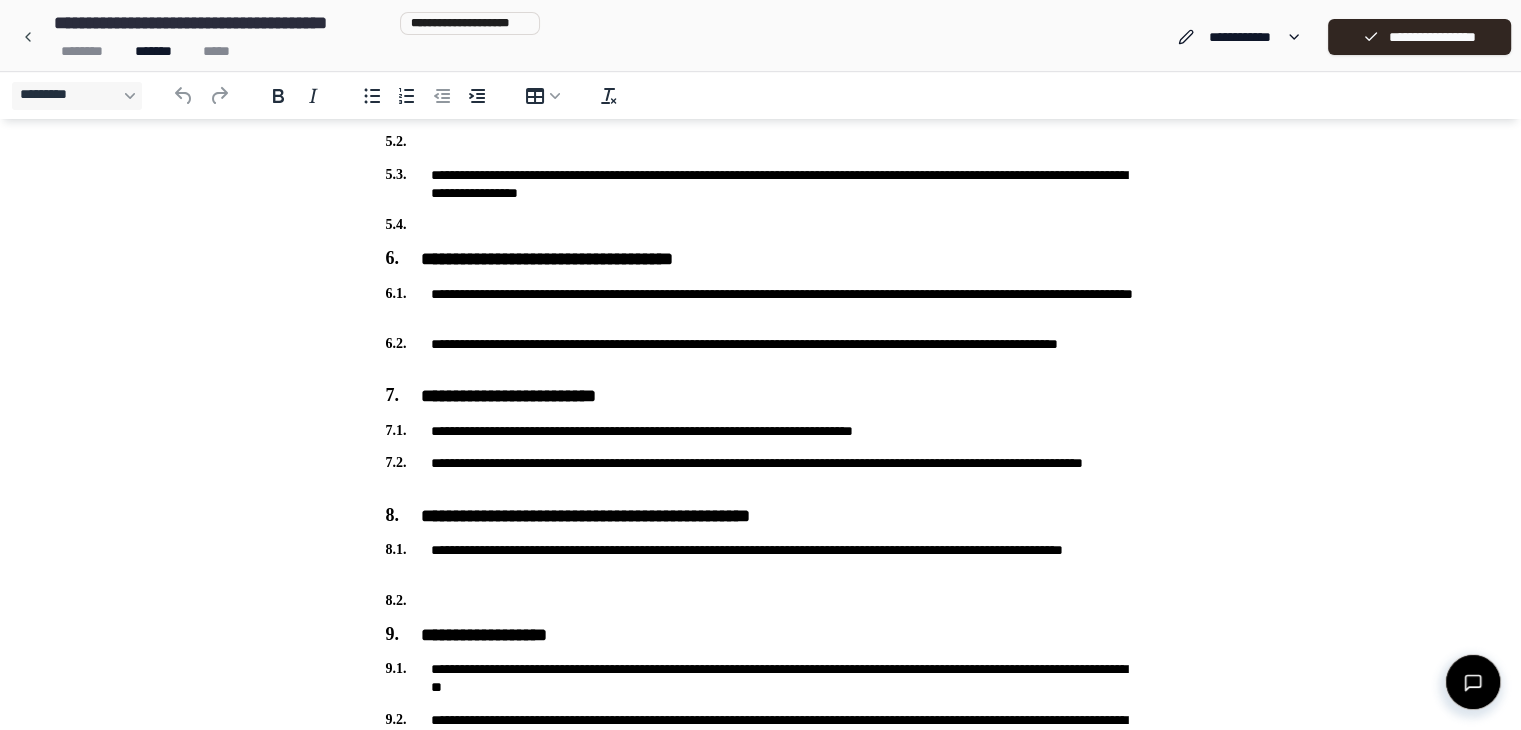 scroll, scrollTop: 1117, scrollLeft: 0, axis: vertical 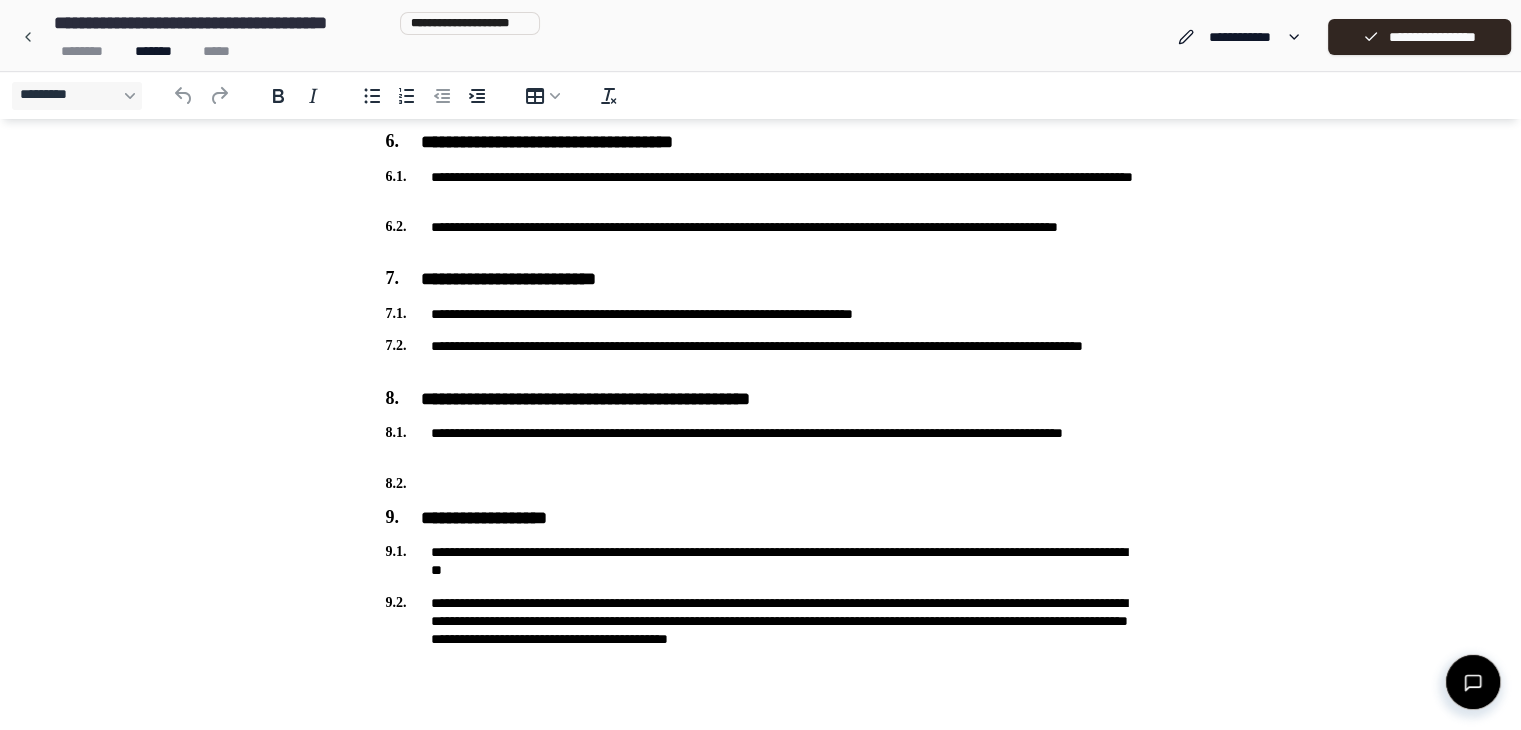 click at bounding box center [761, 484] 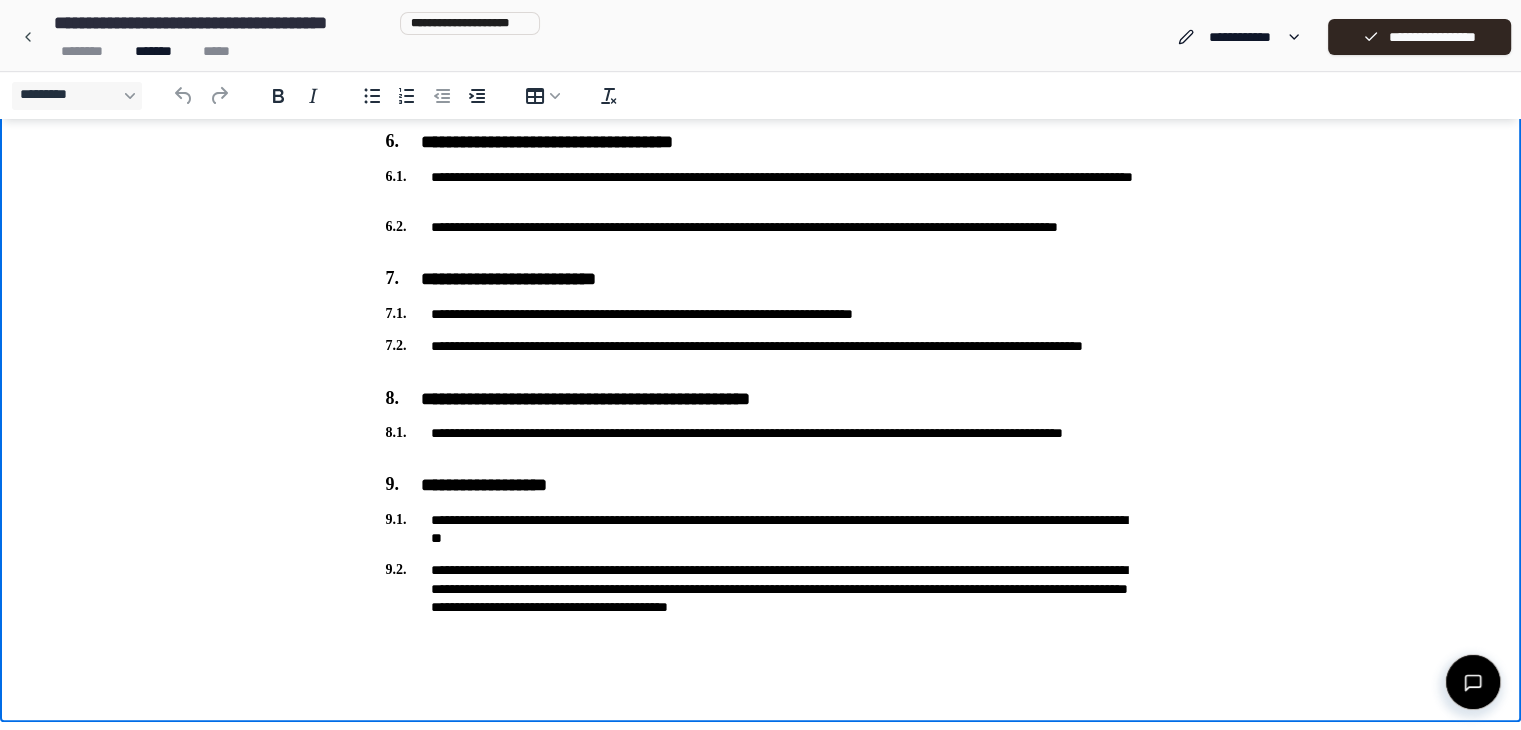 scroll, scrollTop: 1085, scrollLeft: 0, axis: vertical 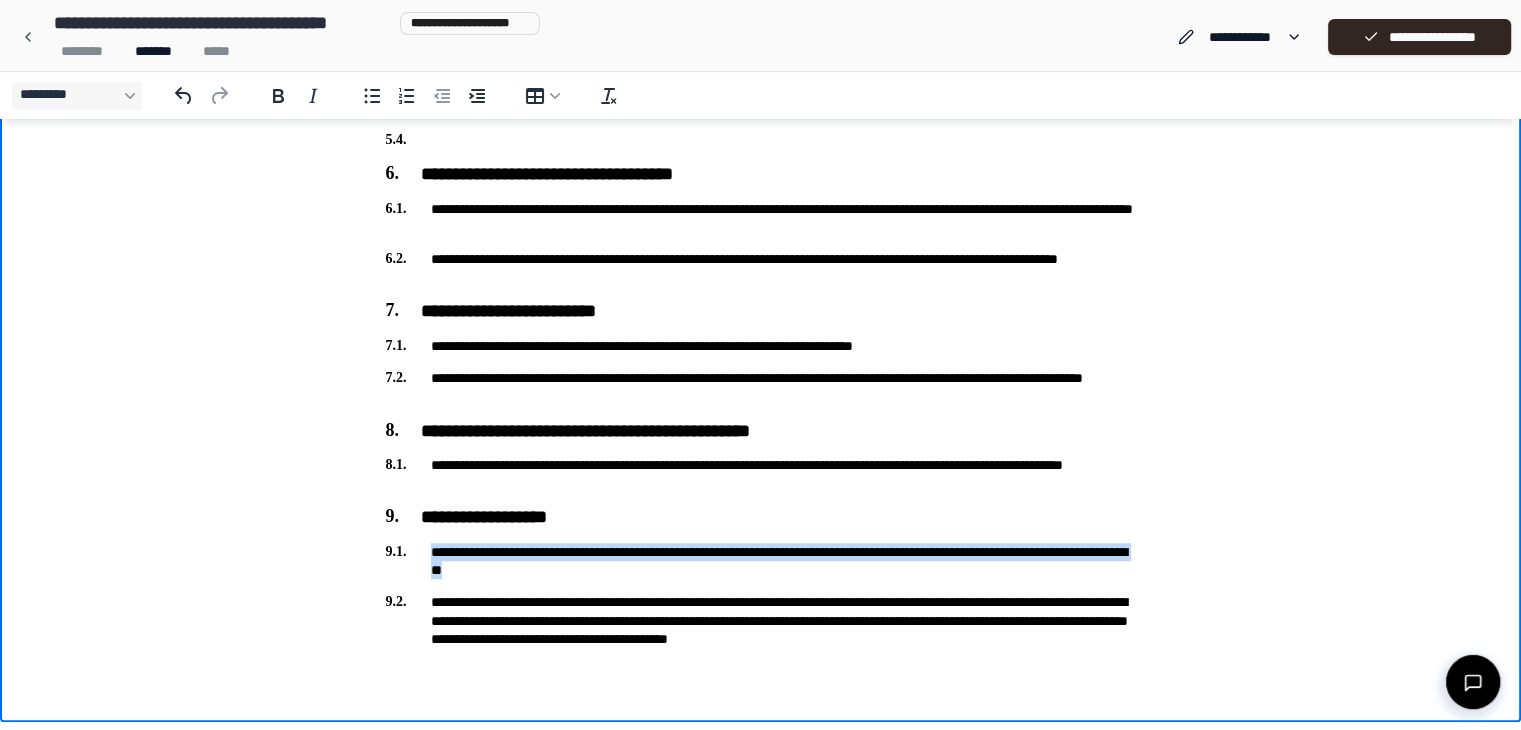 drag, startPoint x: 433, startPoint y: 552, endPoint x: 692, endPoint y: 570, distance: 259.62473 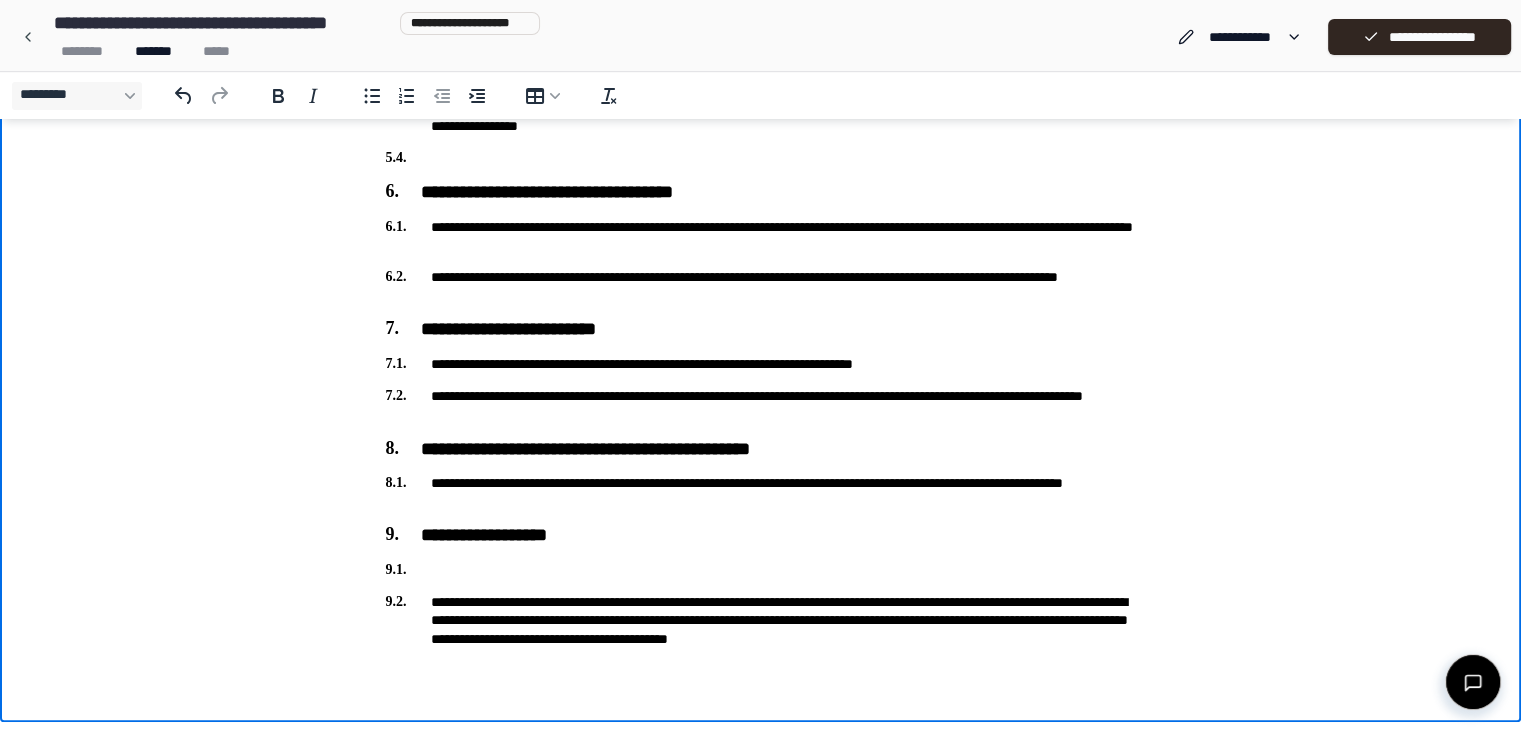 scroll, scrollTop: 1067, scrollLeft: 0, axis: vertical 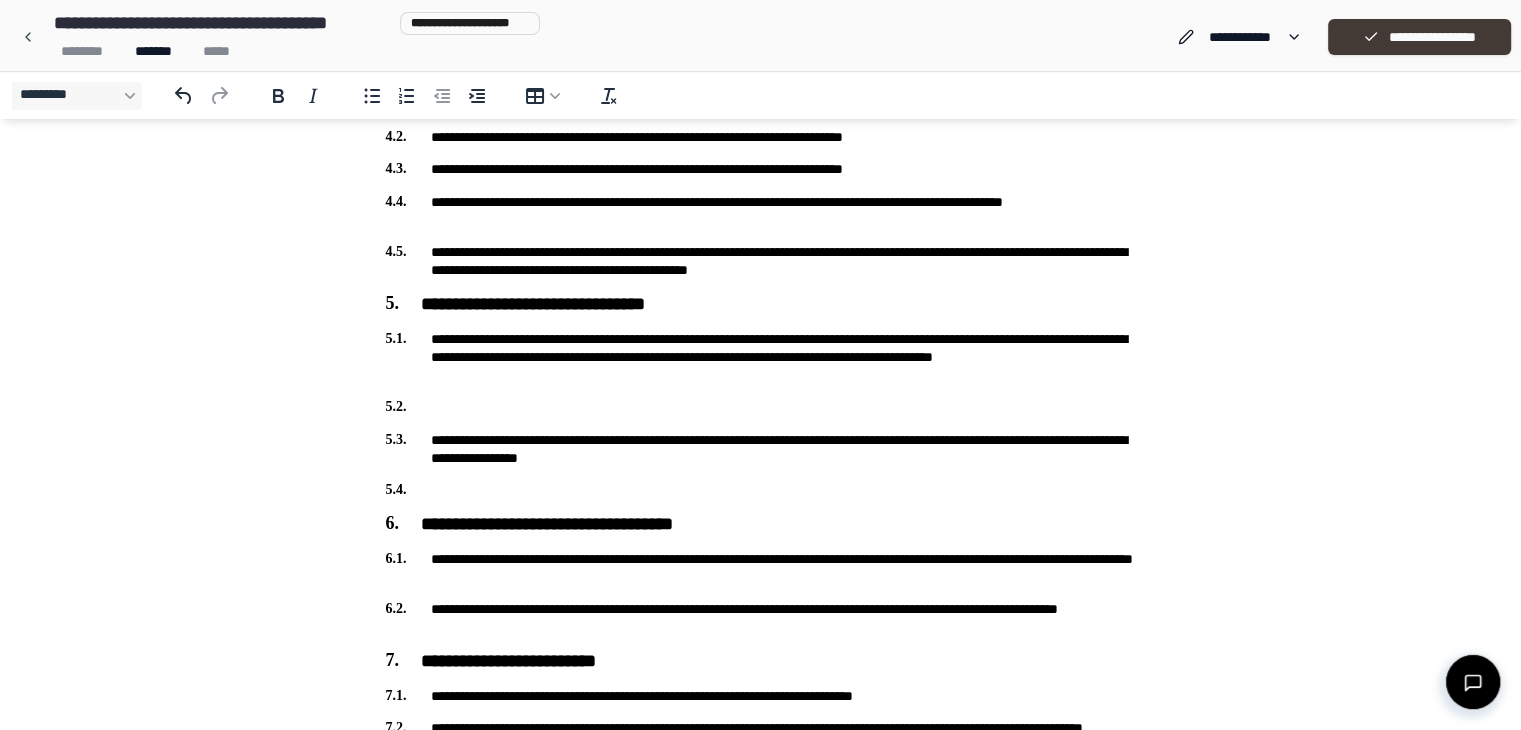 click on "**********" at bounding box center [1419, 37] 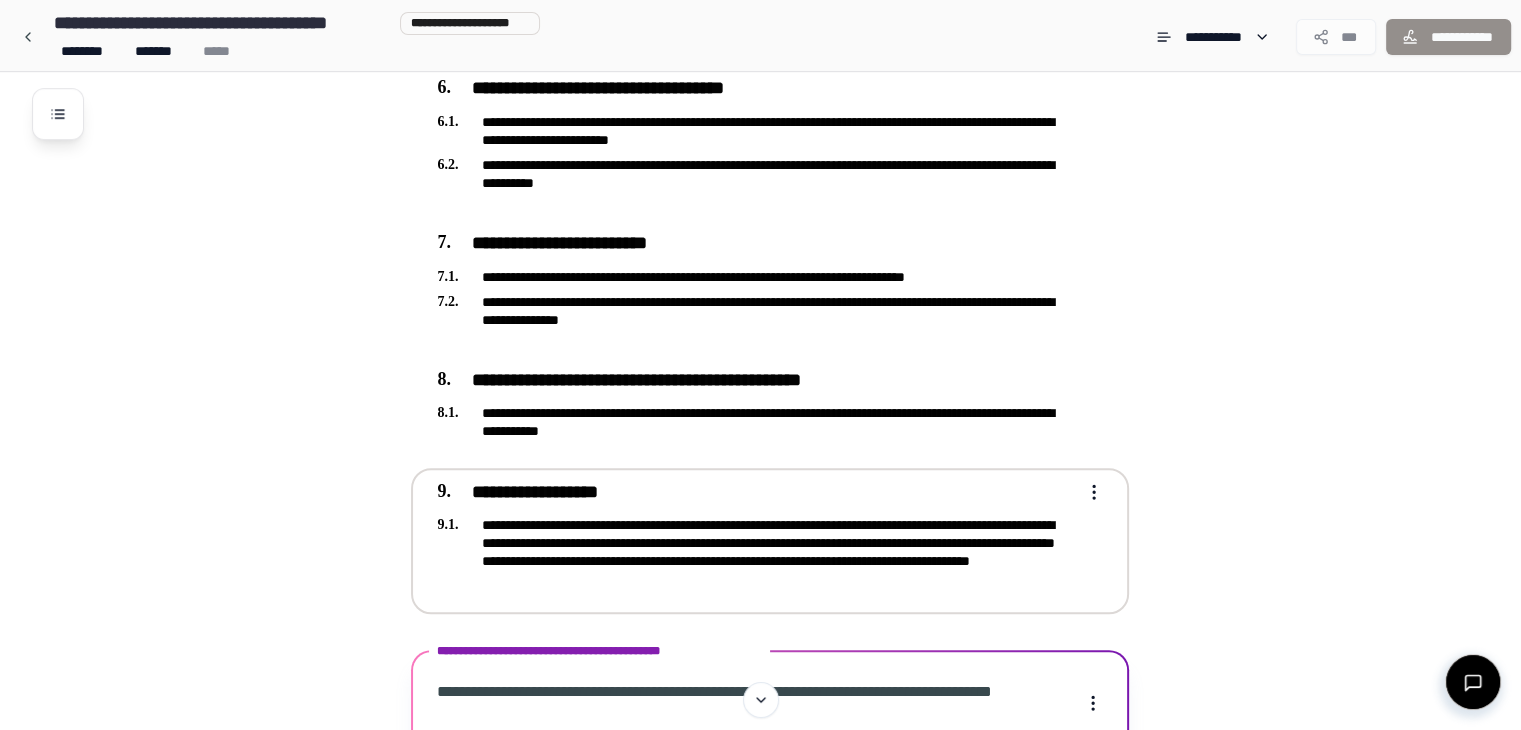 scroll, scrollTop: 1335, scrollLeft: 0, axis: vertical 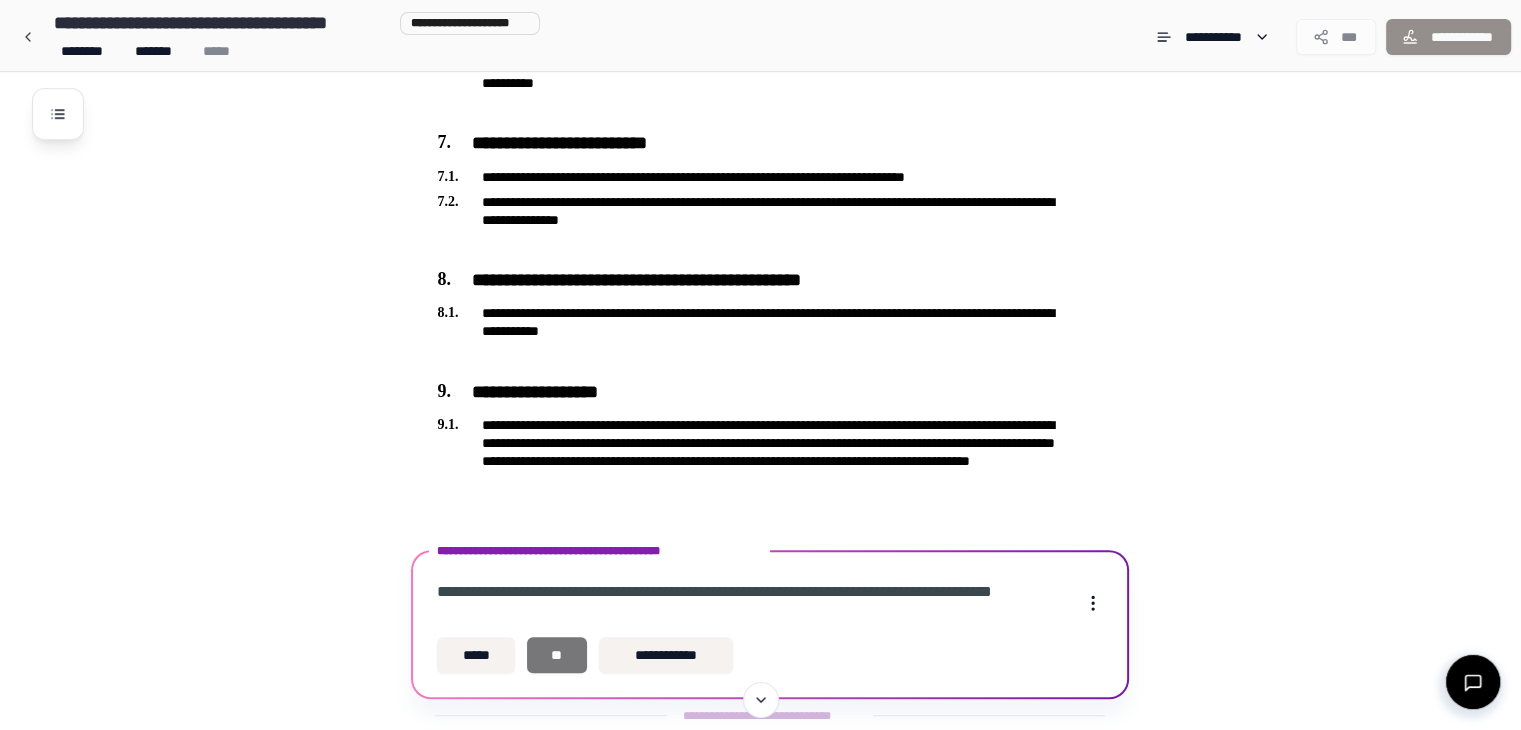 click on "**" at bounding box center [557, 655] 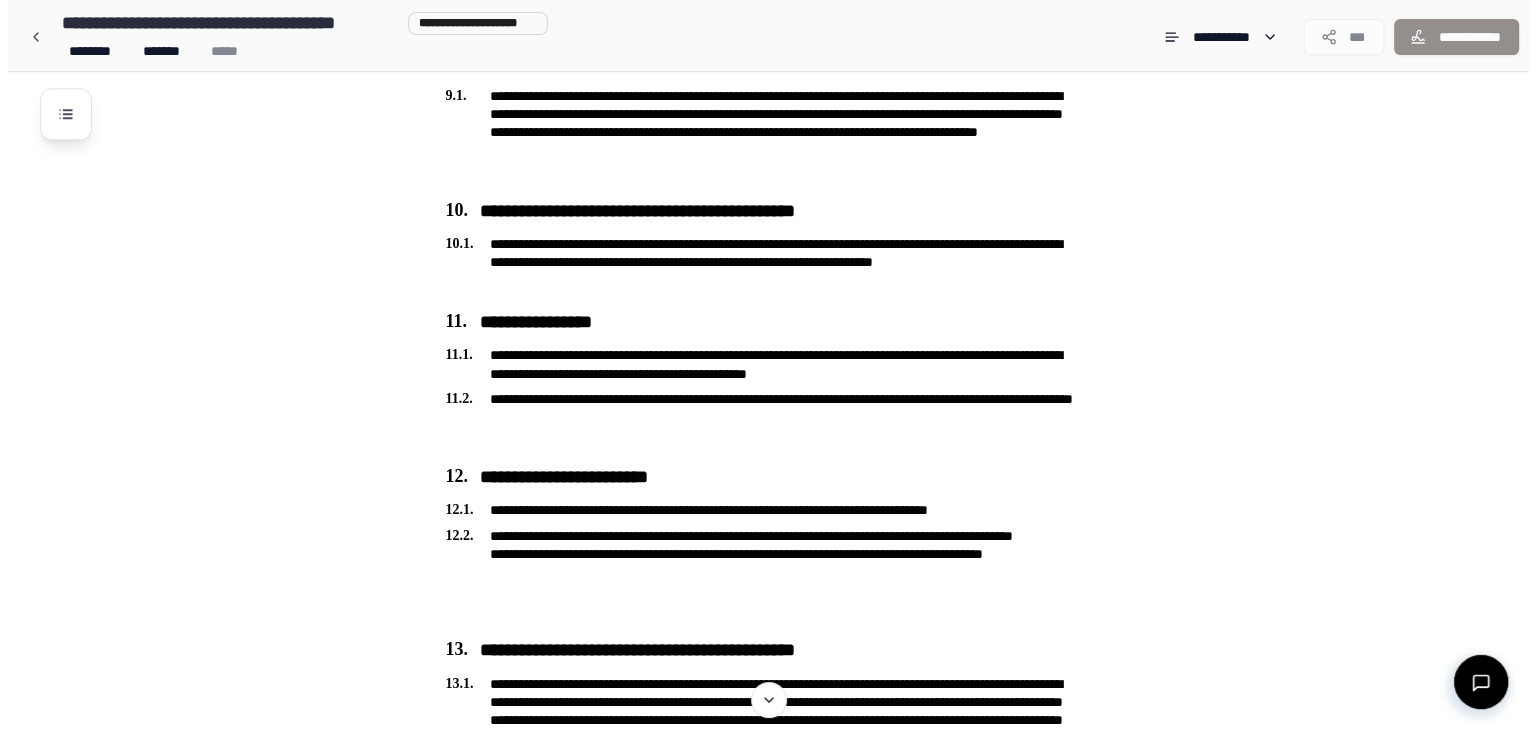 scroll, scrollTop: 1630, scrollLeft: 0, axis: vertical 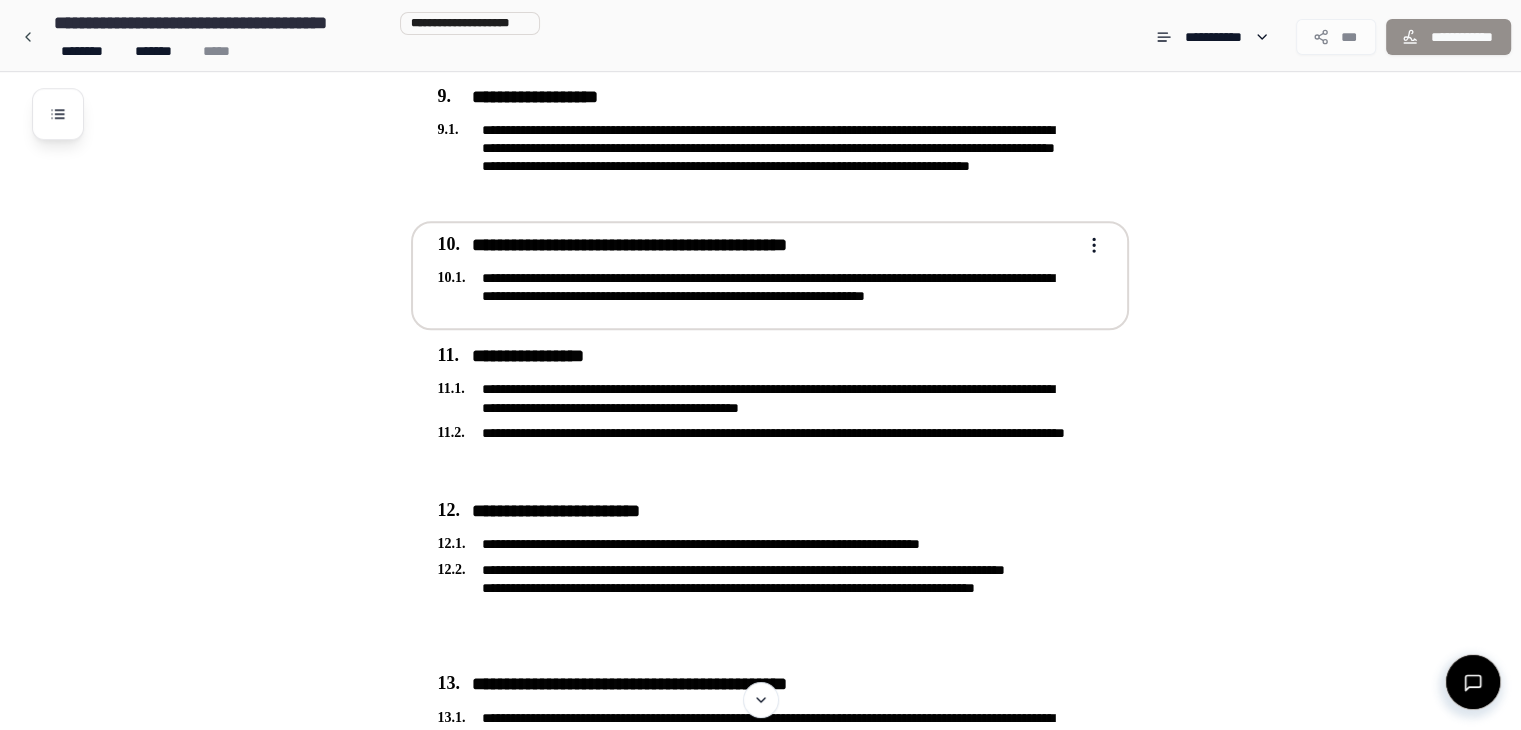 click on "**********" at bounding box center (756, 274) 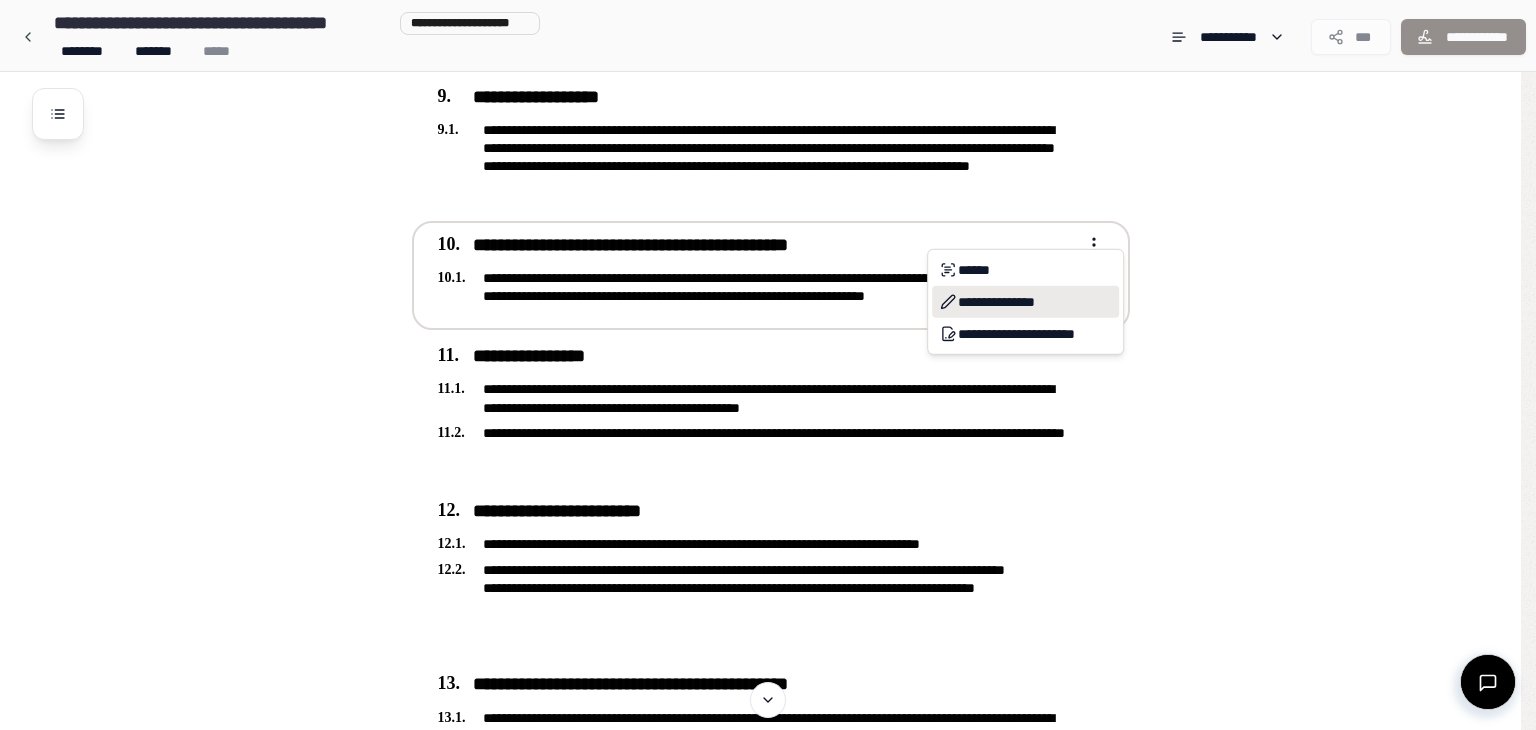 click on "**********" at bounding box center [1025, 302] 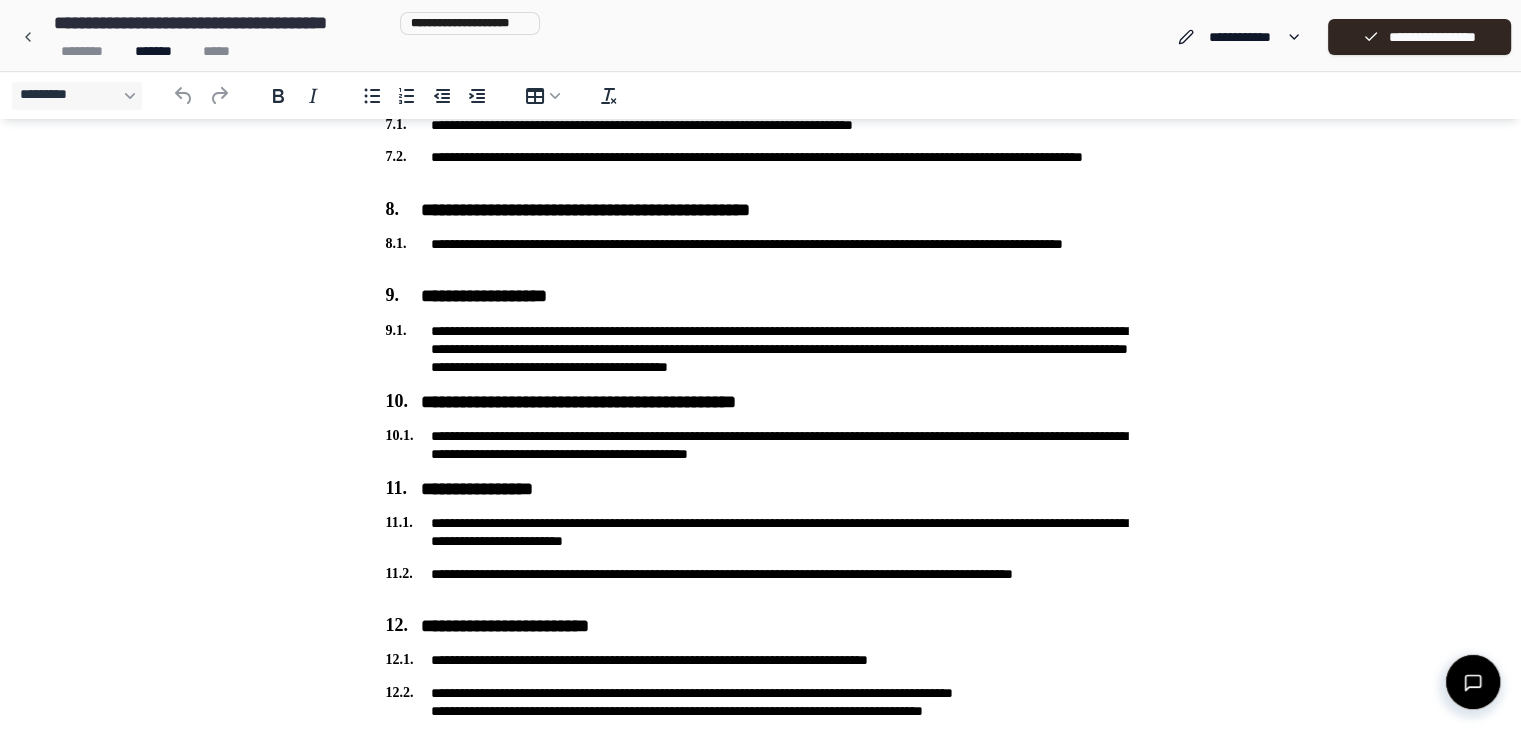 scroll, scrollTop: 1206, scrollLeft: 0, axis: vertical 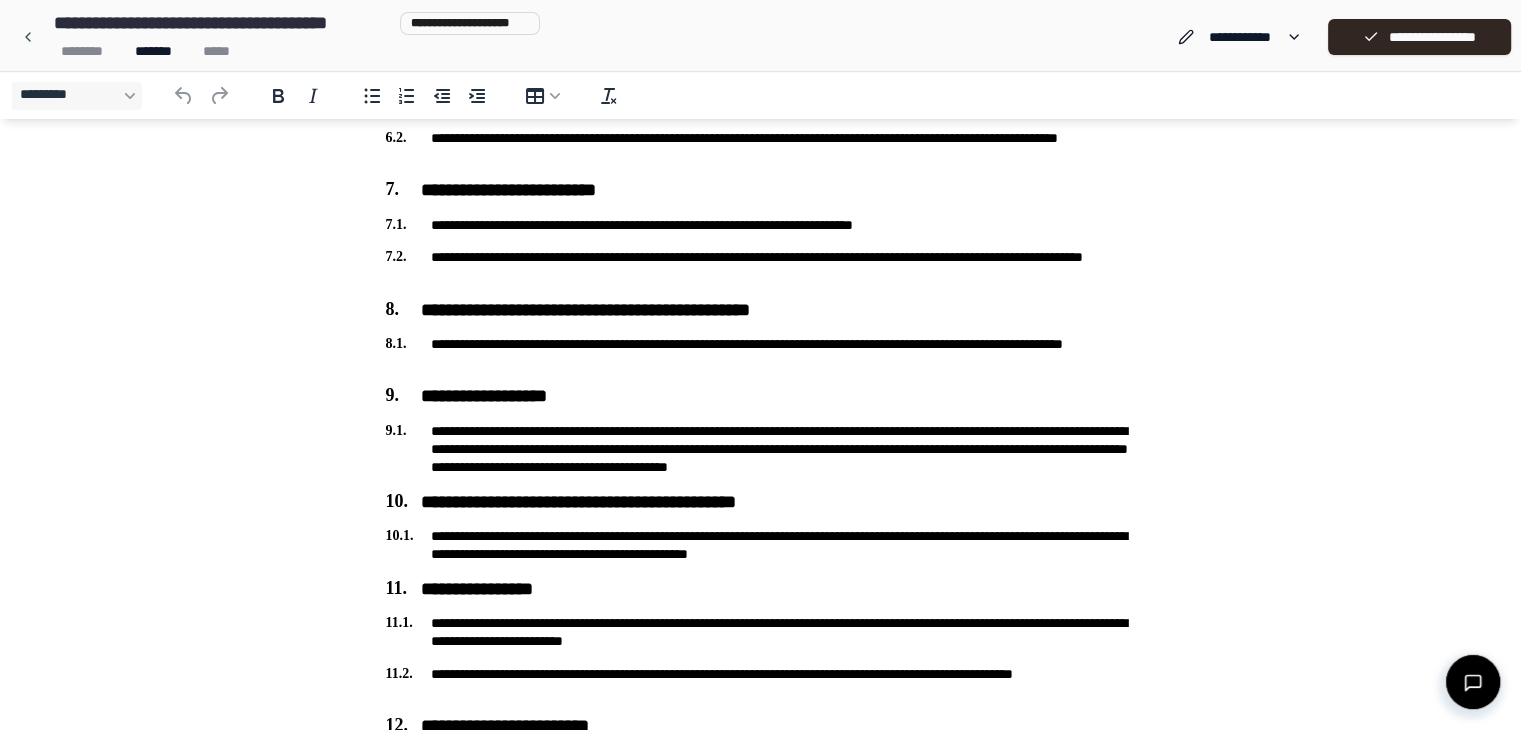 click on "**********" at bounding box center (761, 545) 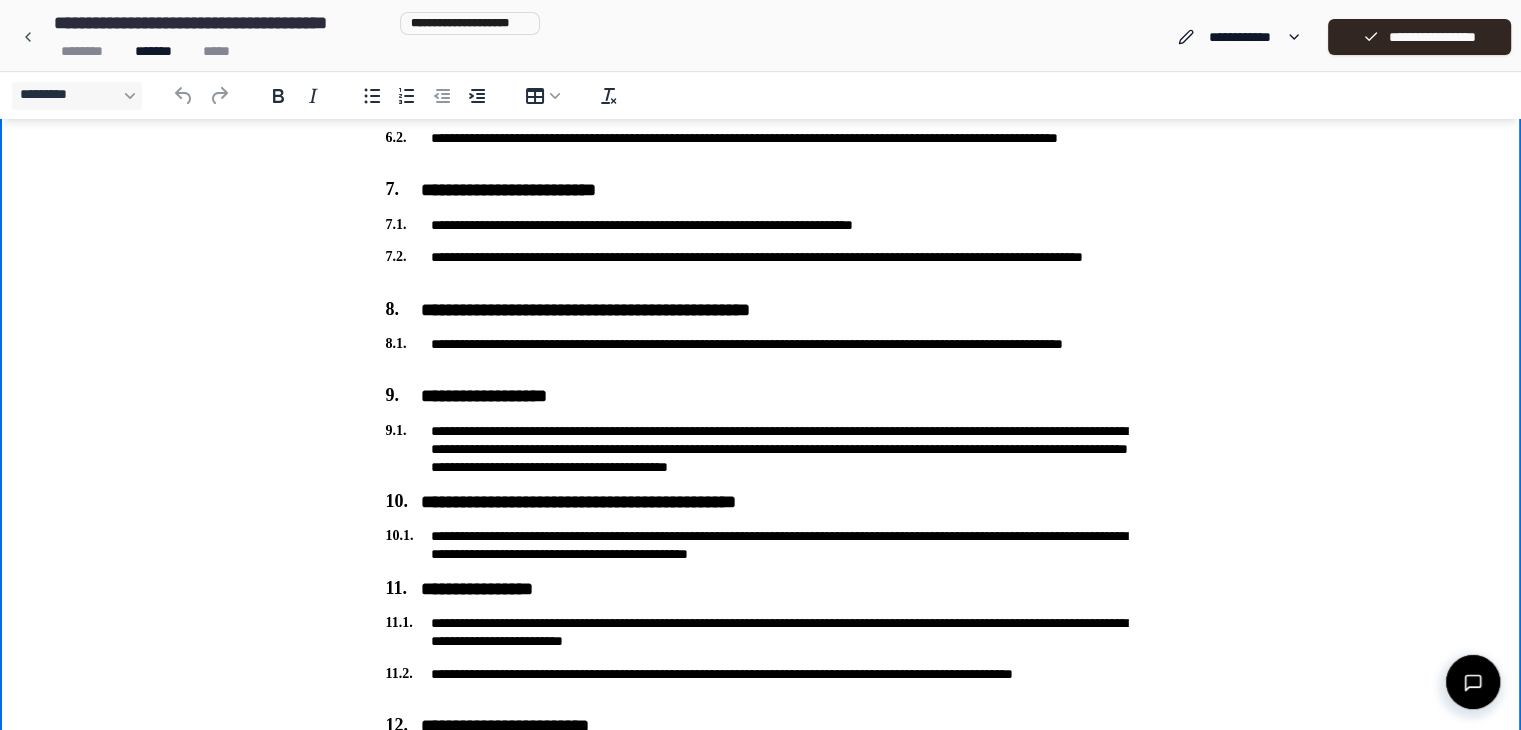 click on "**********" at bounding box center [761, 545] 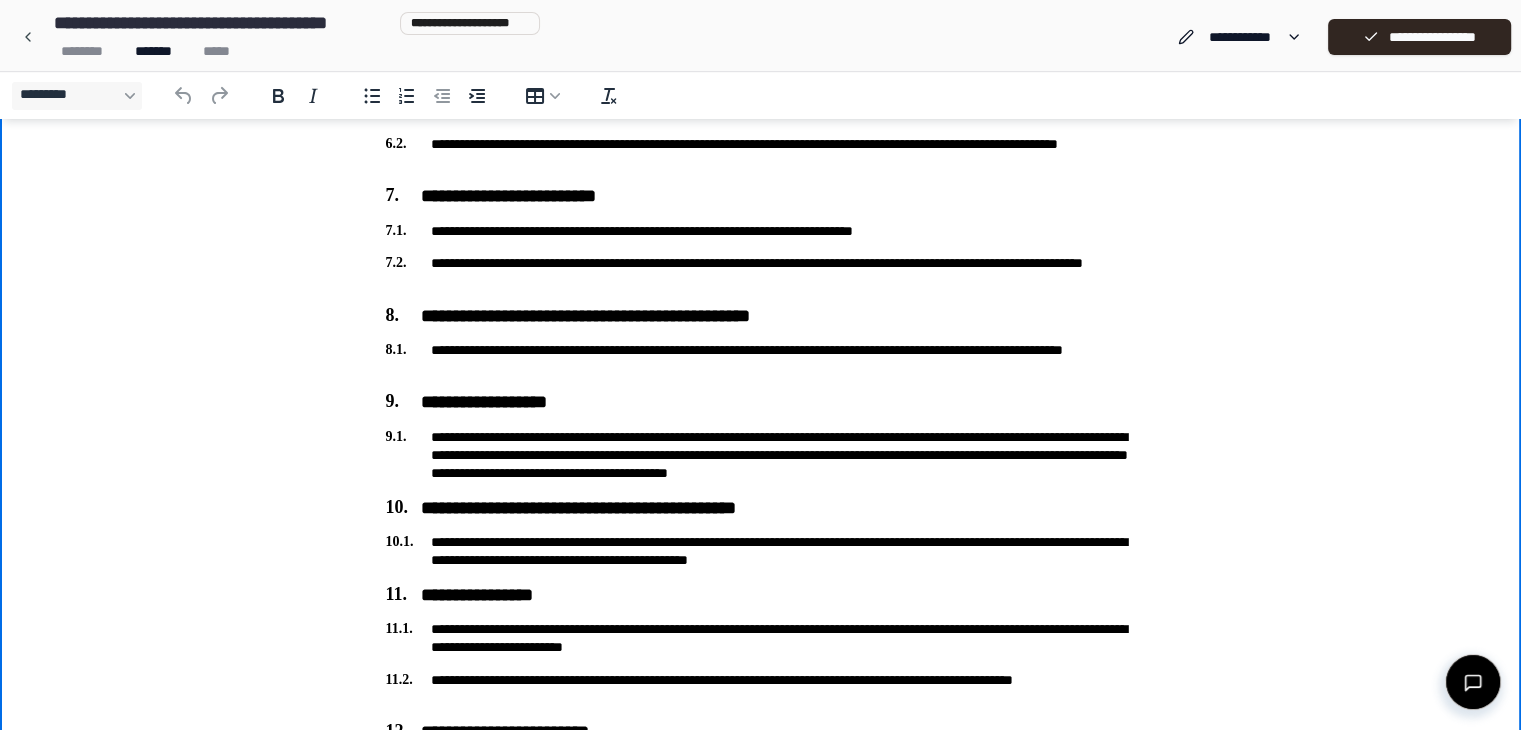 scroll, scrollTop: 1206, scrollLeft: 0, axis: vertical 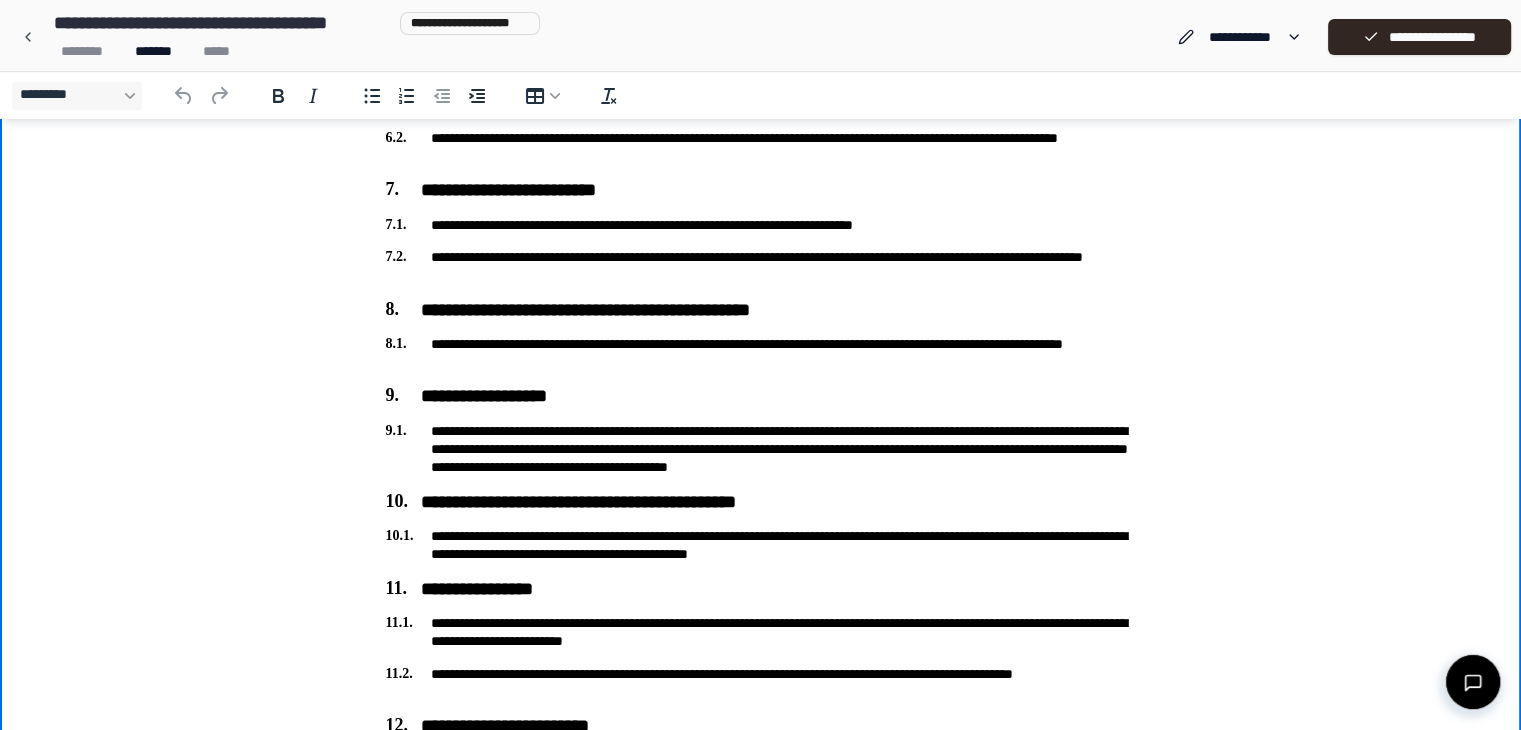 click on "**********" at bounding box center [761, 503] 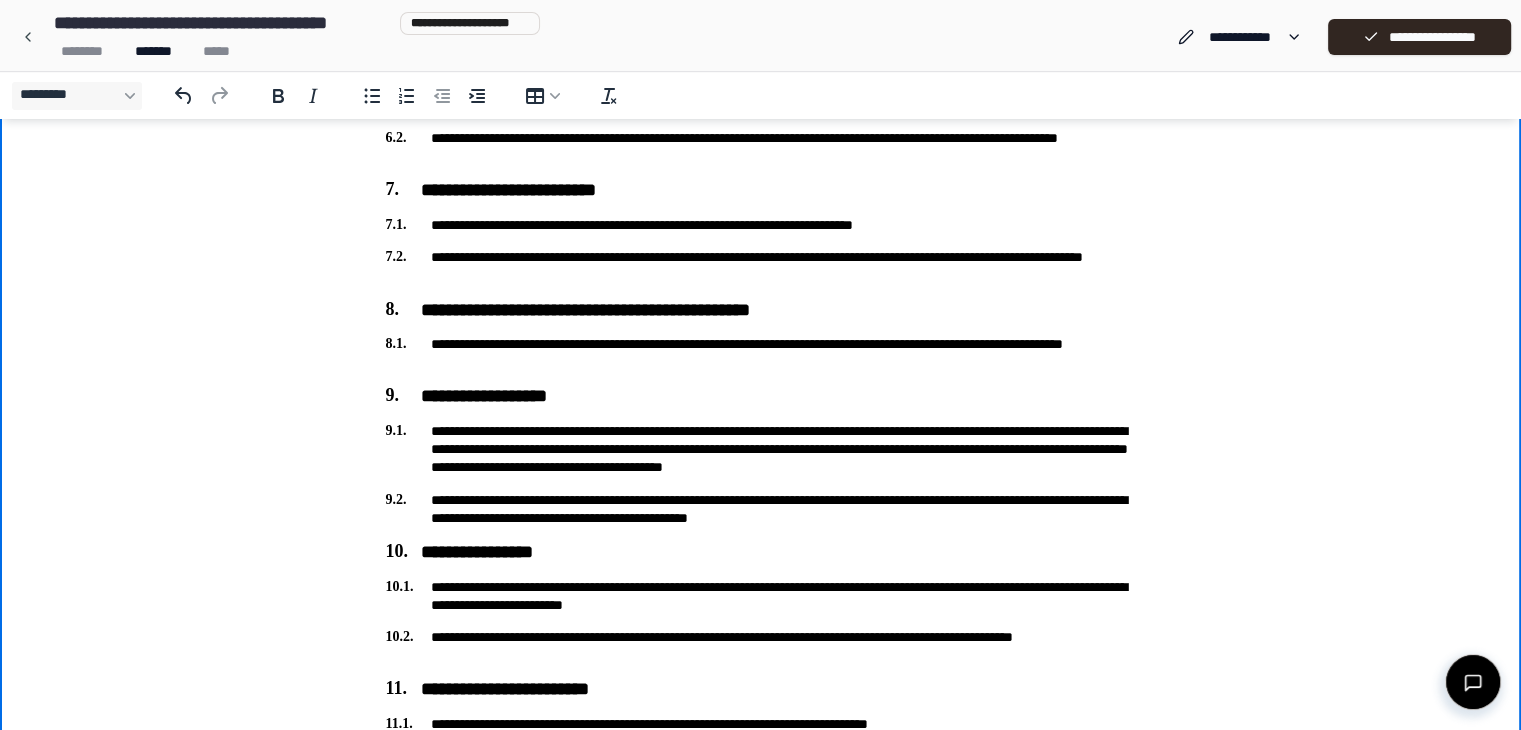 click on "**********" at bounding box center (761, 553) 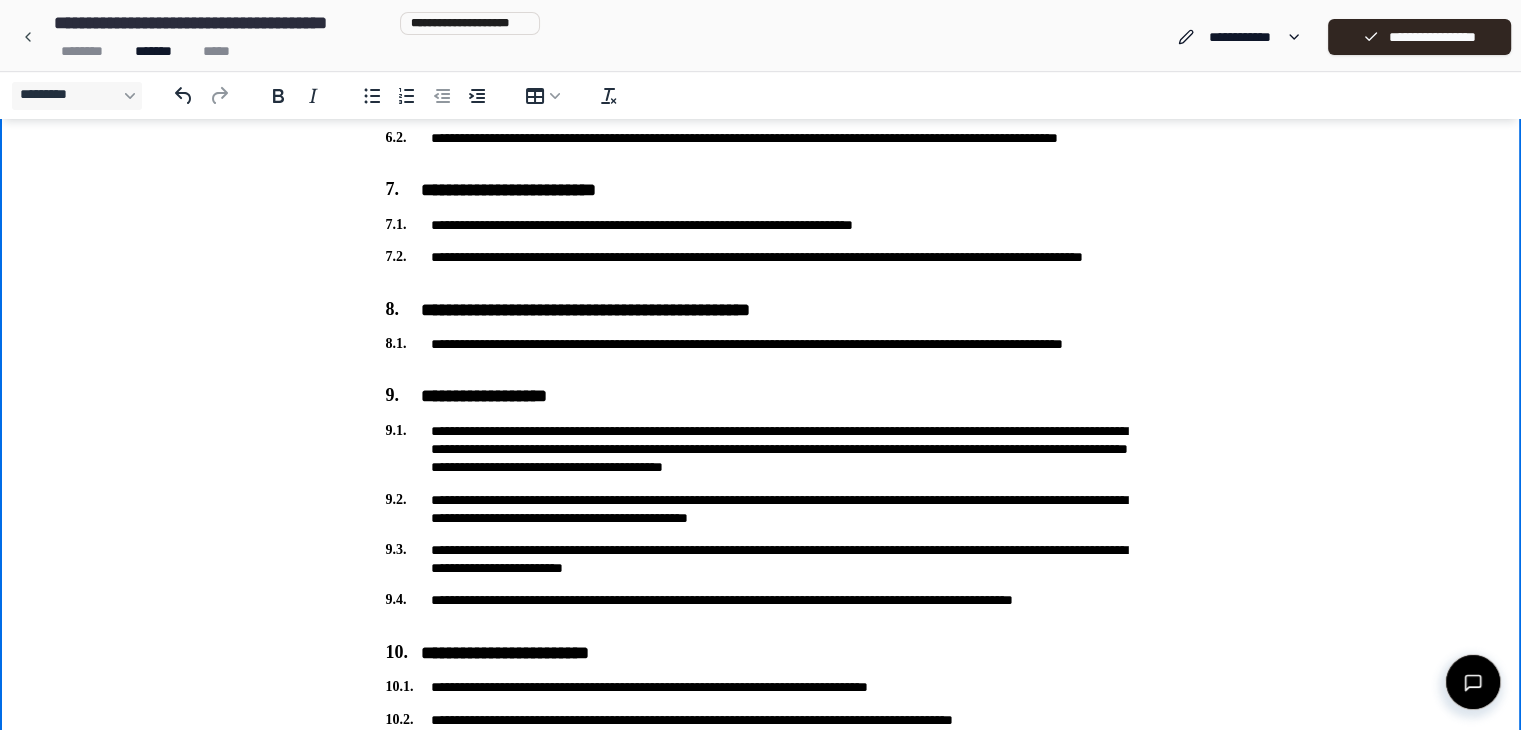 click on "**********" at bounding box center [761, 509] 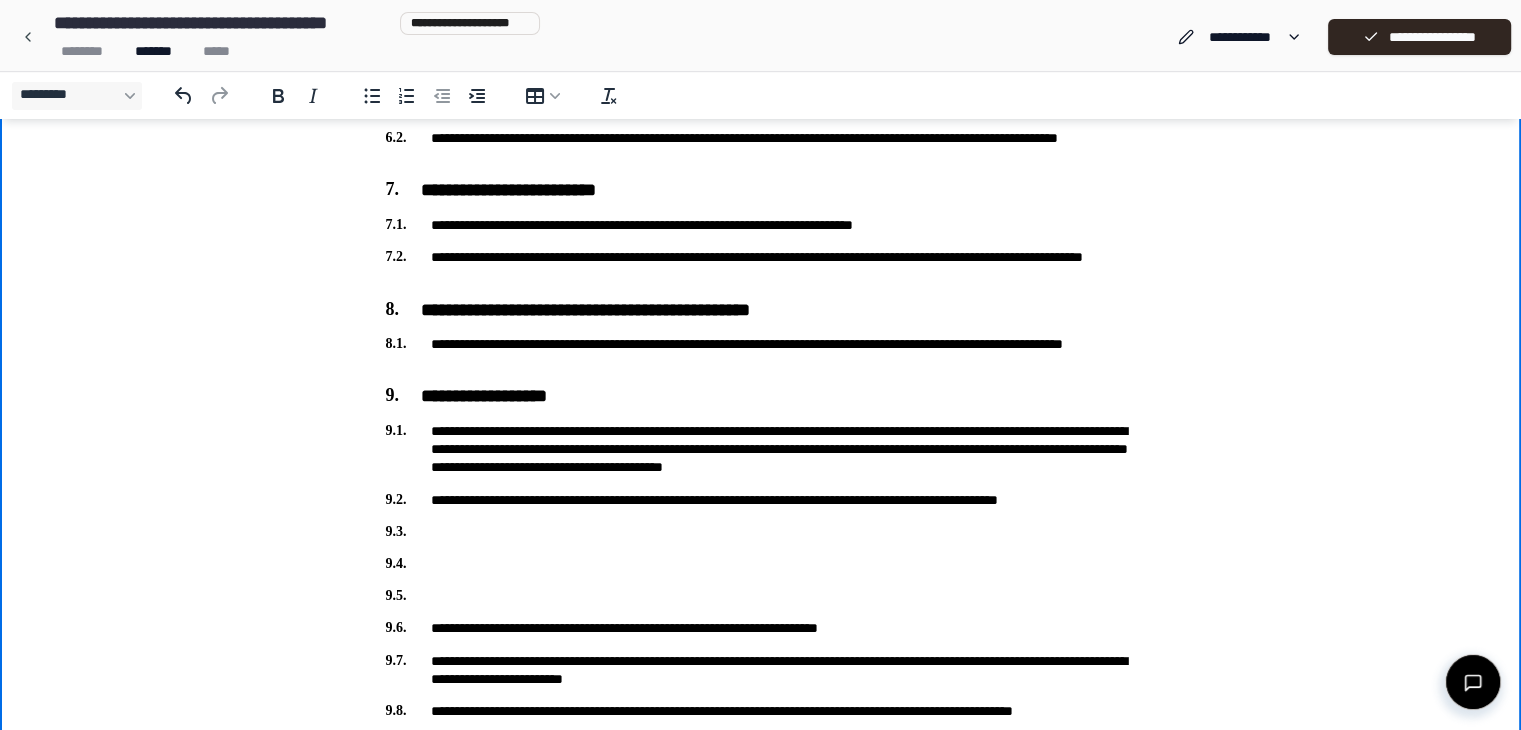 click on "**********" at bounding box center [761, 500] 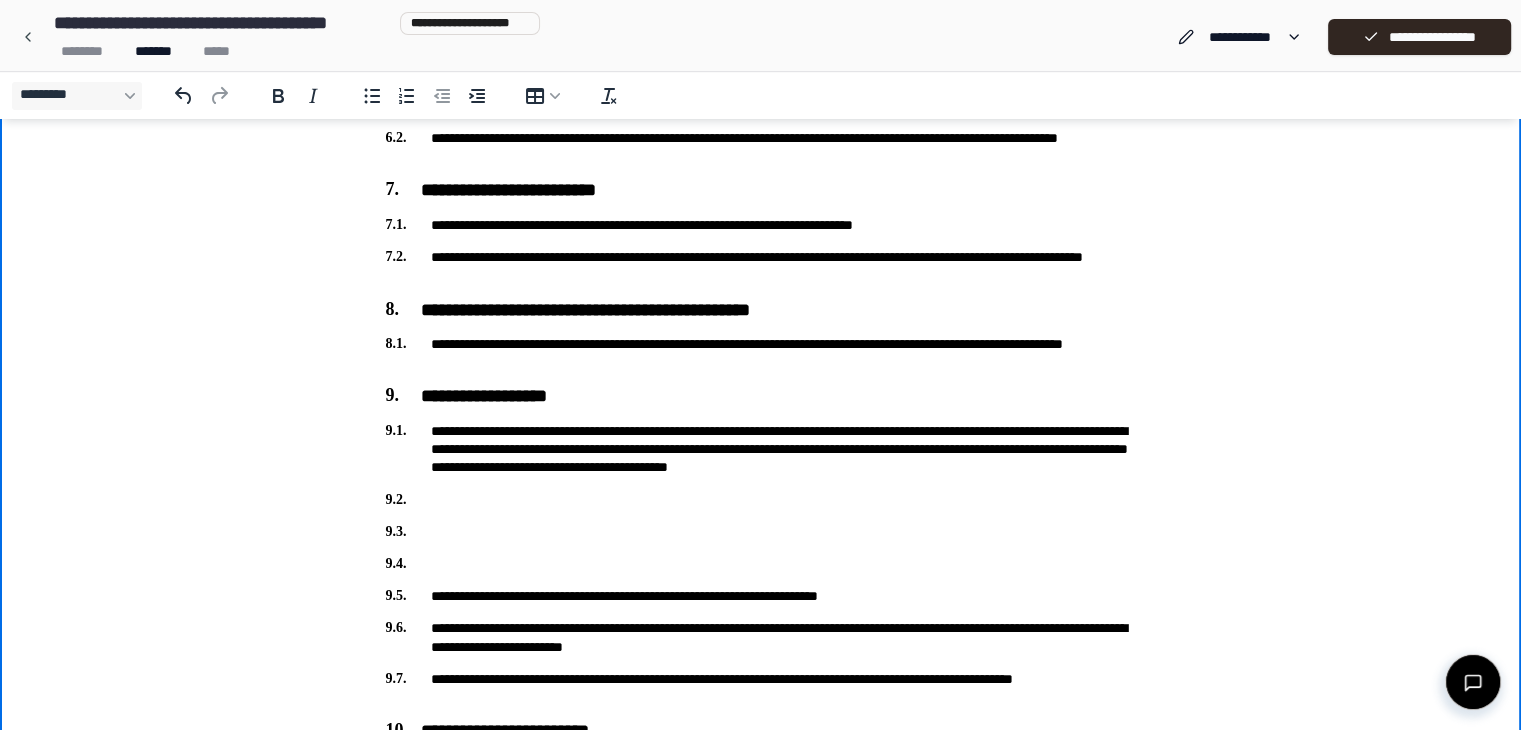 click at bounding box center [761, 500] 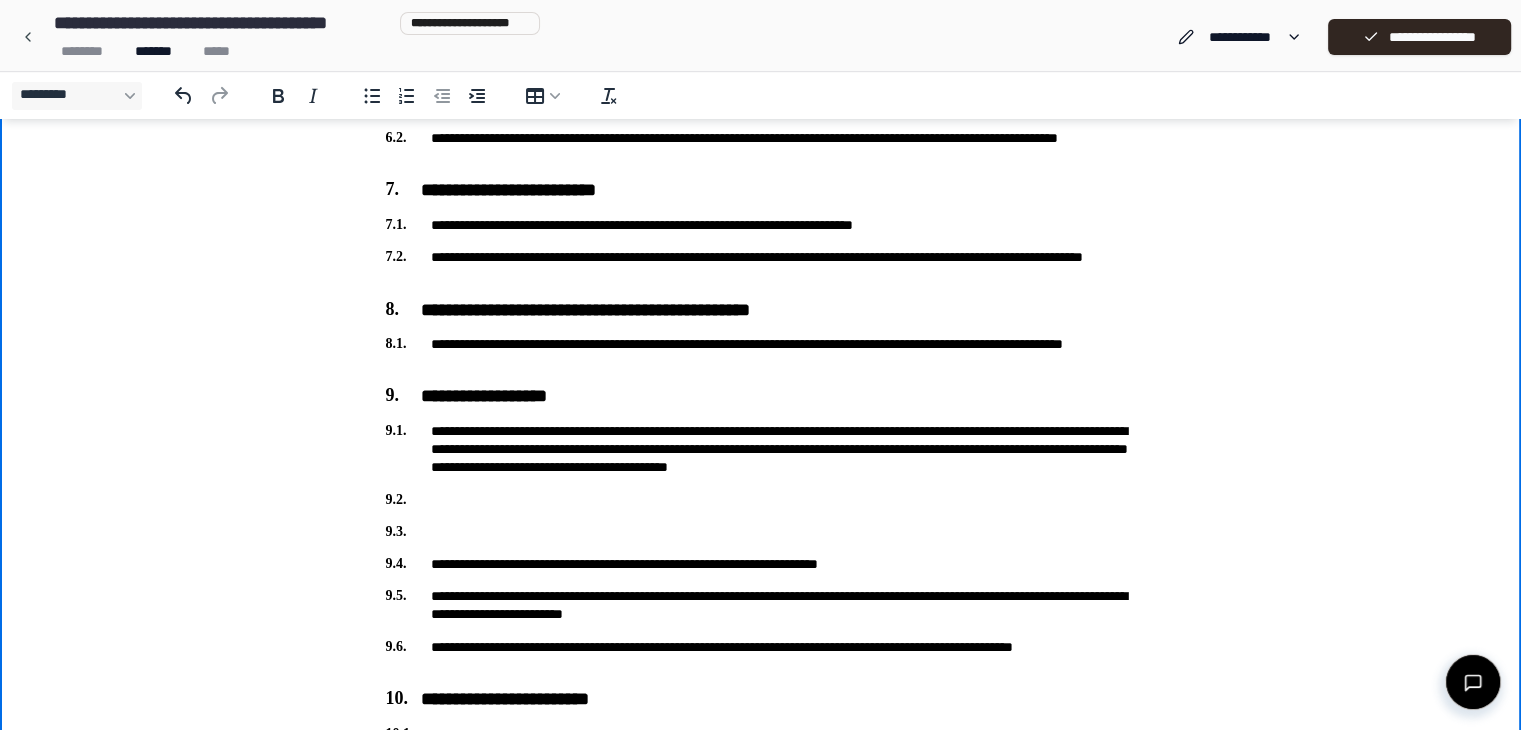 click at bounding box center (761, 500) 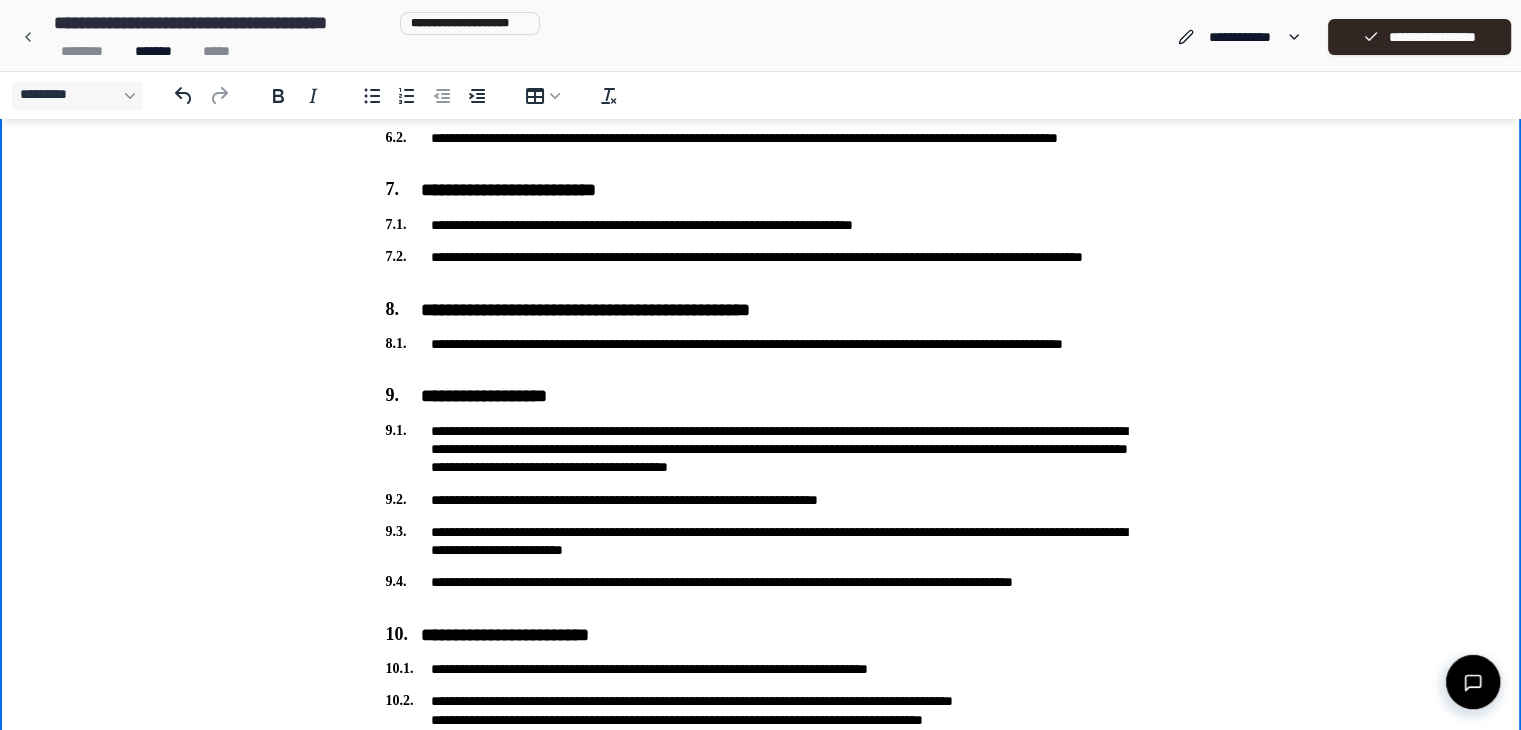 click on "**********" at bounding box center (761, 500) 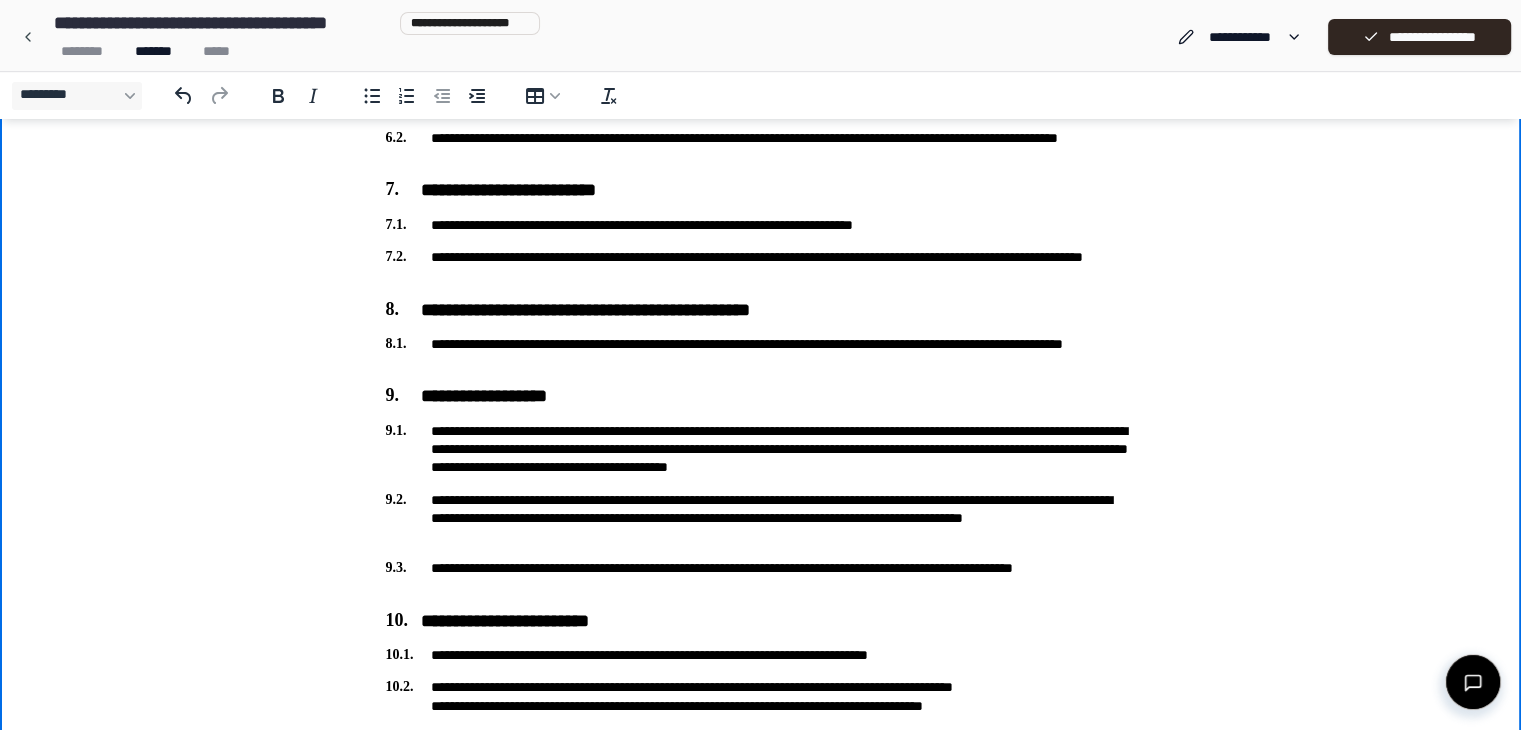click on "**********" at bounding box center [761, 518] 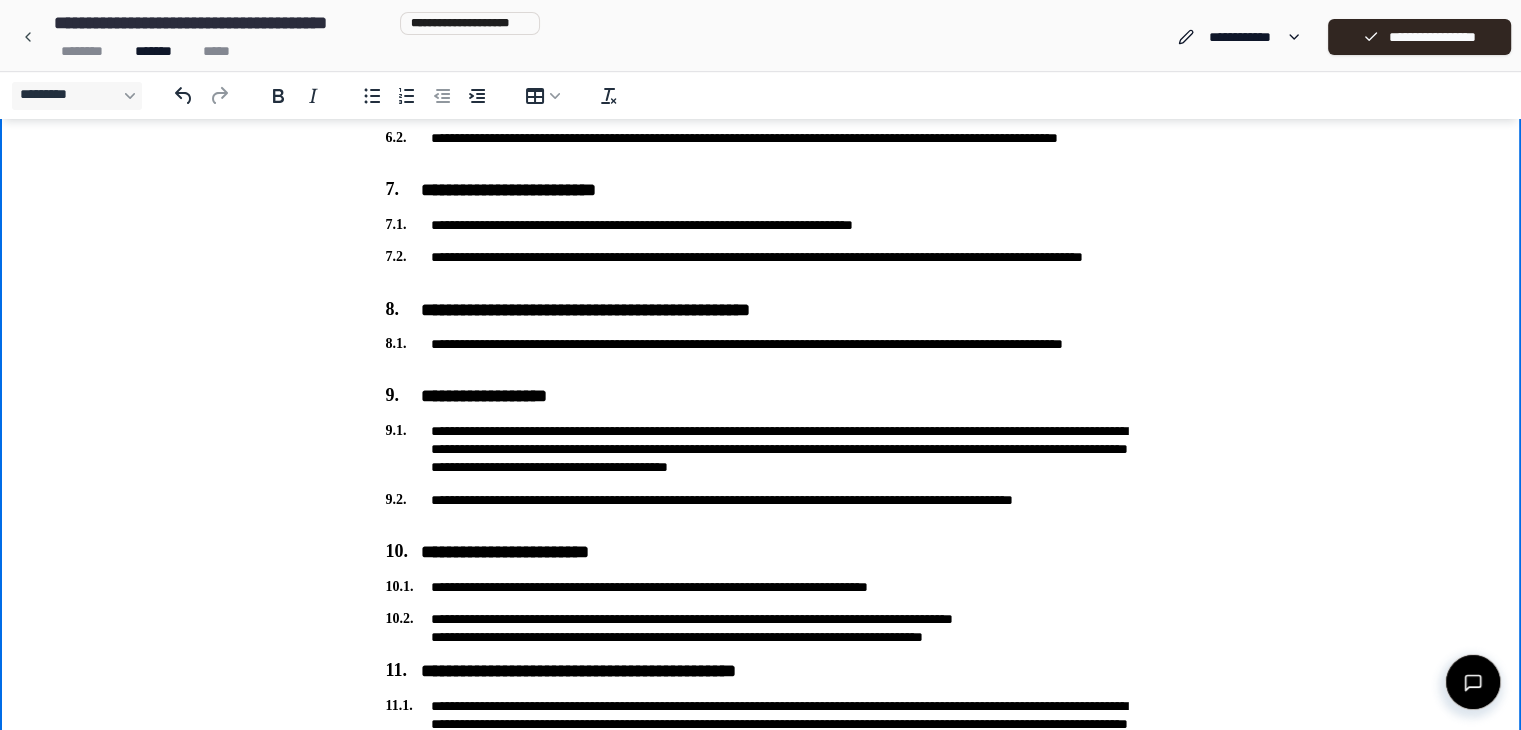 click on "**********" at bounding box center (761, 509) 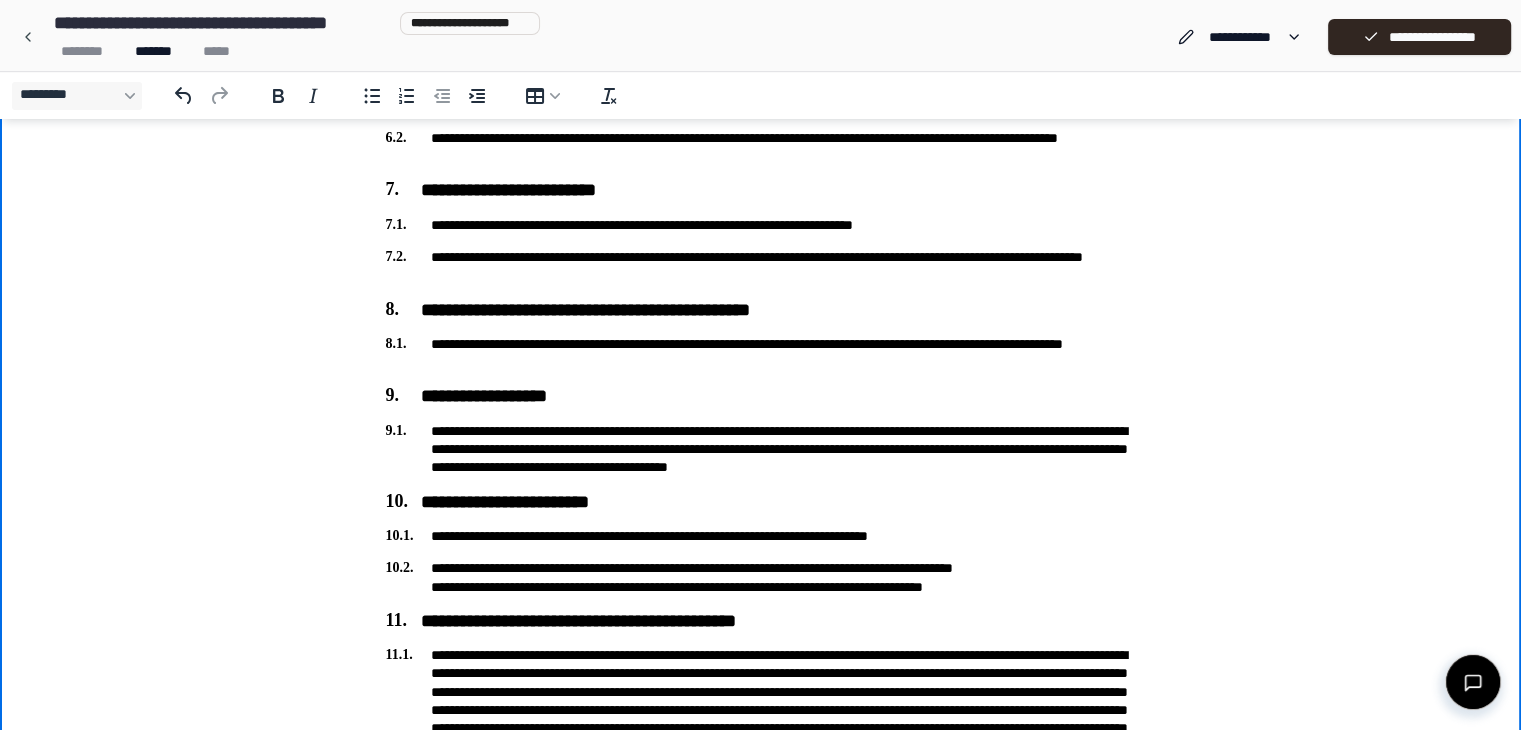click on "**********" at bounding box center (761, 577) 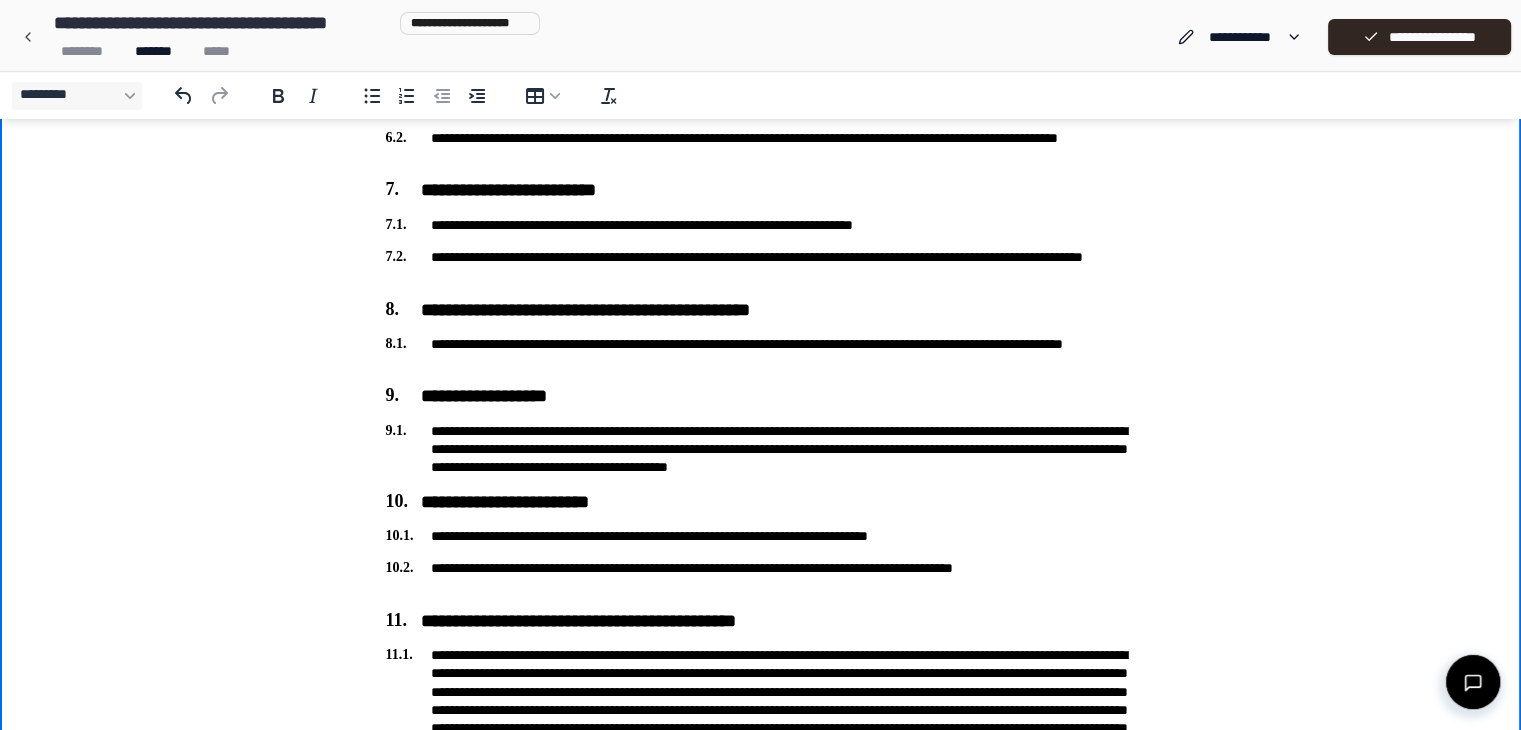 click on "**********" at bounding box center [761, 577] 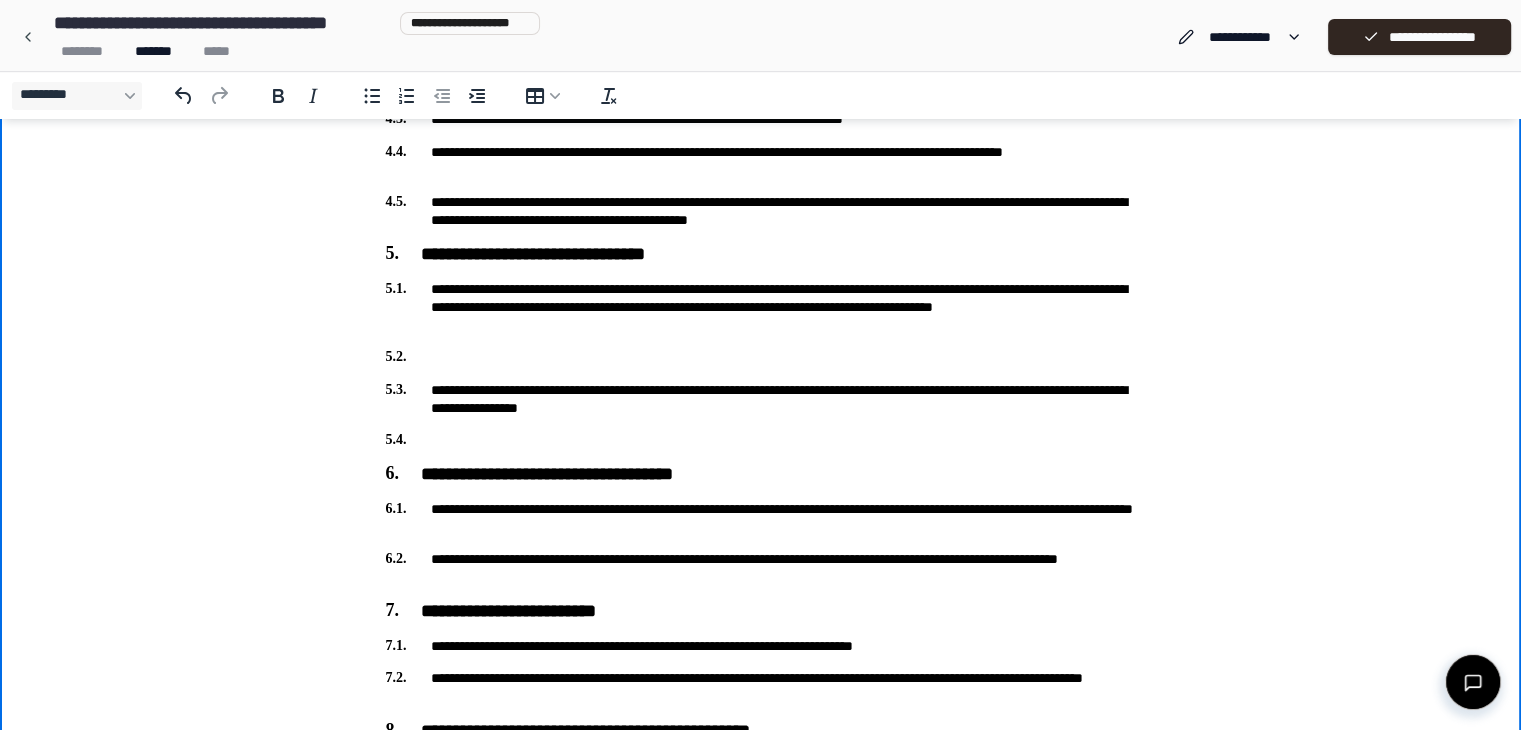scroll, scrollTop: 563, scrollLeft: 0, axis: vertical 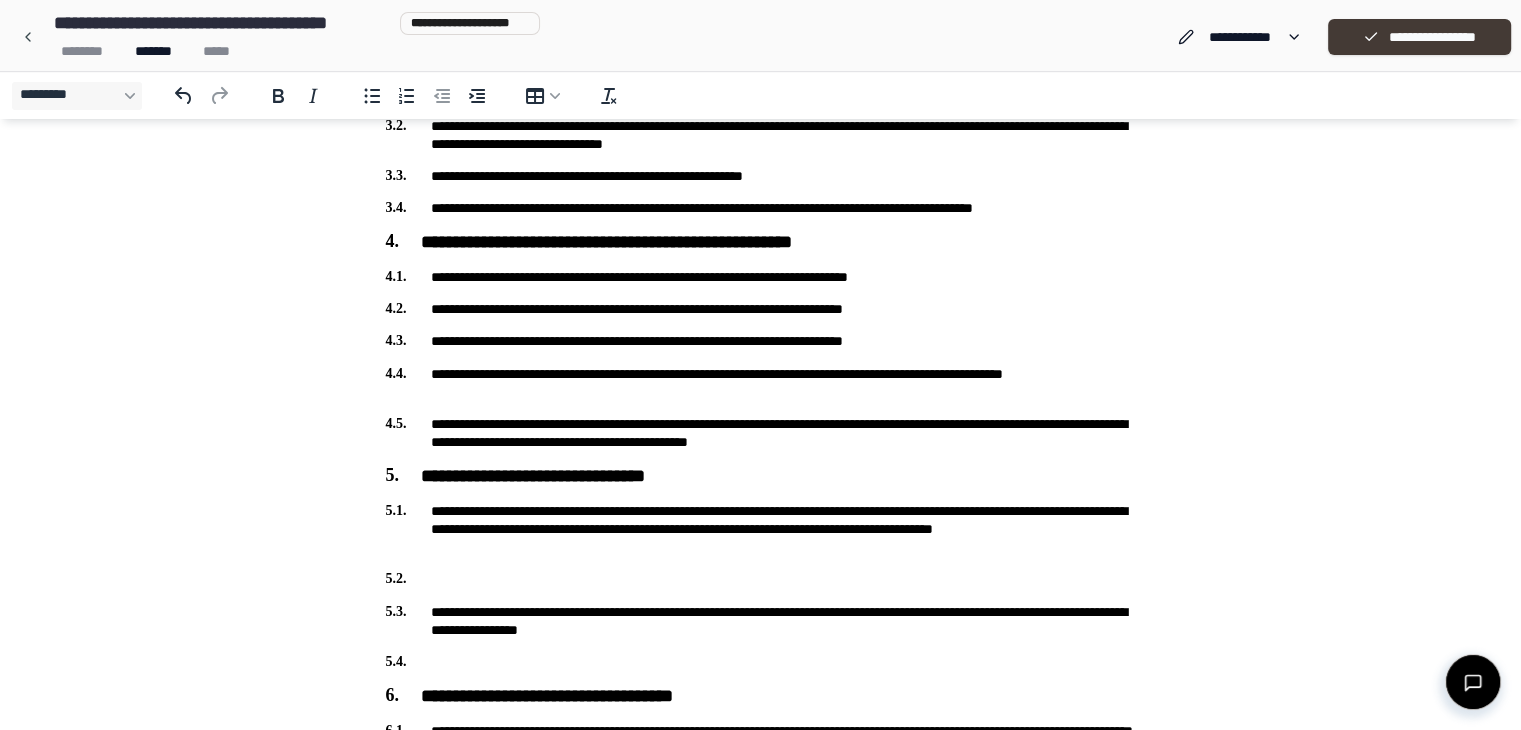 click on "**********" at bounding box center (1419, 37) 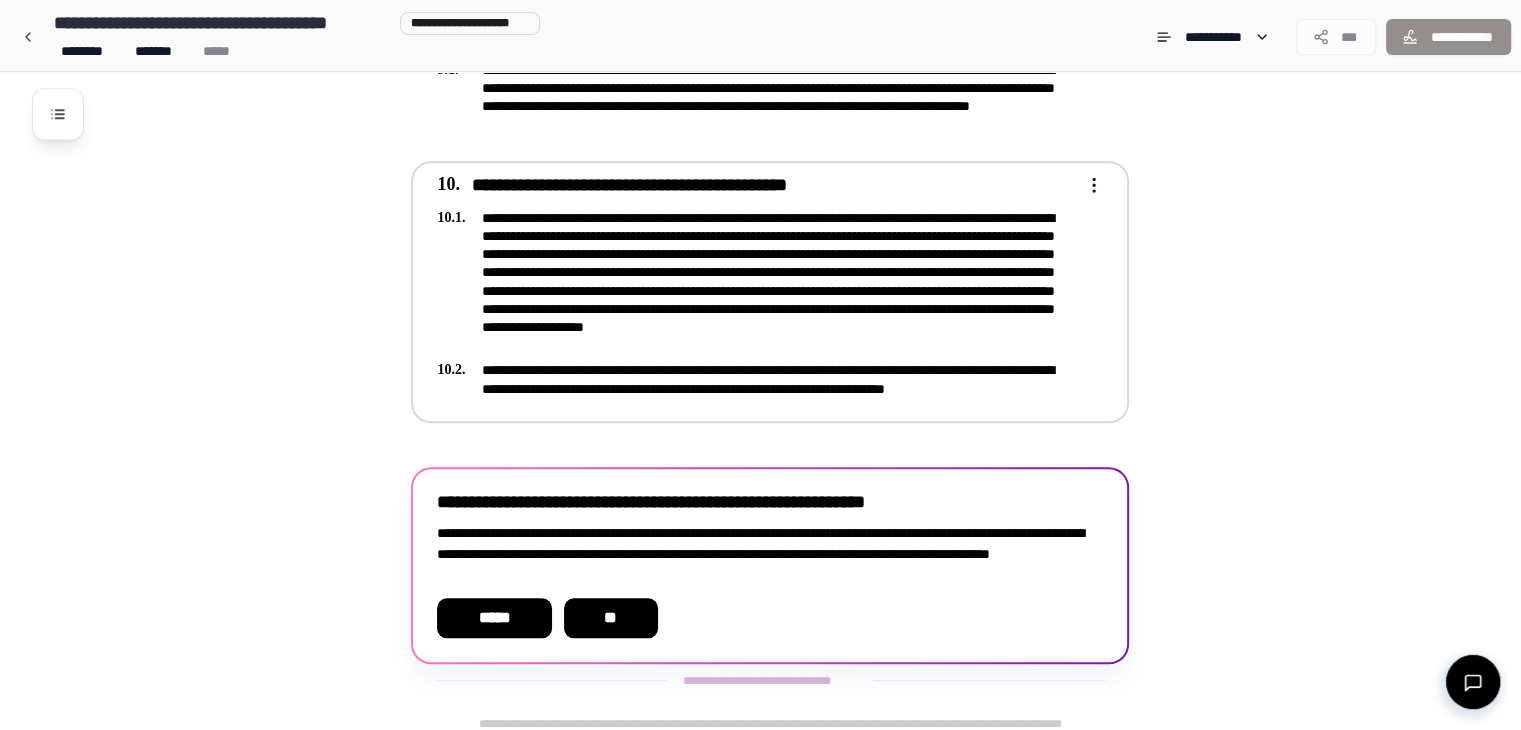 scroll, scrollTop: 1693, scrollLeft: 0, axis: vertical 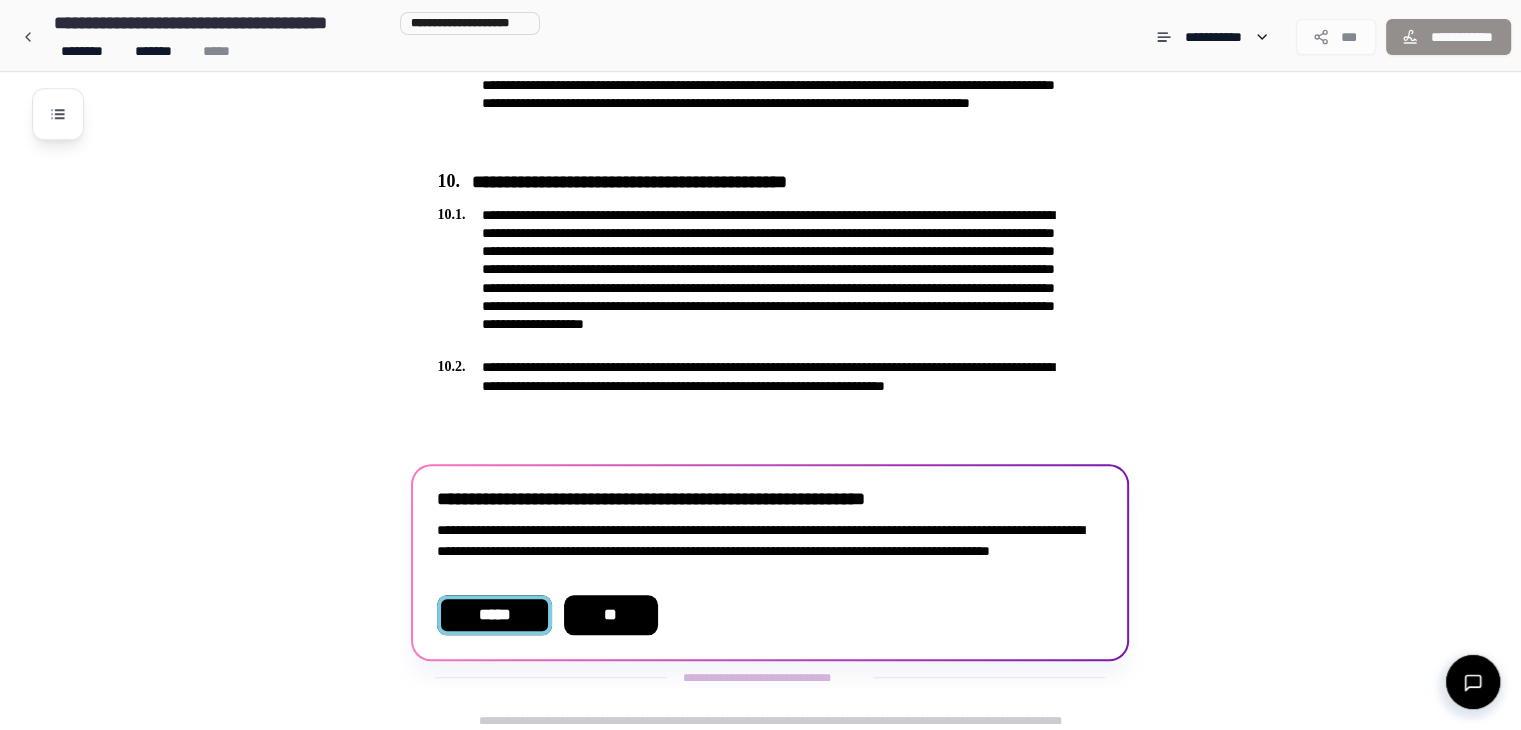 click on "*****" at bounding box center [494, 615] 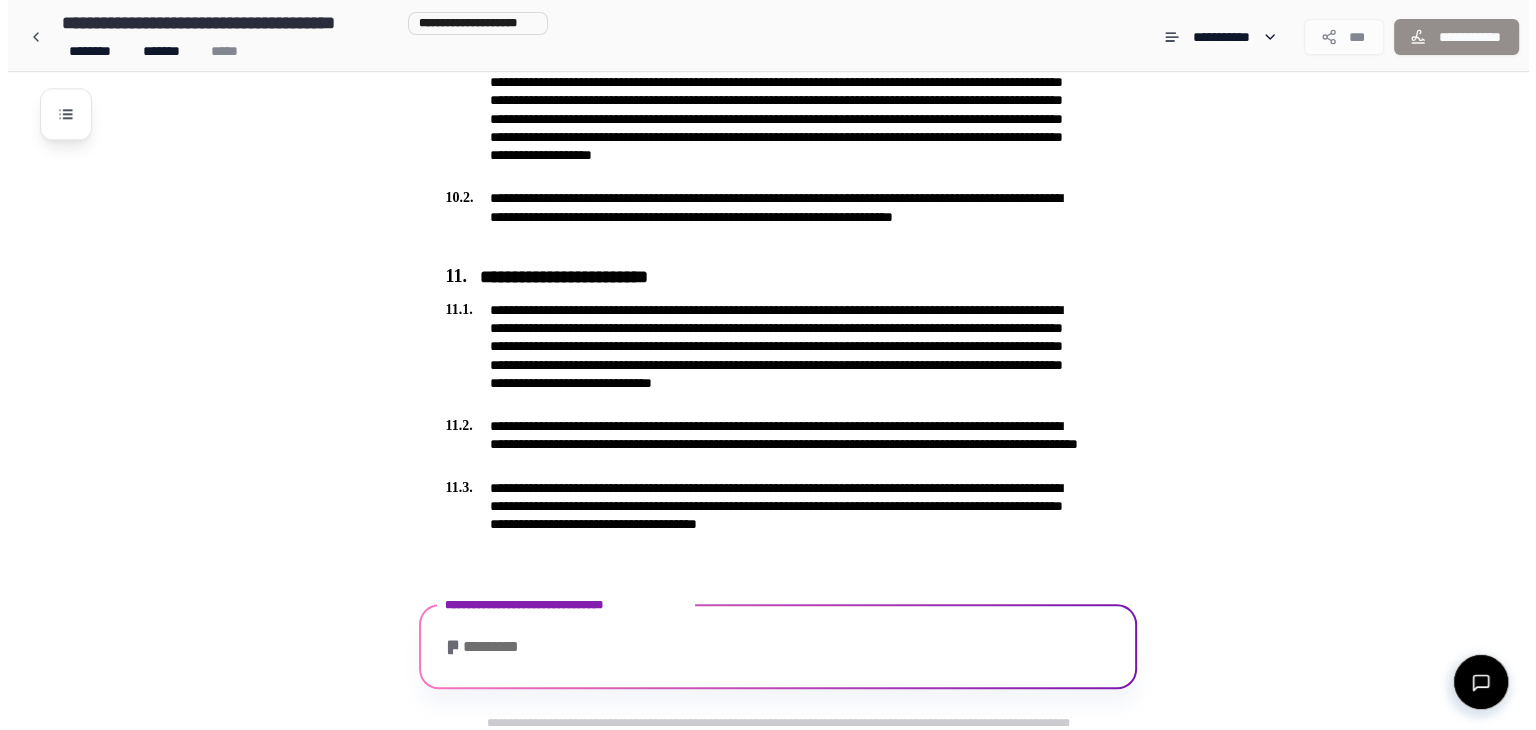 scroll, scrollTop: 2002, scrollLeft: 0, axis: vertical 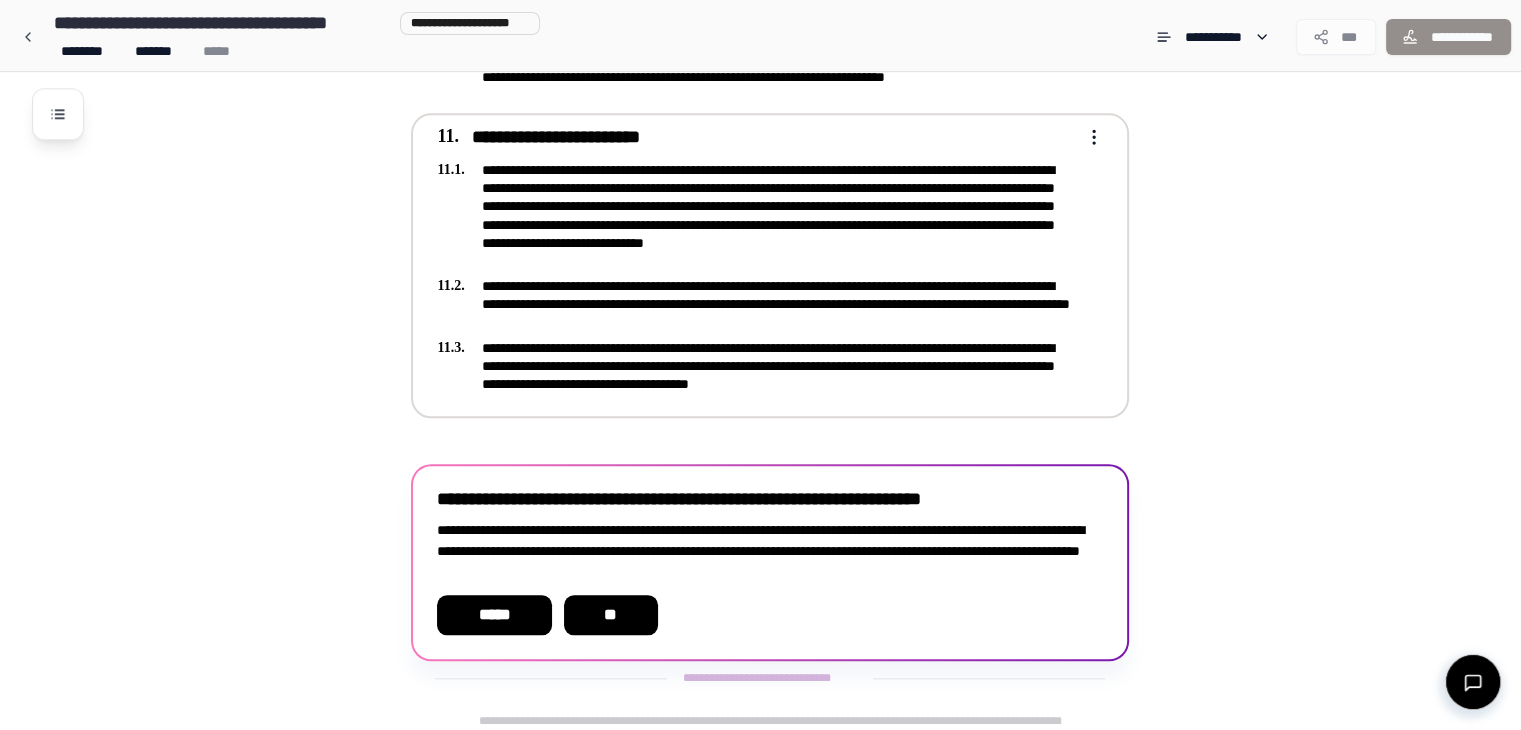 click on "**********" at bounding box center [756, 304] 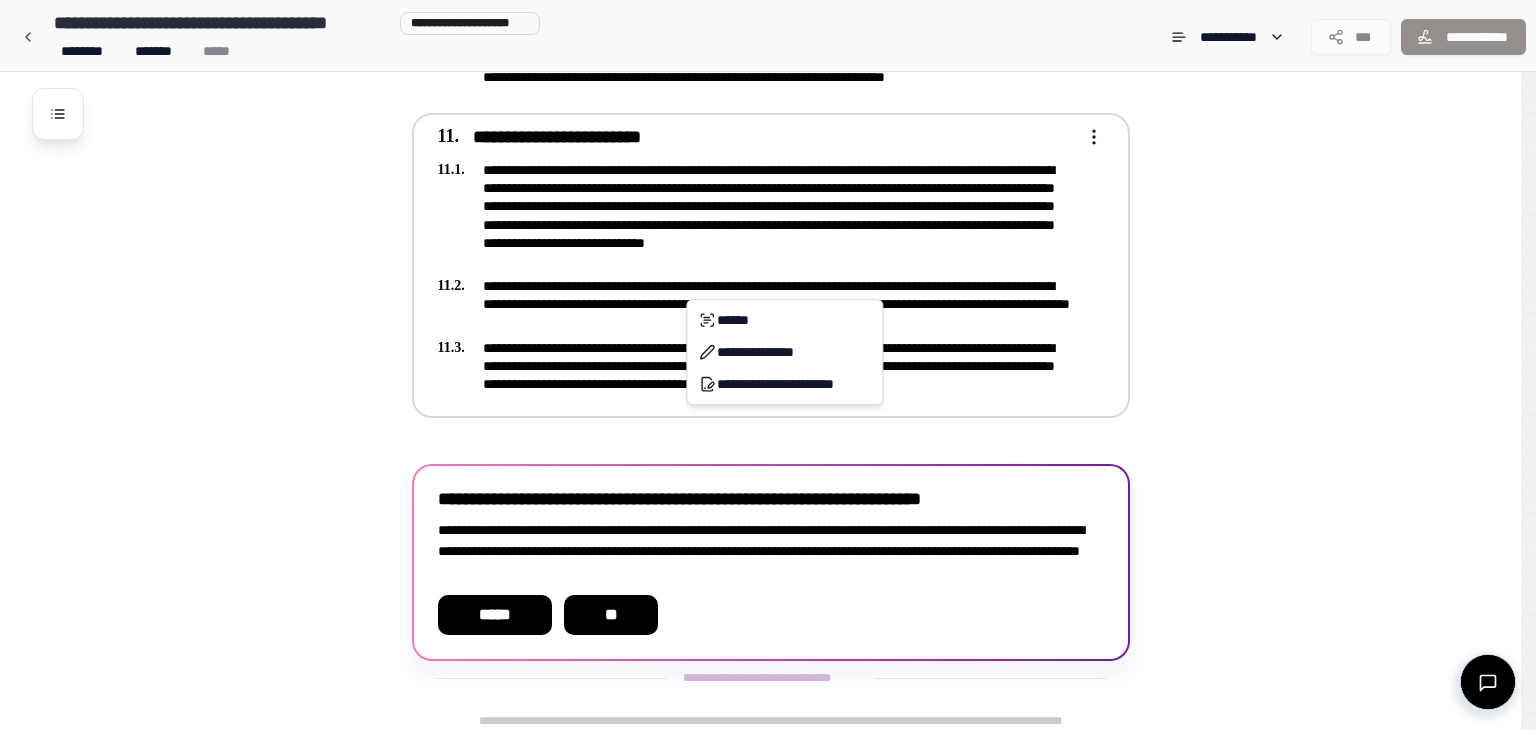 click on "**********" at bounding box center [768, -636] 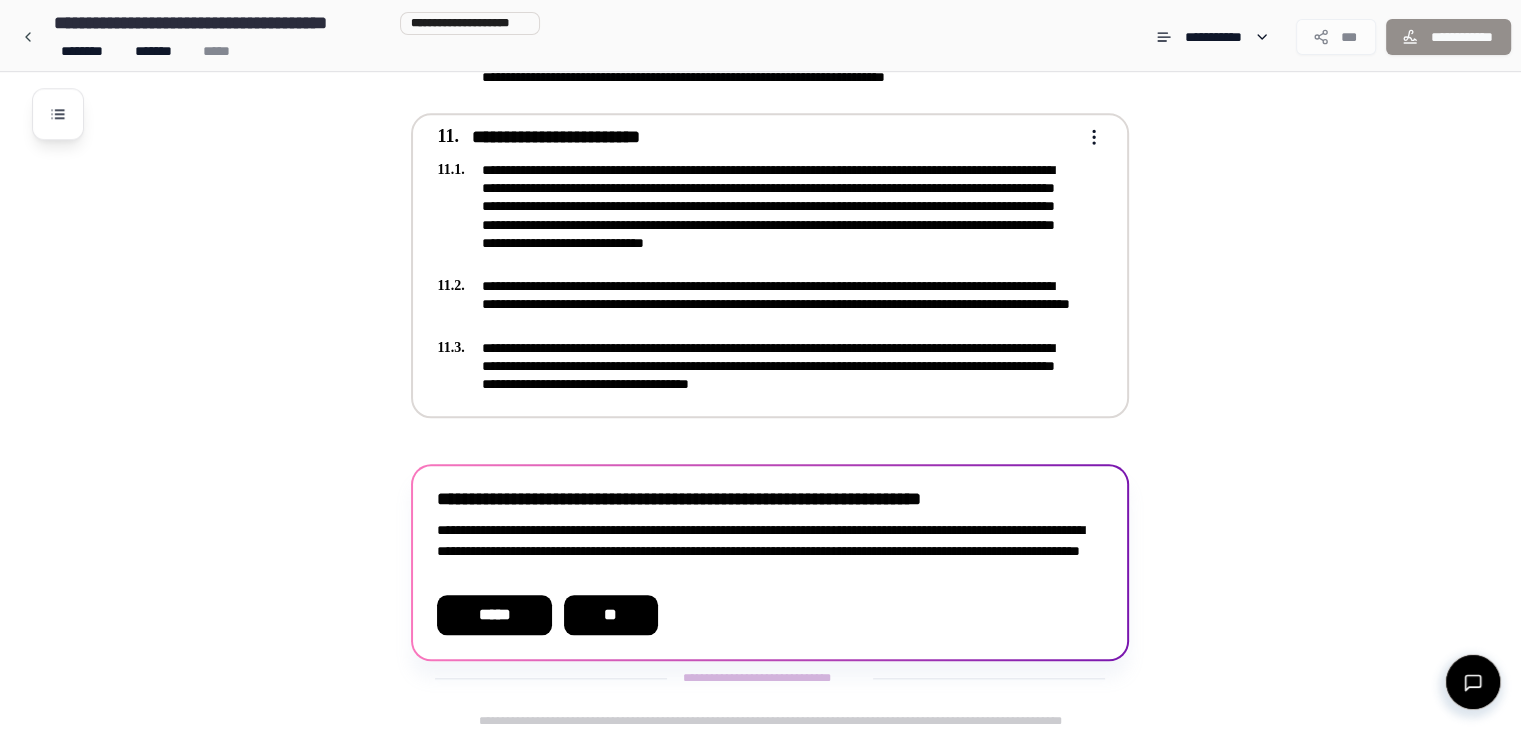 click on "**********" at bounding box center [760, -636] 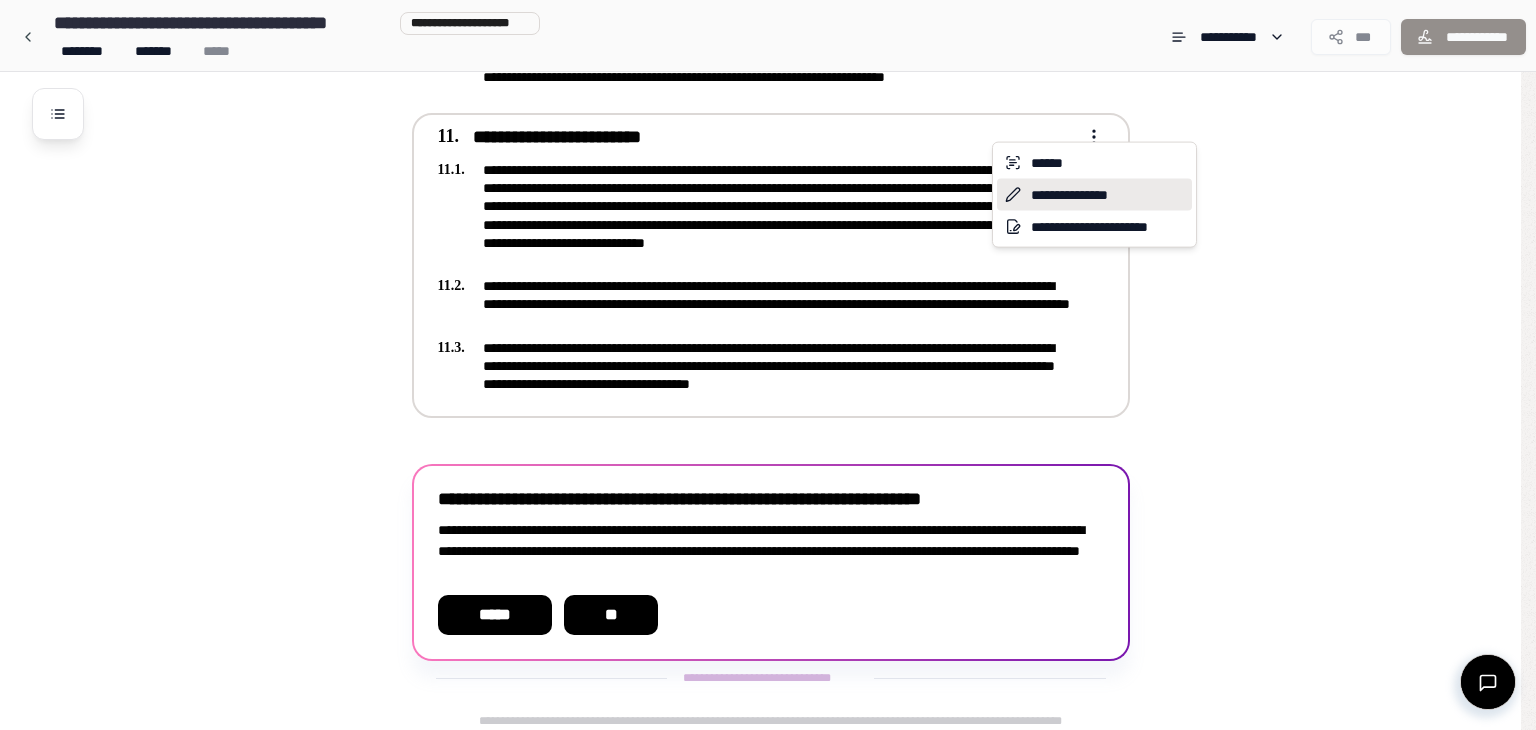 click on "**********" at bounding box center [1094, 195] 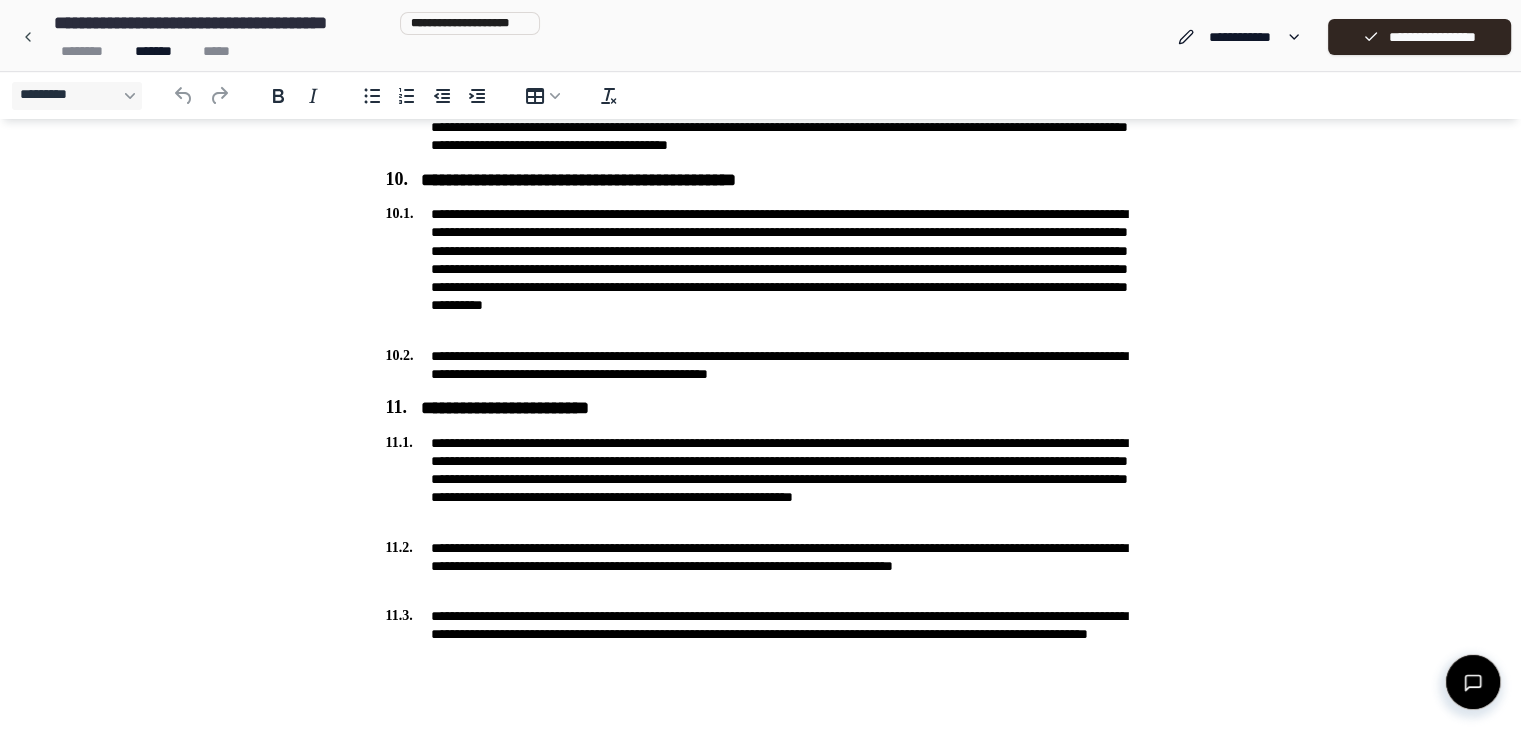 scroll, scrollTop: 1542, scrollLeft: 0, axis: vertical 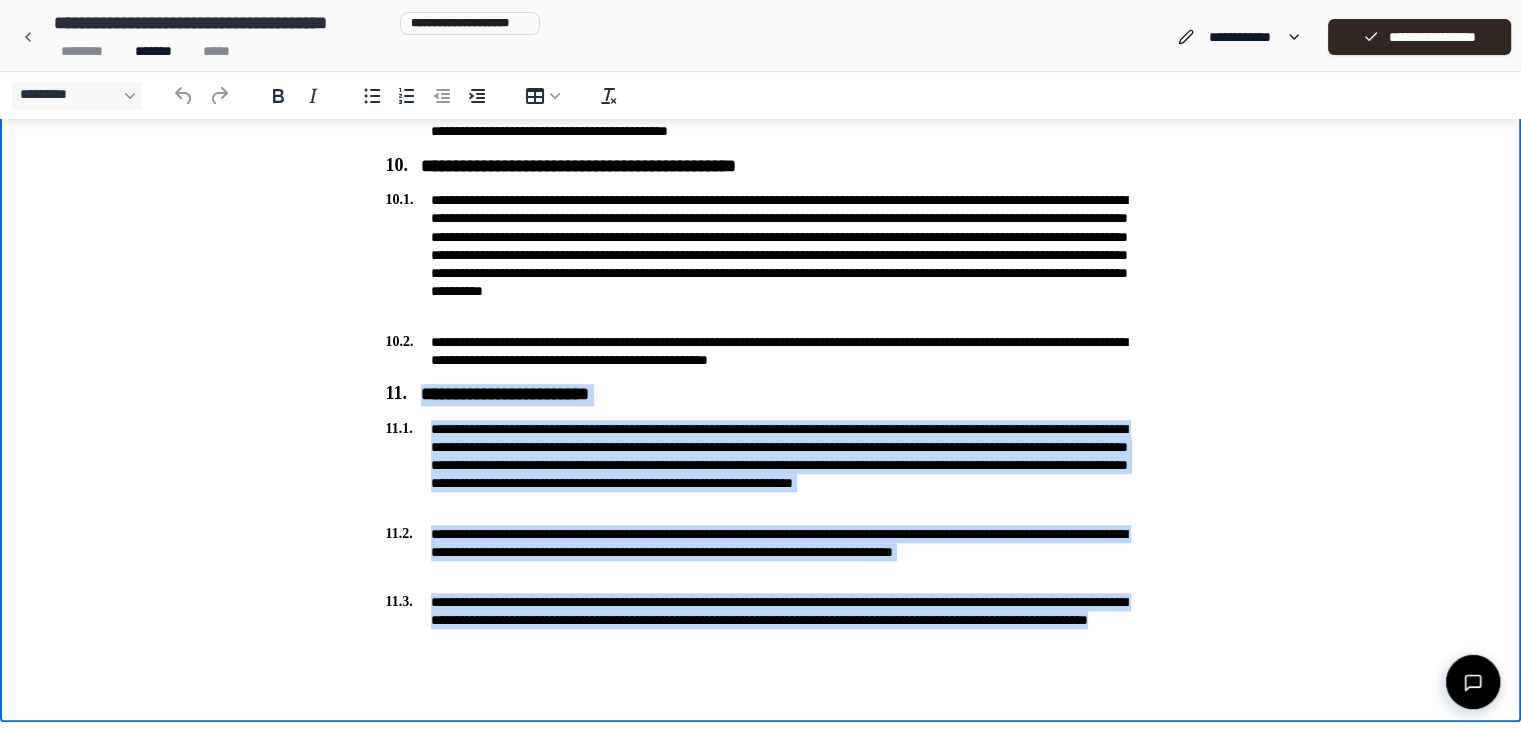 drag, startPoint x: 424, startPoint y: 393, endPoint x: 708, endPoint y: 663, distance: 391.8622 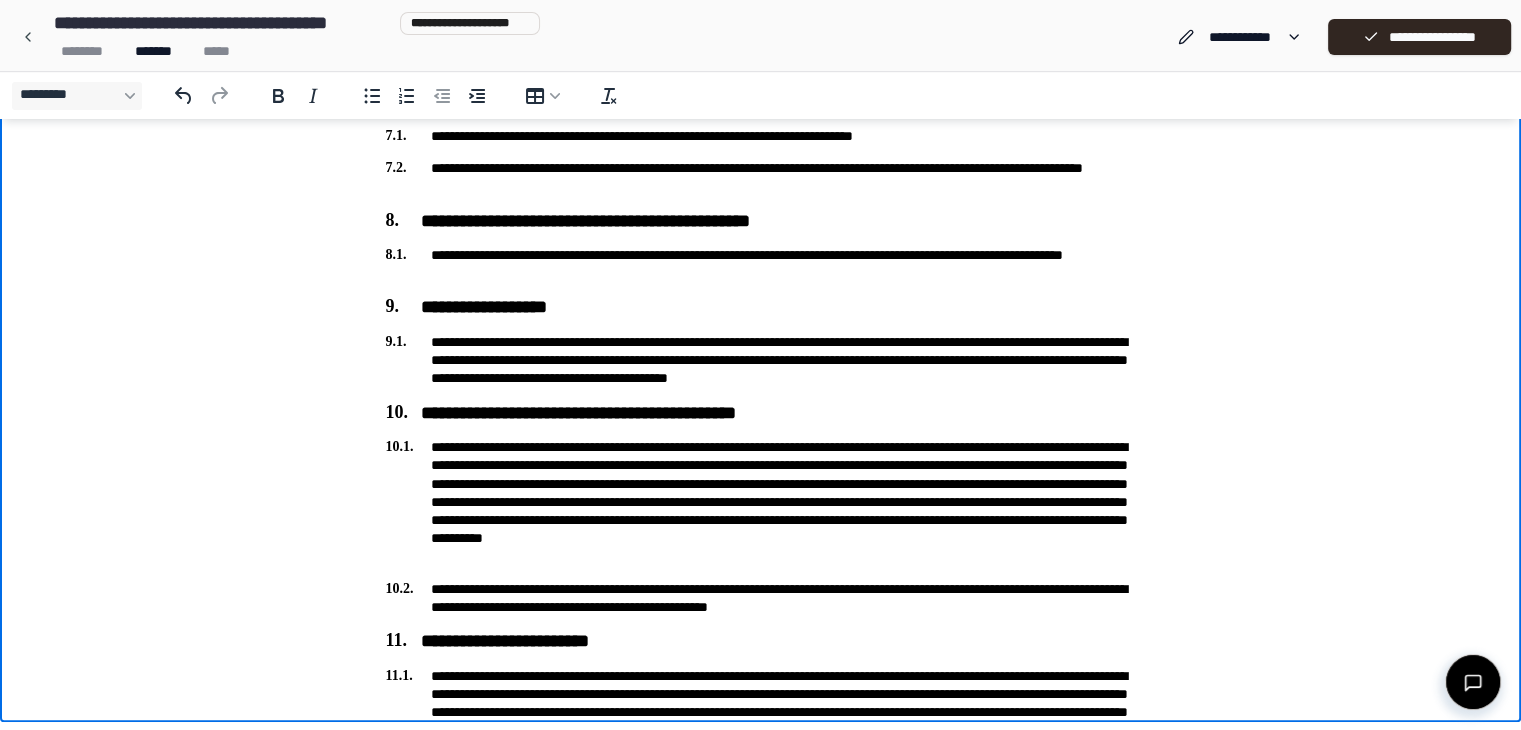 scroll, scrollTop: 1295, scrollLeft: 0, axis: vertical 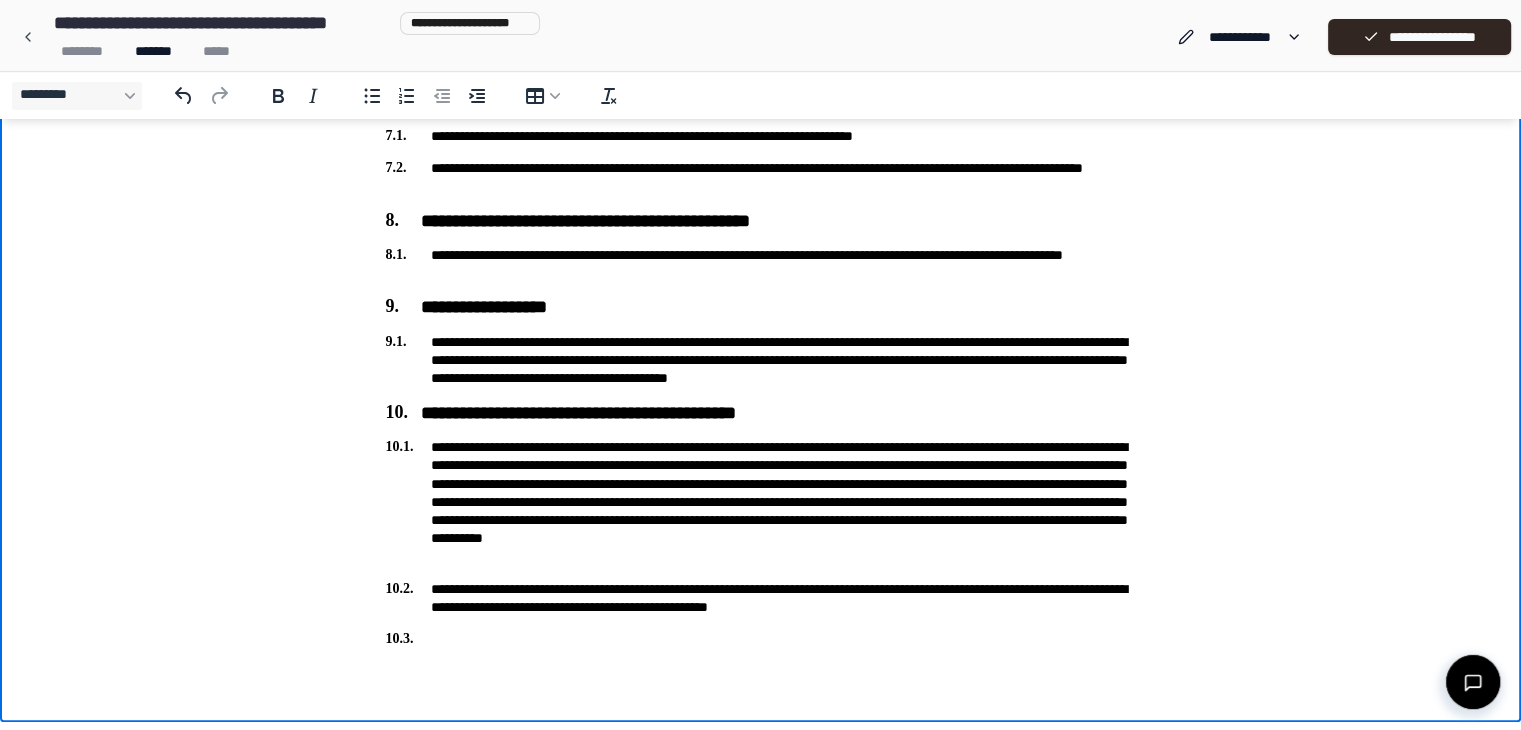 drag, startPoint x: 375, startPoint y: 634, endPoint x: 408, endPoint y: 636, distance: 33.06055 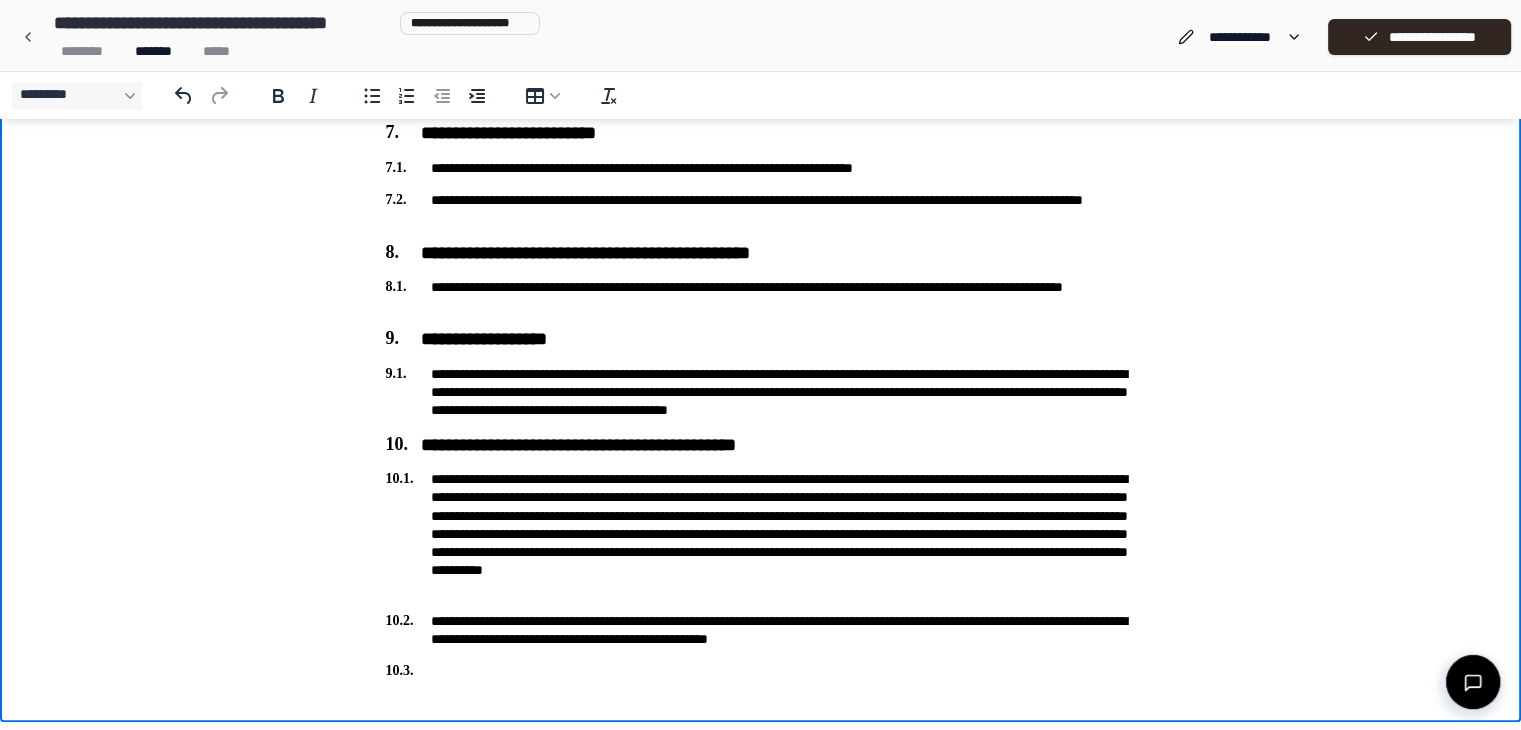 scroll, scrollTop: 1263, scrollLeft: 0, axis: vertical 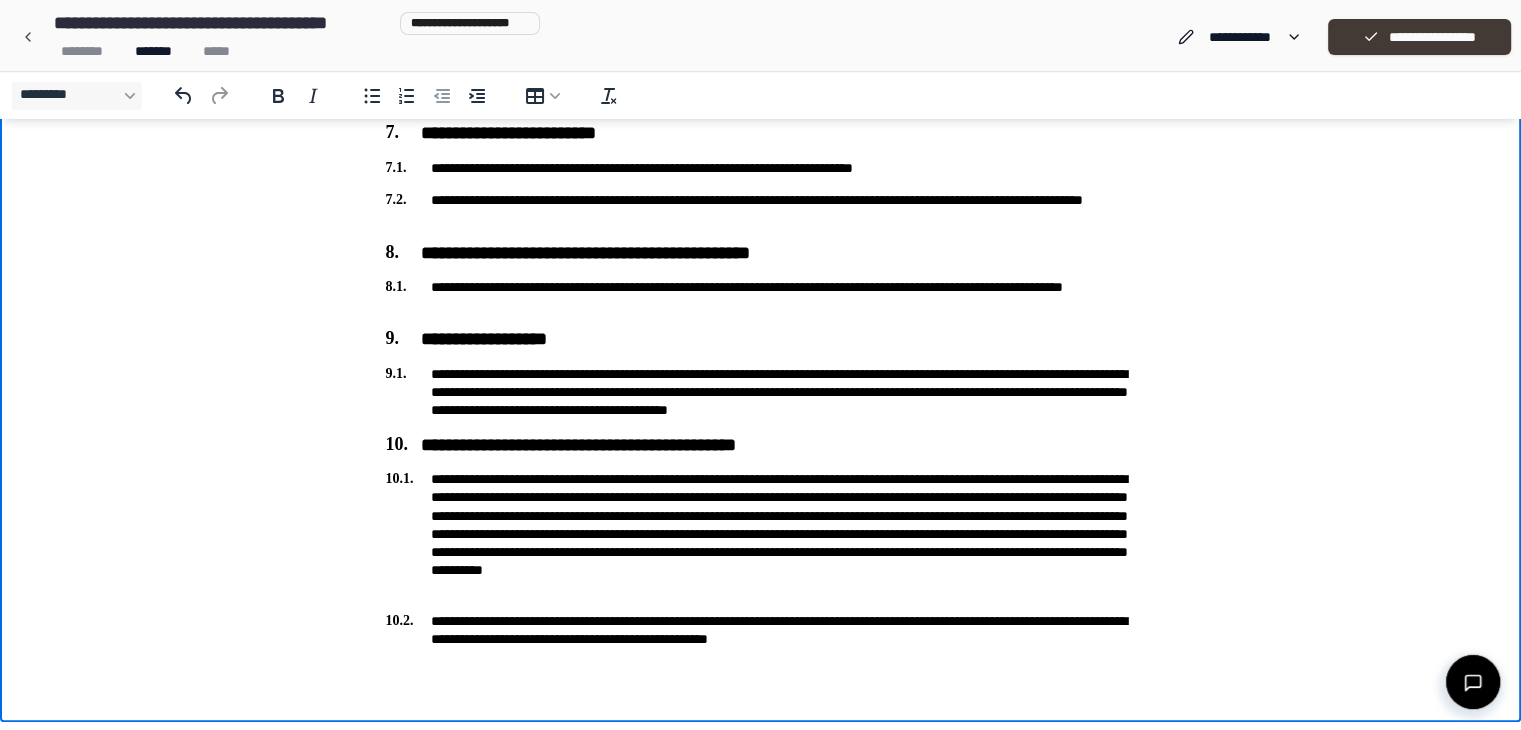 click on "**********" at bounding box center [1419, 37] 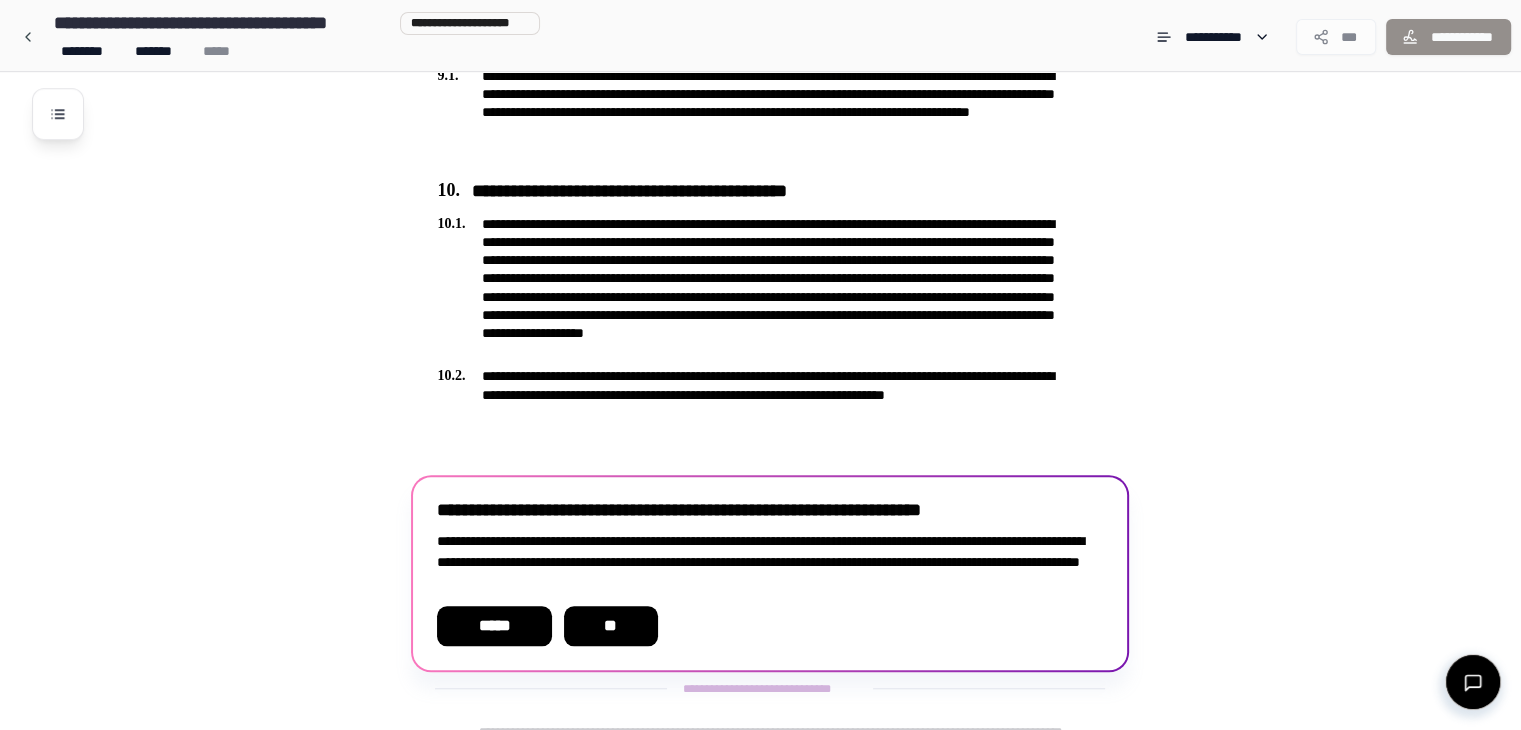scroll, scrollTop: 1695, scrollLeft: 0, axis: vertical 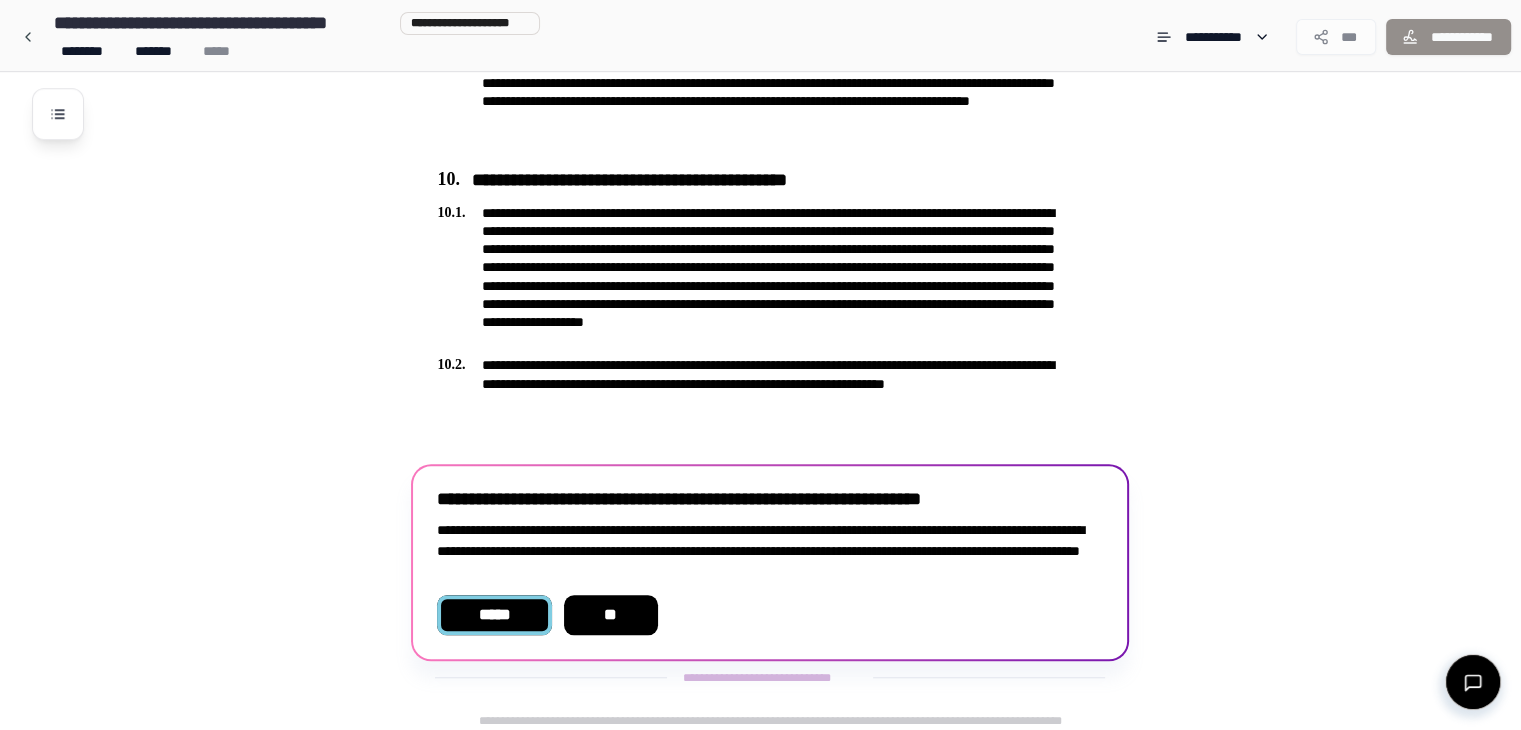 click on "*****" at bounding box center (494, 615) 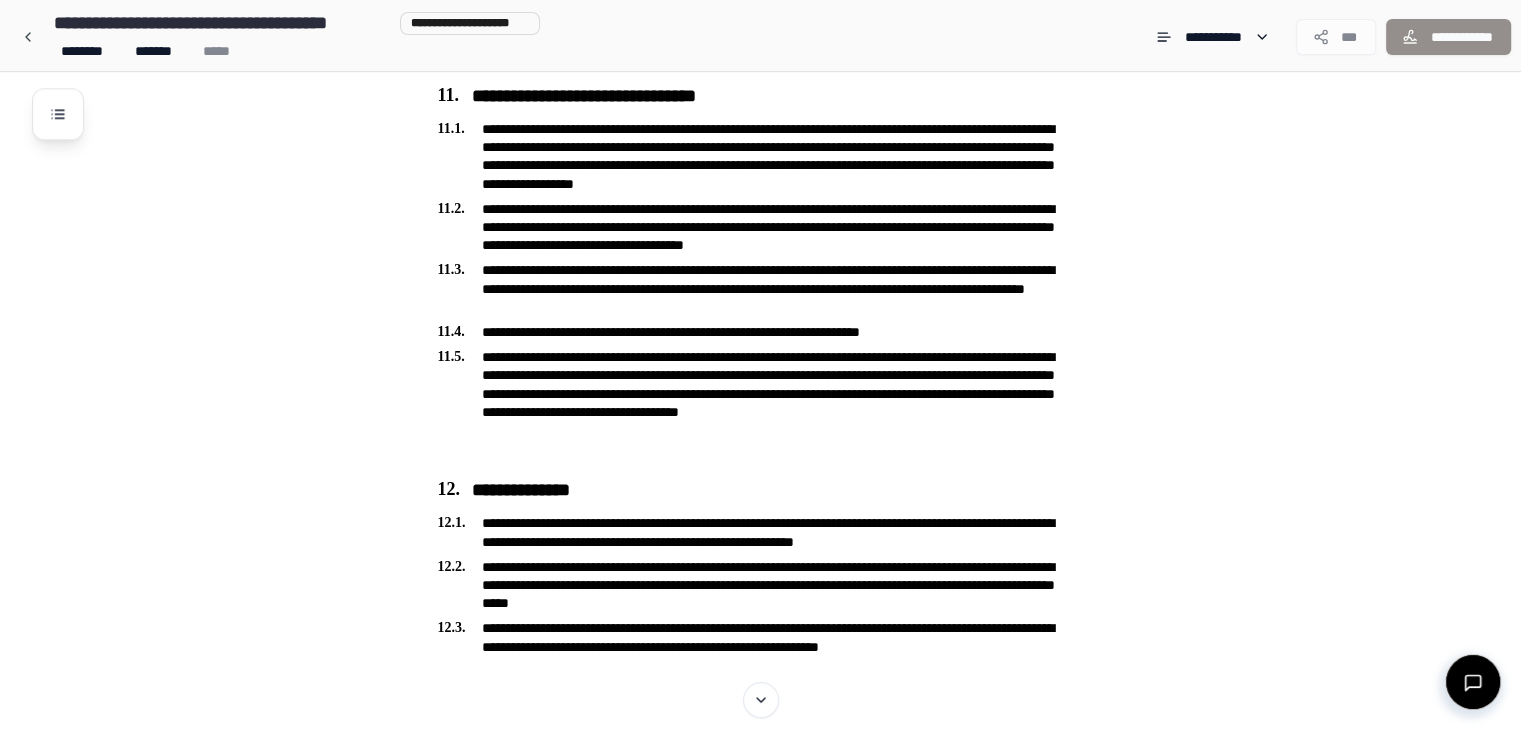 scroll, scrollTop: 1988, scrollLeft: 0, axis: vertical 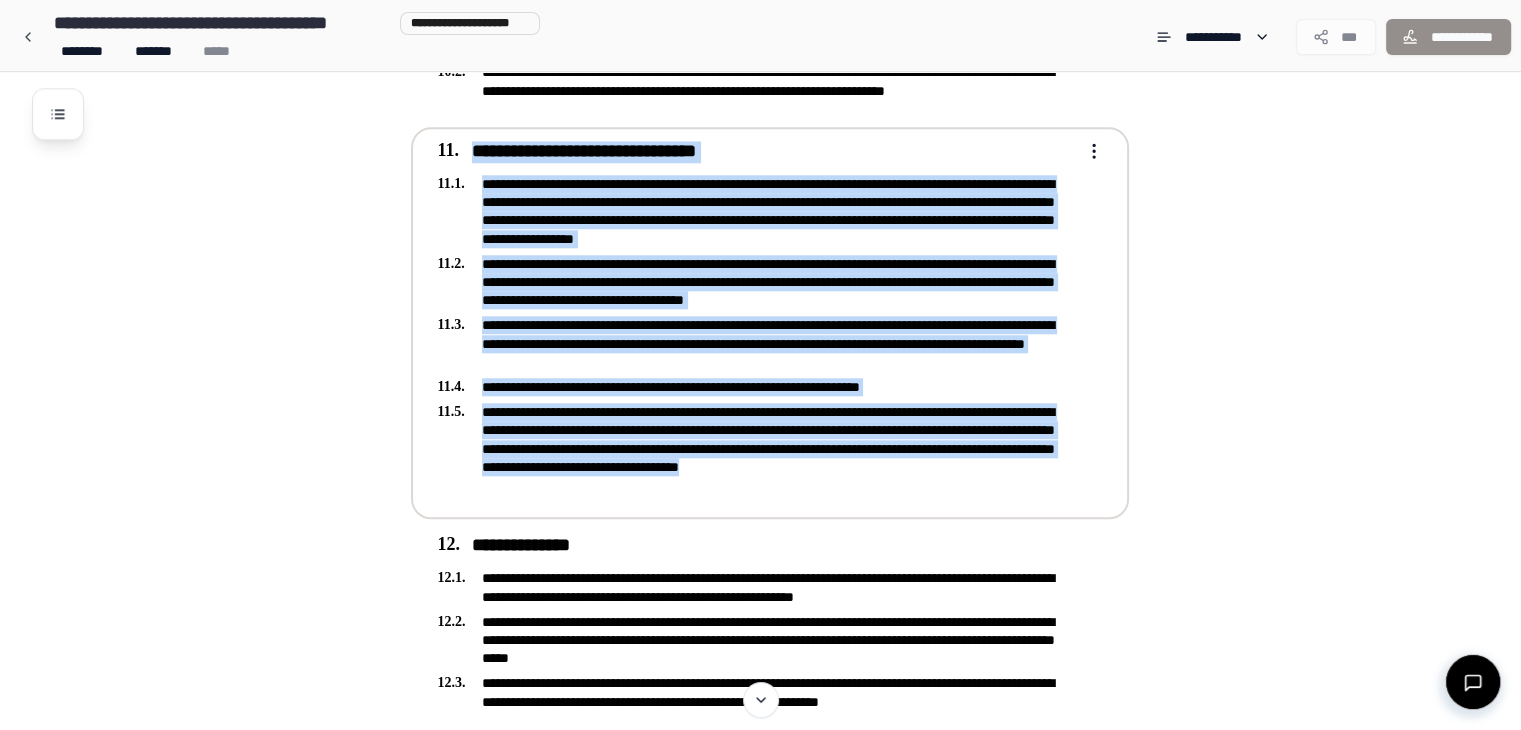 drag, startPoint x: 483, startPoint y: 169, endPoint x: 1039, endPoint y: 474, distance: 634.1616 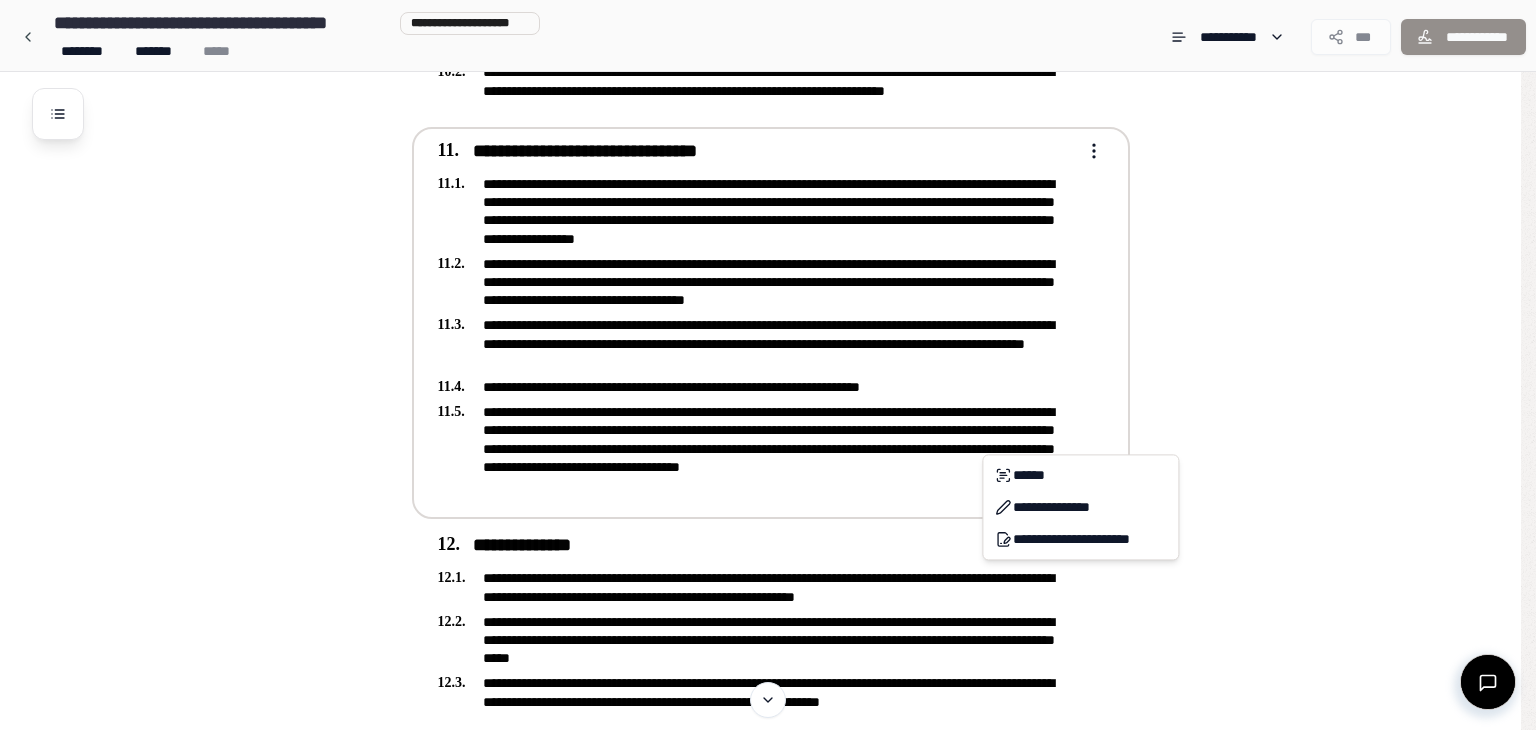 click on "**********" at bounding box center [768, -480] 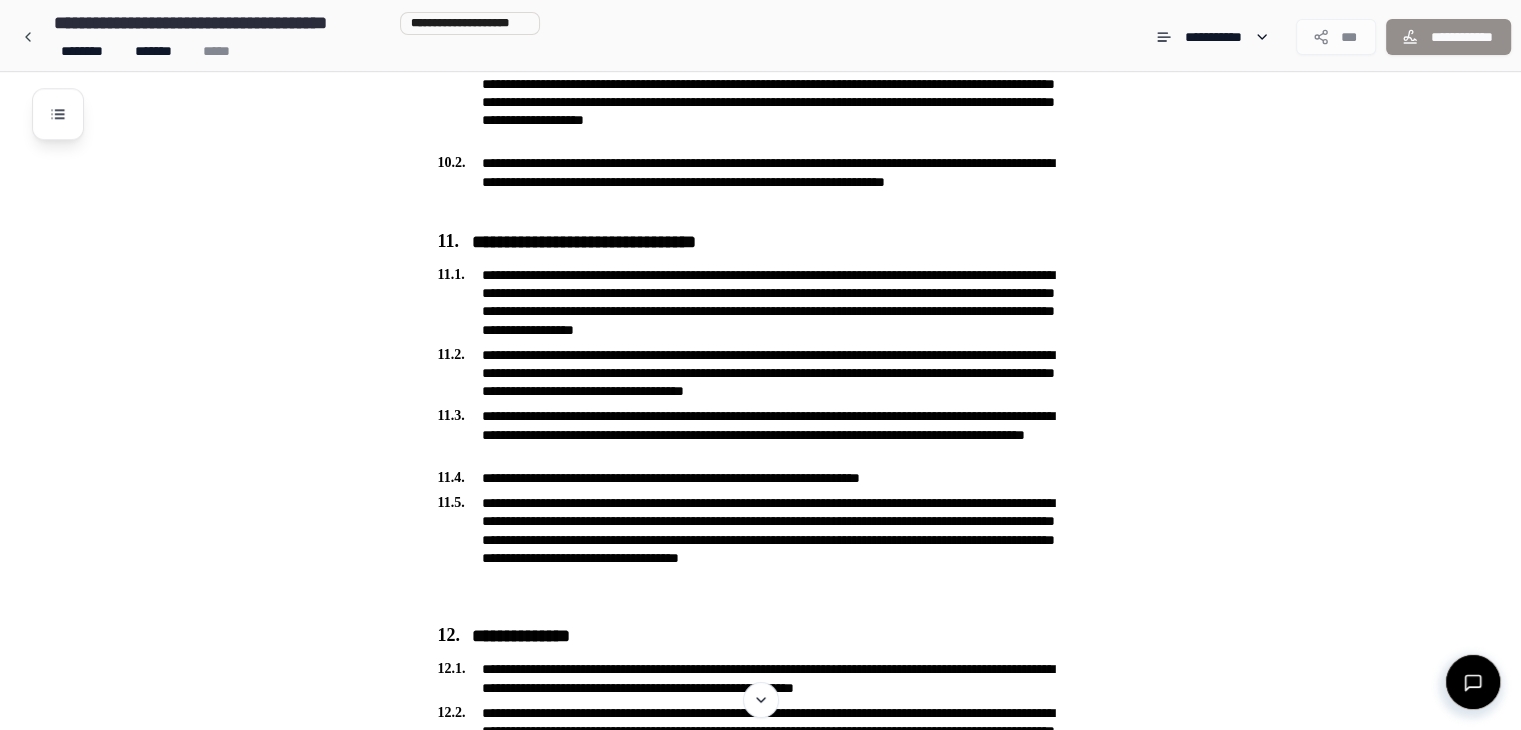 scroll, scrollTop: 1900, scrollLeft: 0, axis: vertical 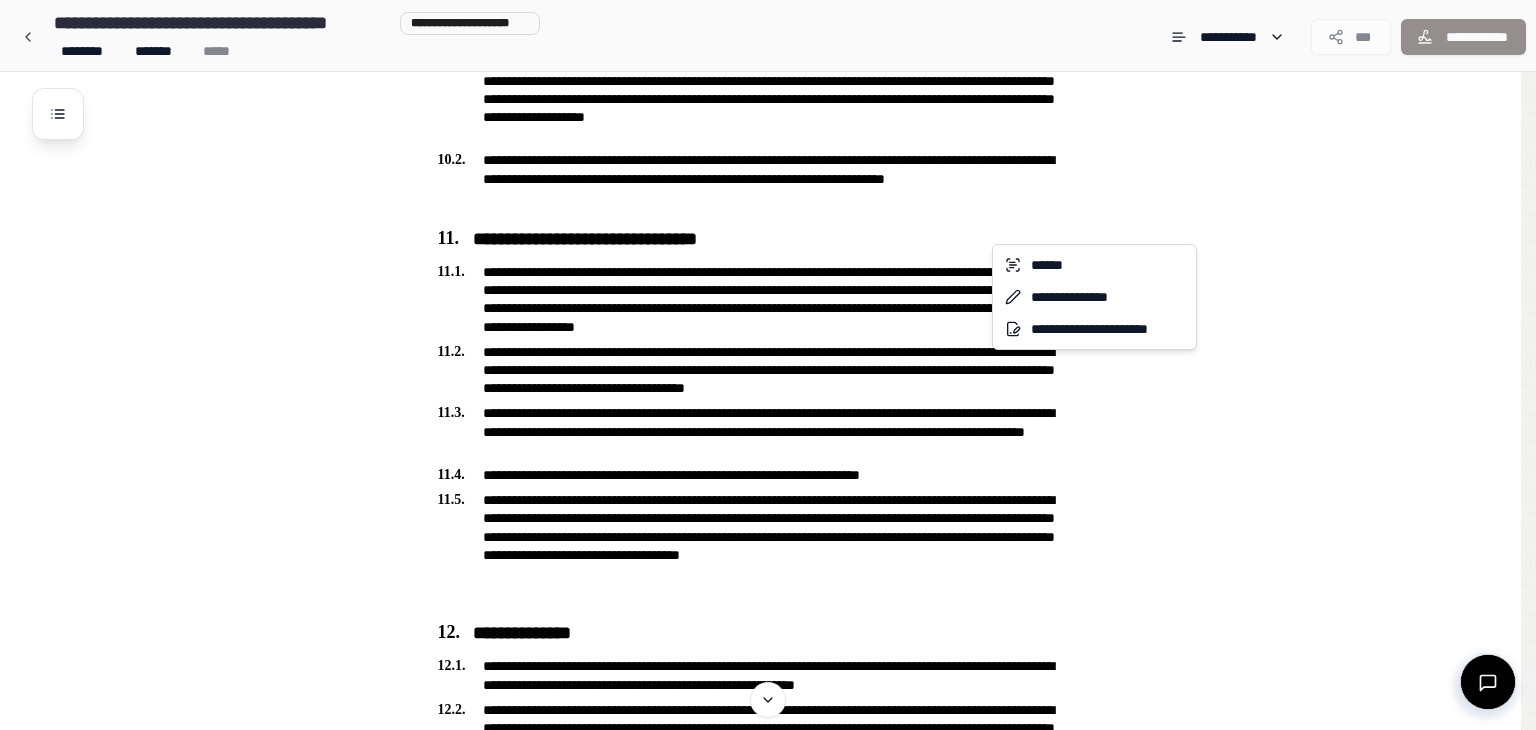 click on "**********" at bounding box center (768, -392) 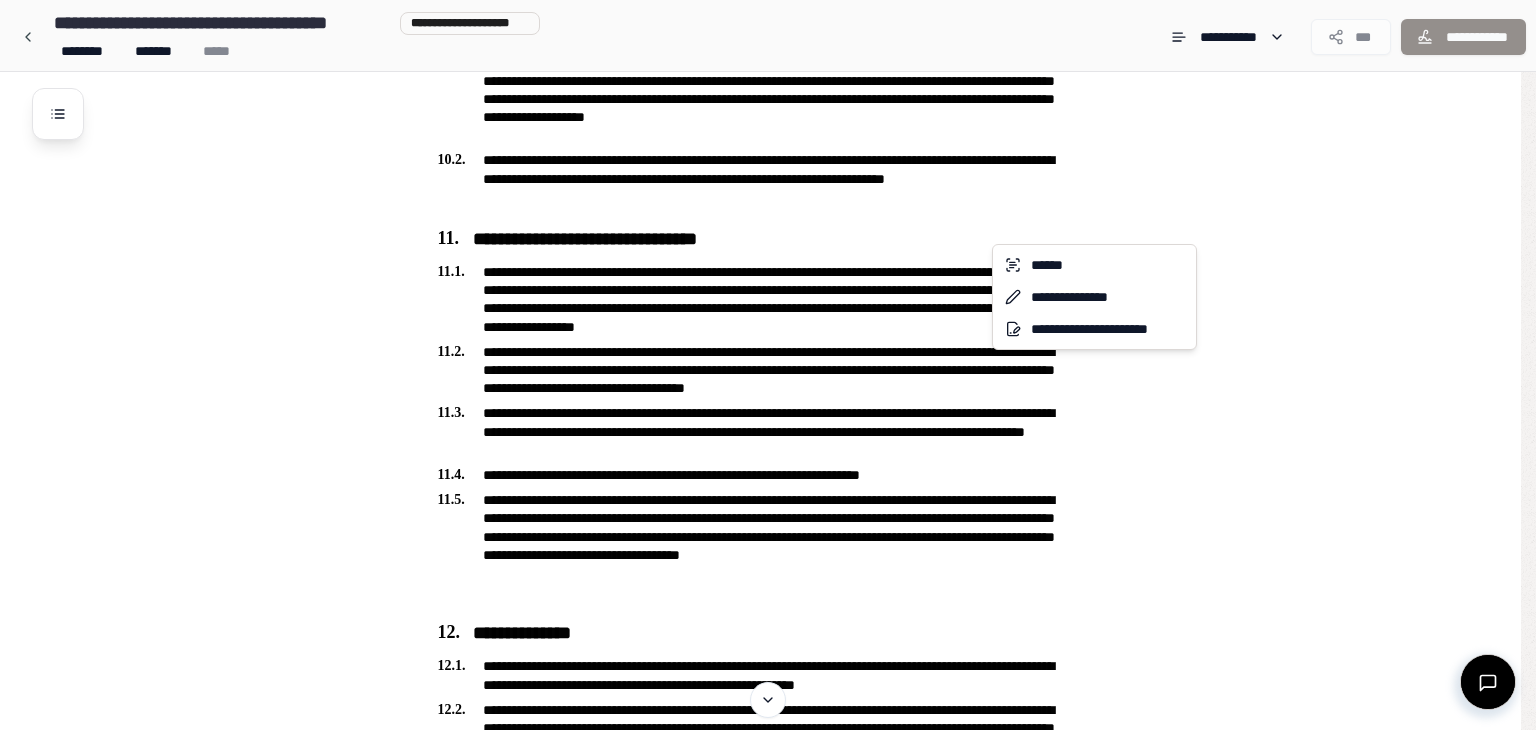 click on "**********" at bounding box center [768, -392] 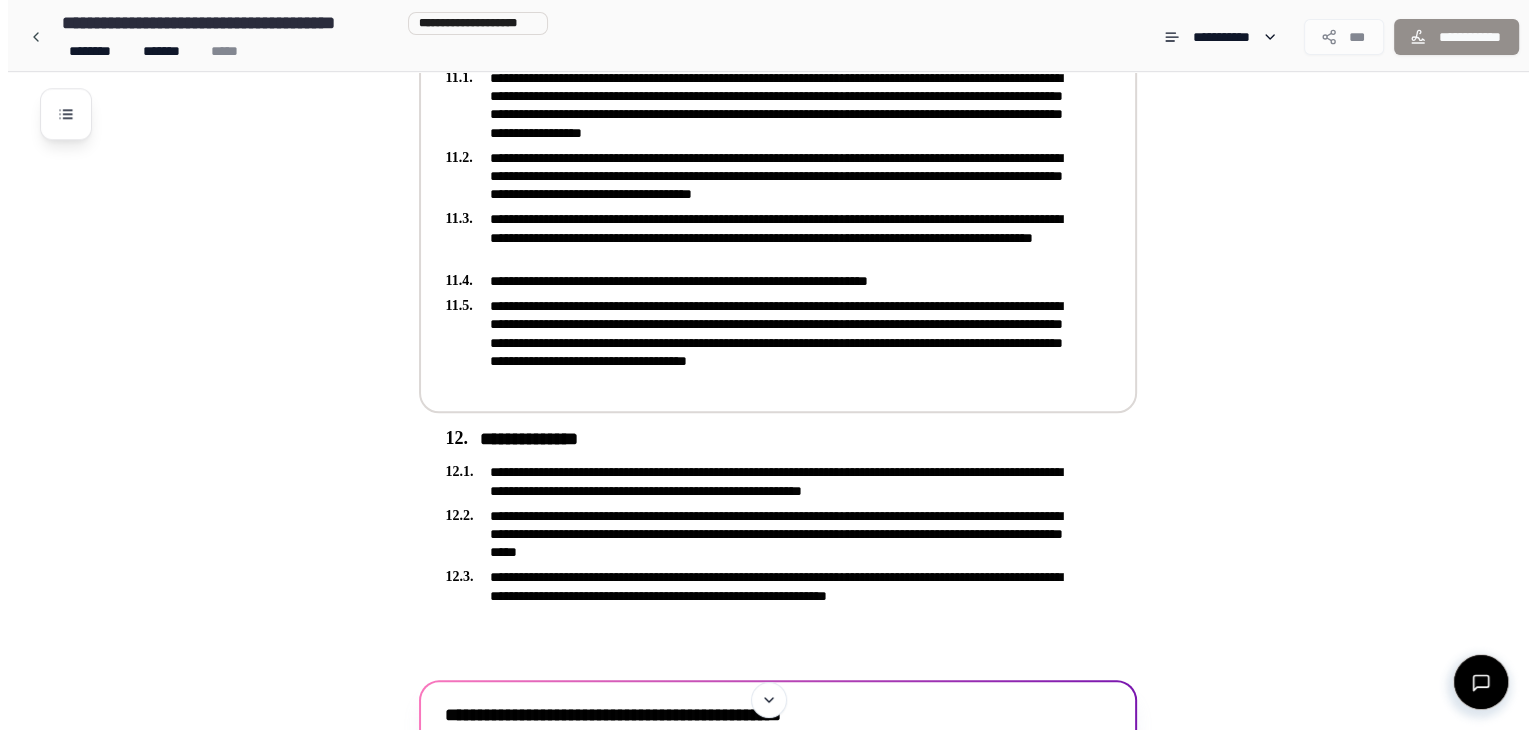 scroll, scrollTop: 2200, scrollLeft: 0, axis: vertical 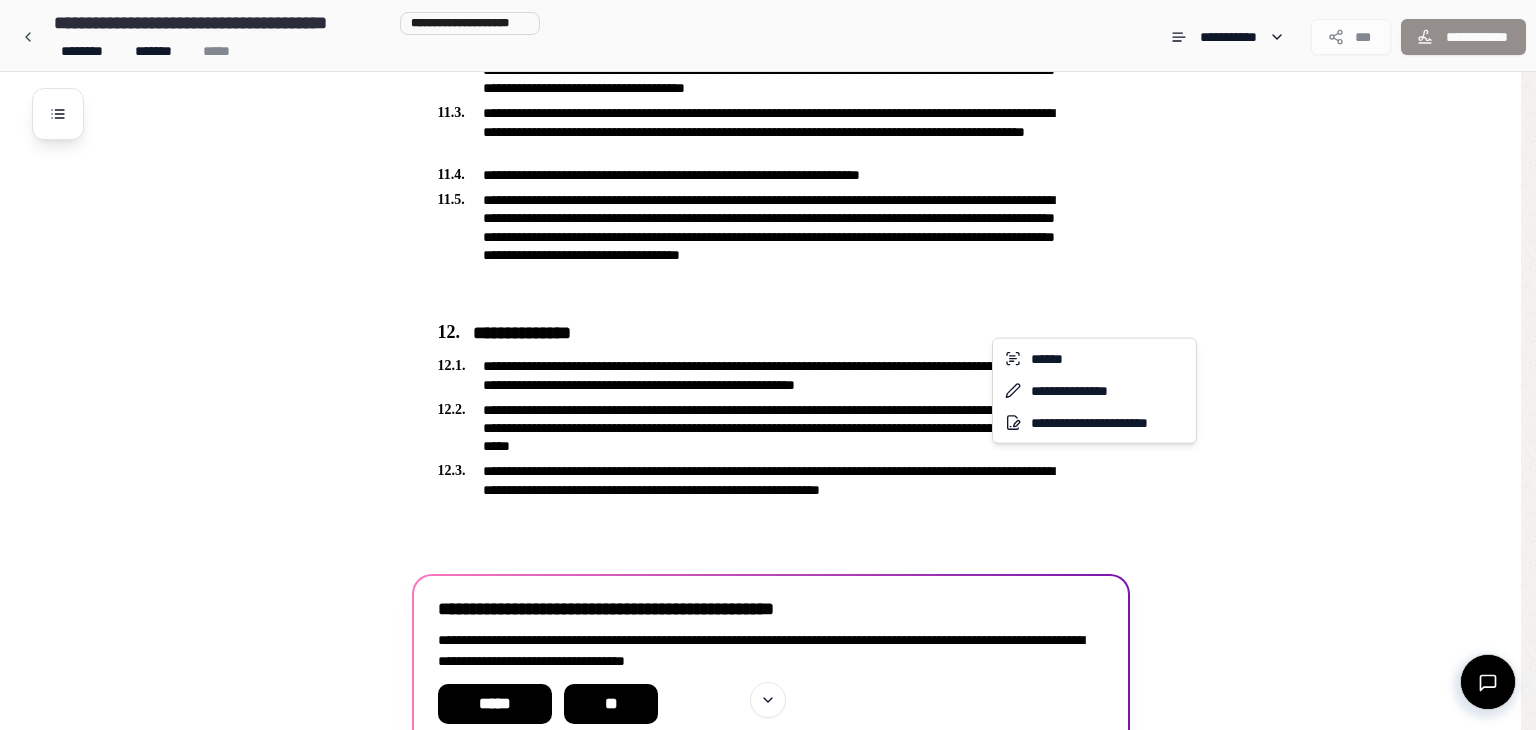 click on "**********" at bounding box center (768, -692) 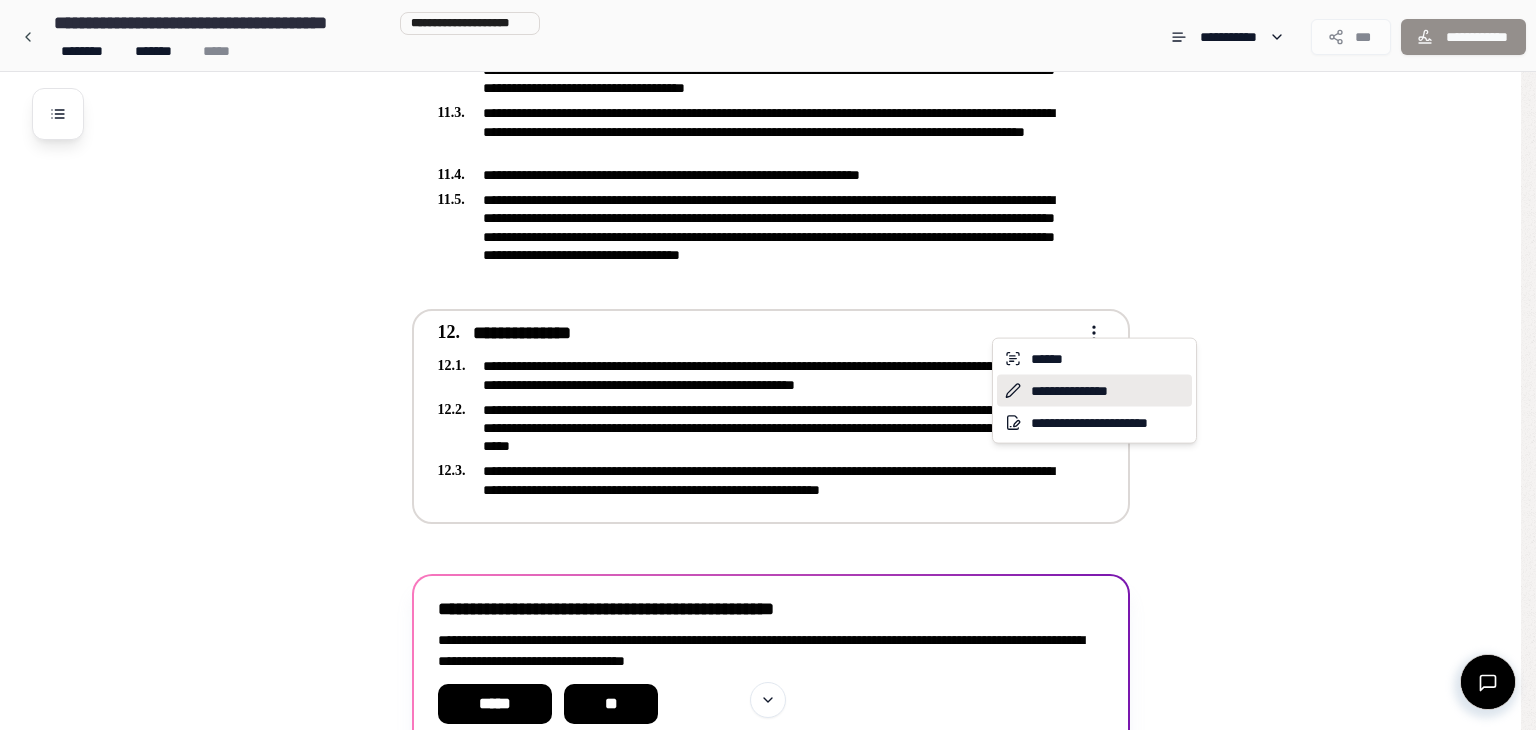 click on "**********" at bounding box center [1094, 391] 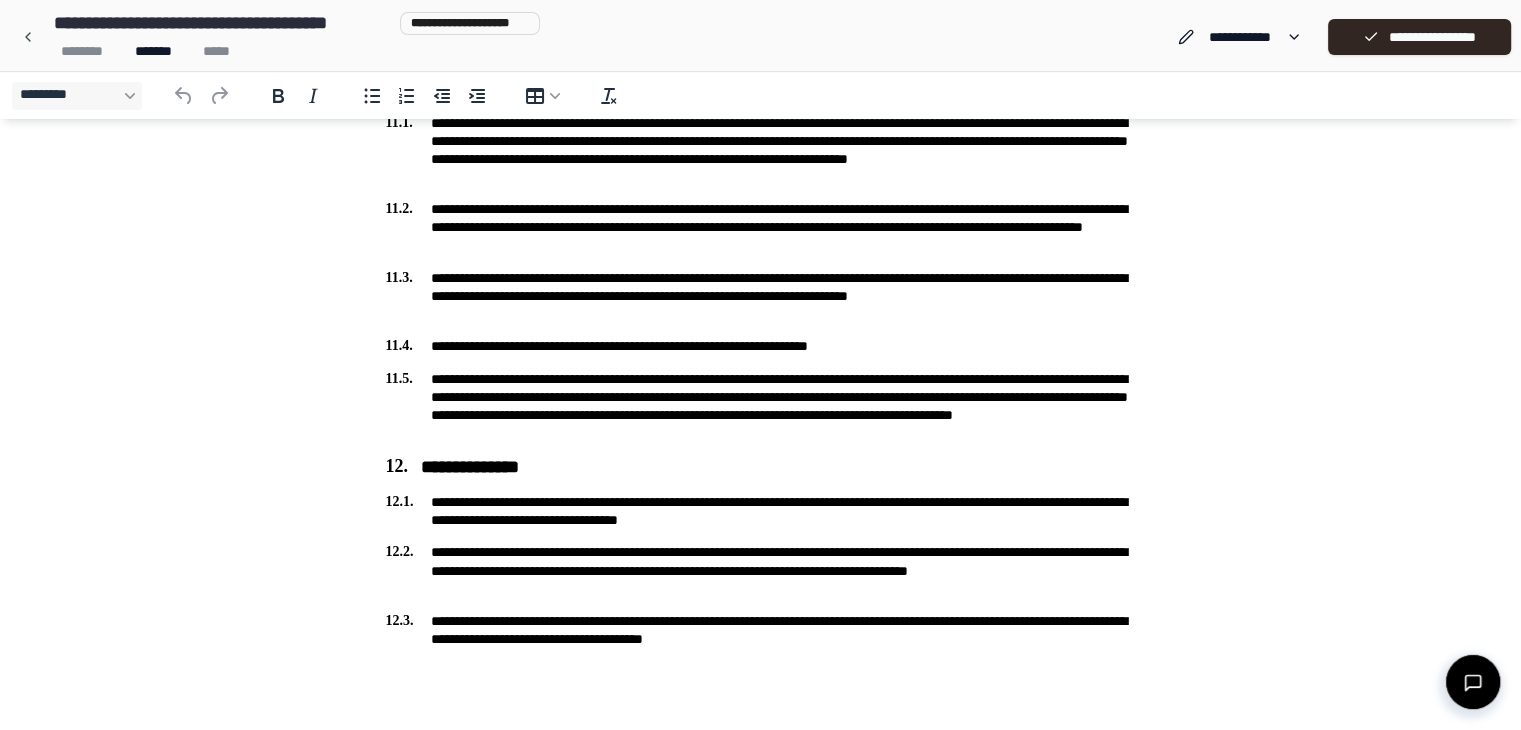 scroll, scrollTop: 1849, scrollLeft: 0, axis: vertical 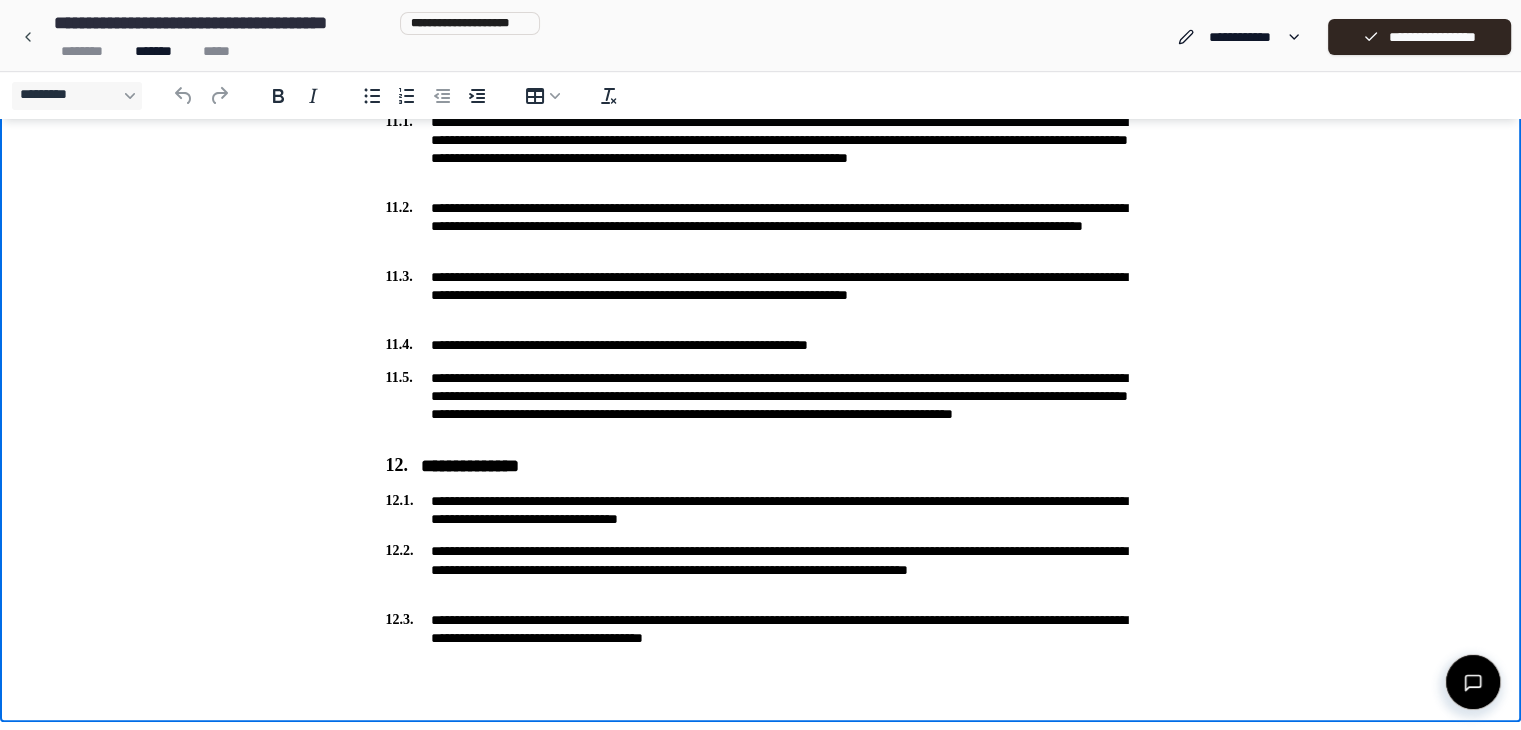 click on "**********" at bounding box center (761, 629) 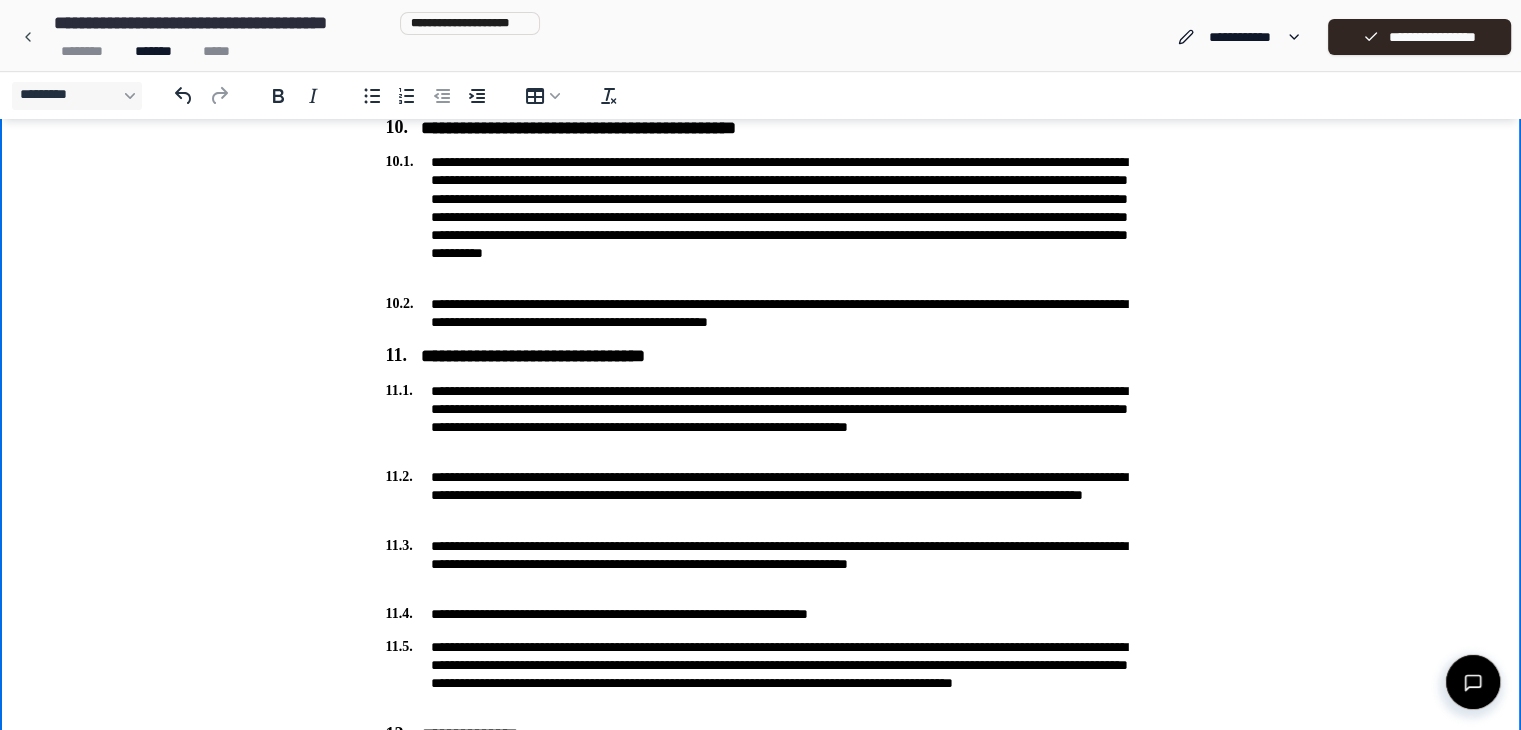scroll, scrollTop: 1549, scrollLeft: 0, axis: vertical 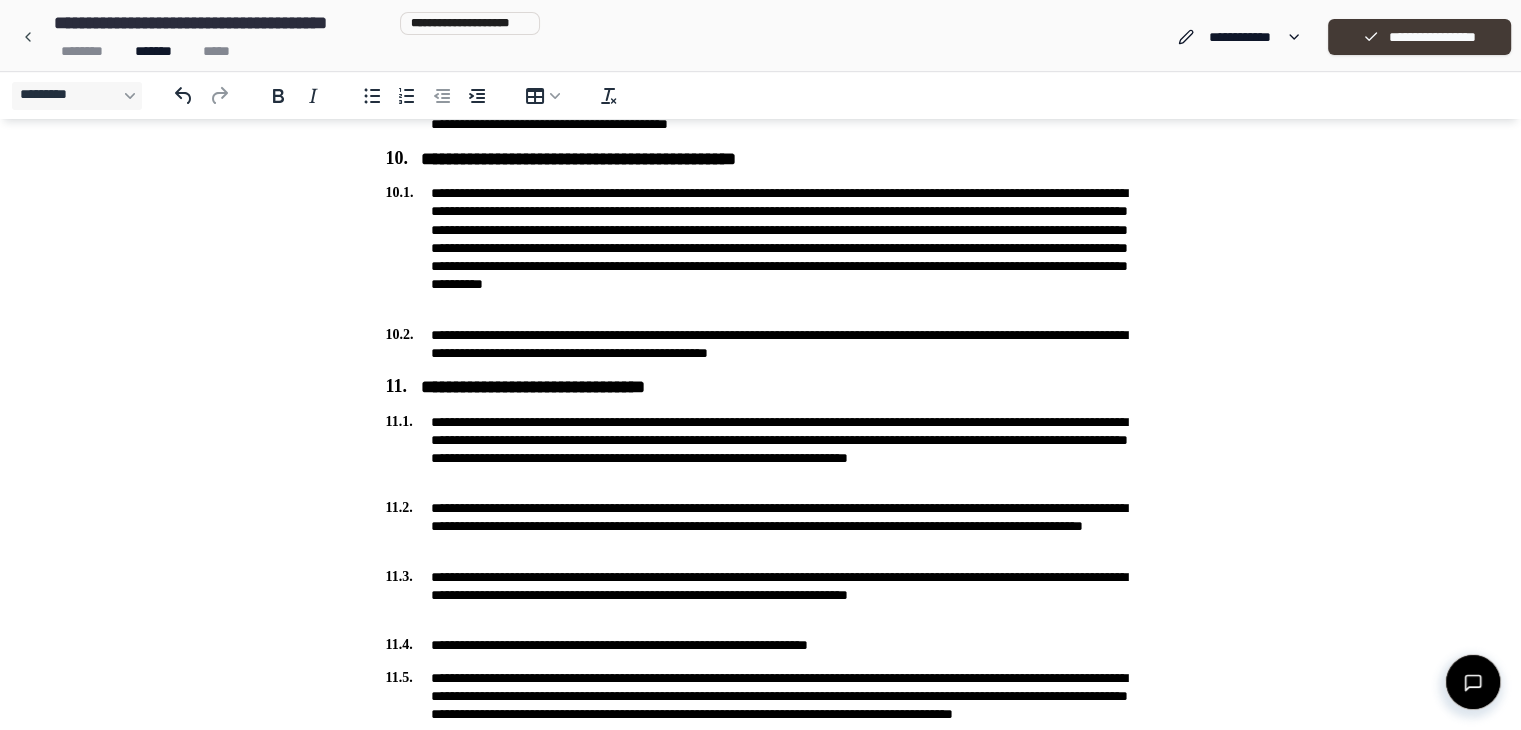 click on "**********" at bounding box center [1419, 37] 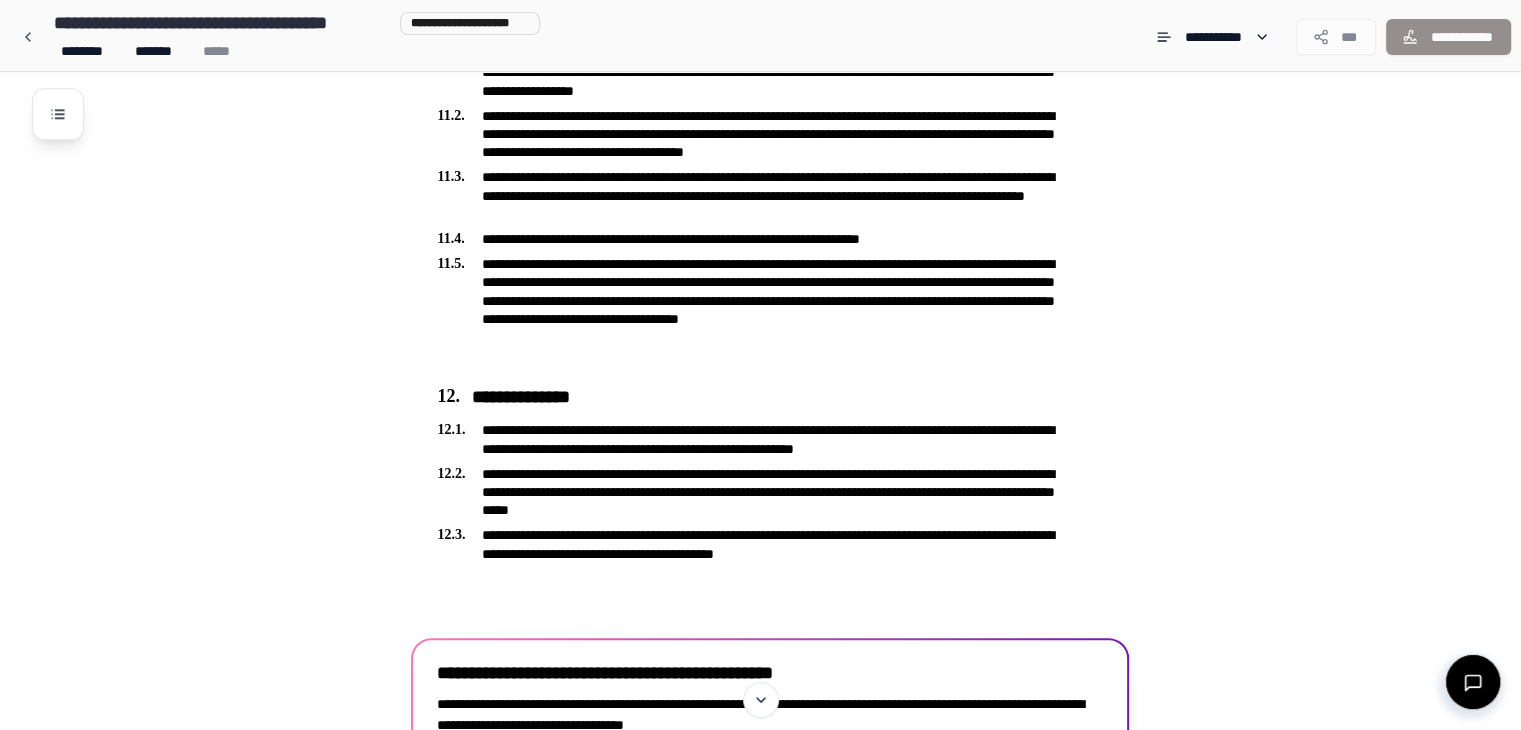 scroll, scrollTop: 2249, scrollLeft: 0, axis: vertical 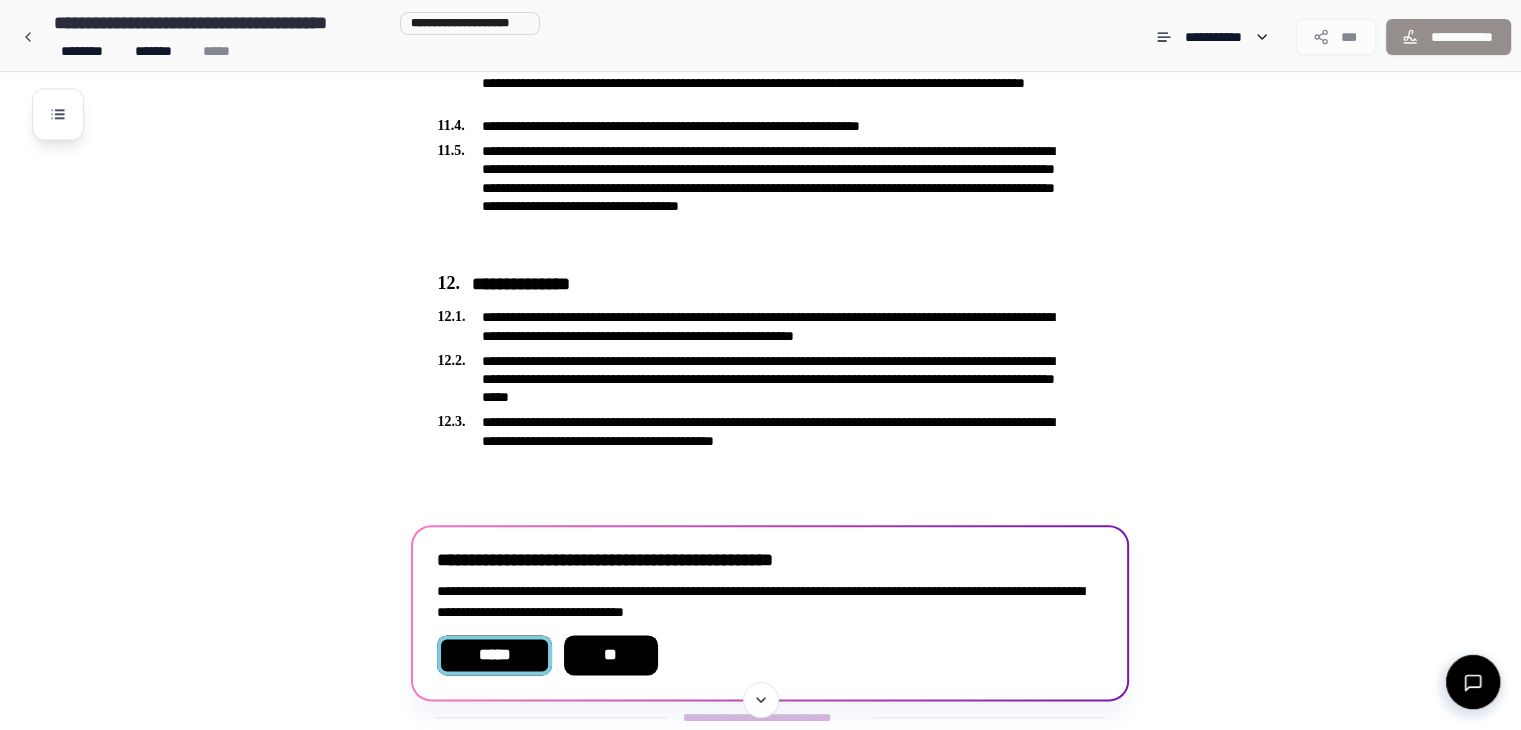 click on "*****" at bounding box center [494, 655] 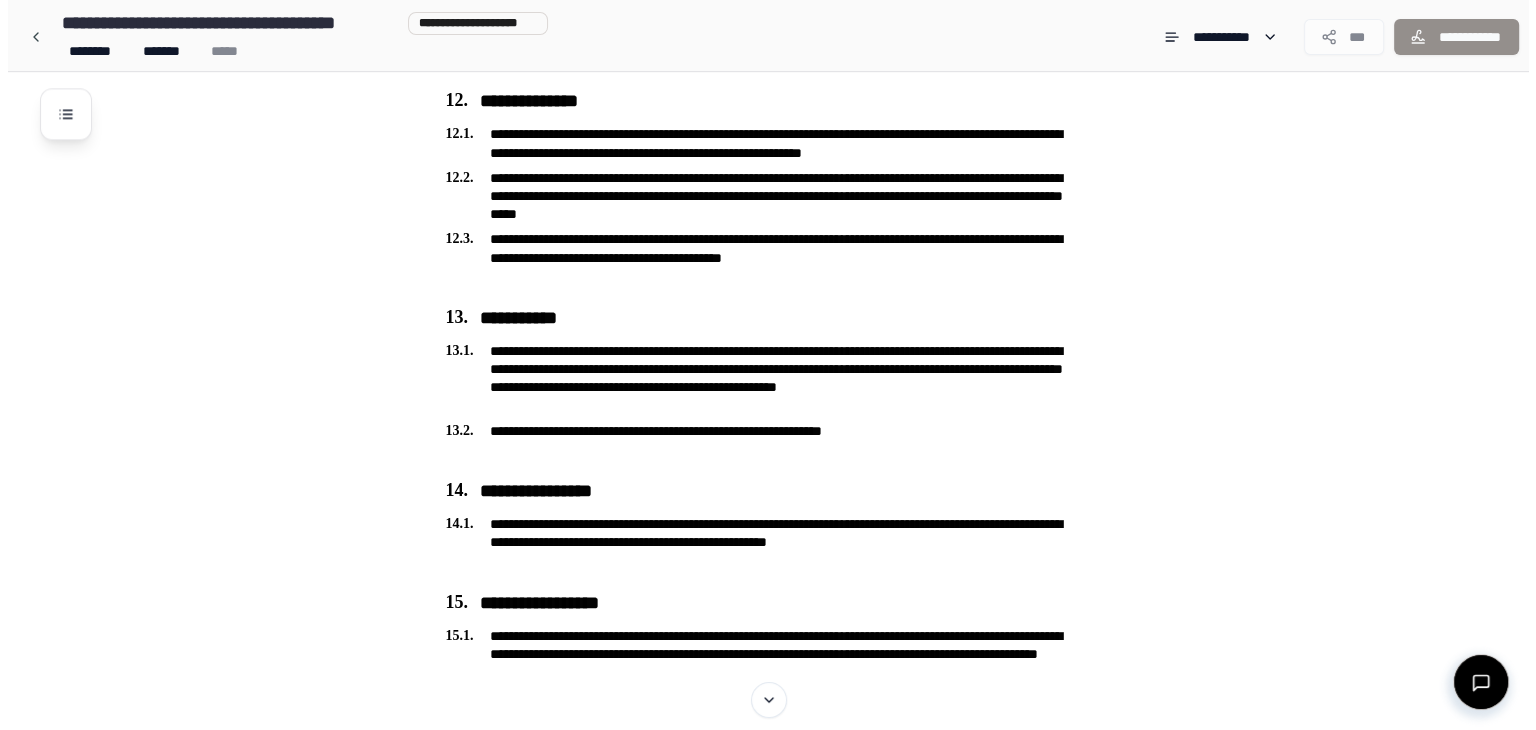 scroll, scrollTop: 2420, scrollLeft: 0, axis: vertical 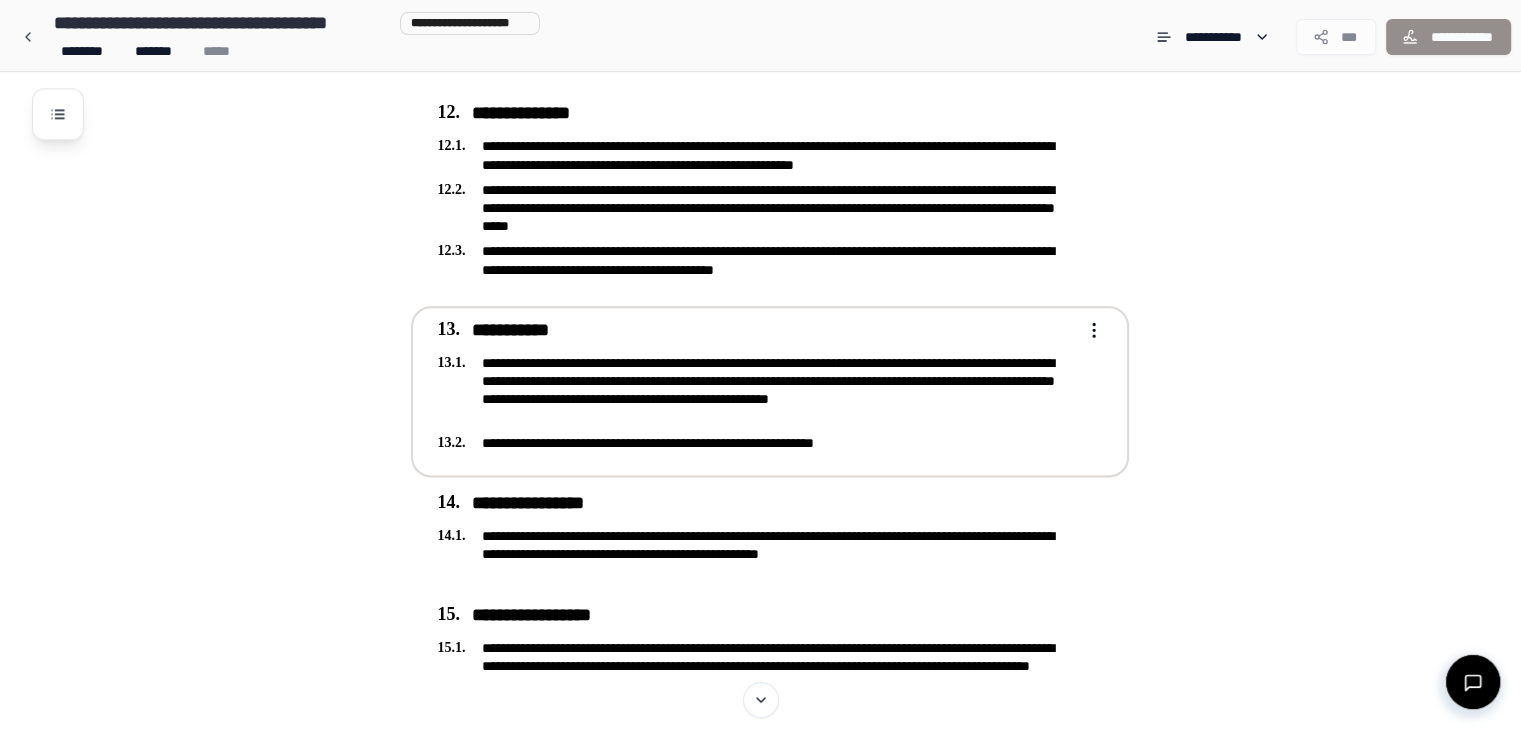 click on "**********" at bounding box center [756, 390] 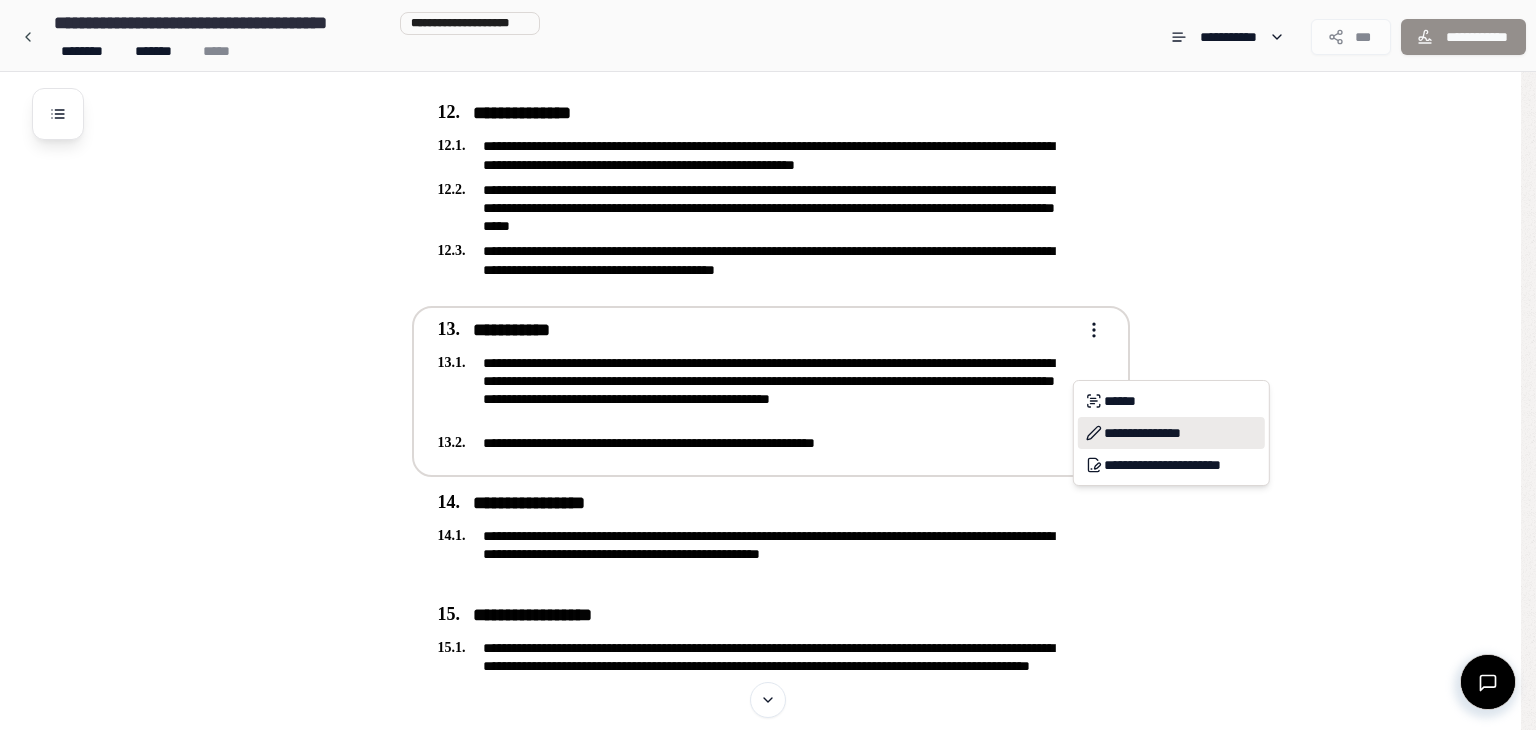 click on "**********" at bounding box center [1171, 433] 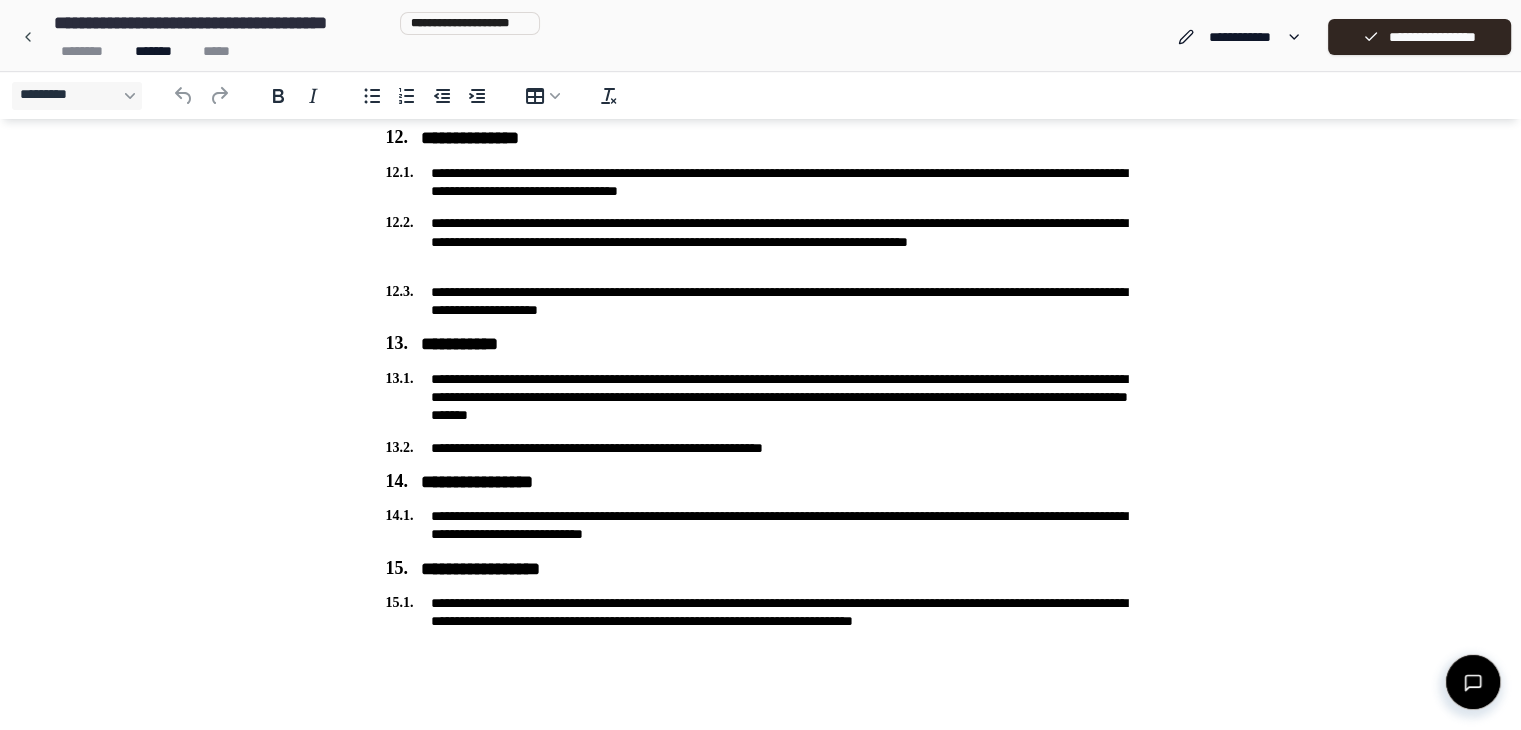 scroll, scrollTop: 2178, scrollLeft: 0, axis: vertical 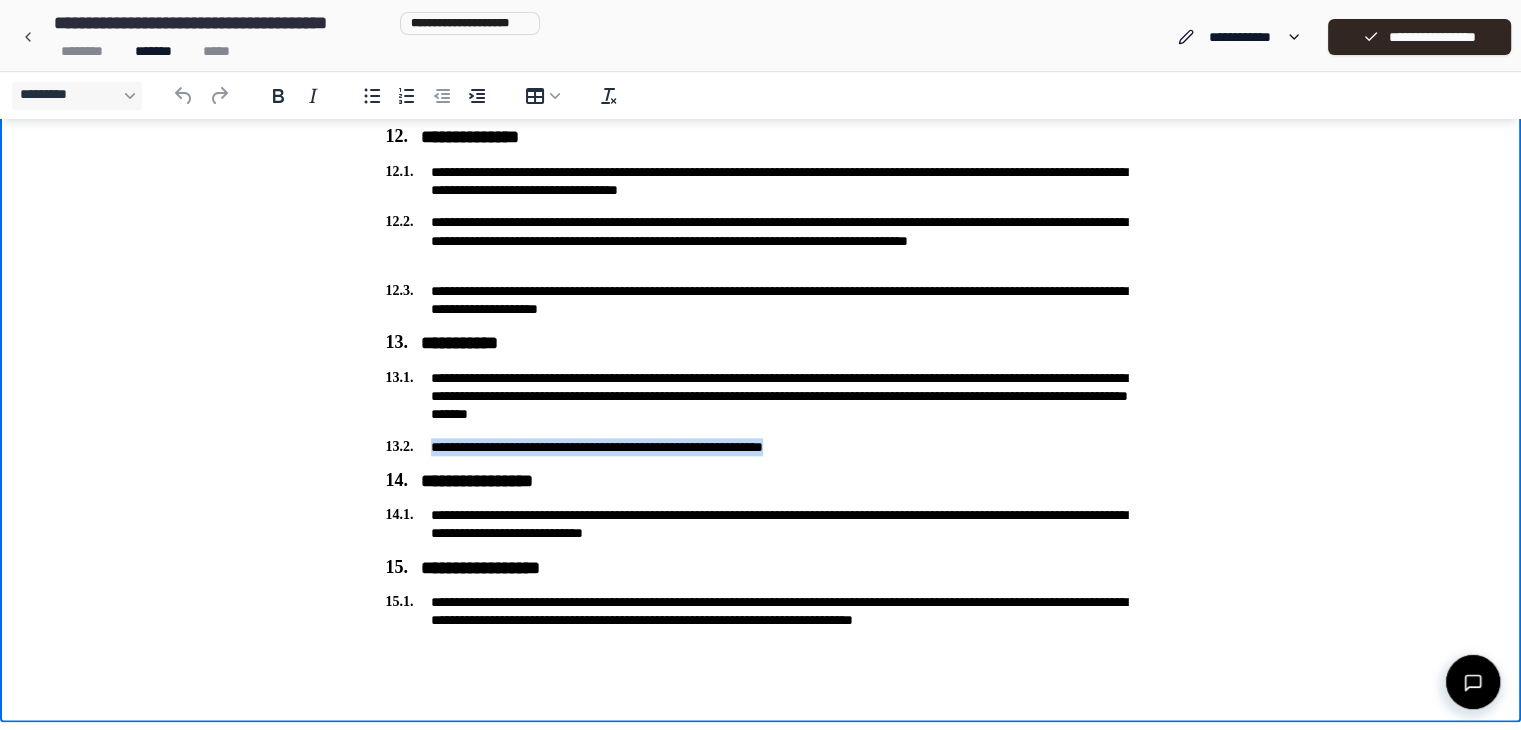 drag, startPoint x: 432, startPoint y: 443, endPoint x: 850, endPoint y: 446, distance: 418.01077 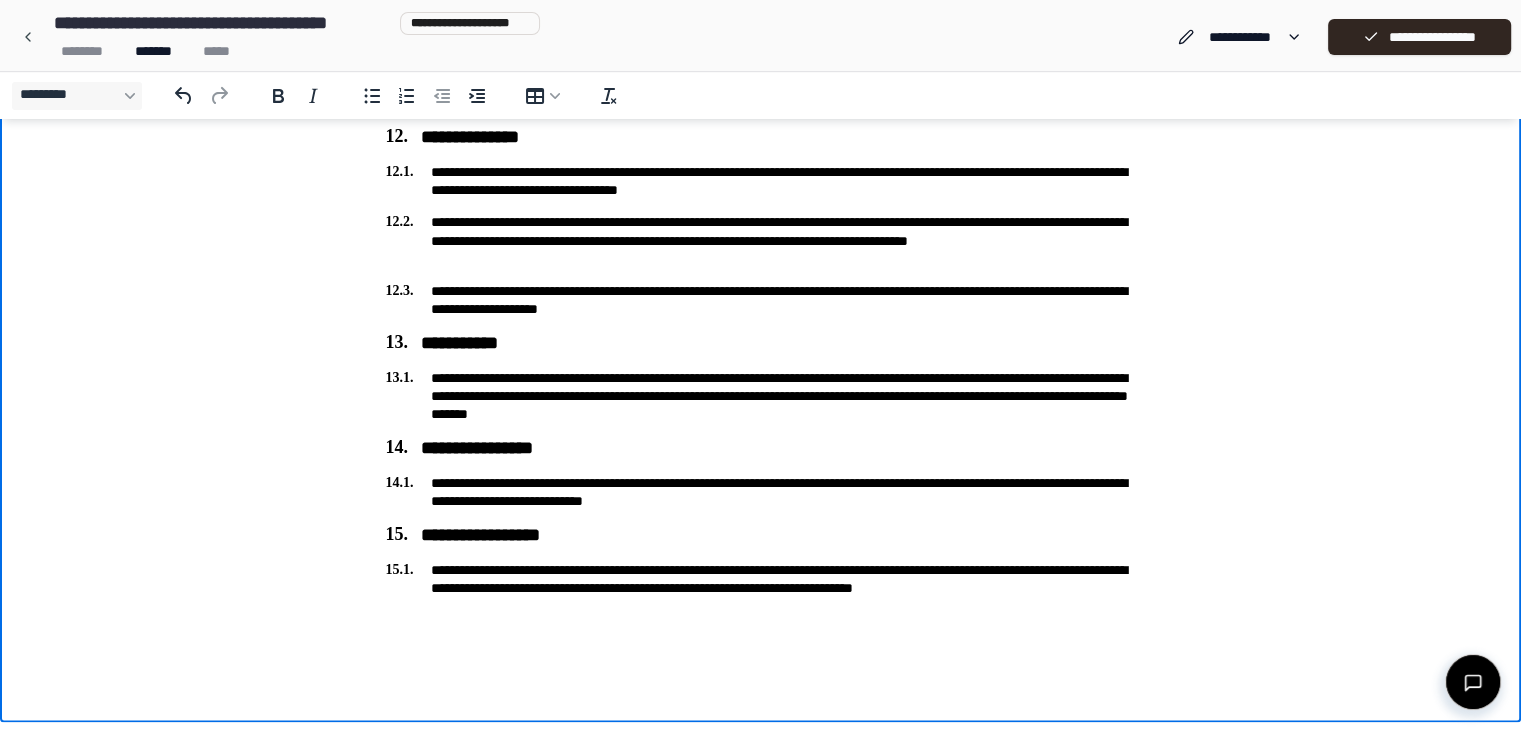 scroll, scrollTop: 2146, scrollLeft: 0, axis: vertical 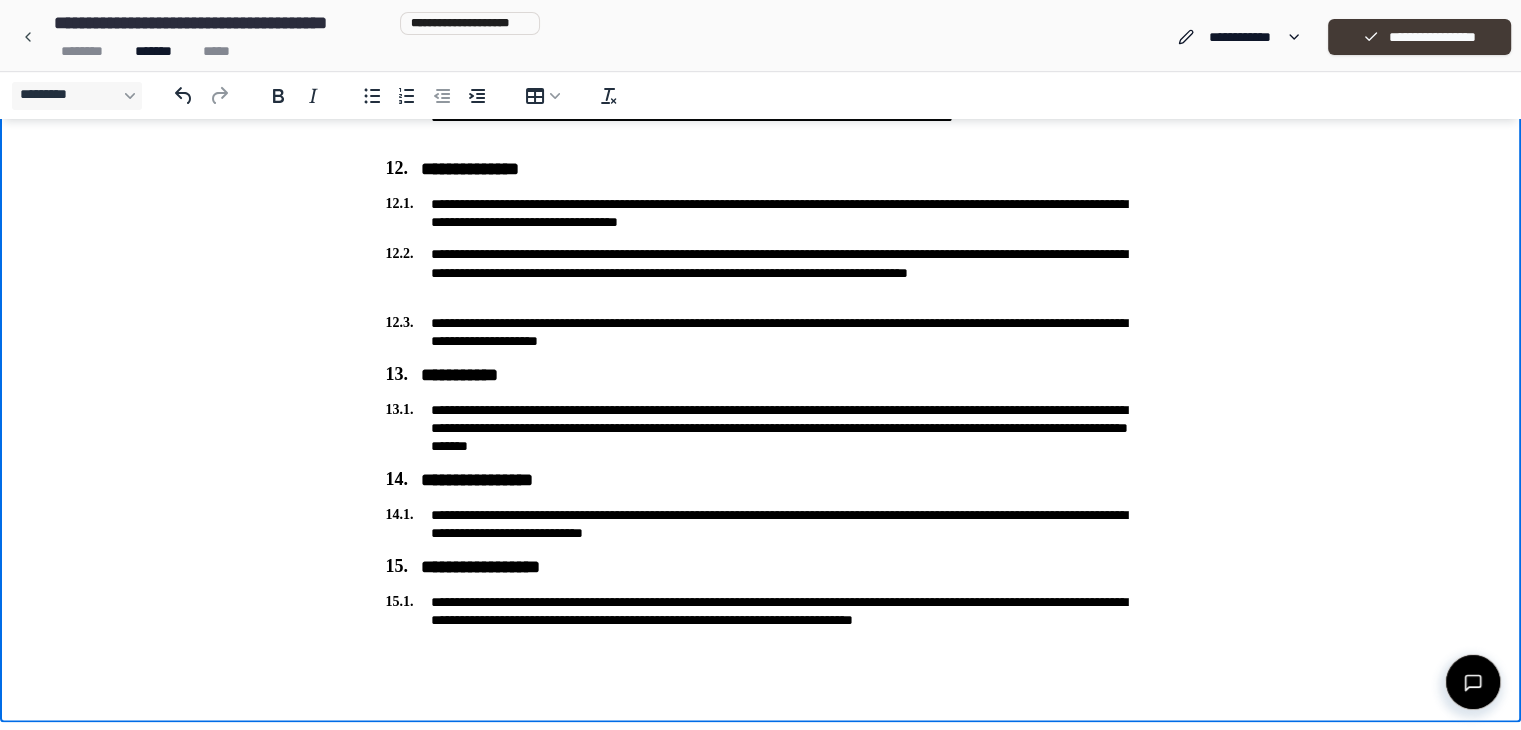 click on "**********" at bounding box center [1419, 37] 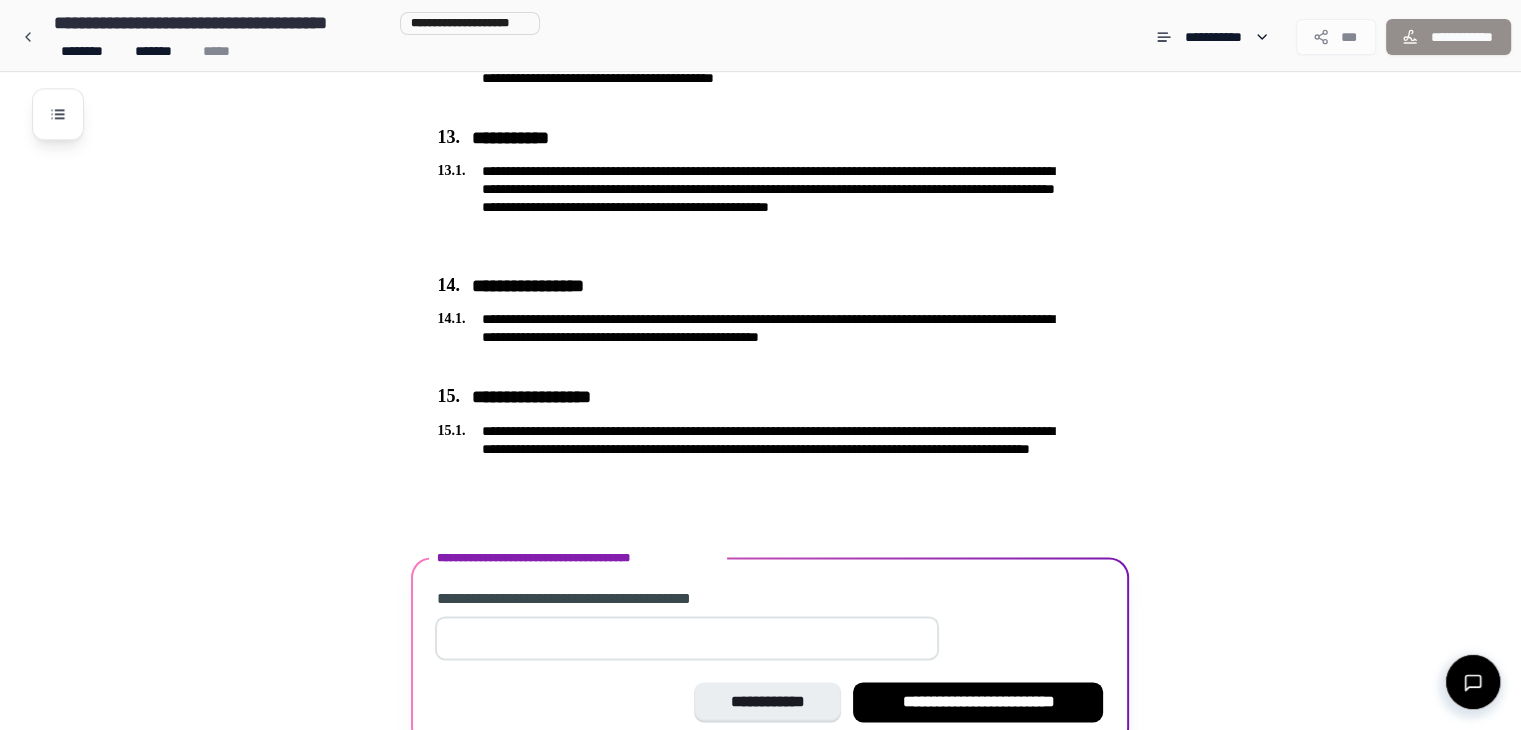 scroll, scrollTop: 2696, scrollLeft: 0, axis: vertical 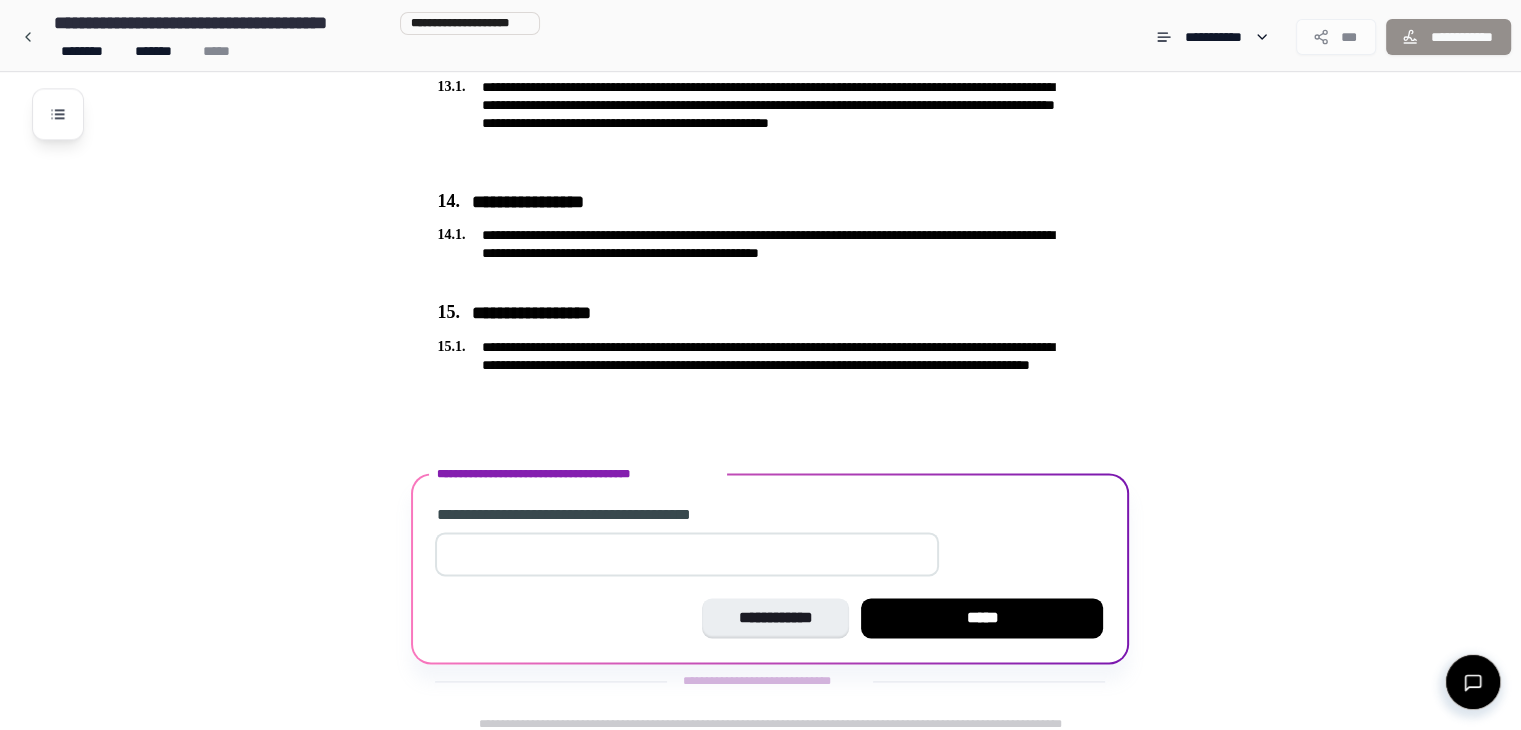 click on "**" at bounding box center [687, 554] 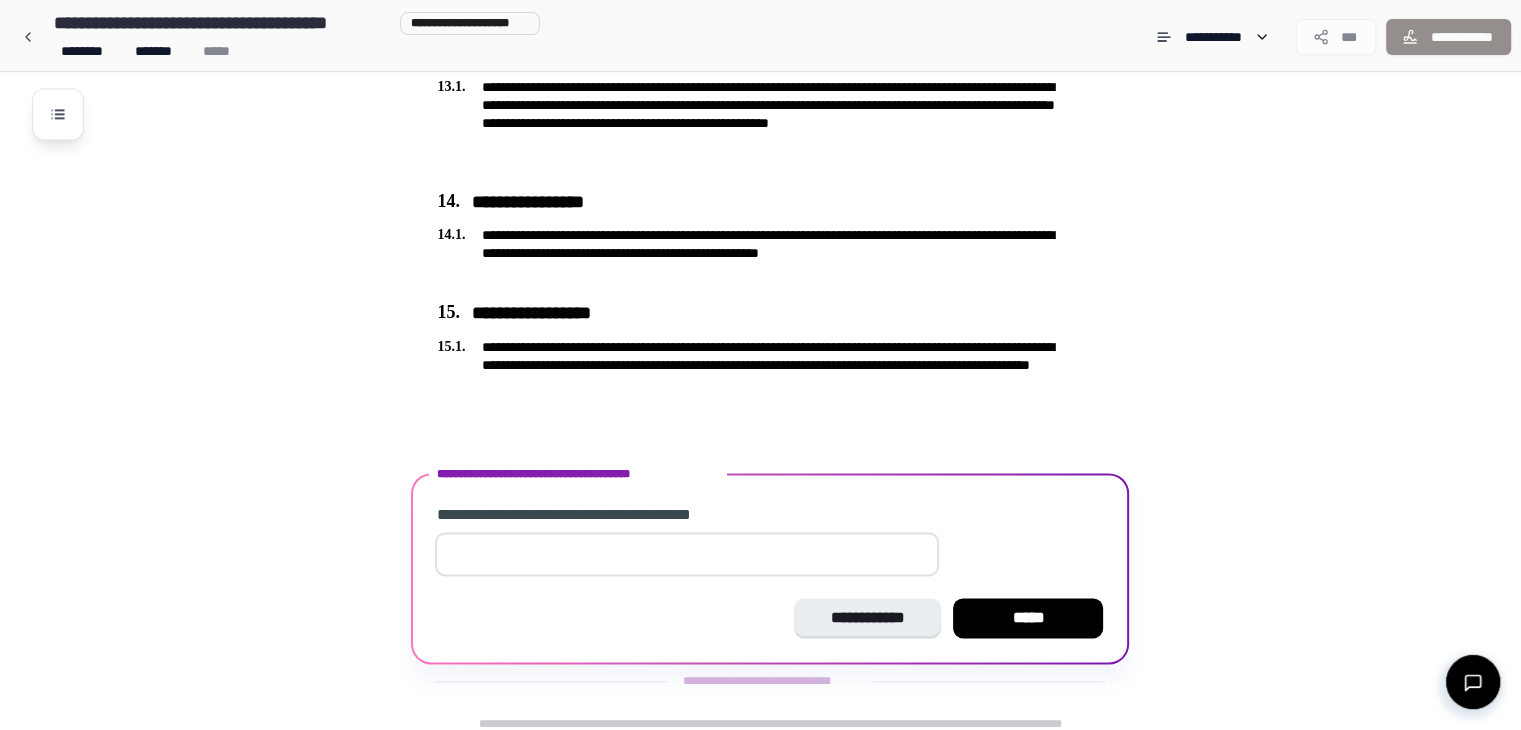 click on "**" at bounding box center [687, 554] 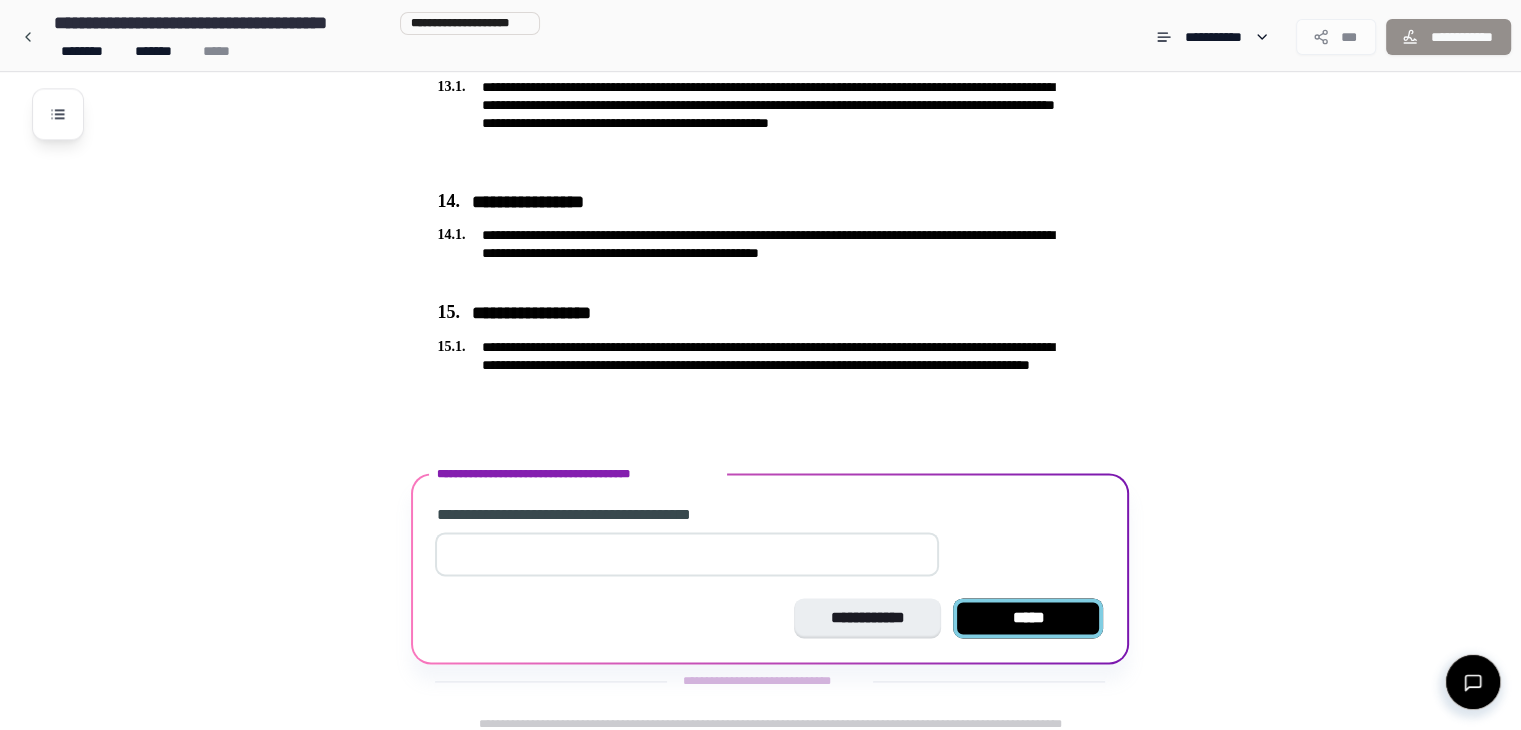 click on "*****" at bounding box center (1028, 618) 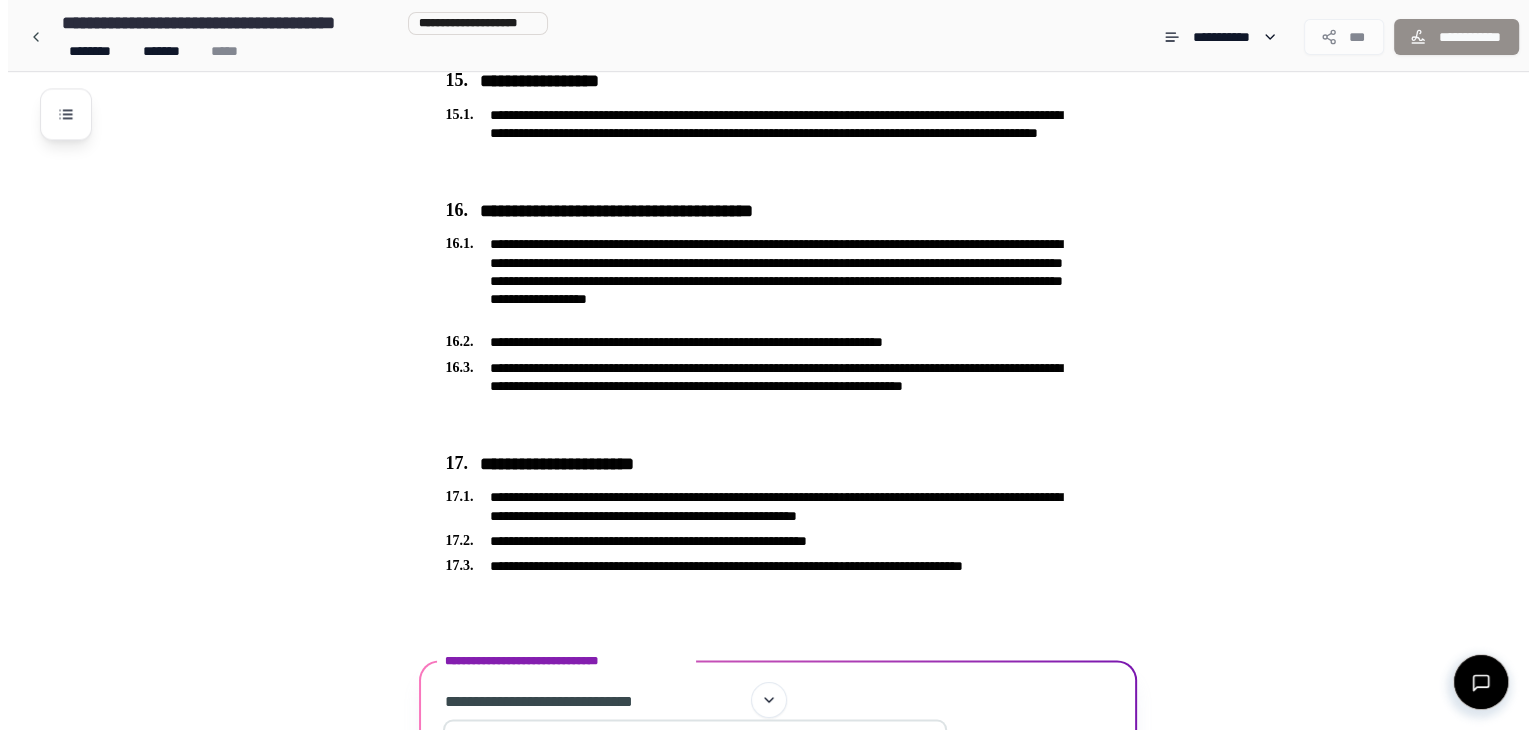 scroll, scrollTop: 2913, scrollLeft: 0, axis: vertical 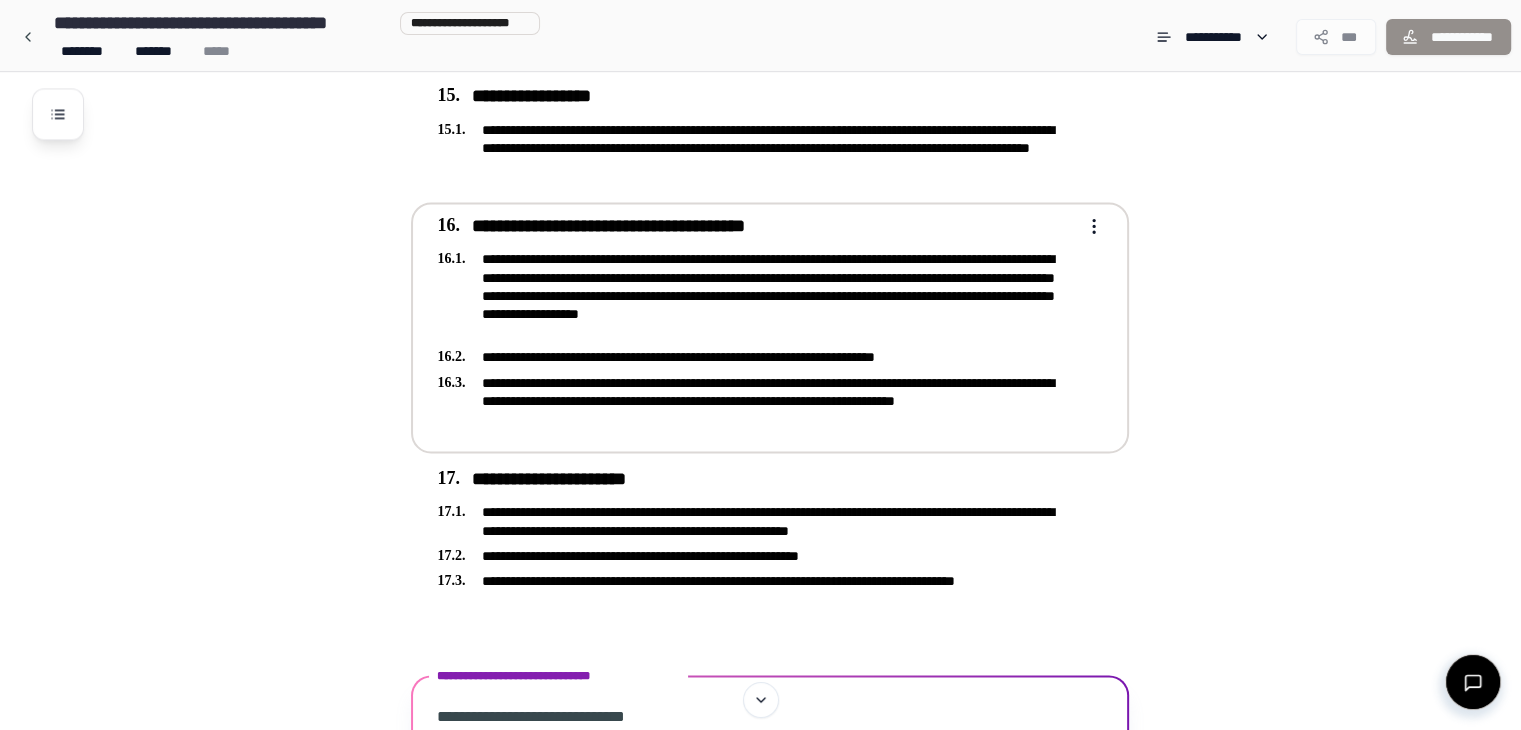 click on "**********" at bounding box center [756, 401] 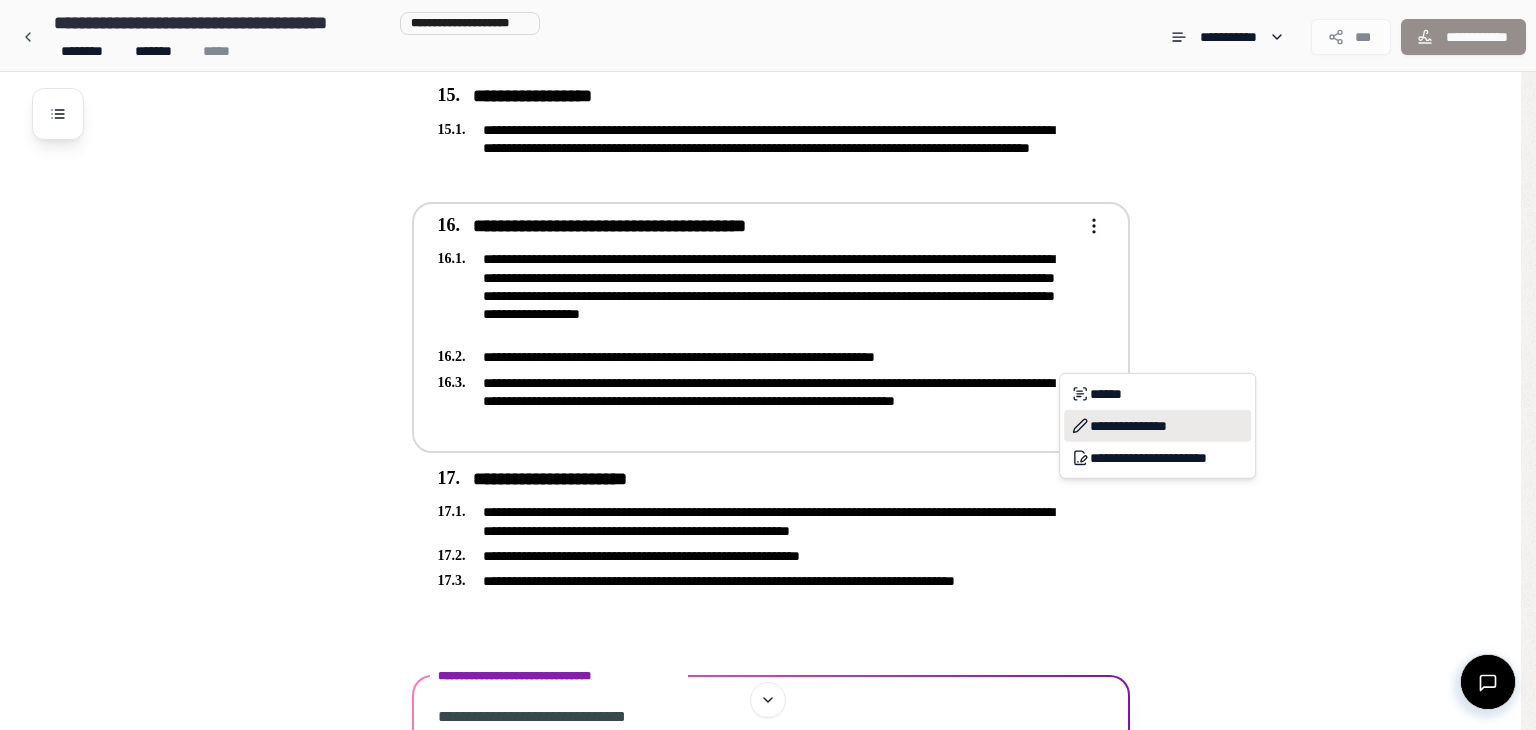 click on "**********" at bounding box center [1157, 426] 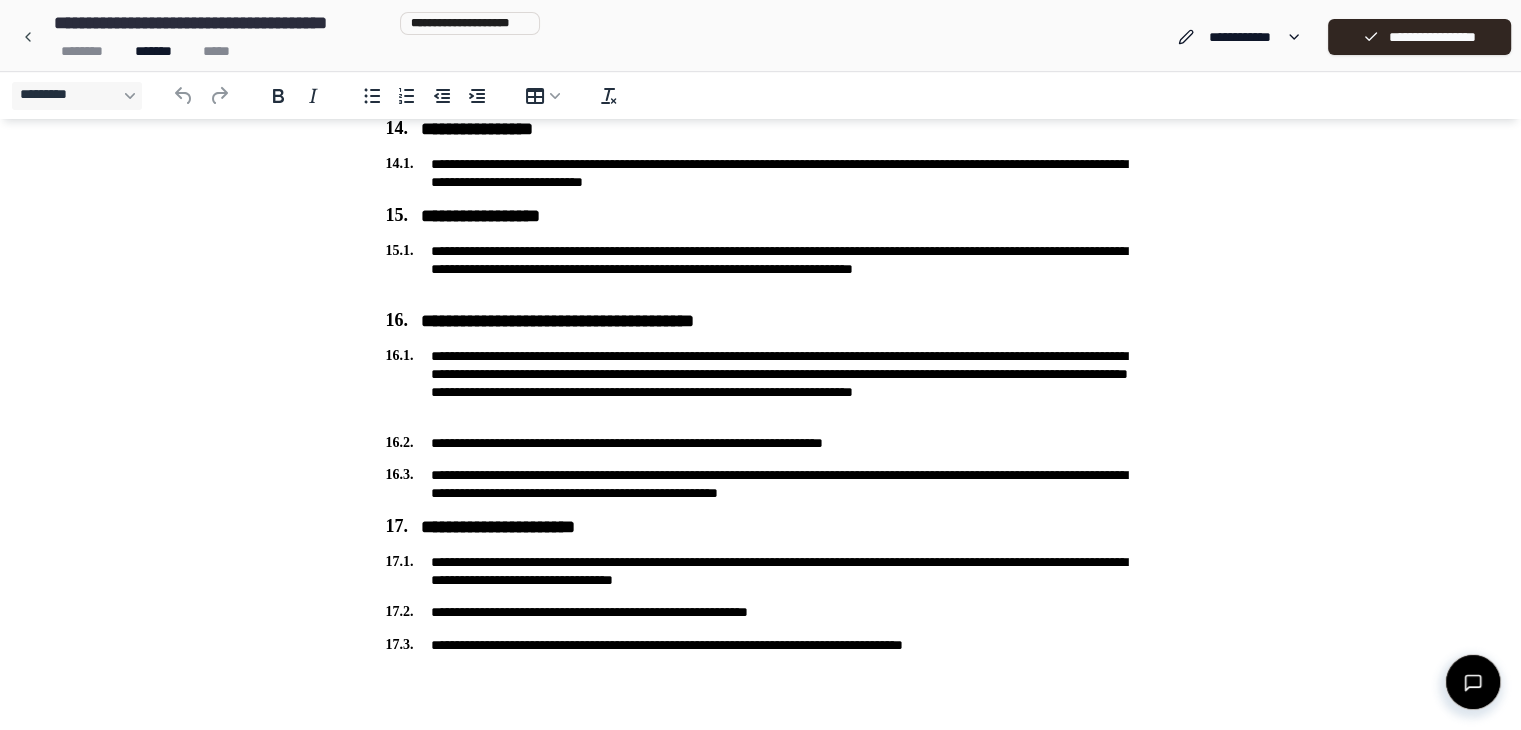 scroll, scrollTop: 2503, scrollLeft: 0, axis: vertical 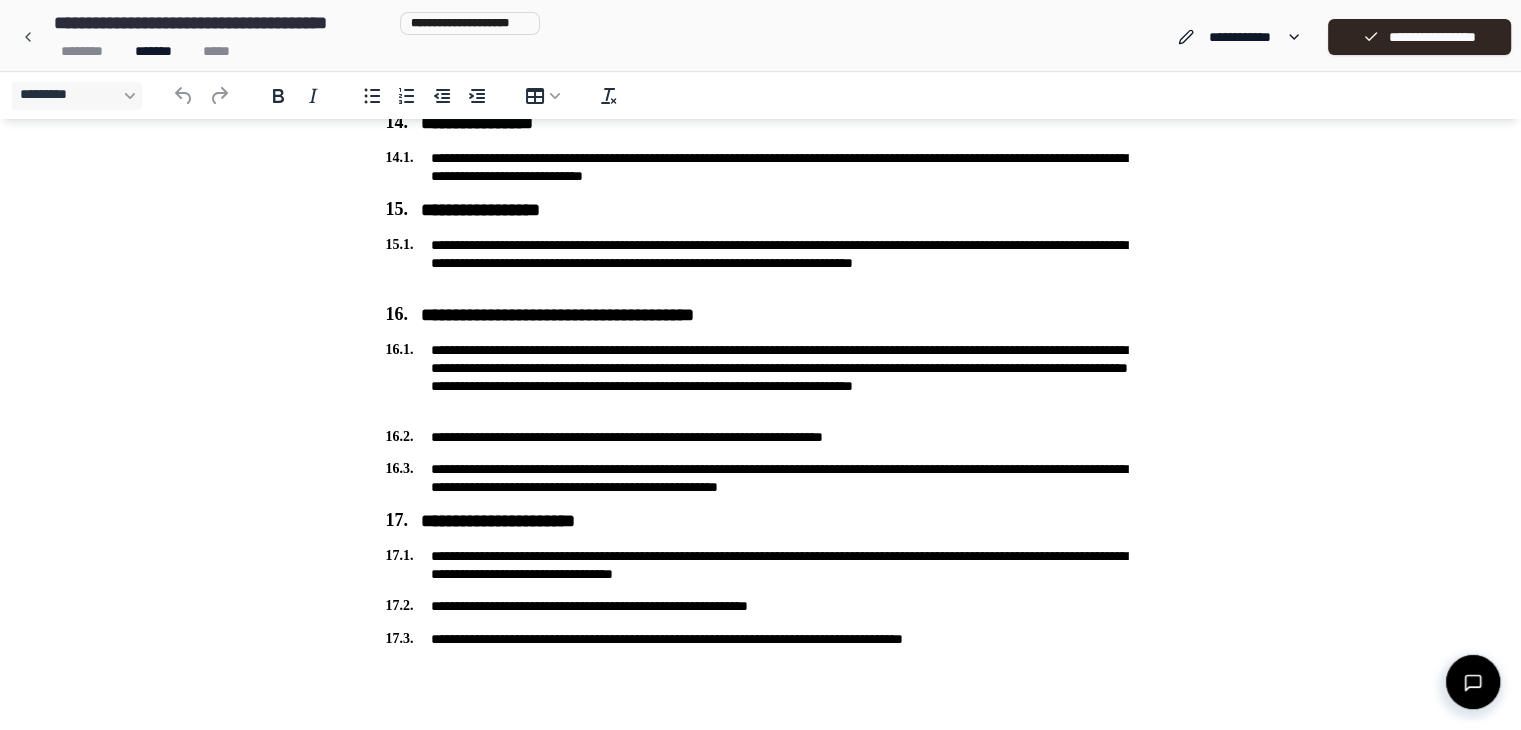 click on "**********" at bounding box center [761, 478] 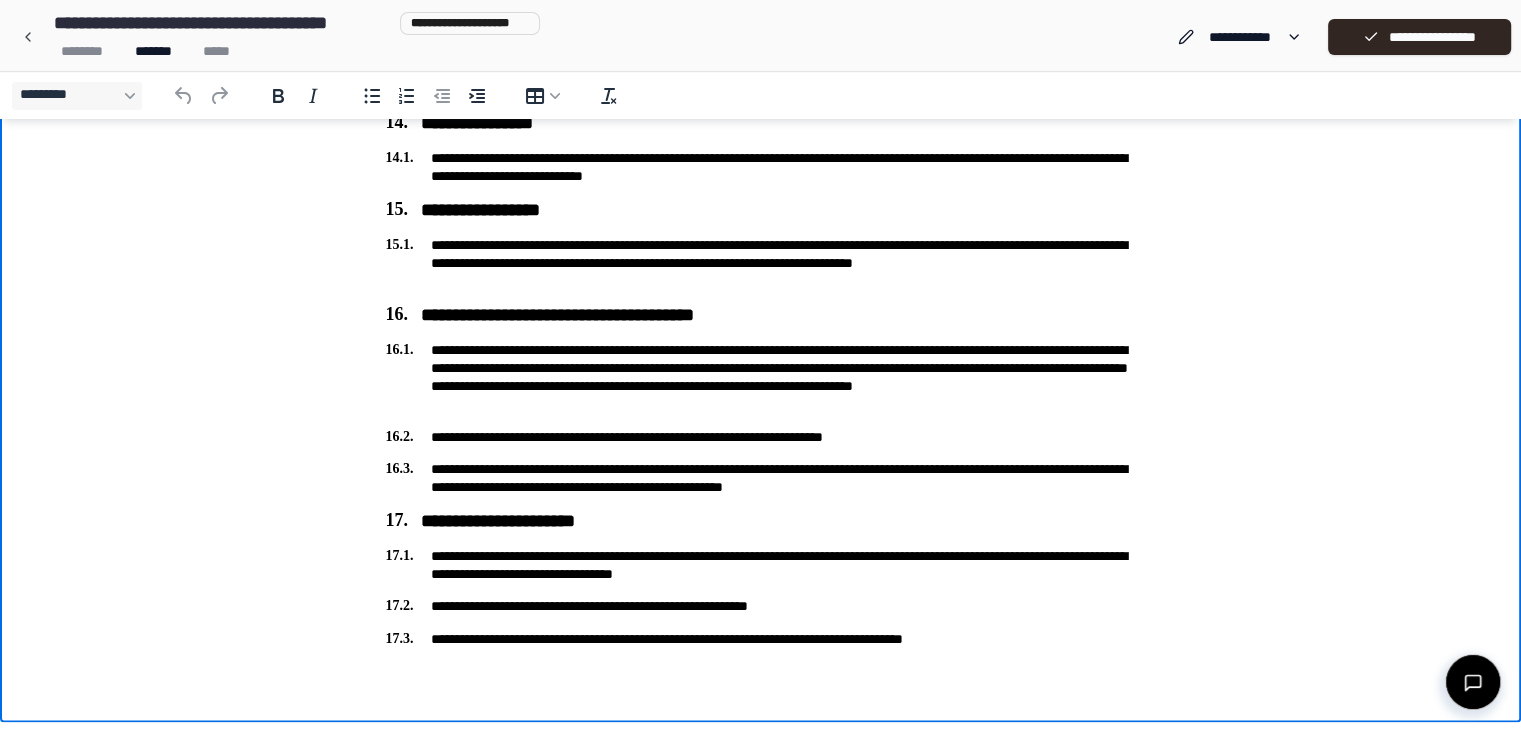type 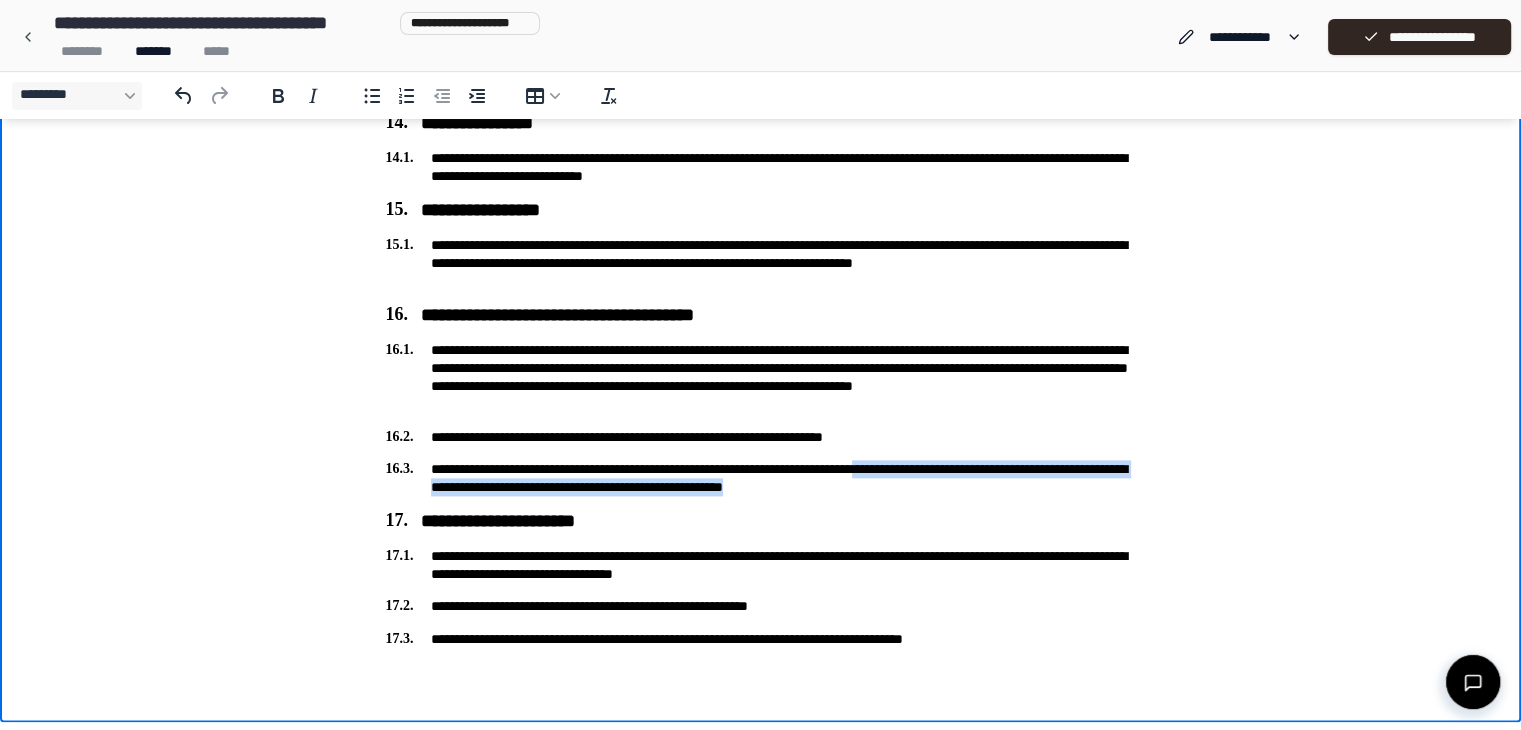 drag, startPoint x: 948, startPoint y: 470, endPoint x: 1068, endPoint y: 490, distance: 121.65525 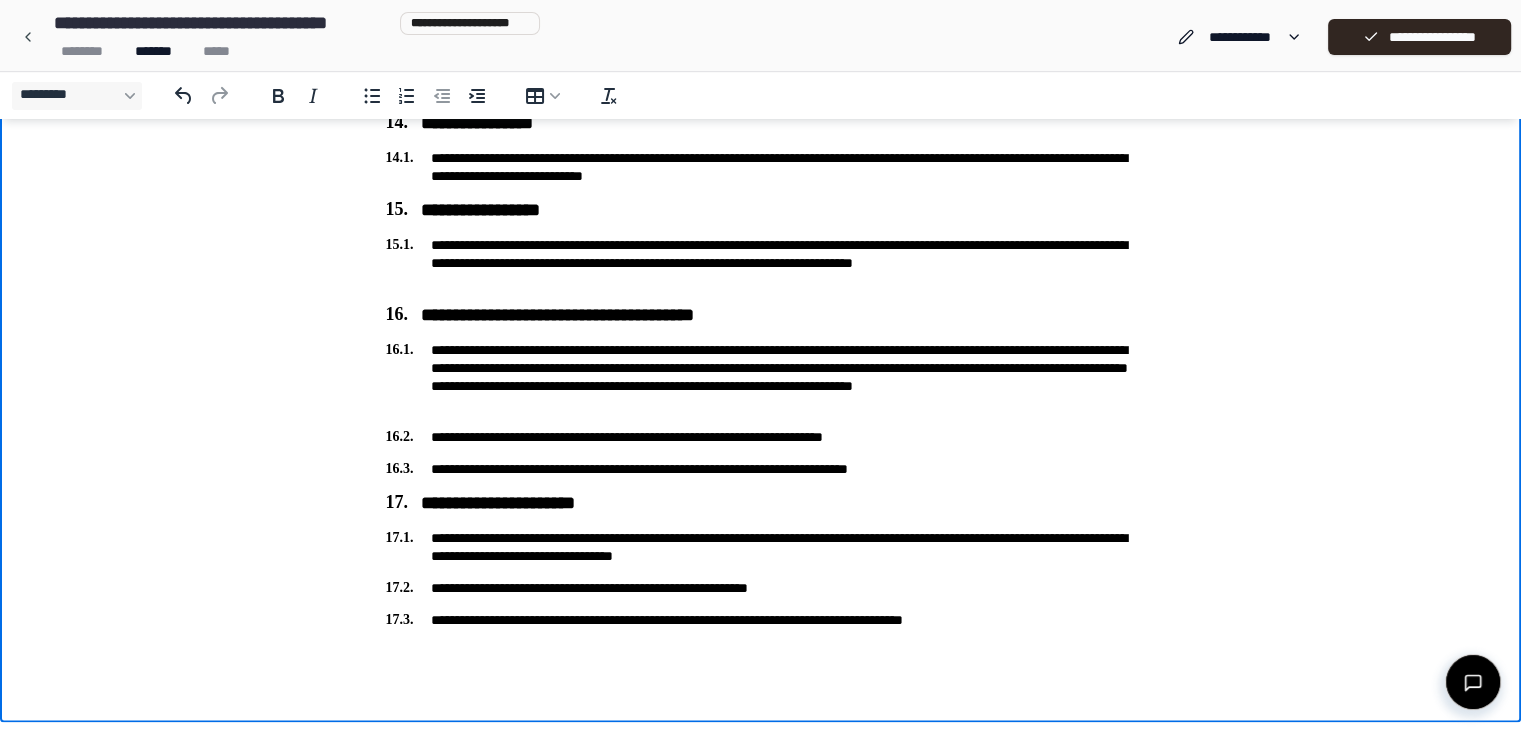 scroll, scrollTop: 2485, scrollLeft: 0, axis: vertical 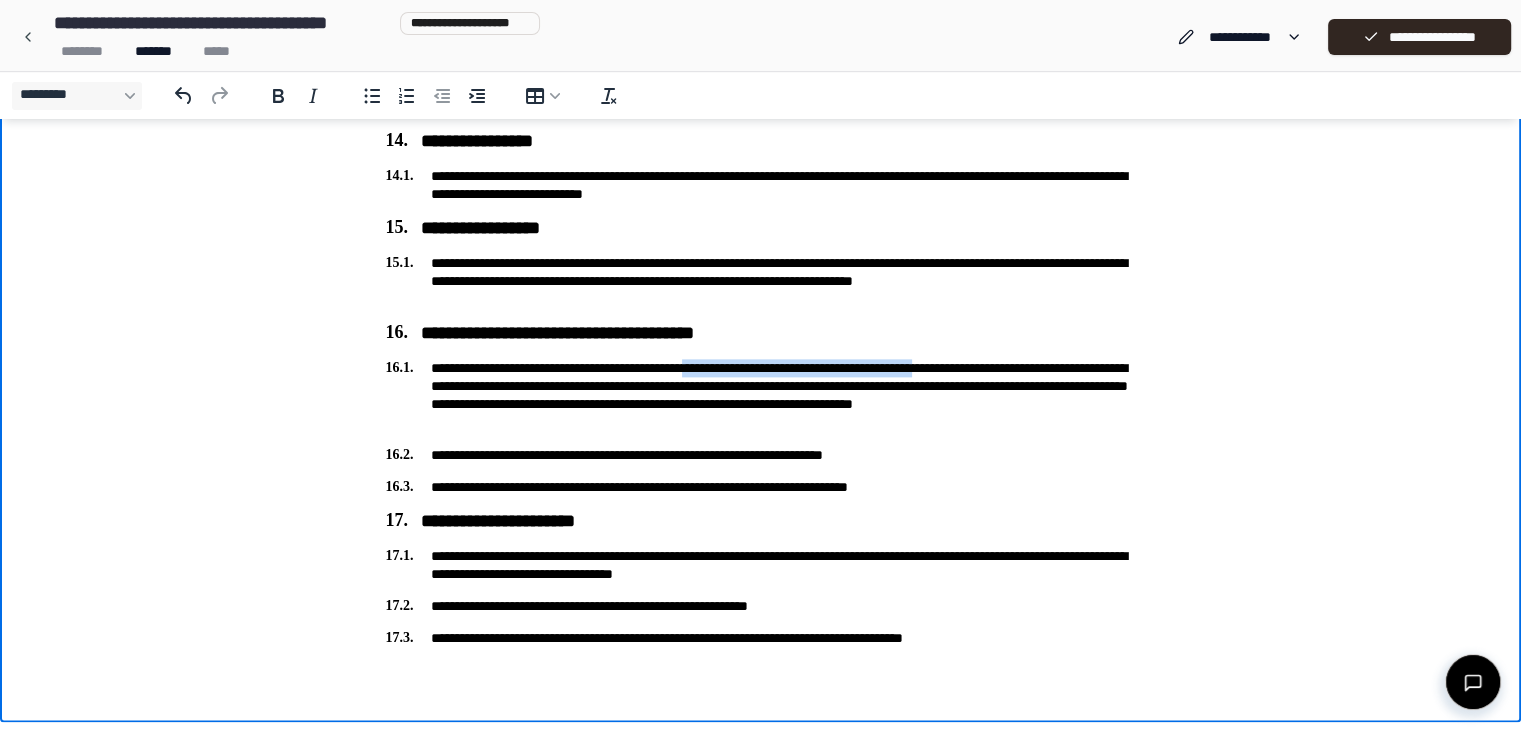 drag, startPoint x: 740, startPoint y: 368, endPoint x: 1033, endPoint y: 360, distance: 293.1092 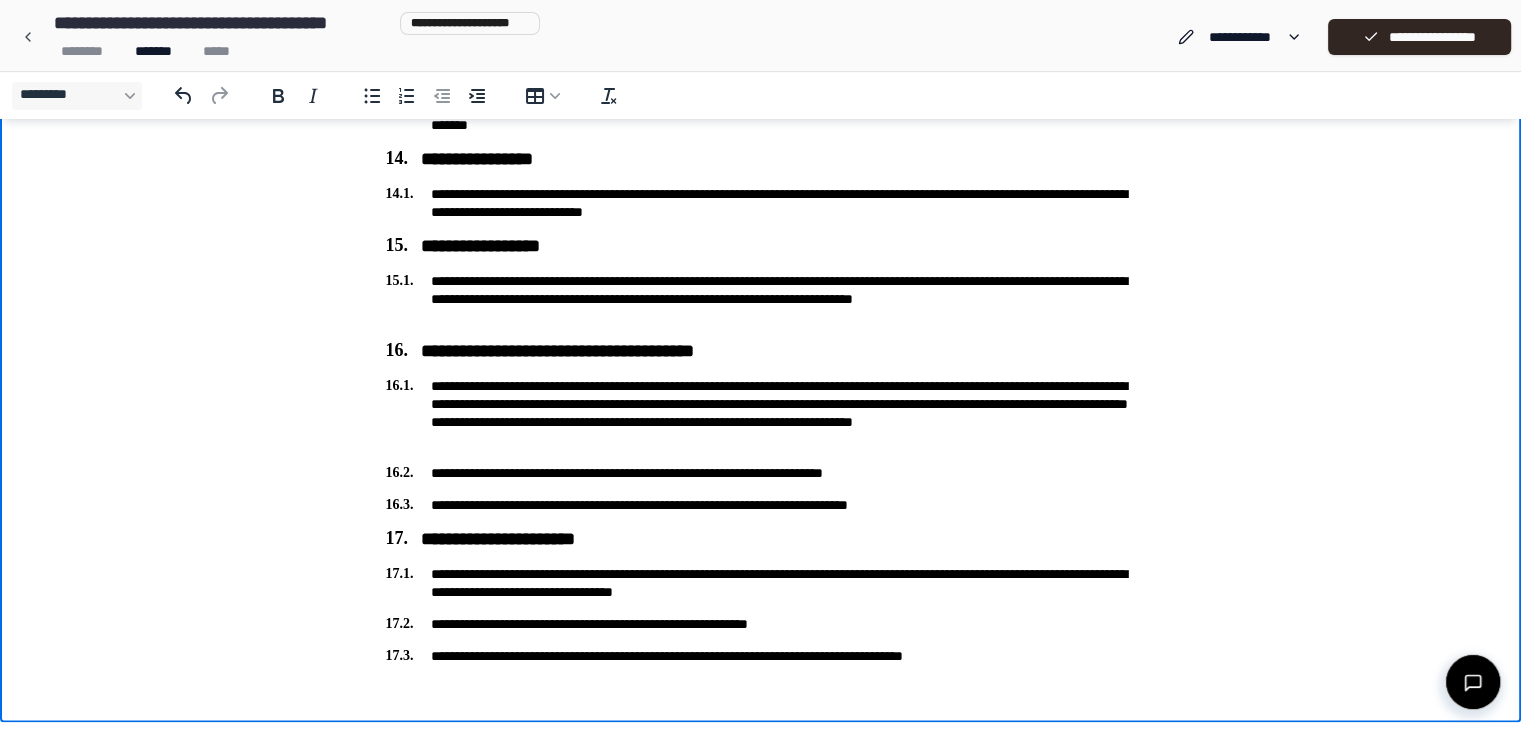scroll, scrollTop: 2467, scrollLeft: 0, axis: vertical 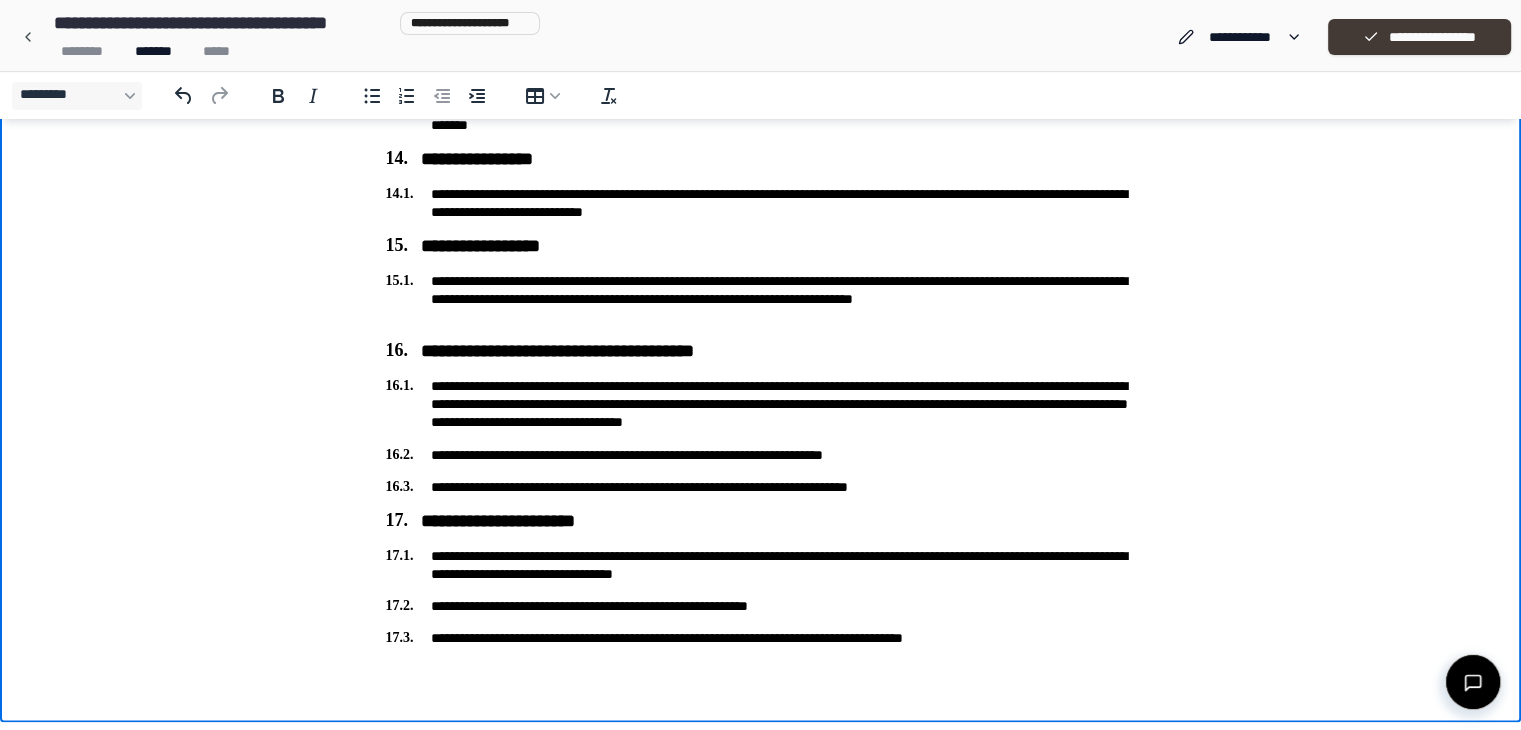 click on "**********" at bounding box center (1419, 37) 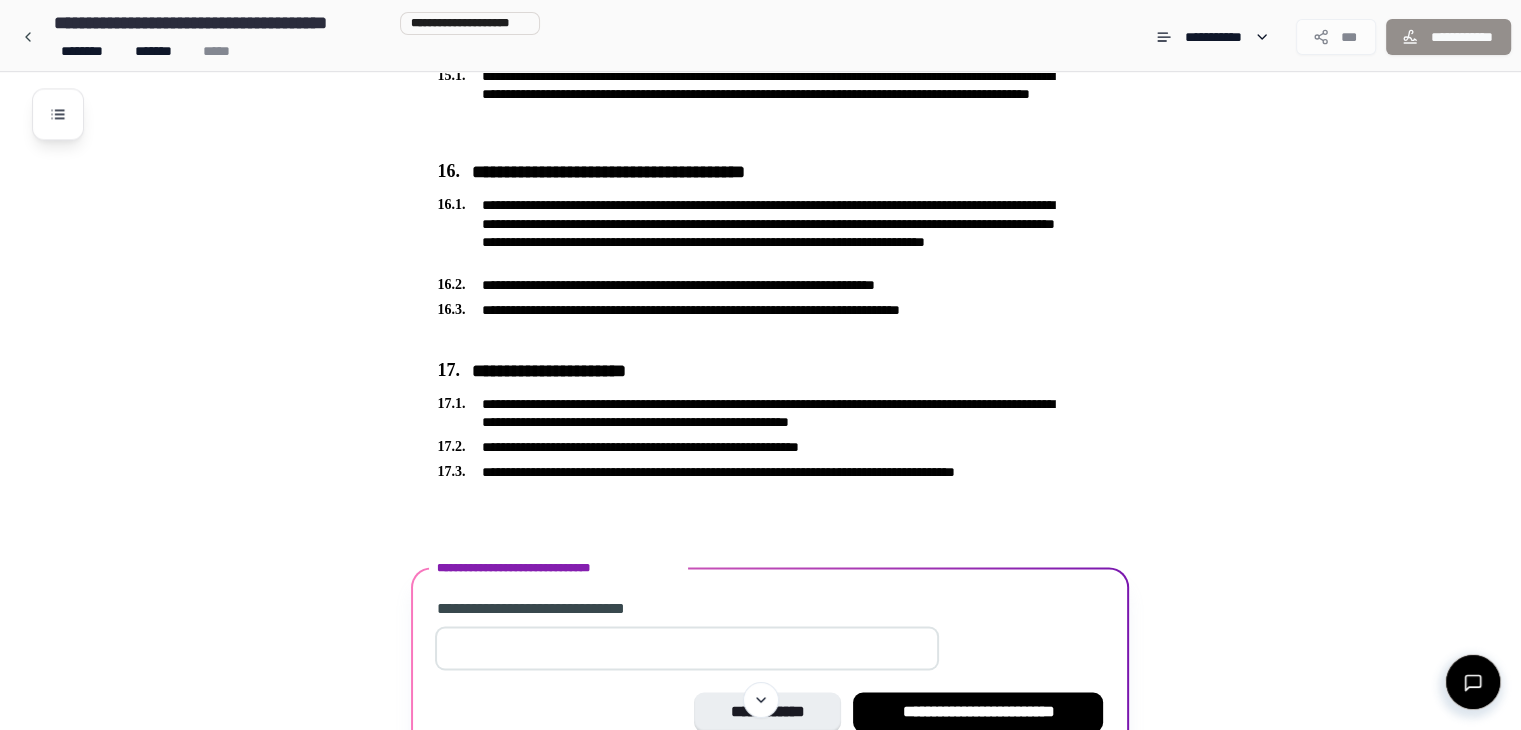 scroll, scrollTop: 3058, scrollLeft: 0, axis: vertical 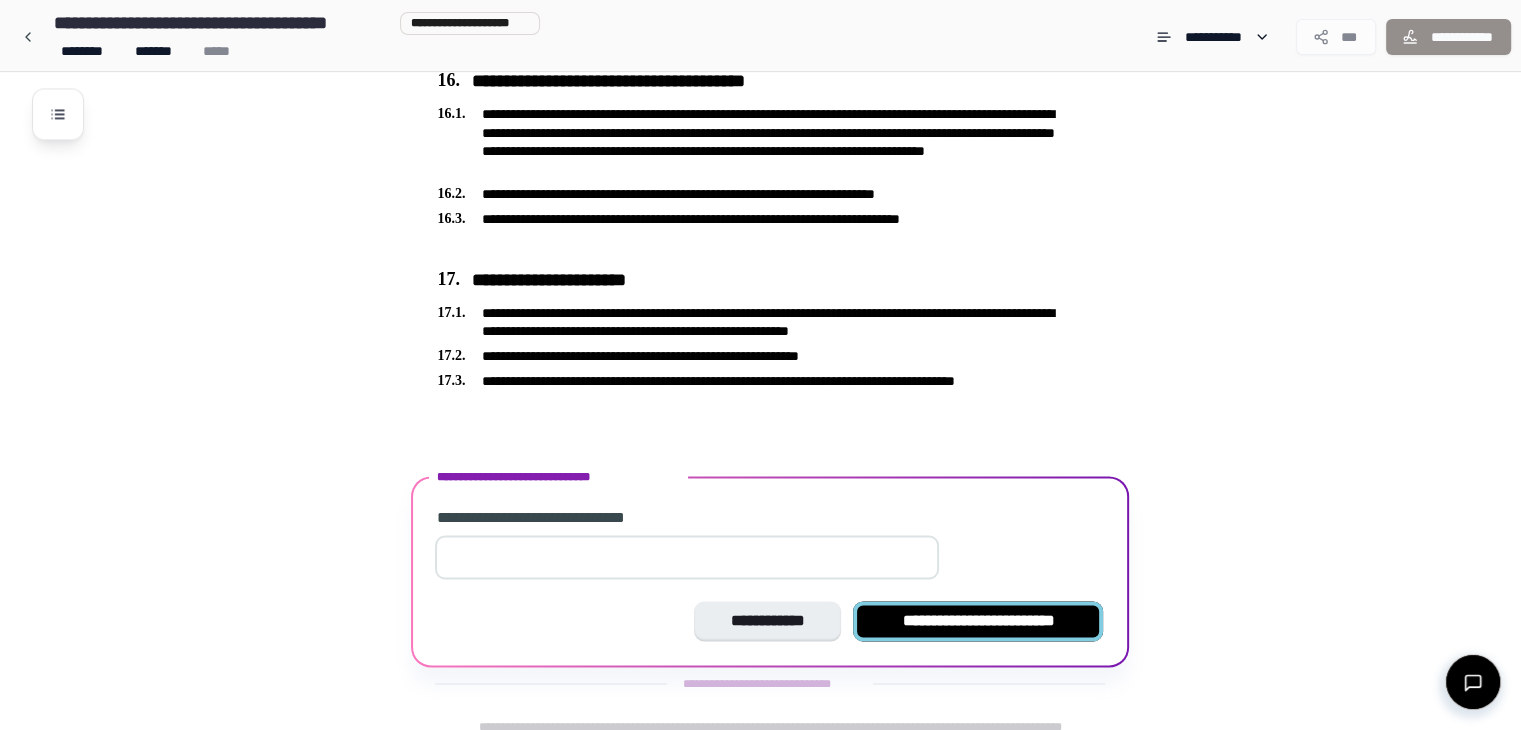 click on "**********" at bounding box center [978, 621] 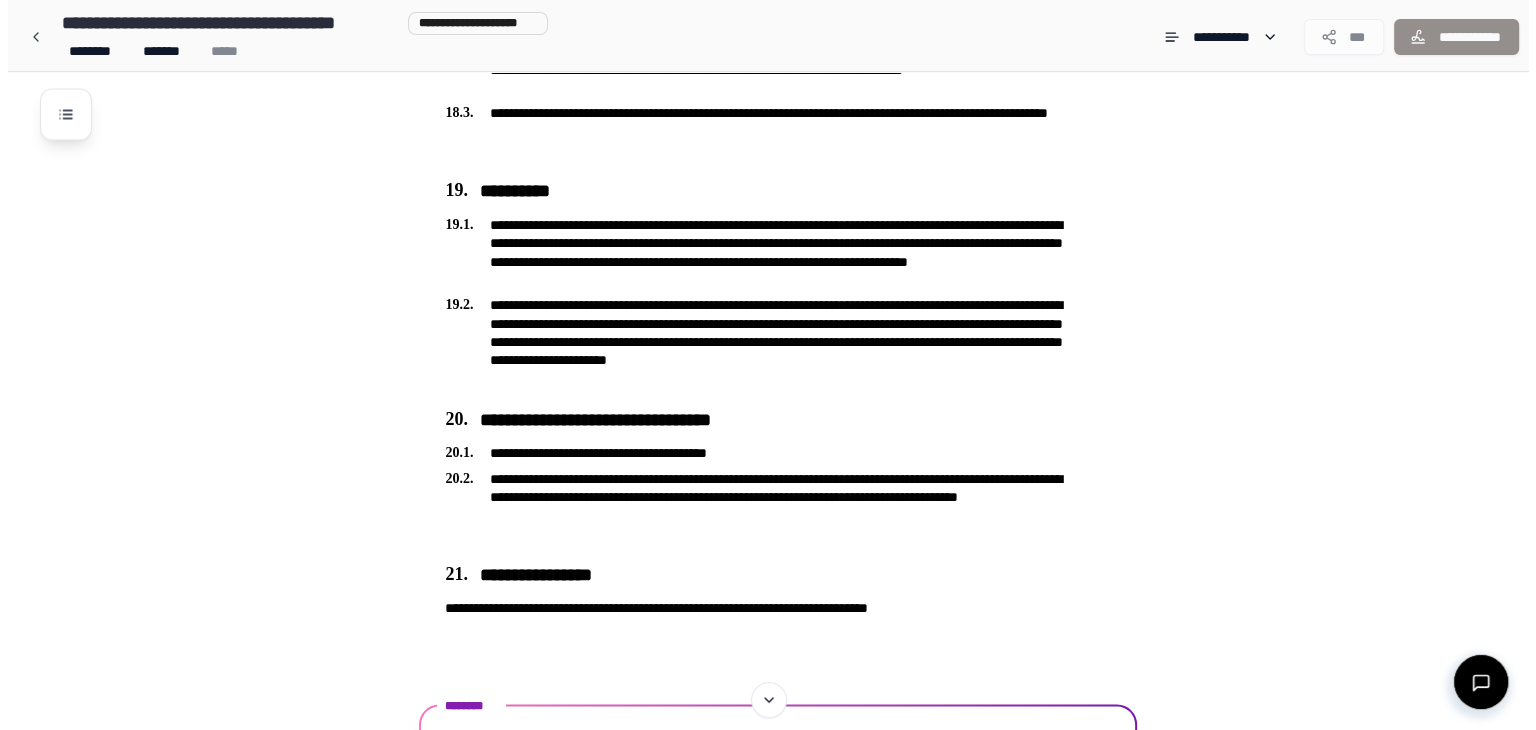 scroll, scrollTop: 3504, scrollLeft: 0, axis: vertical 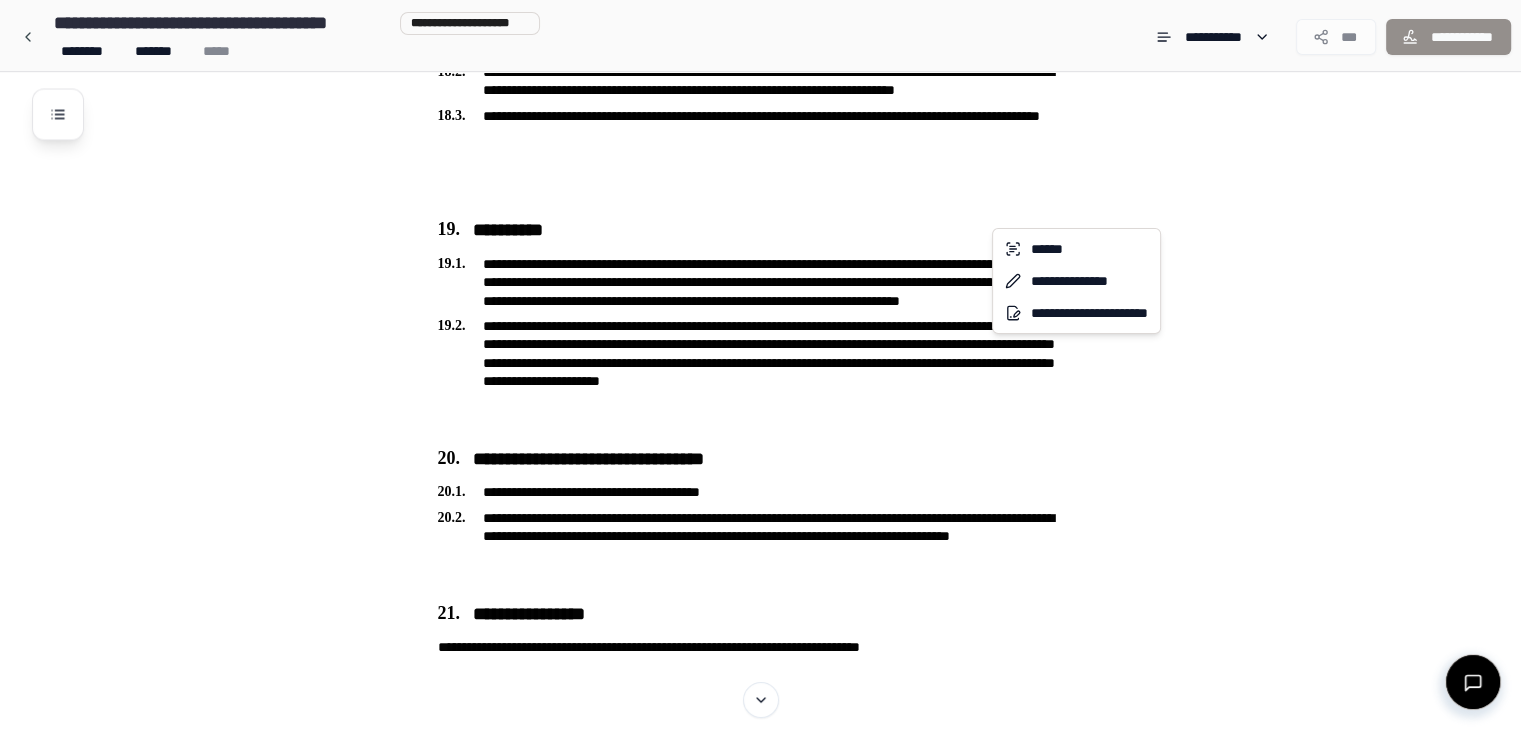 click on "**********" at bounding box center (768, -1287) 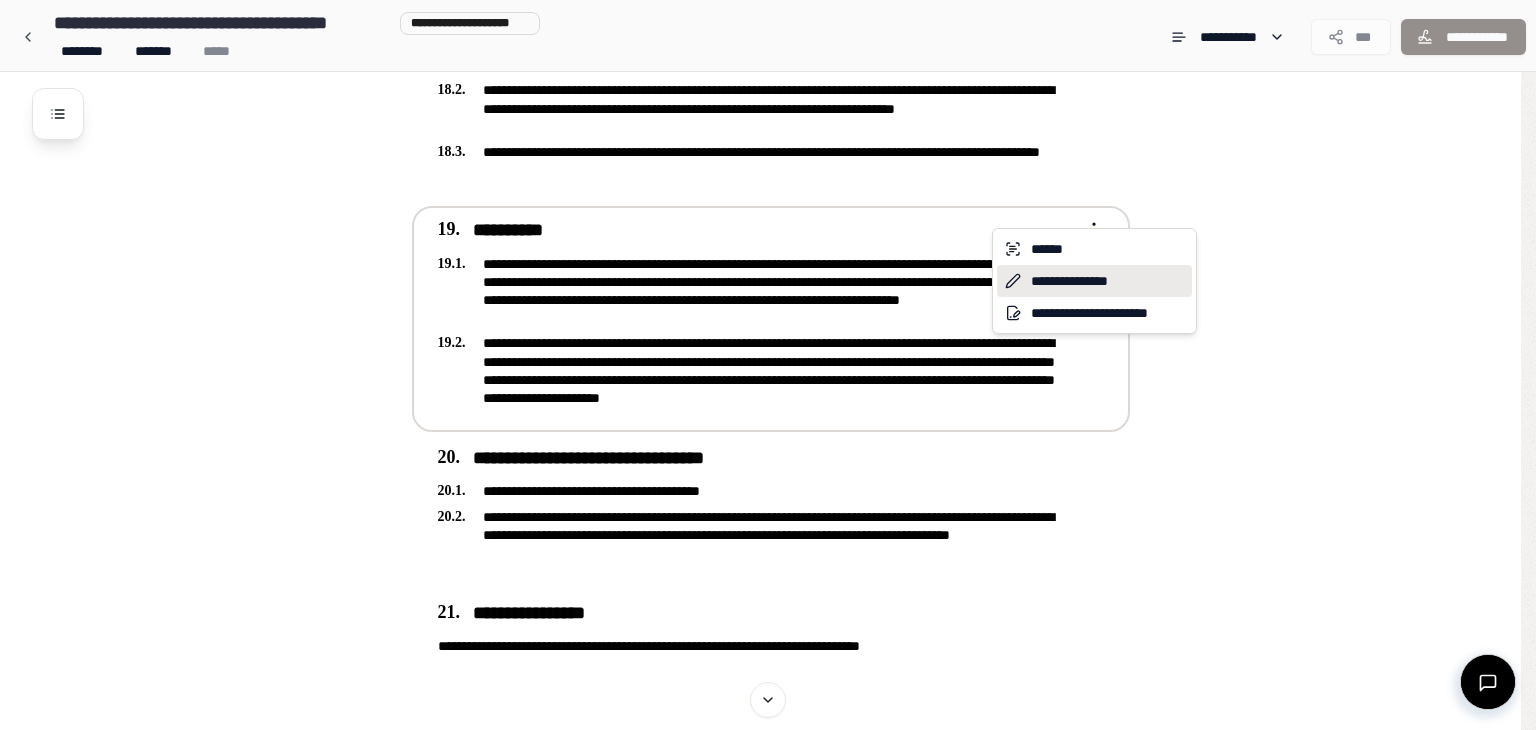 click on "**********" at bounding box center [1094, 281] 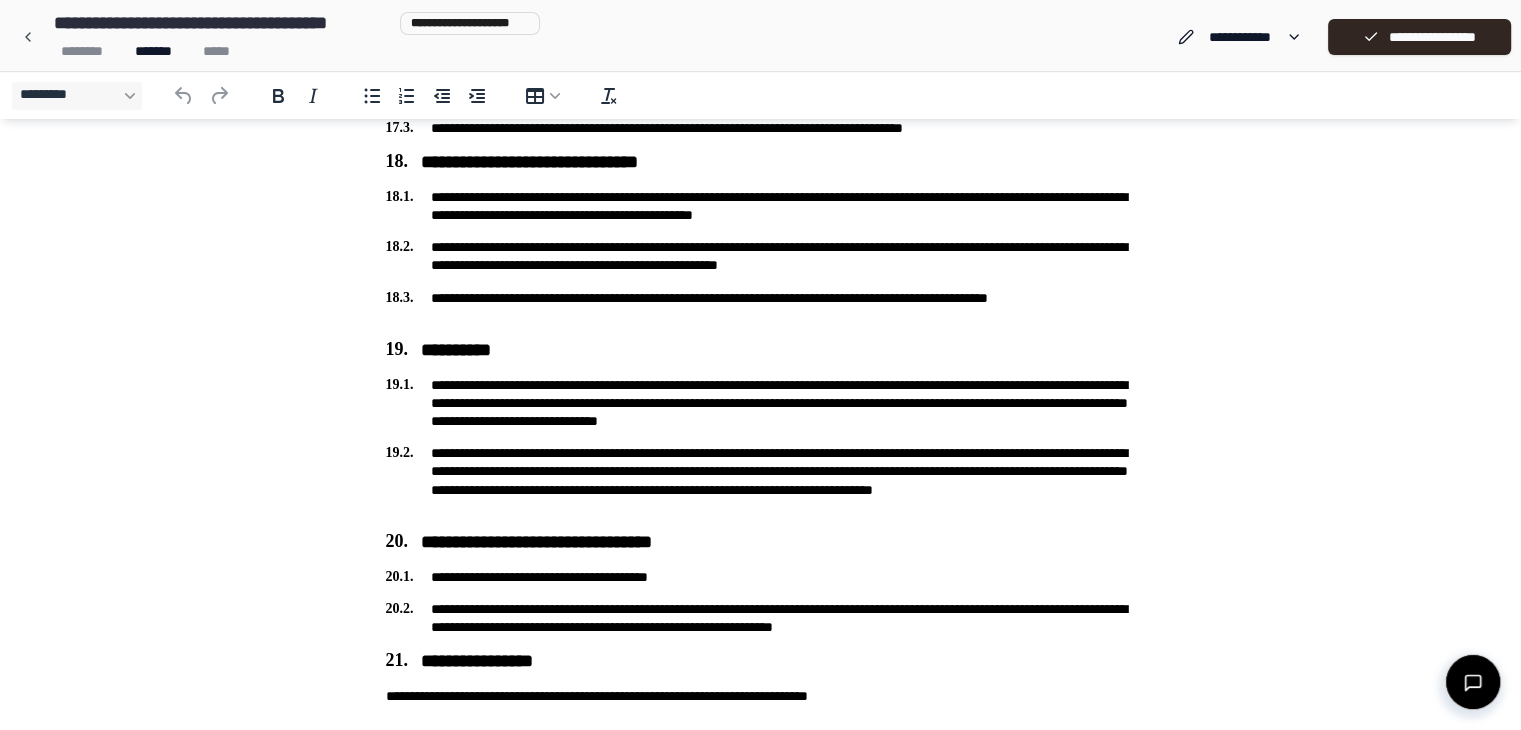 scroll, scrollTop: 2942, scrollLeft: 0, axis: vertical 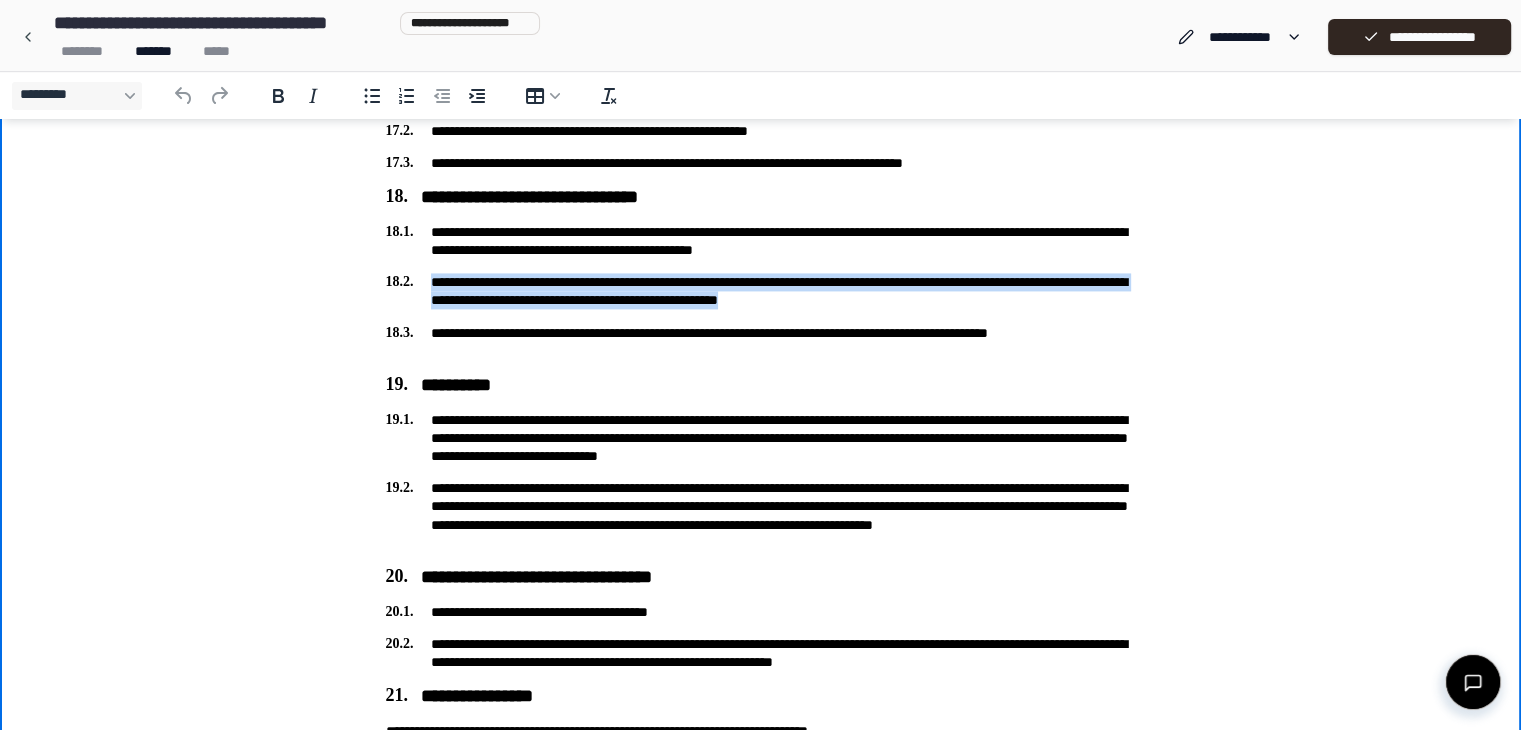 drag, startPoint x: 430, startPoint y: 280, endPoint x: 1102, endPoint y: 299, distance: 672.26855 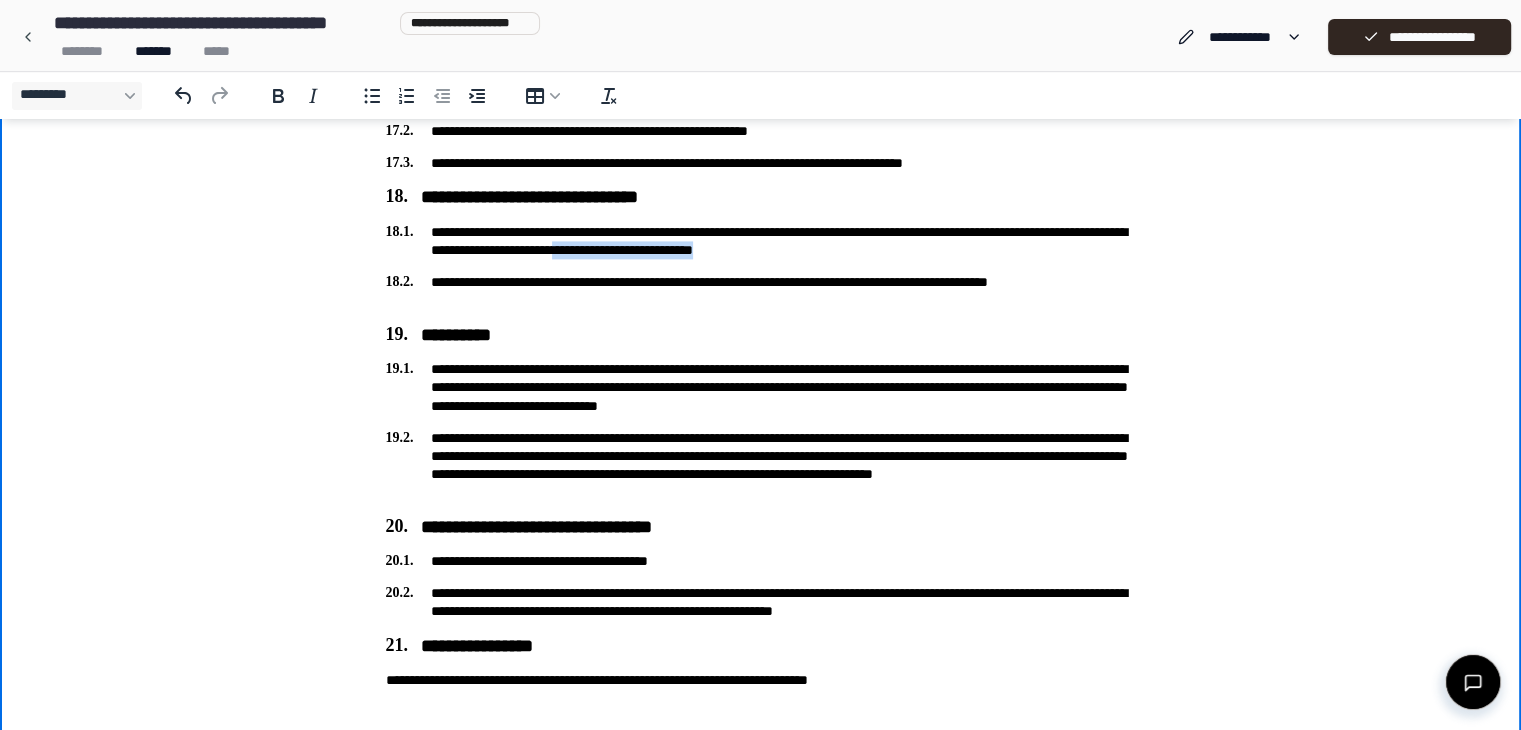 drag, startPoint x: 821, startPoint y: 252, endPoint x: 1041, endPoint y: 254, distance: 220.0091 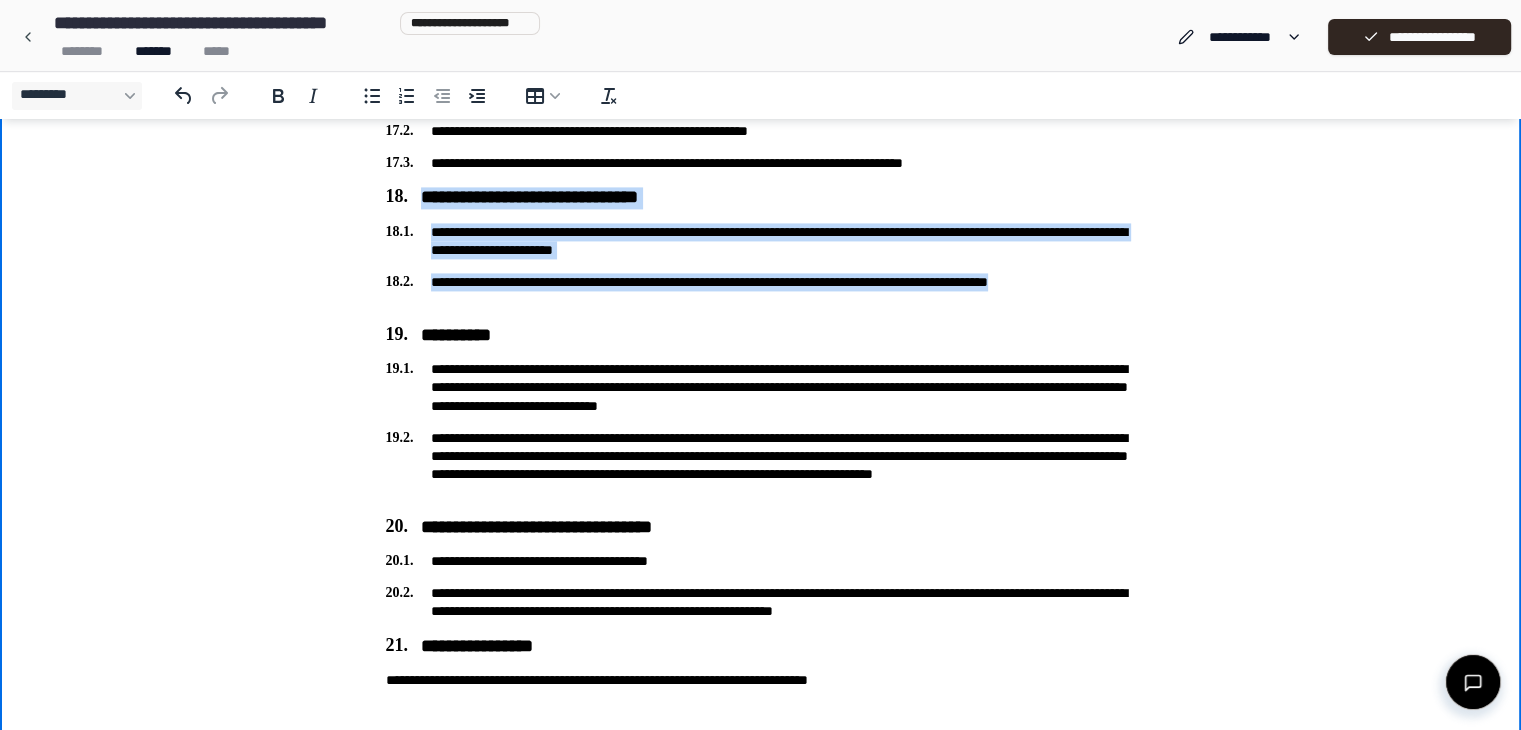 drag, startPoint x: 393, startPoint y: 195, endPoint x: 508, endPoint y: 307, distance: 160.52725 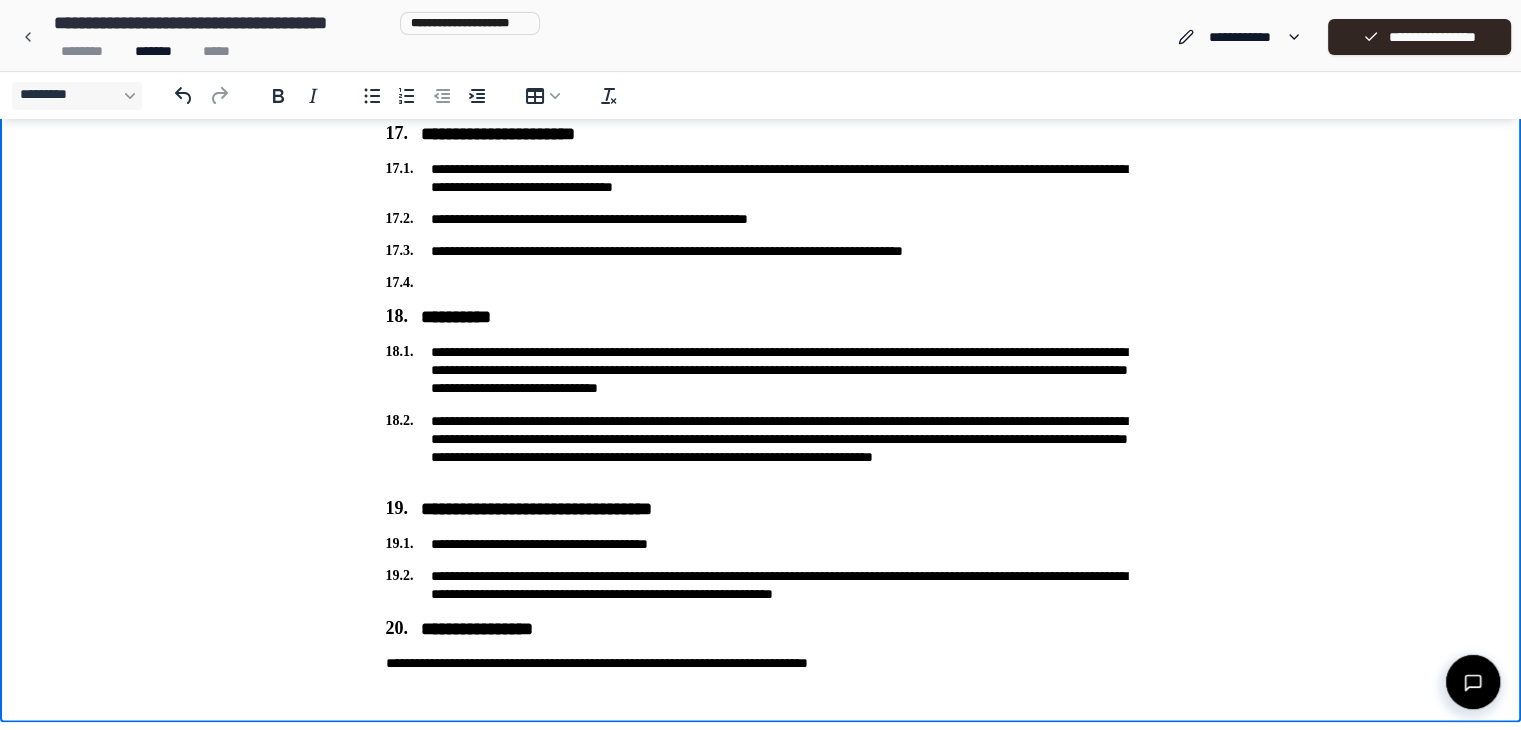 scroll, scrollTop: 2854, scrollLeft: 0, axis: vertical 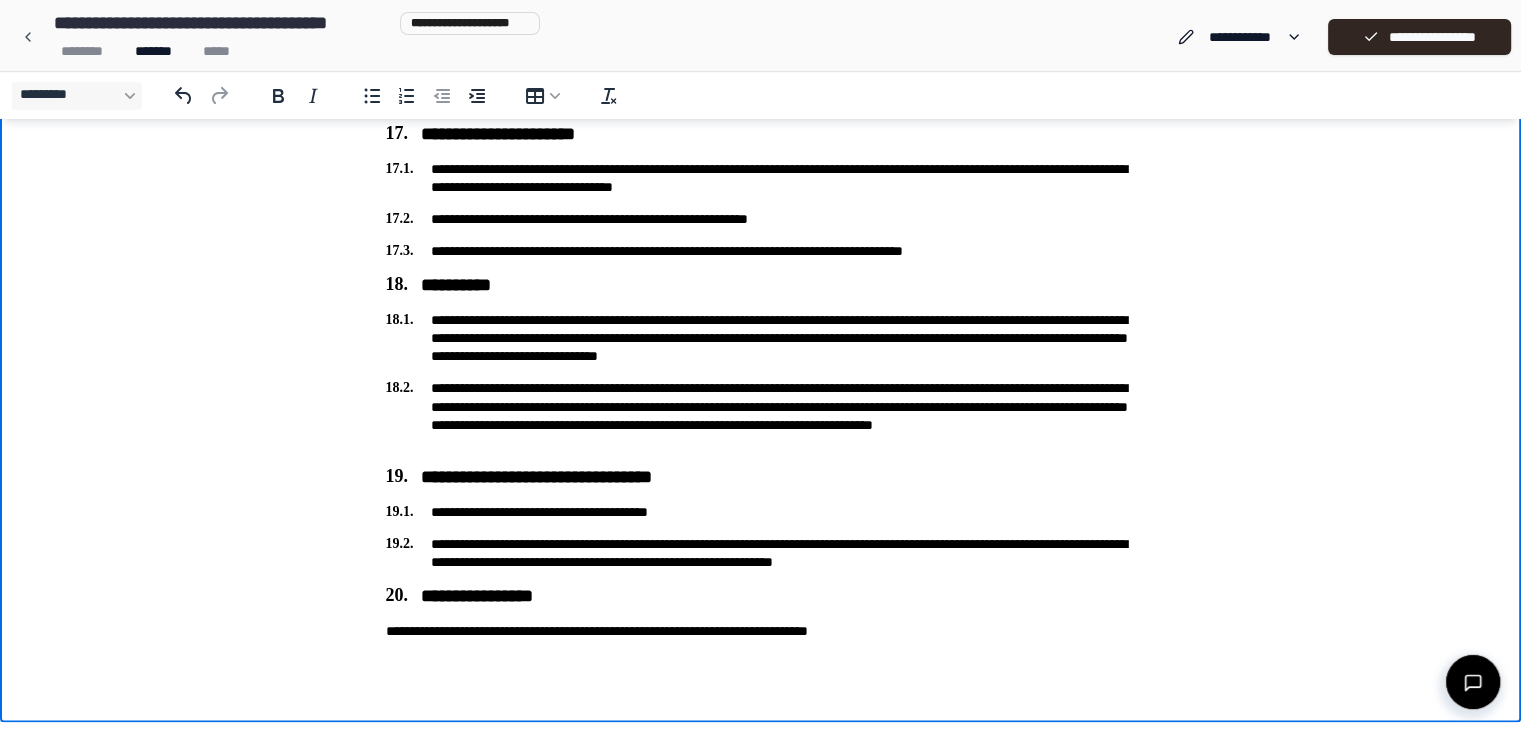 click on "**********" at bounding box center [761, 338] 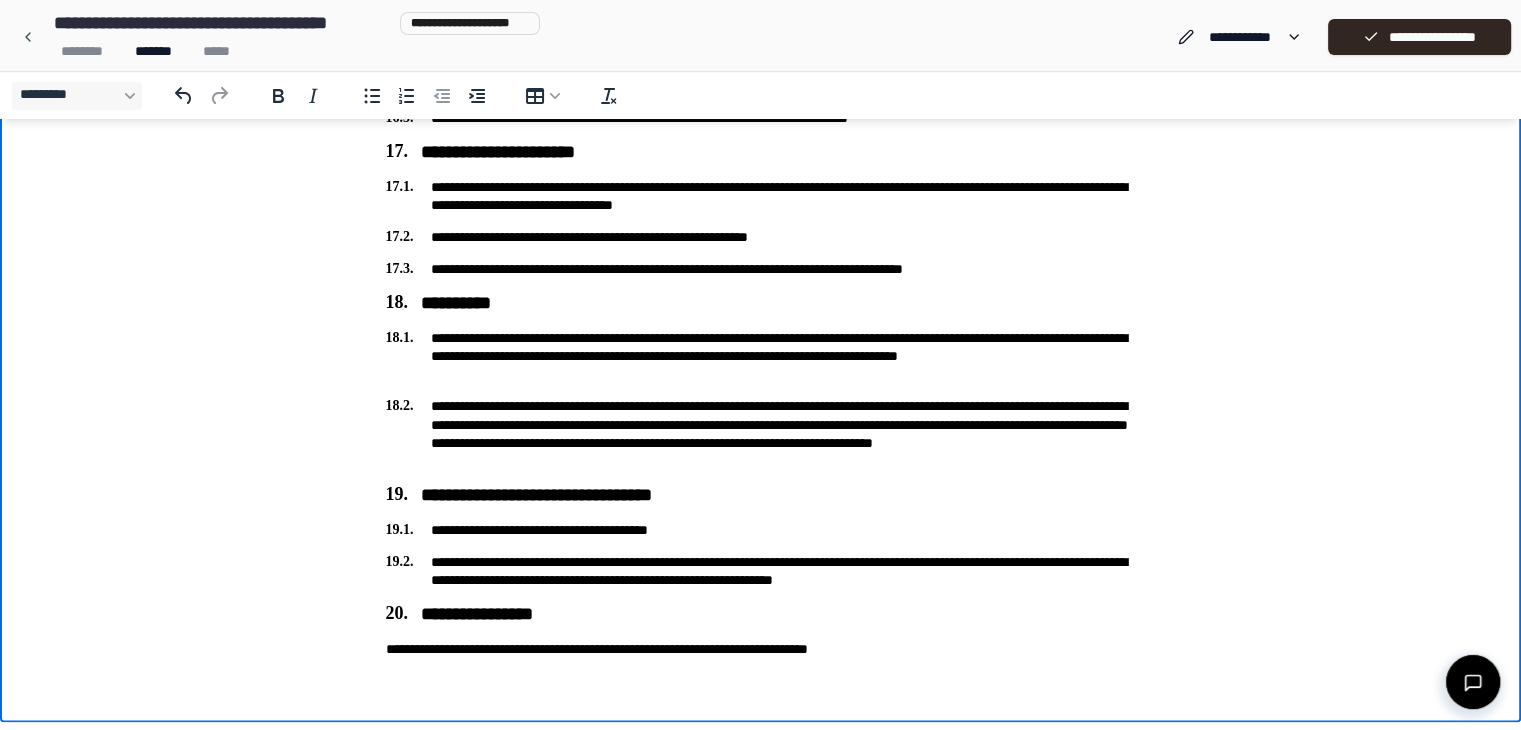 scroll, scrollTop: 2836, scrollLeft: 0, axis: vertical 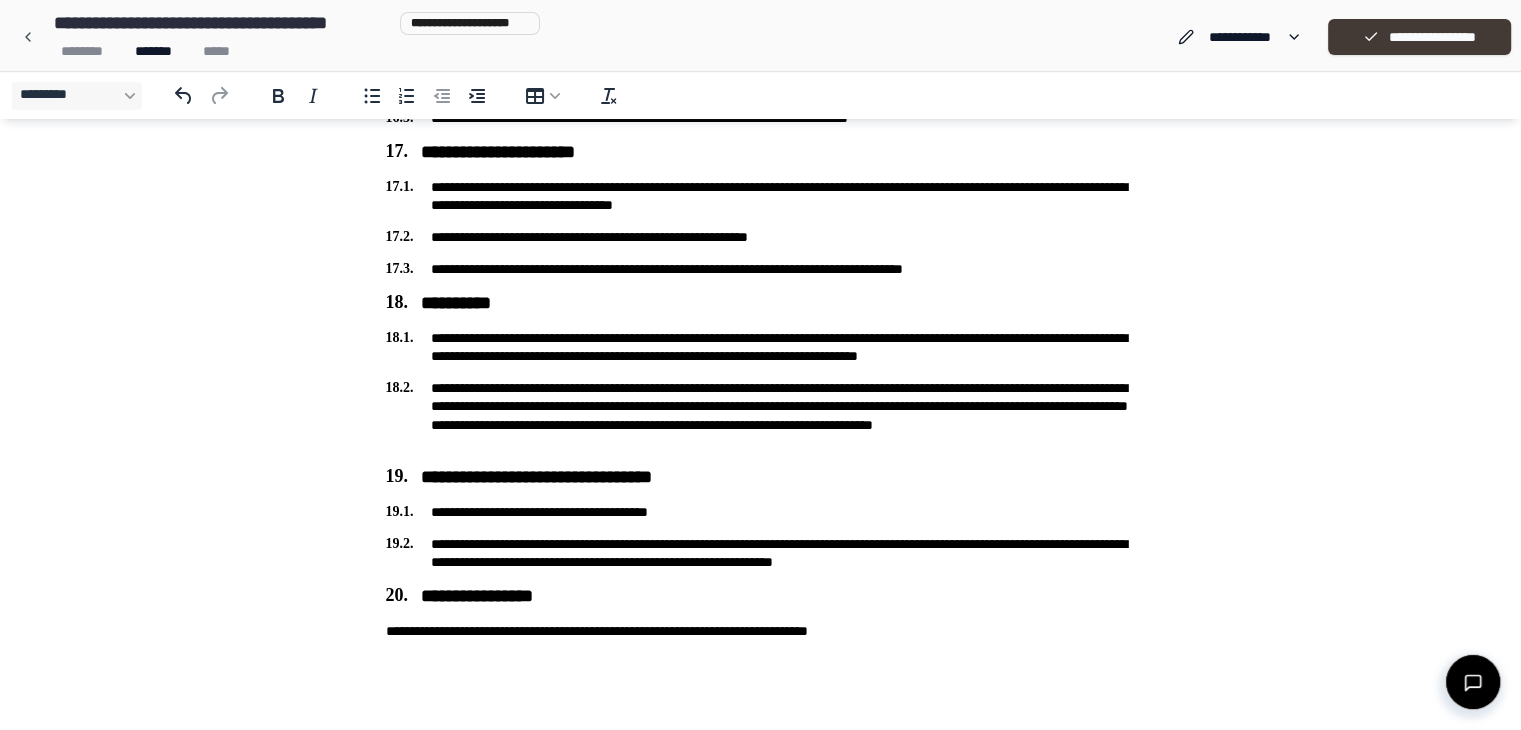 click on "**********" at bounding box center (1419, 37) 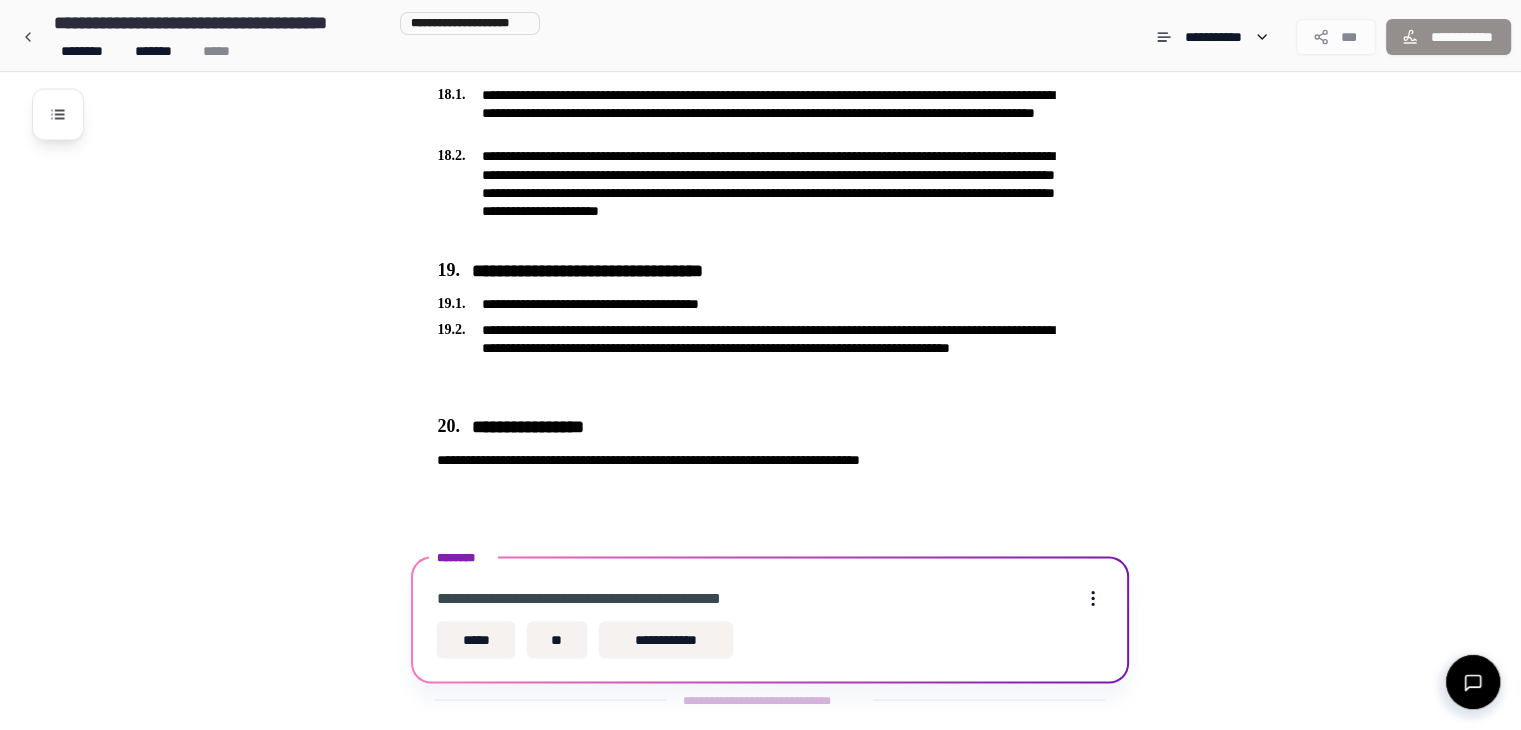scroll, scrollTop: 3452, scrollLeft: 0, axis: vertical 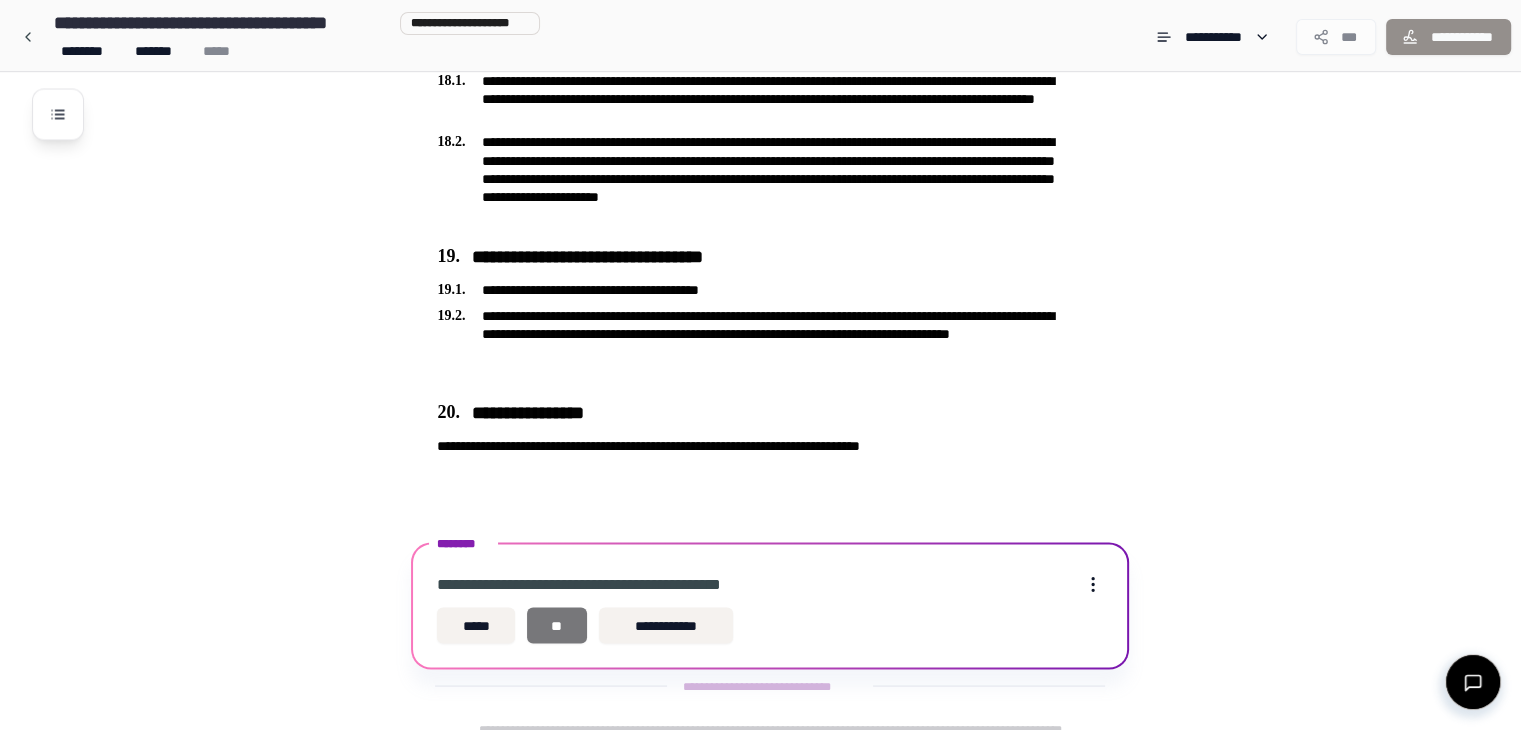 click on "**" at bounding box center [557, 625] 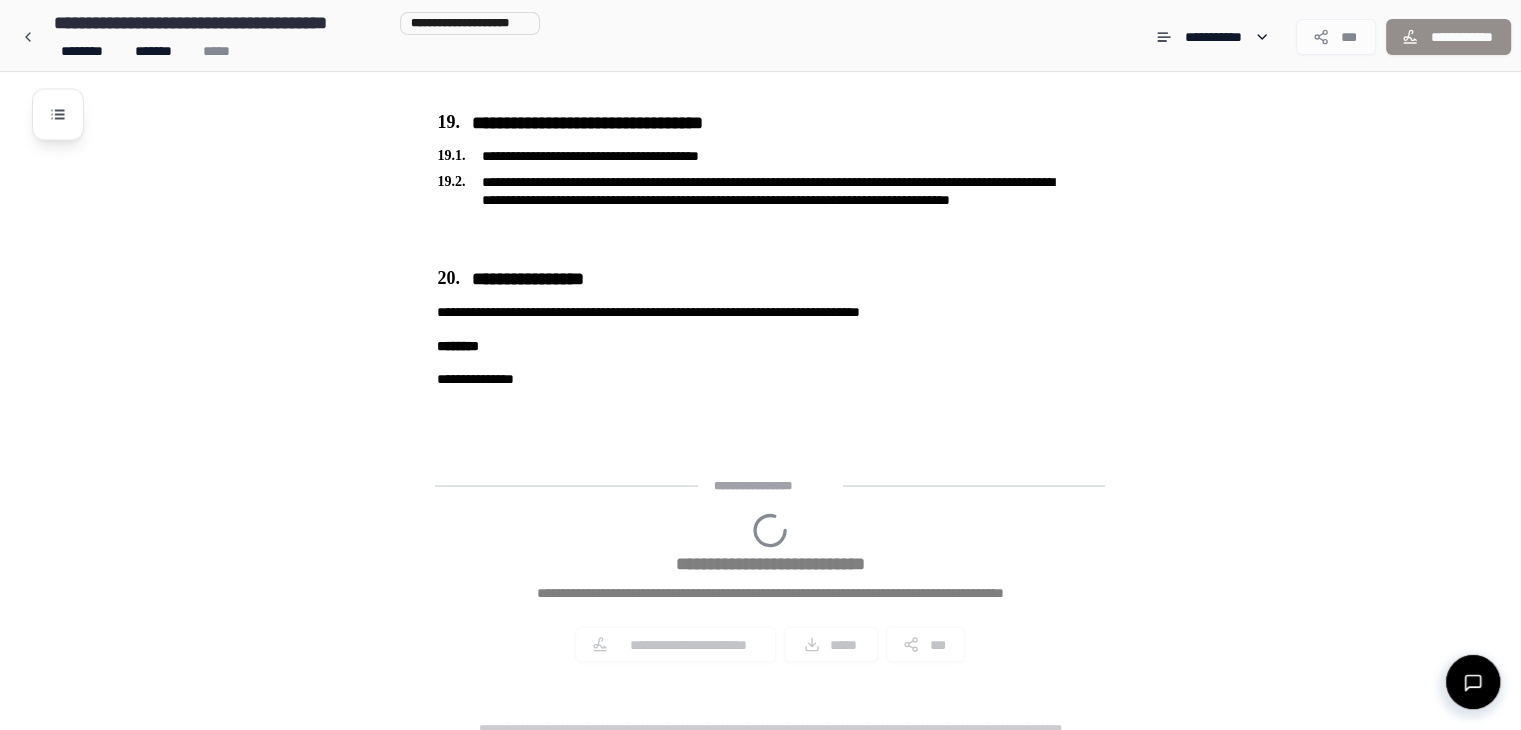 scroll, scrollTop: 3740, scrollLeft: 0, axis: vertical 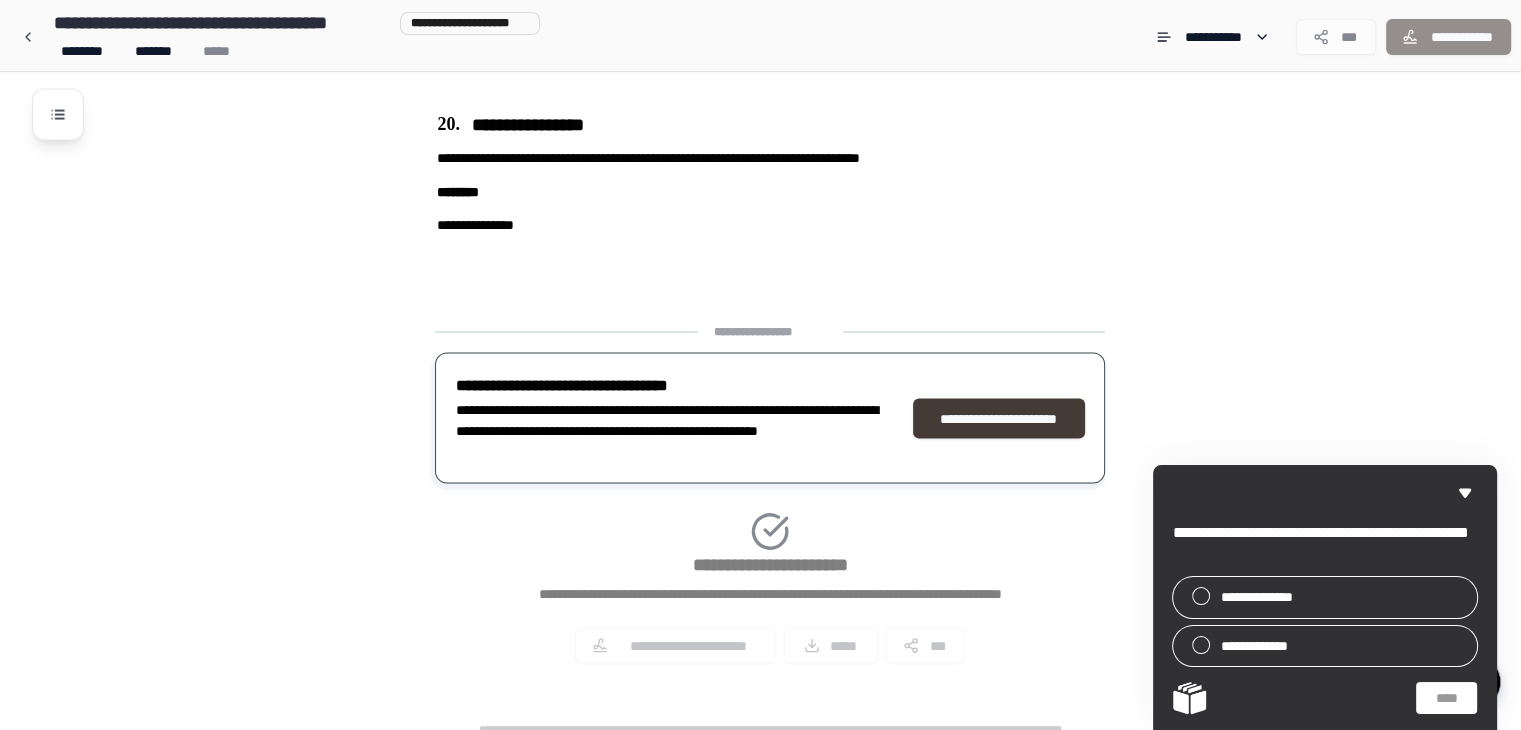 click on "**********" at bounding box center (999, 418) 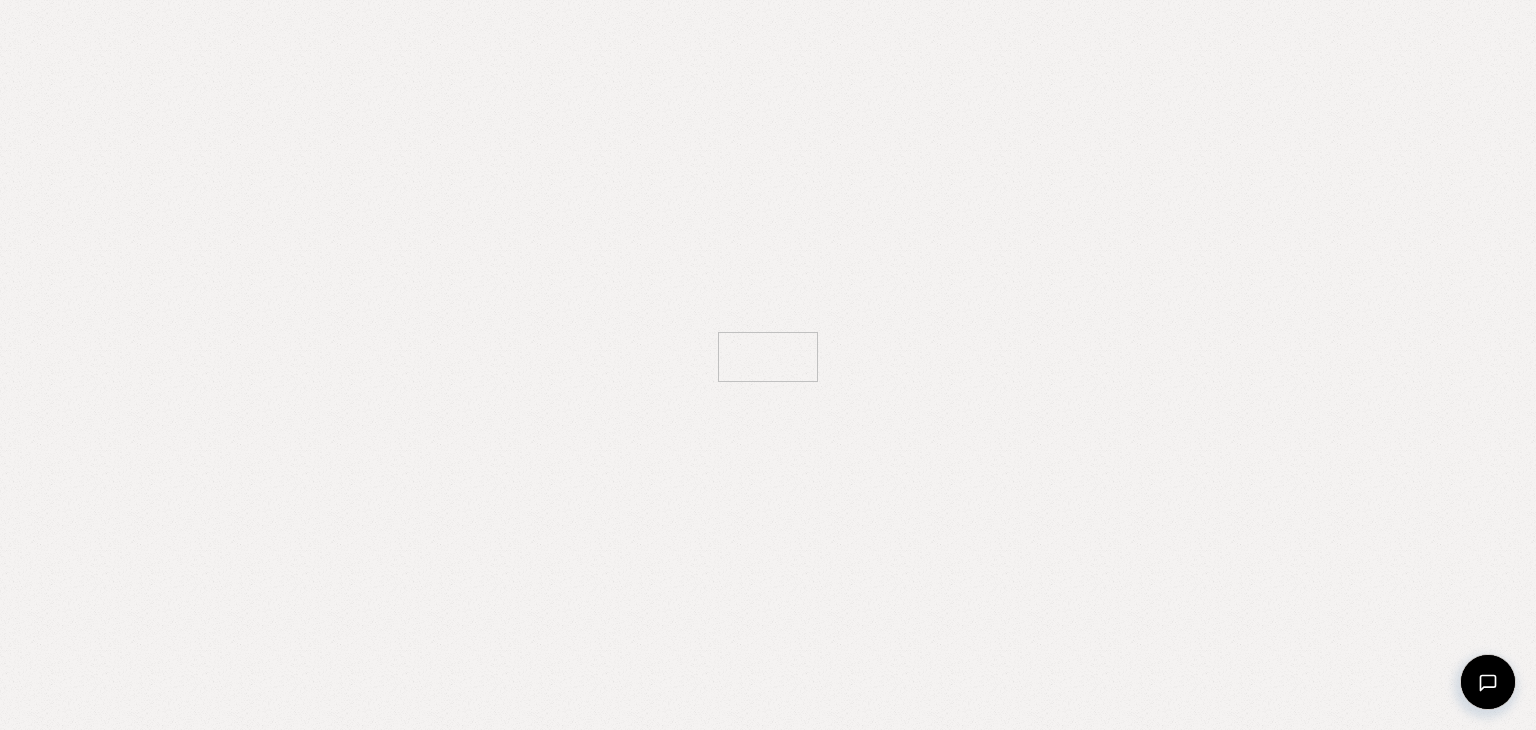 scroll, scrollTop: 0, scrollLeft: 0, axis: both 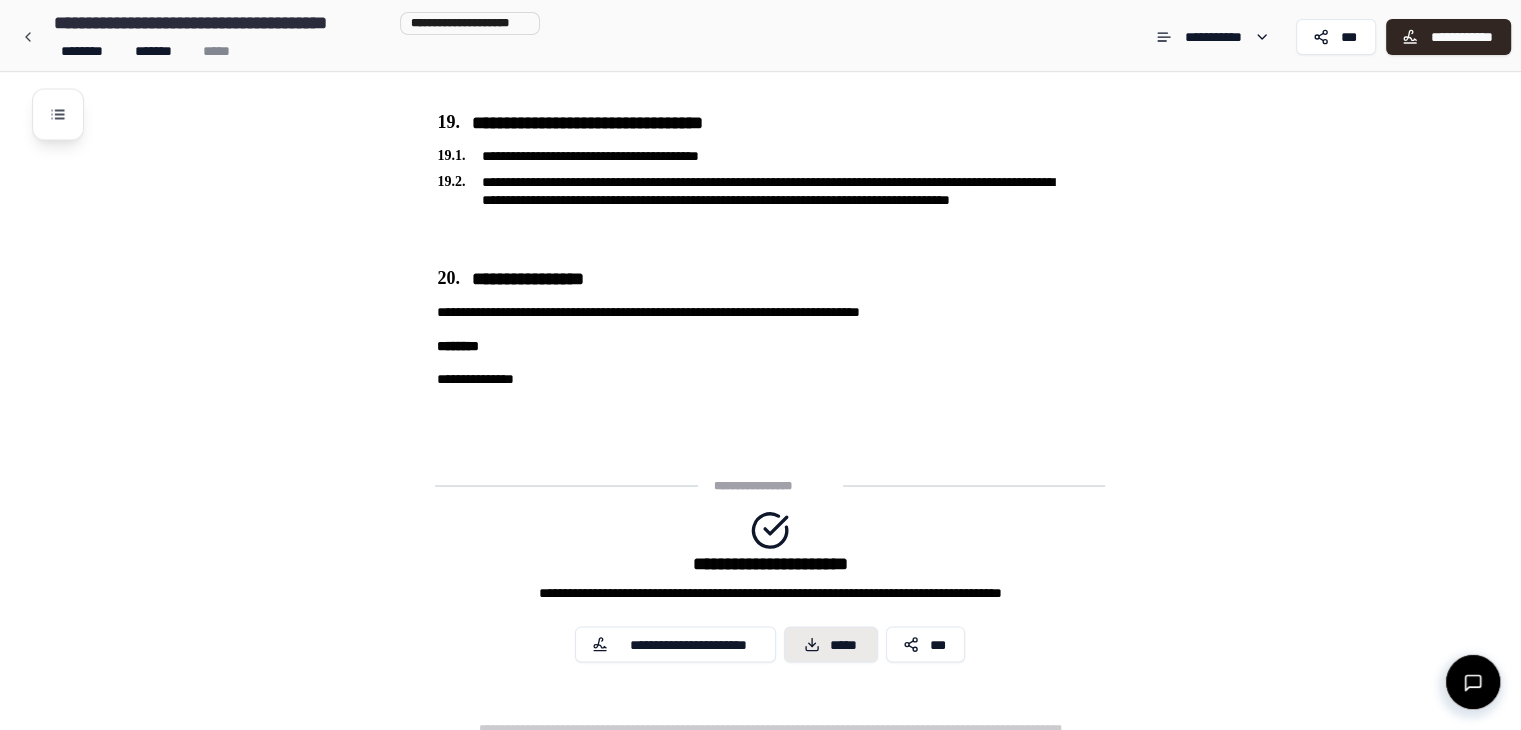 click on "*****" at bounding box center (831, 644) 